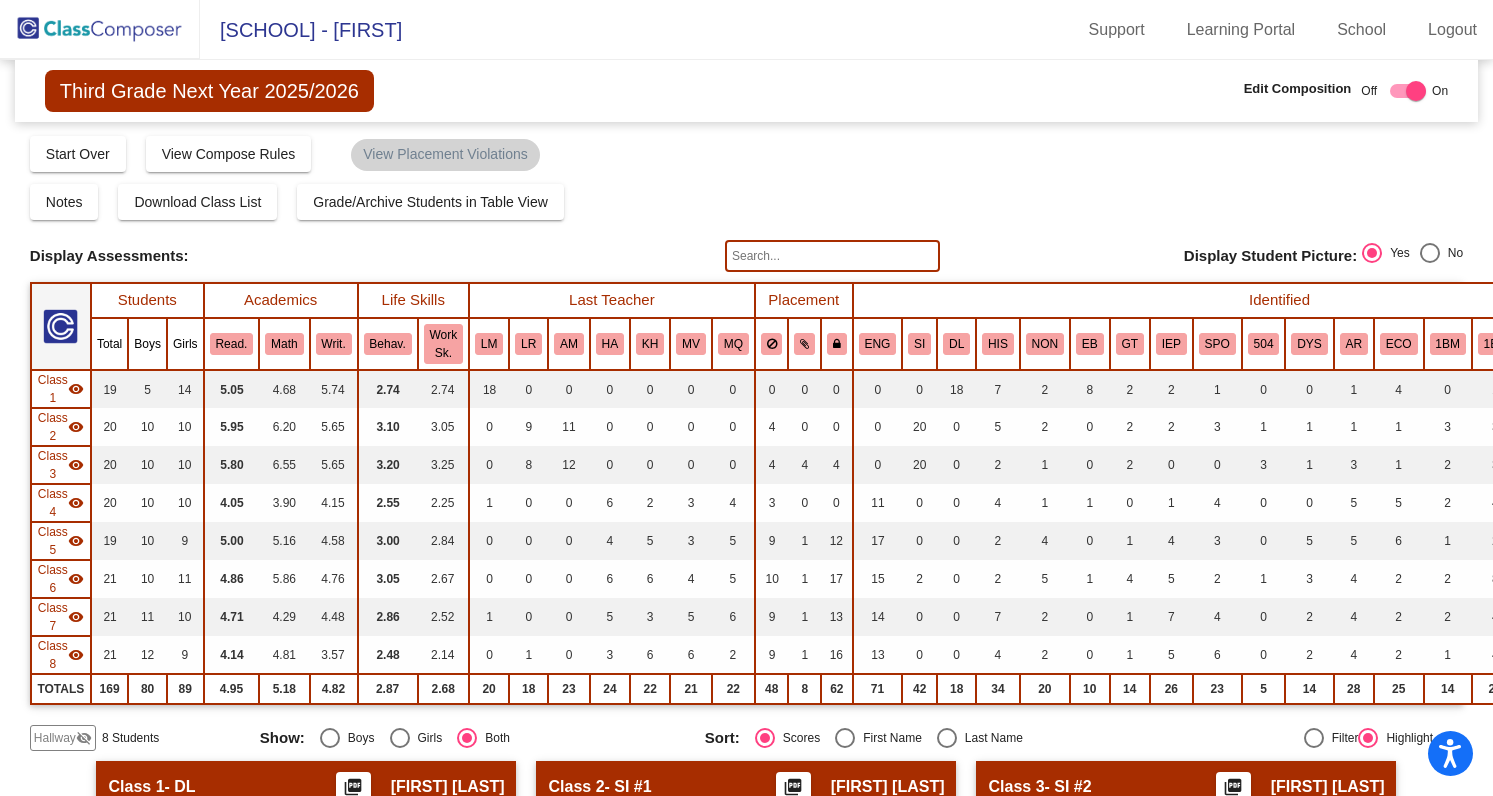 scroll, scrollTop: 0, scrollLeft: 0, axis: both 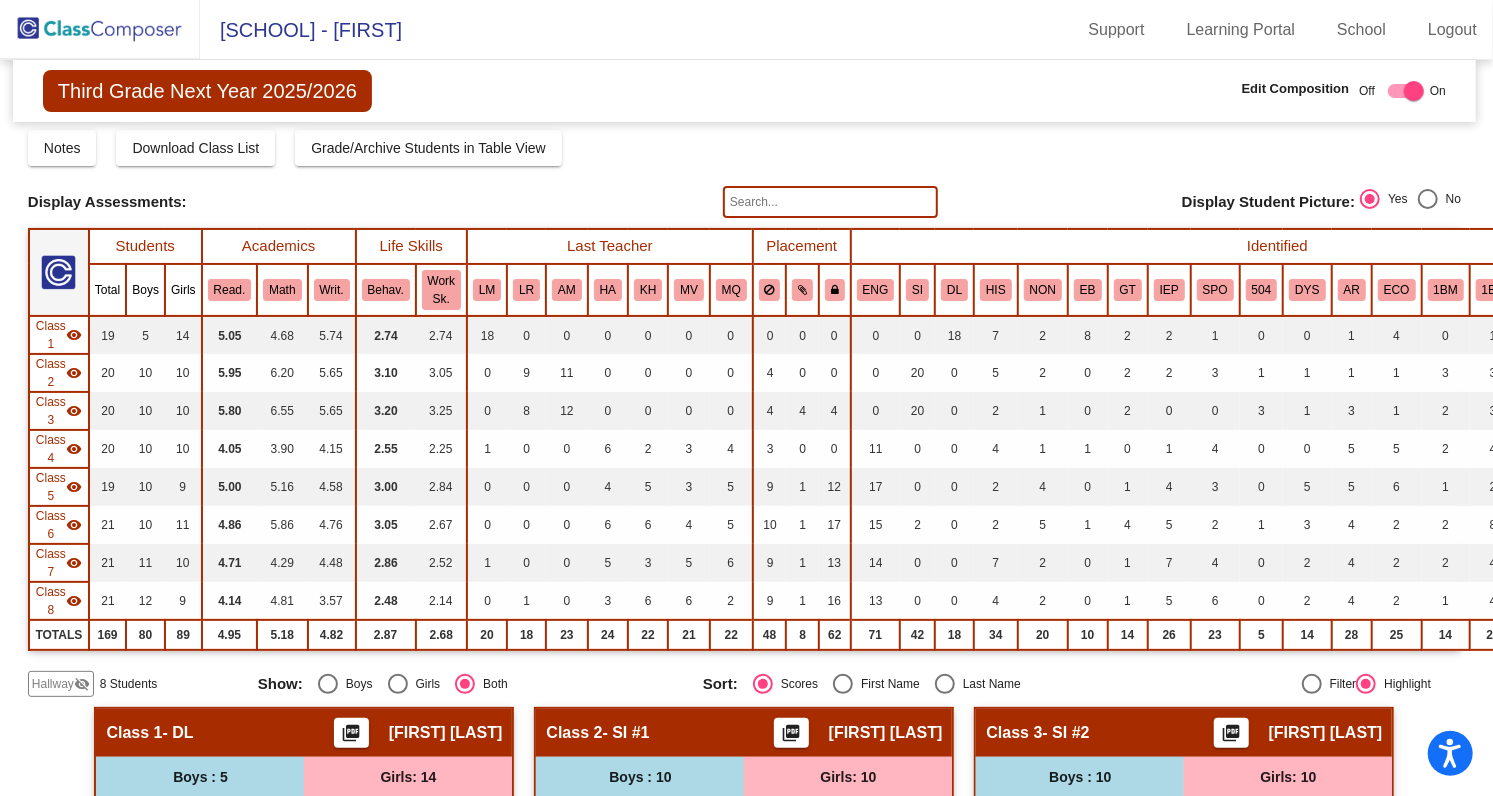 click 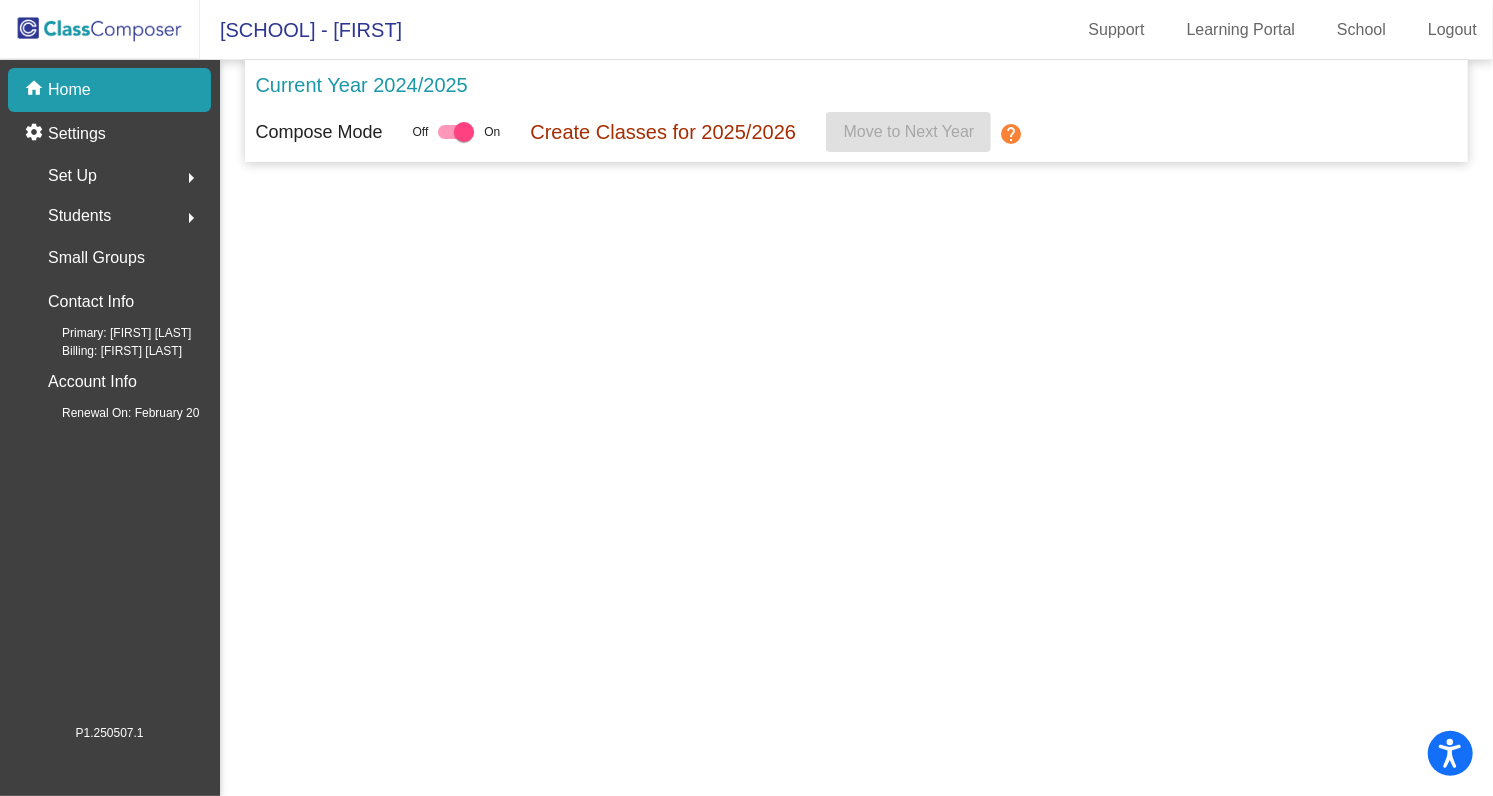 scroll, scrollTop: 0, scrollLeft: 0, axis: both 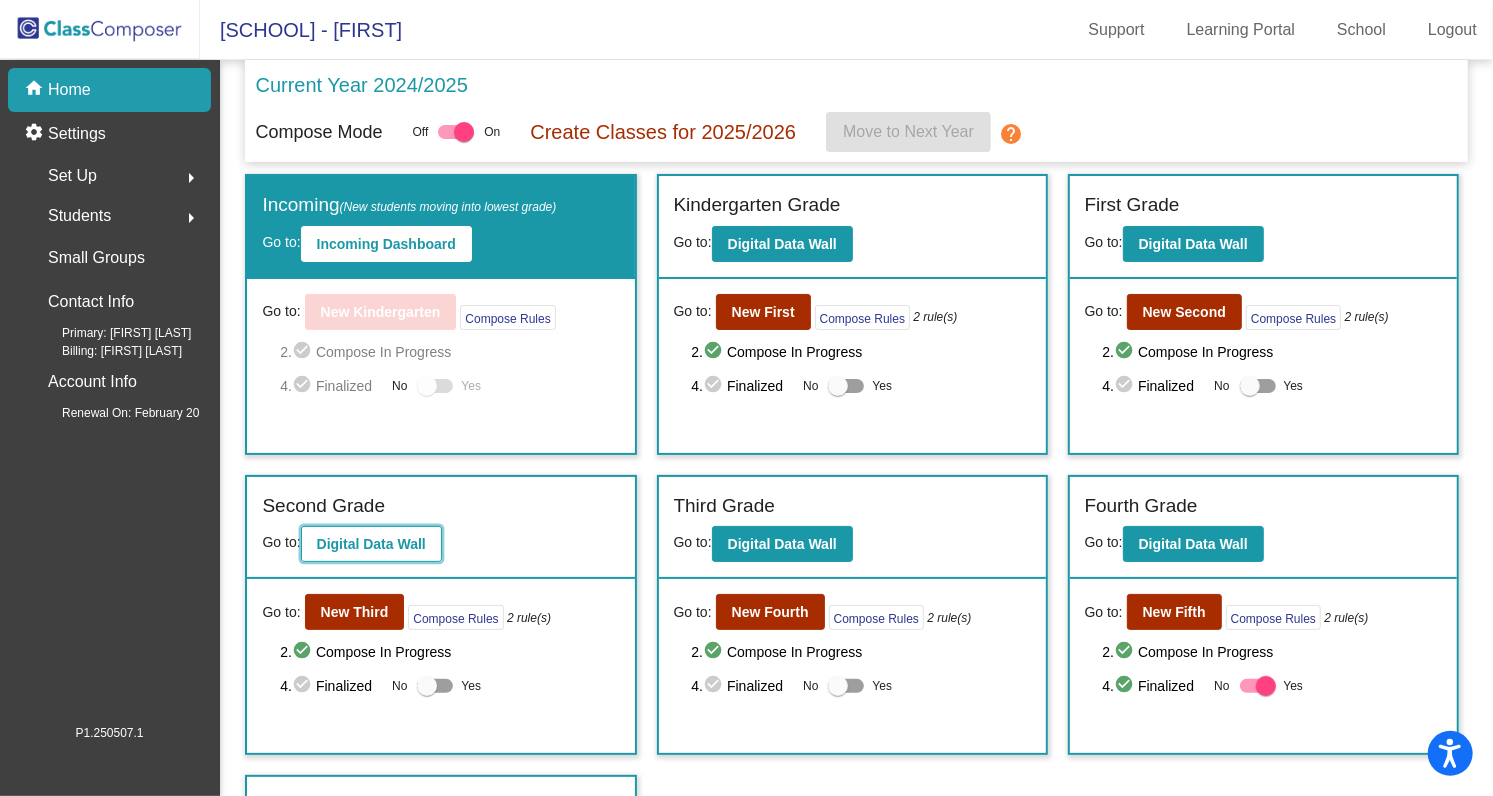 click on "Digital Data Wall" 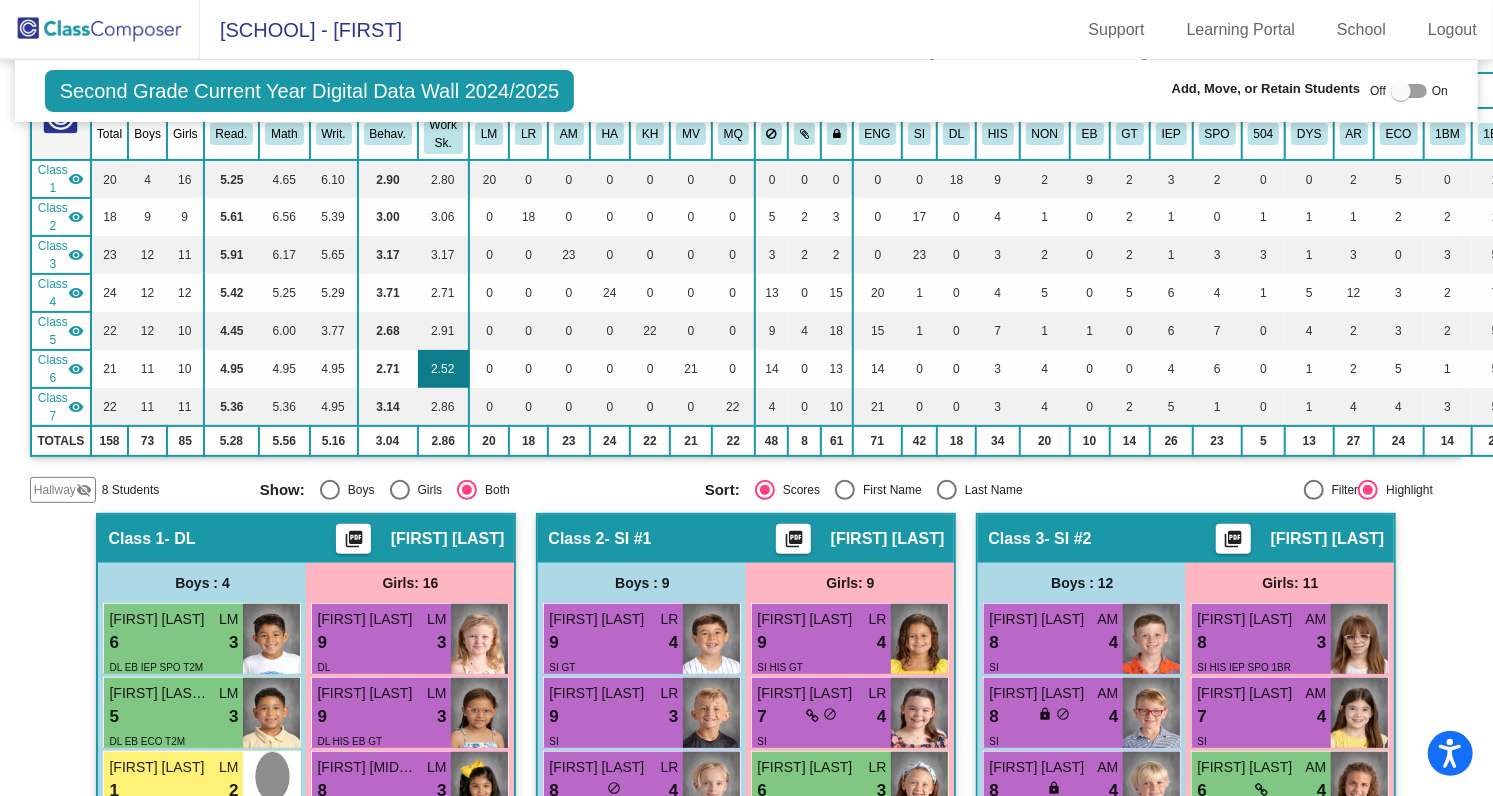 scroll, scrollTop: 245, scrollLeft: 0, axis: vertical 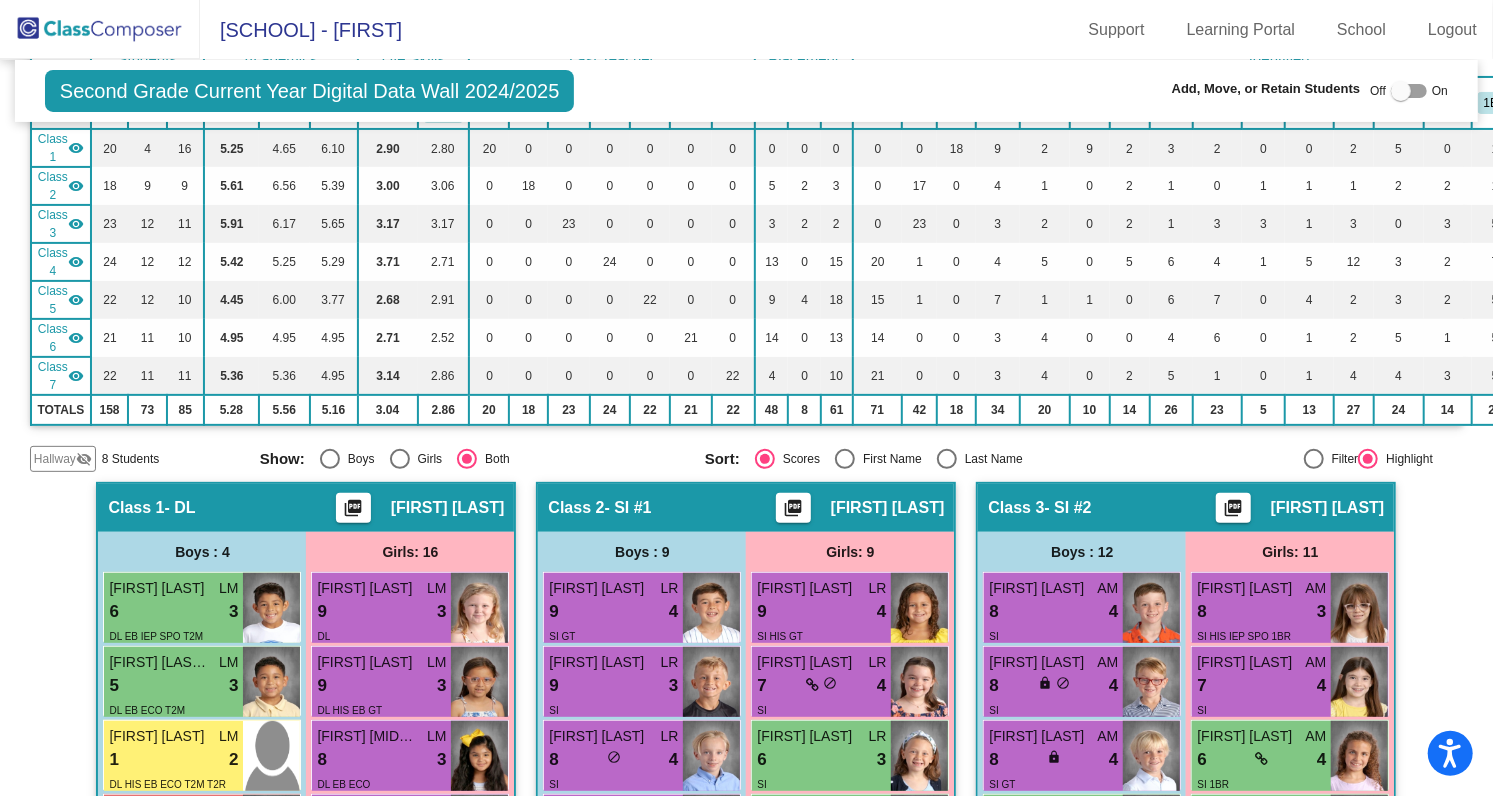 click 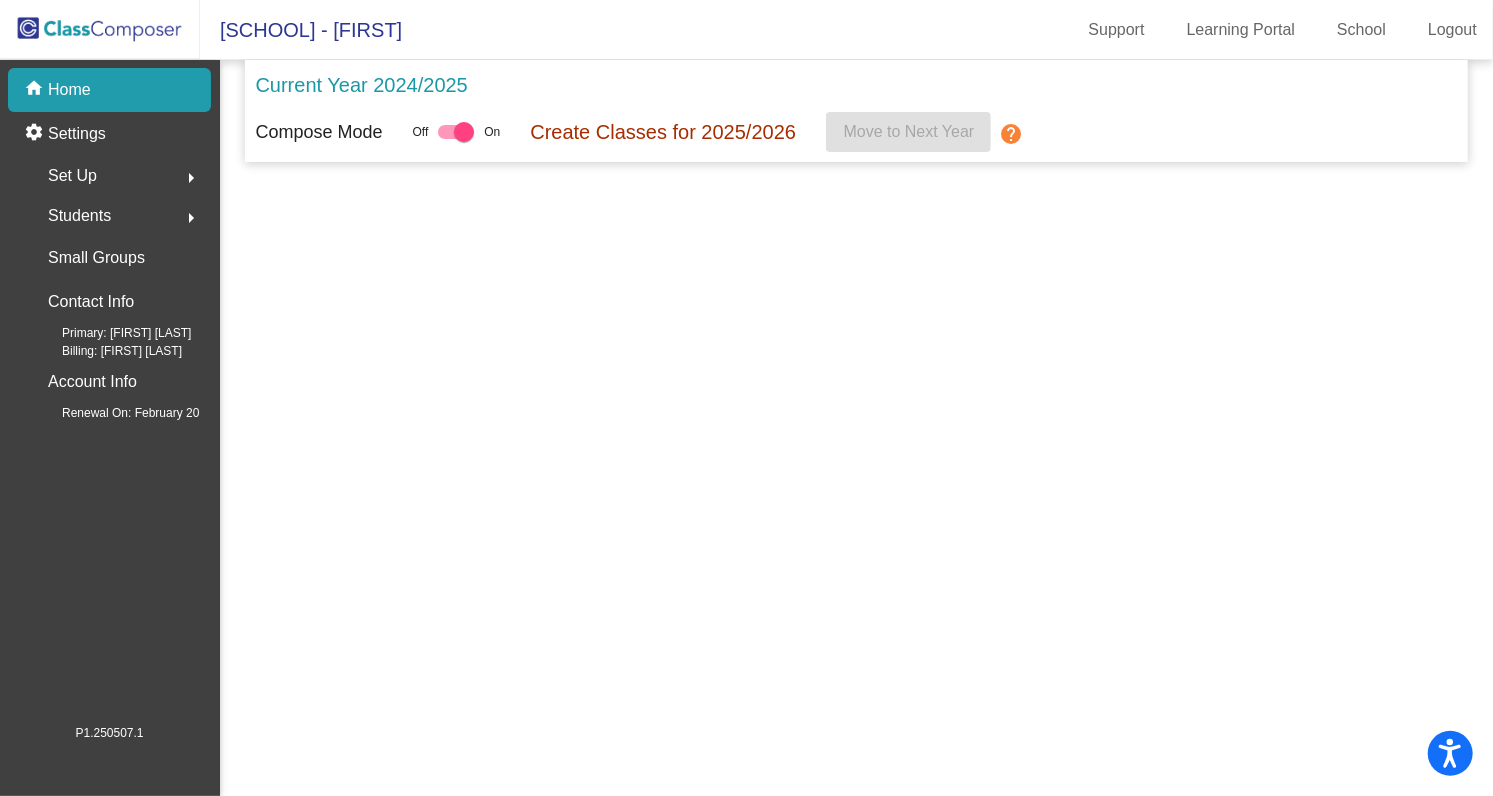scroll, scrollTop: 0, scrollLeft: 0, axis: both 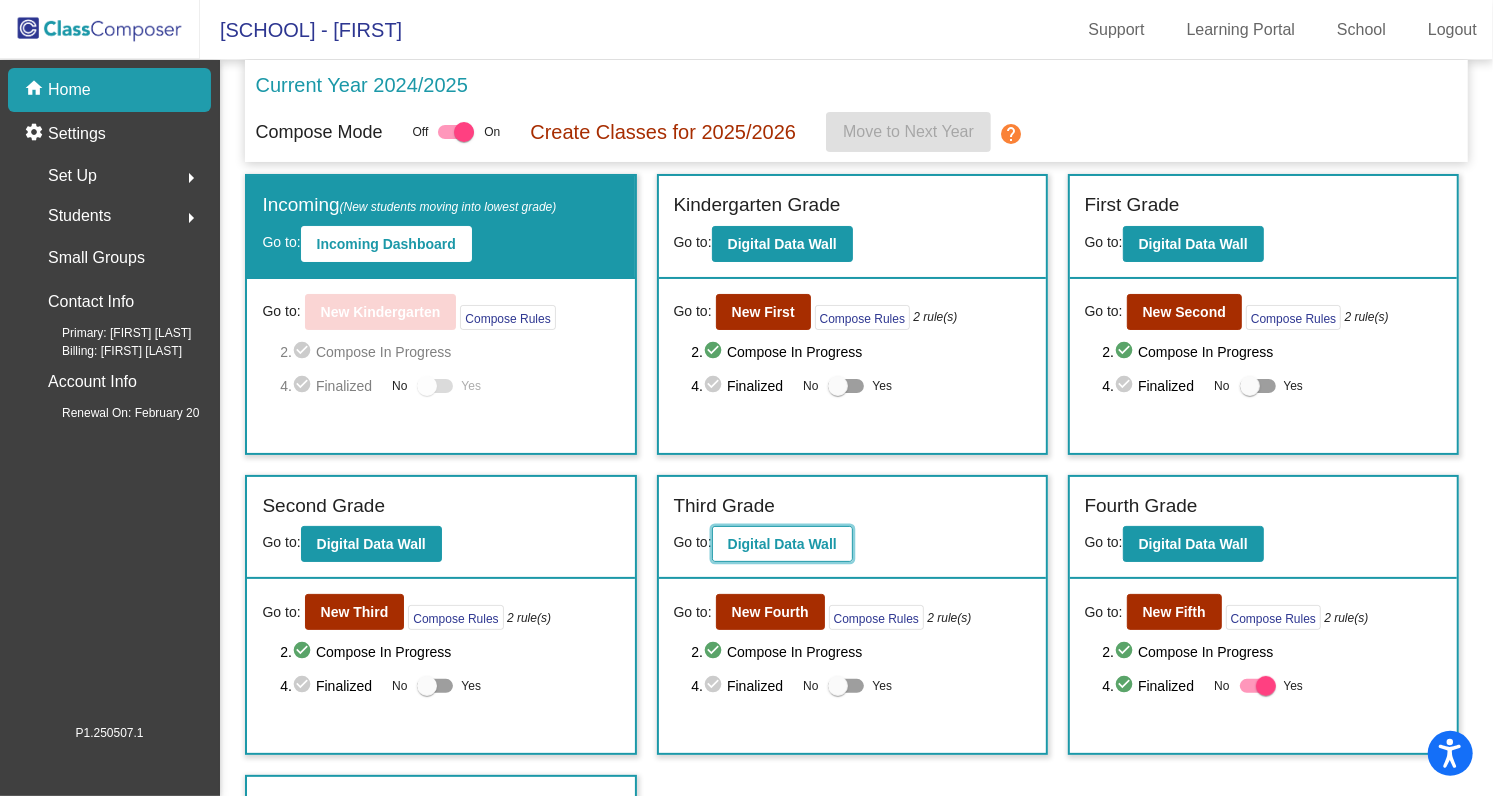 click on "Digital Data Wall" 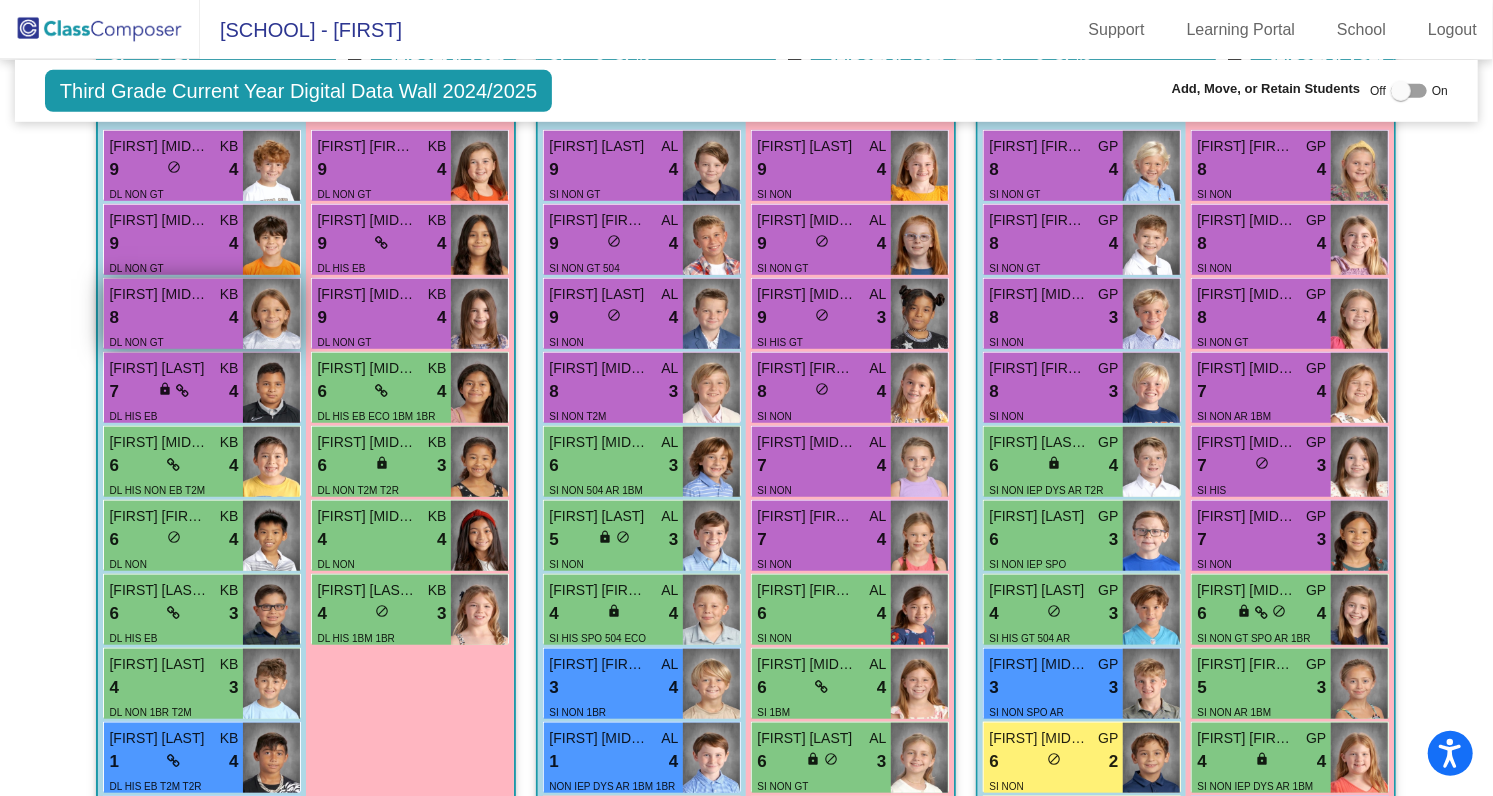 scroll, scrollTop: 732, scrollLeft: 0, axis: vertical 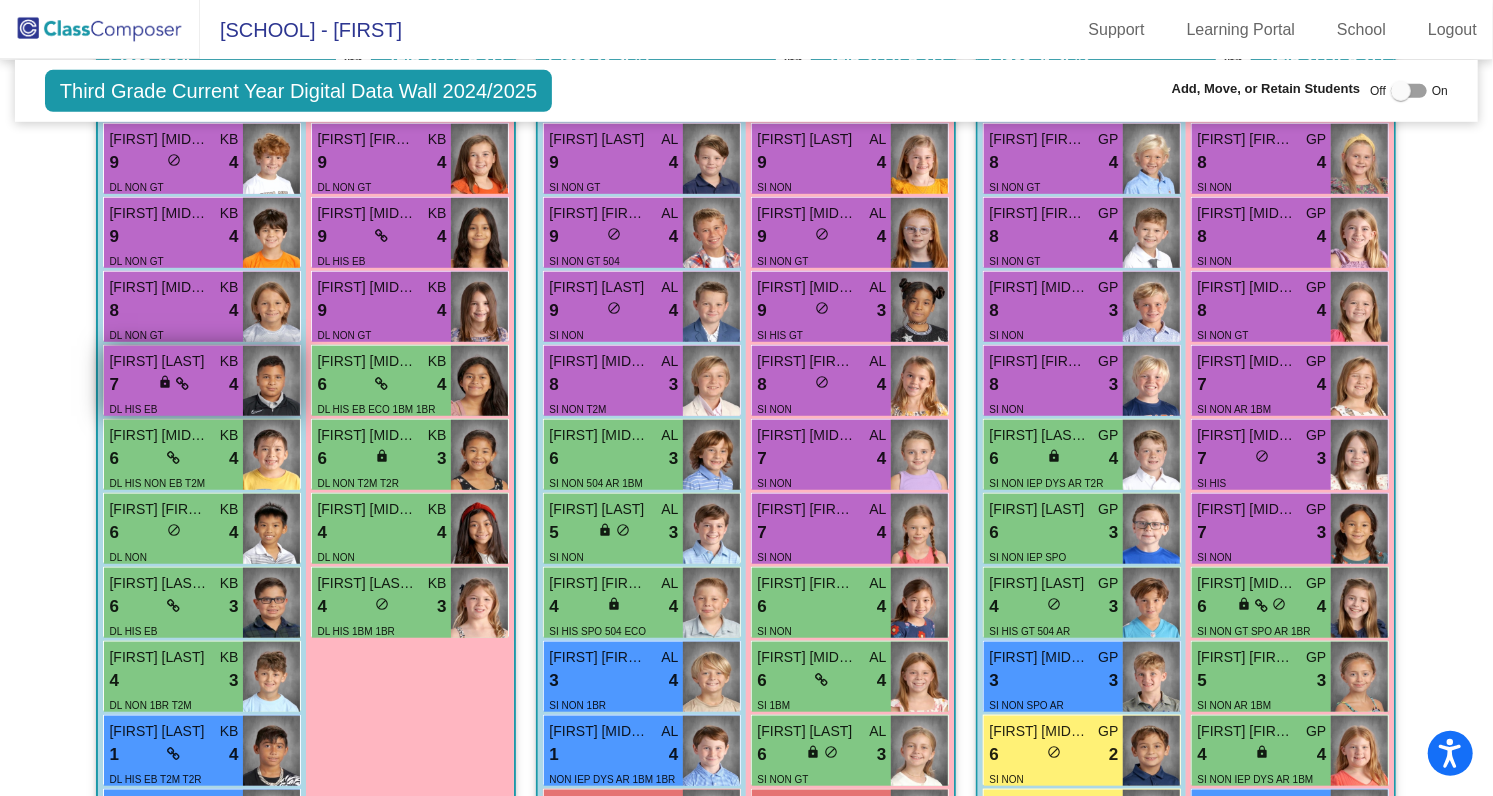 click on "DL HIS EB" at bounding box center (173, 408) 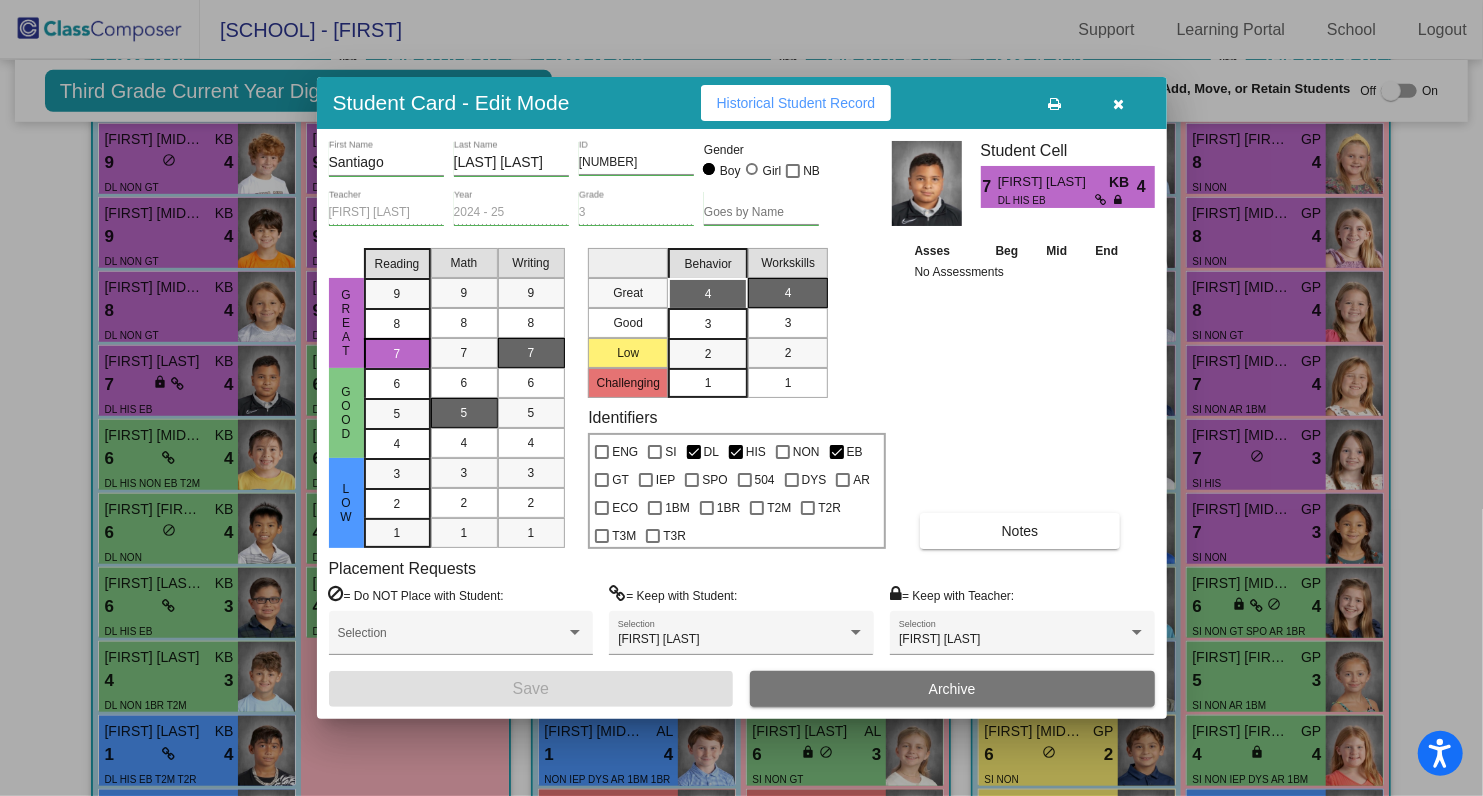 click at bounding box center [1119, 103] 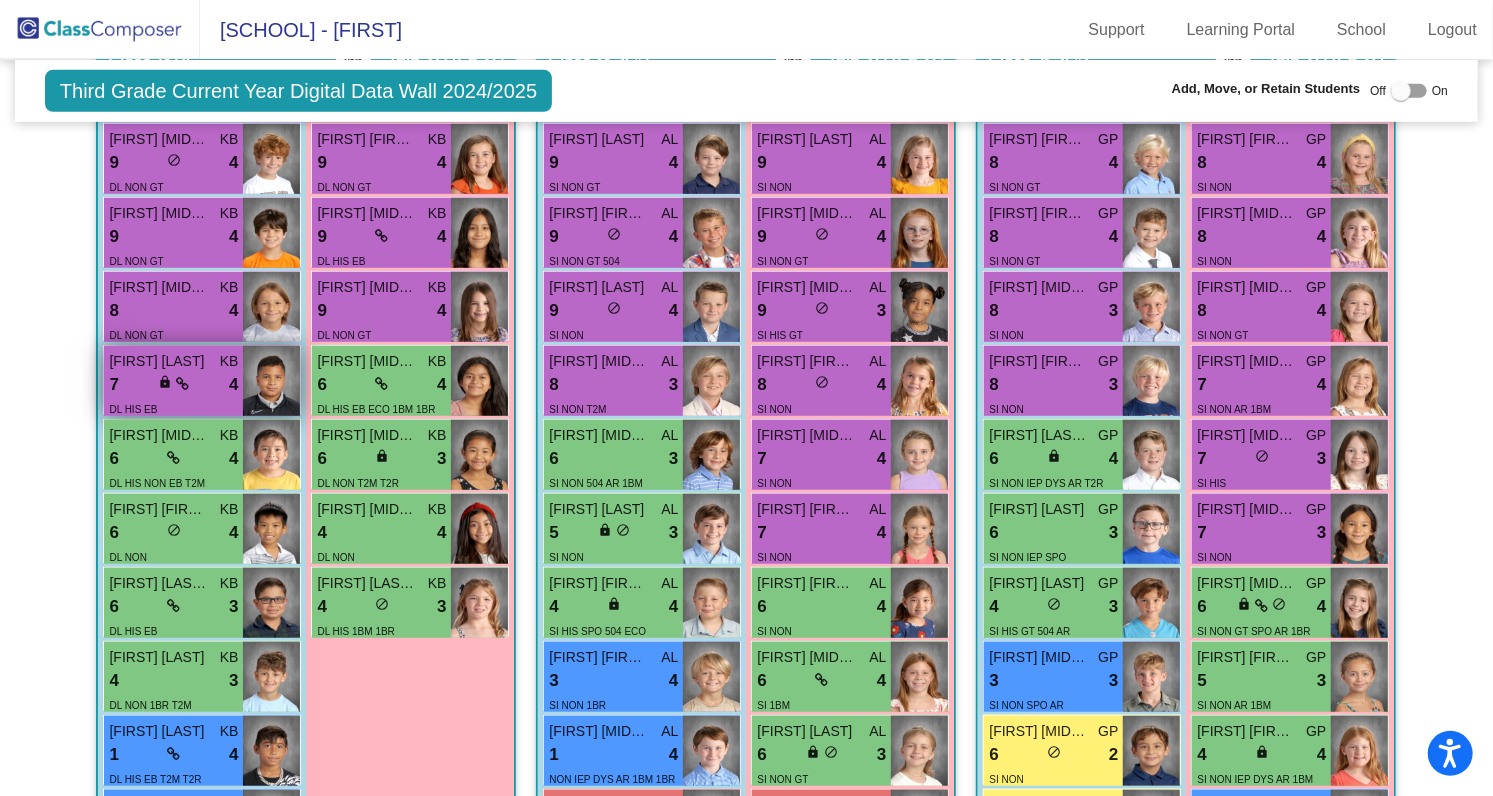 click on "7 lock do_not_disturb_alt 4" at bounding box center (173, 385) 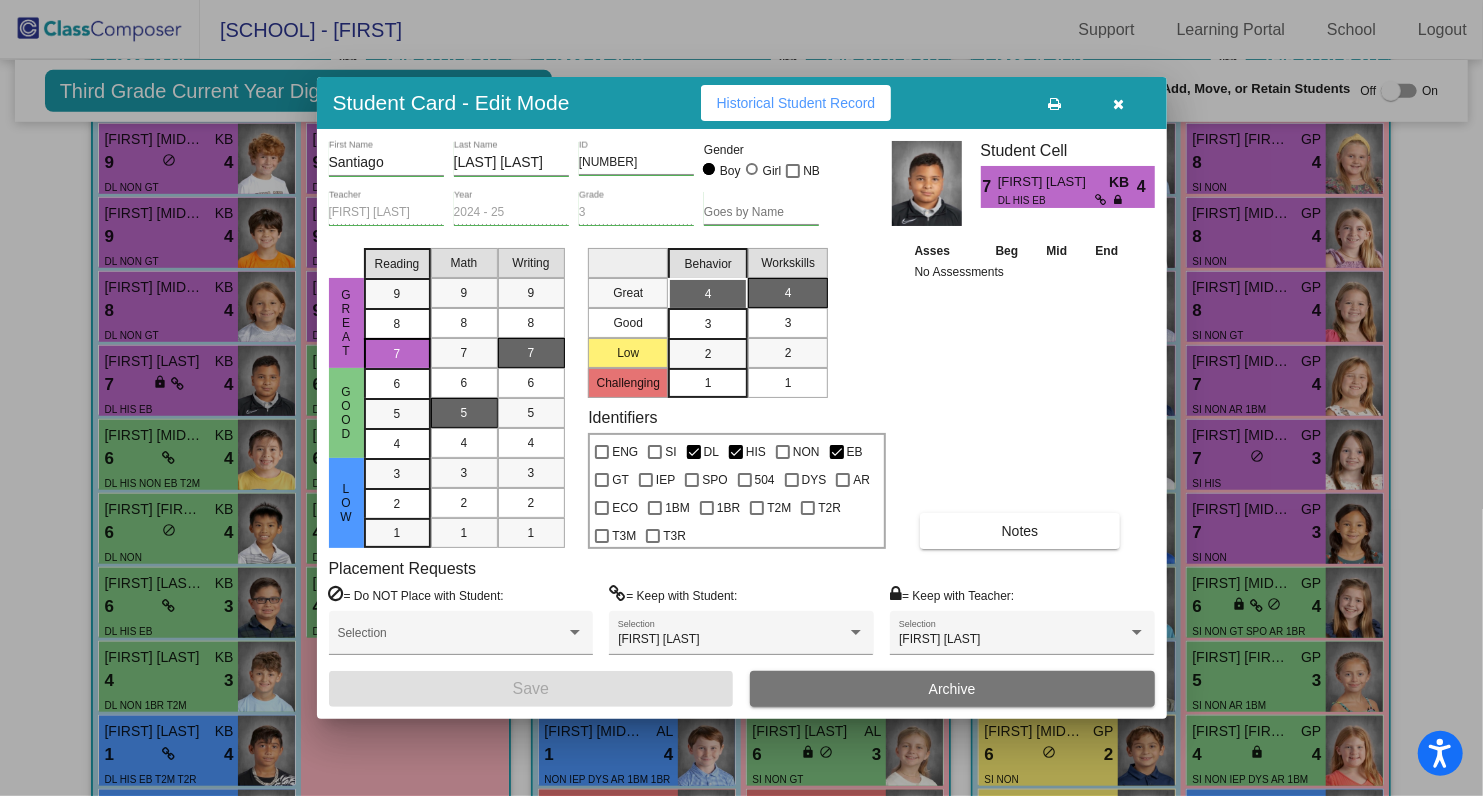 click at bounding box center (1119, 103) 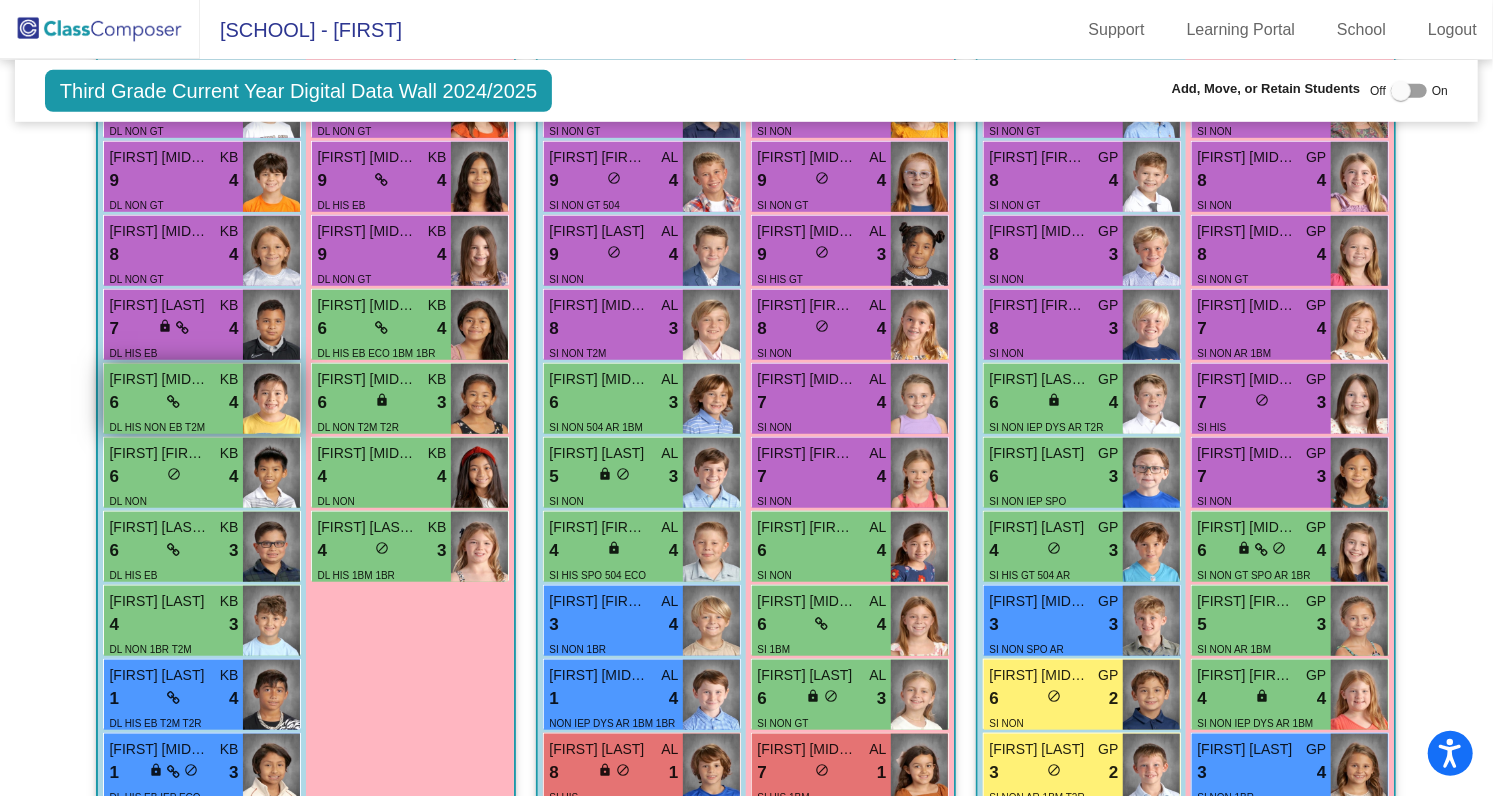 scroll, scrollTop: 790, scrollLeft: 0, axis: vertical 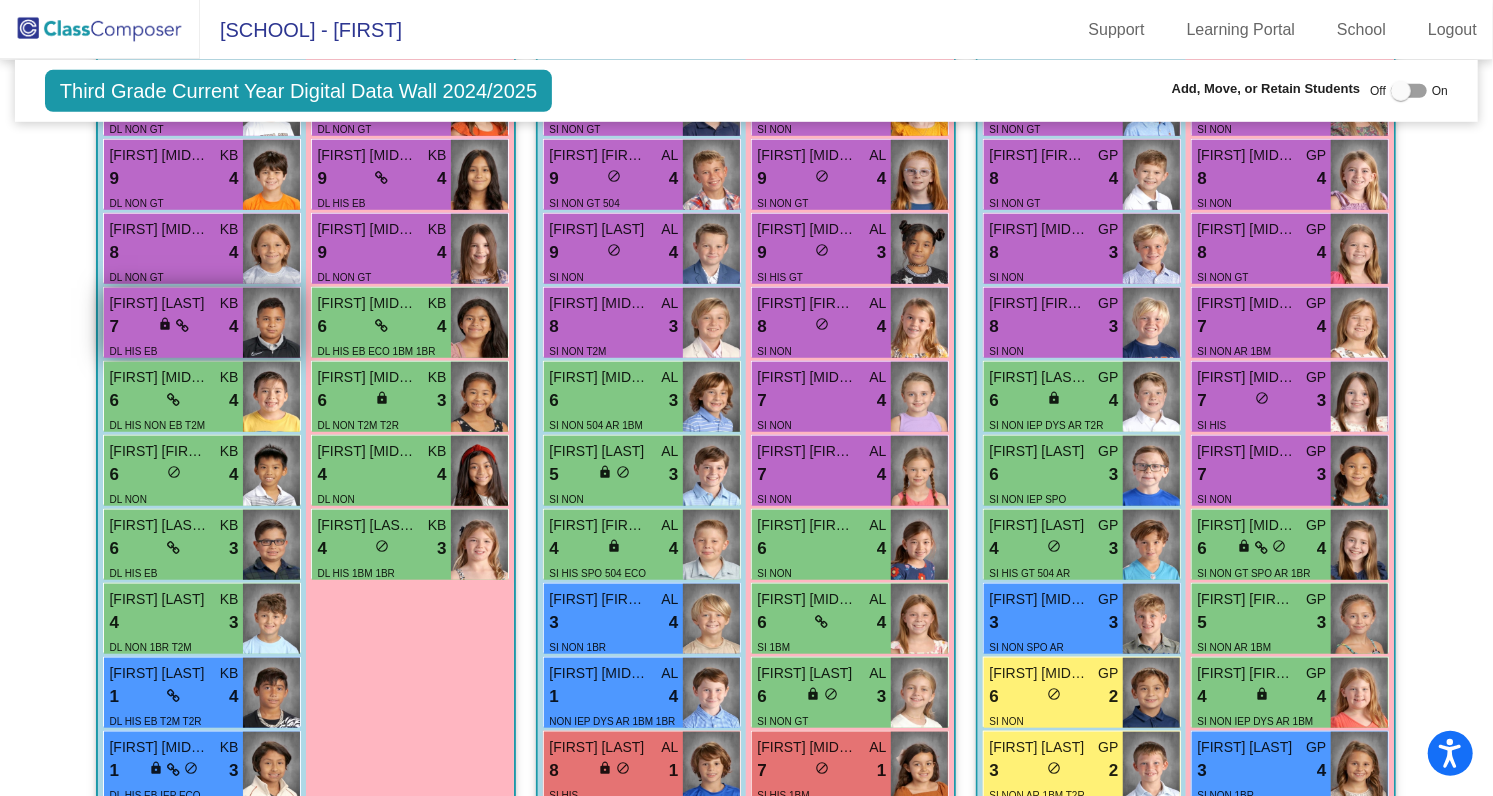 click on "KB" at bounding box center (229, 303) 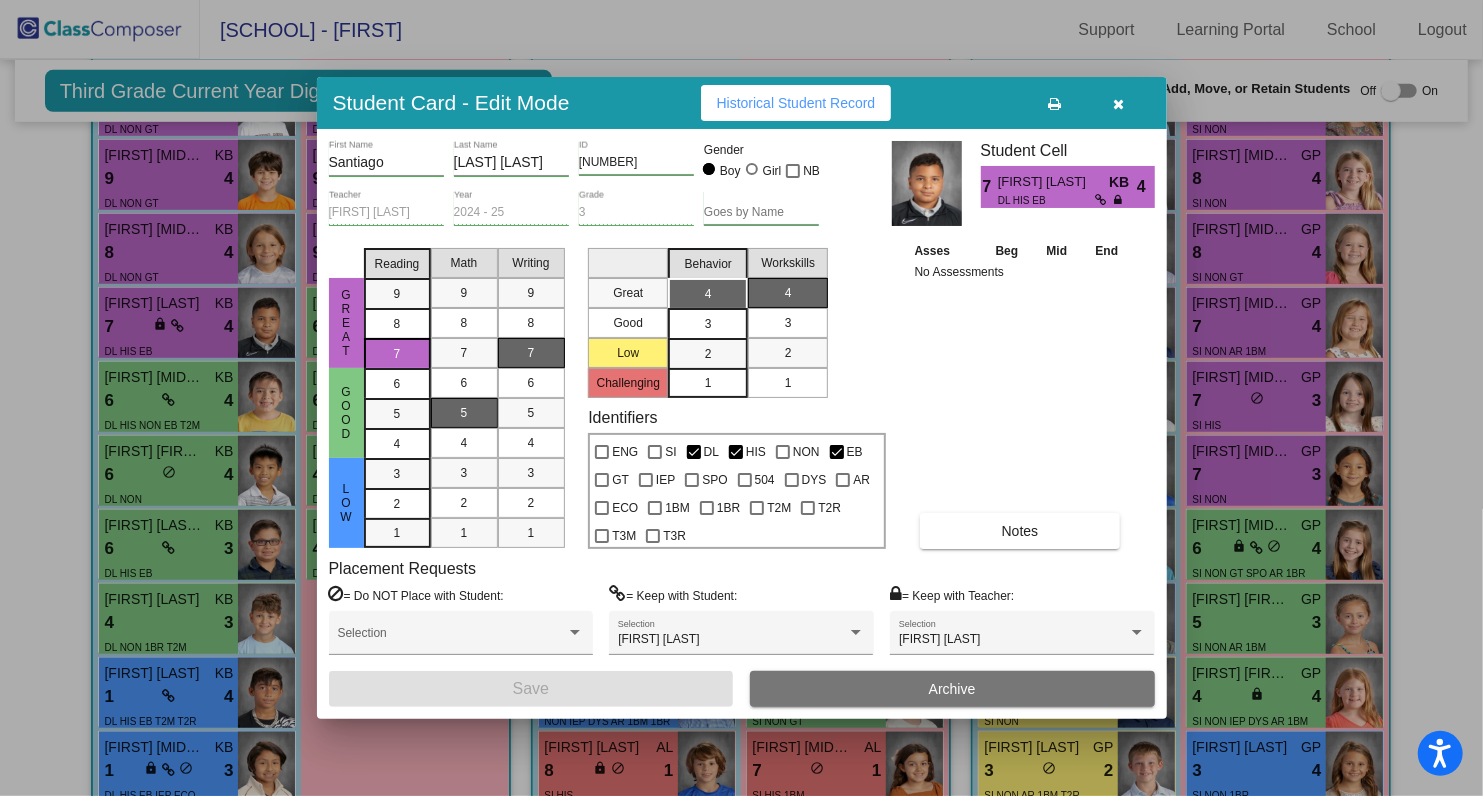 click at bounding box center [1118, 104] 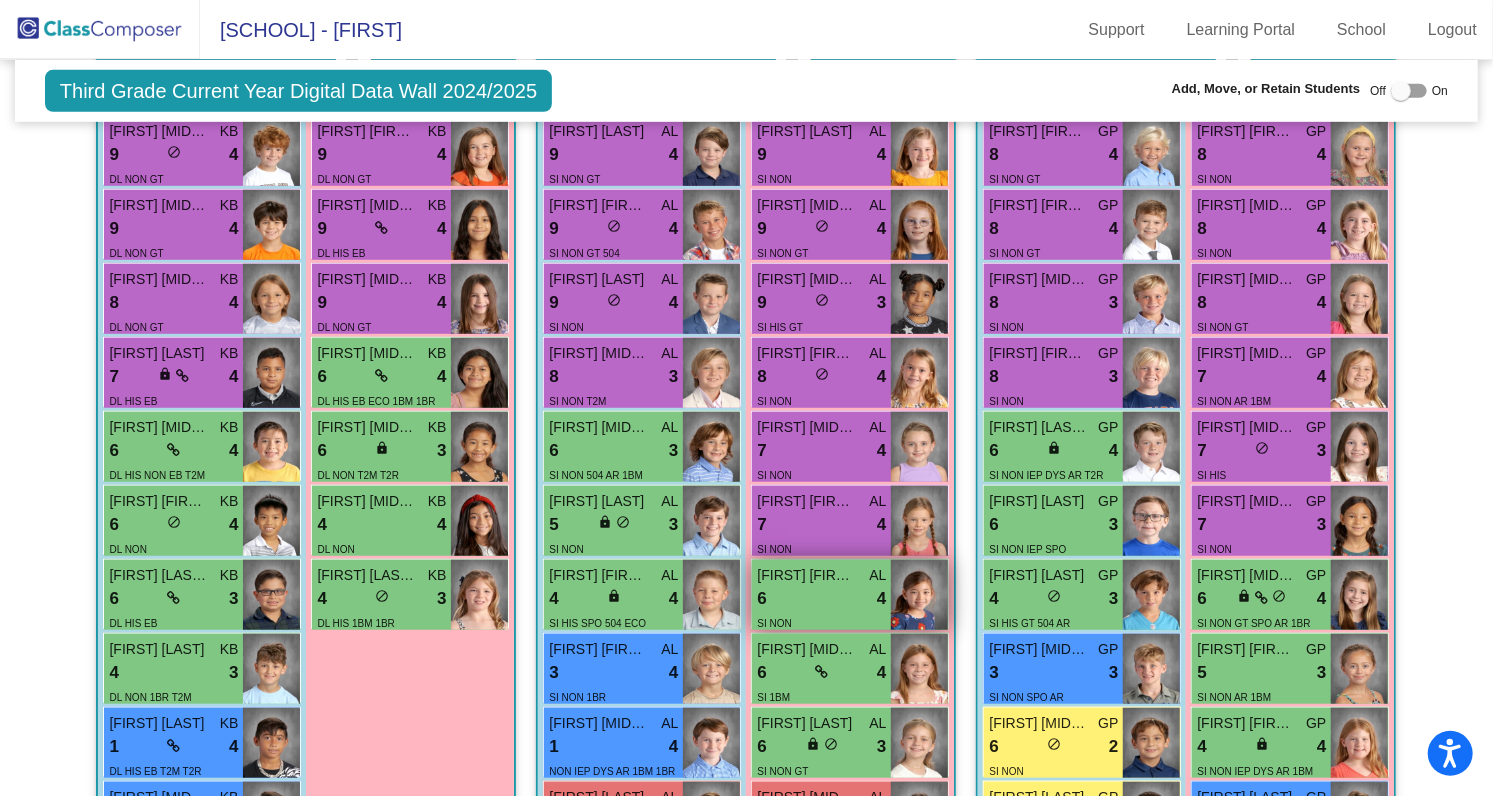 scroll, scrollTop: 777, scrollLeft: 0, axis: vertical 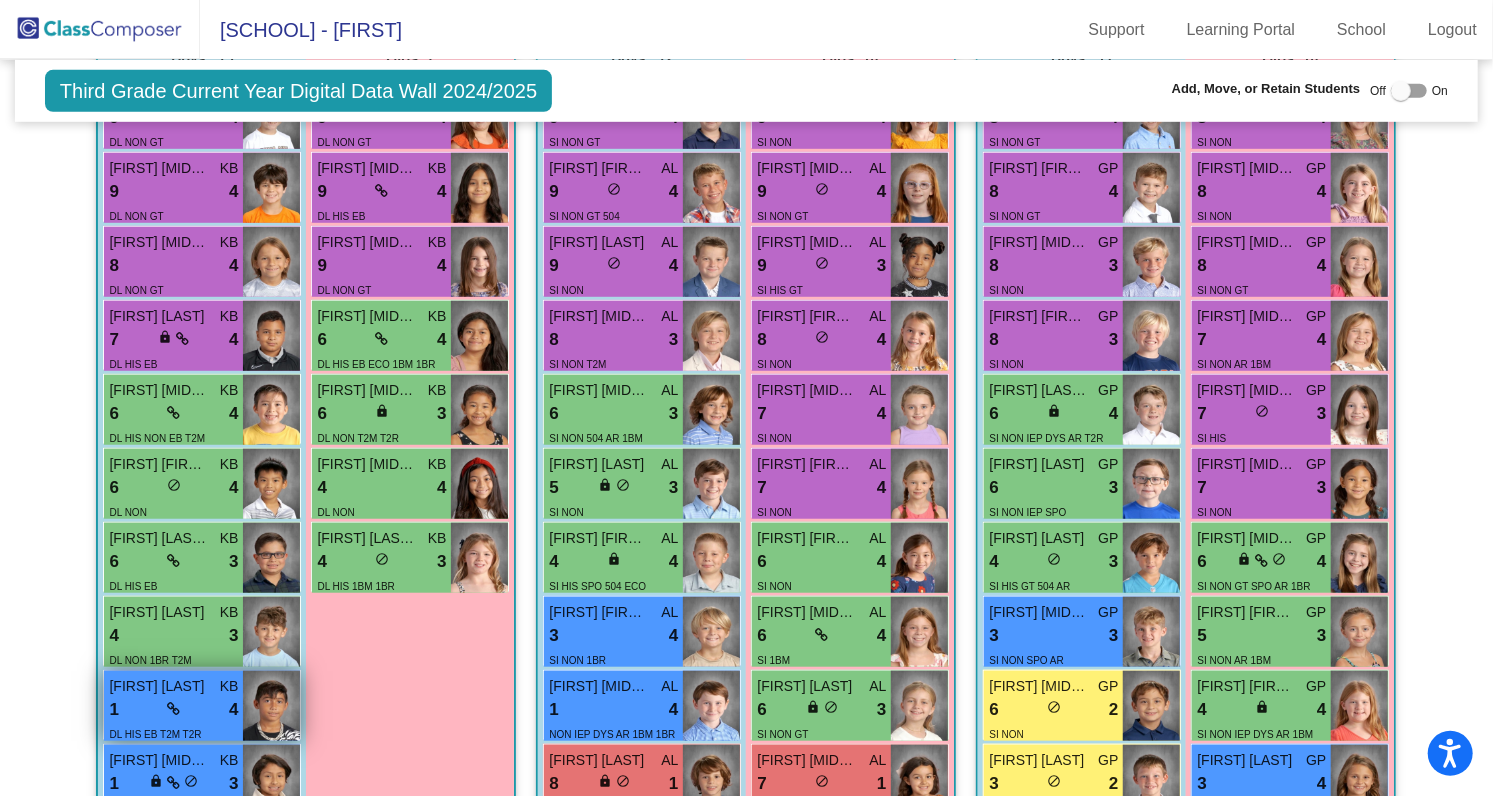 click on "4" at bounding box center [233, 710] 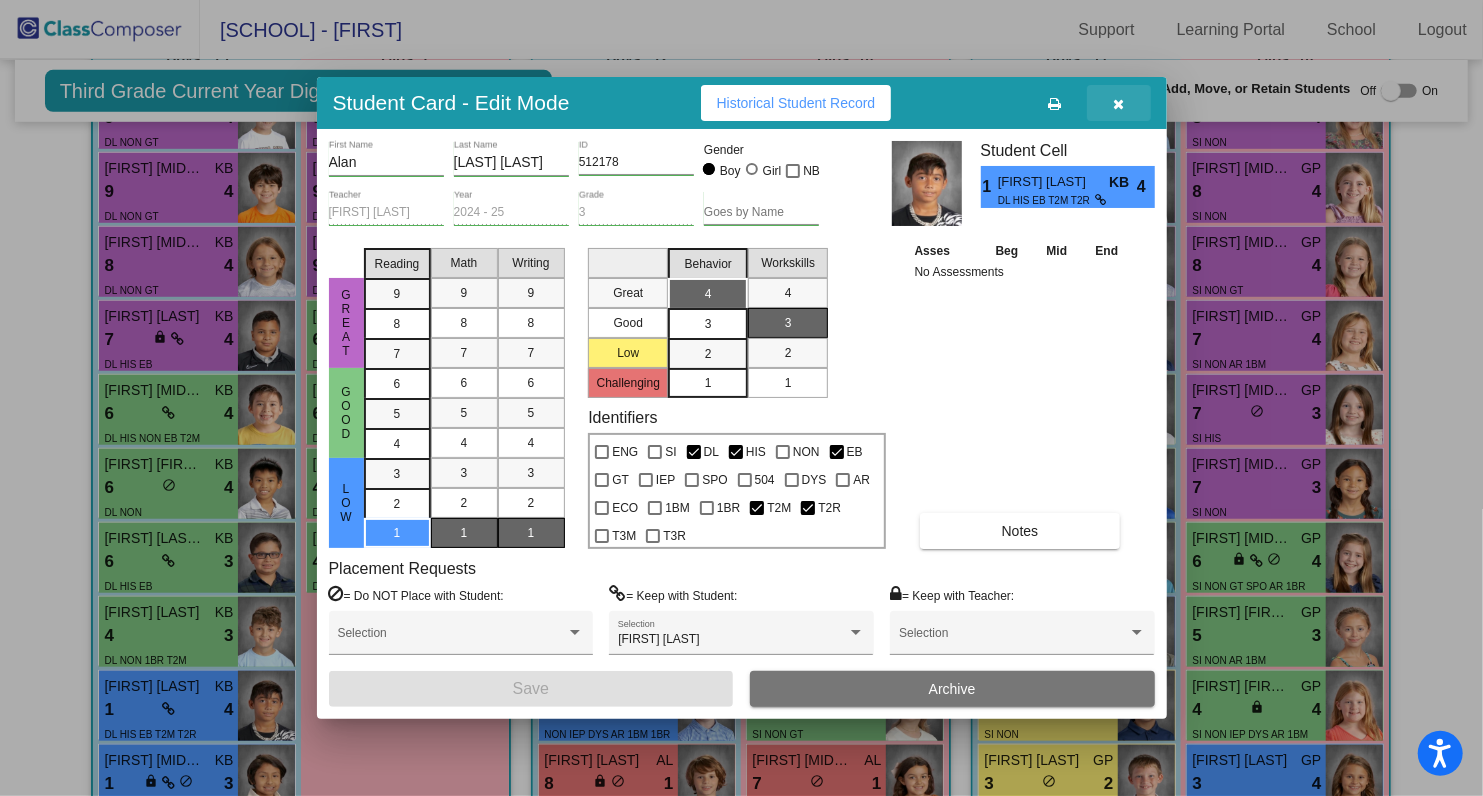 click at bounding box center (1119, 103) 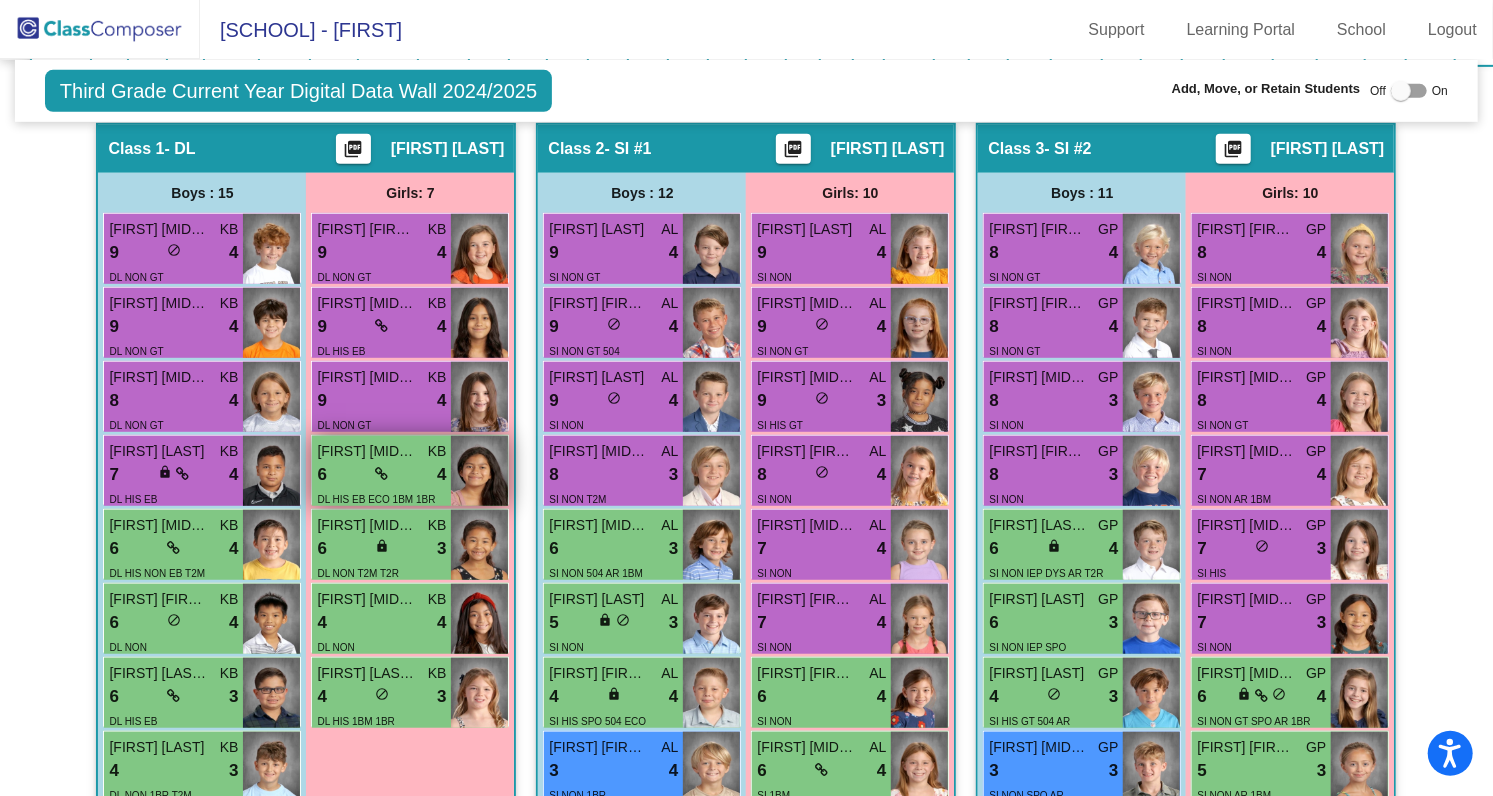 scroll, scrollTop: 624, scrollLeft: 0, axis: vertical 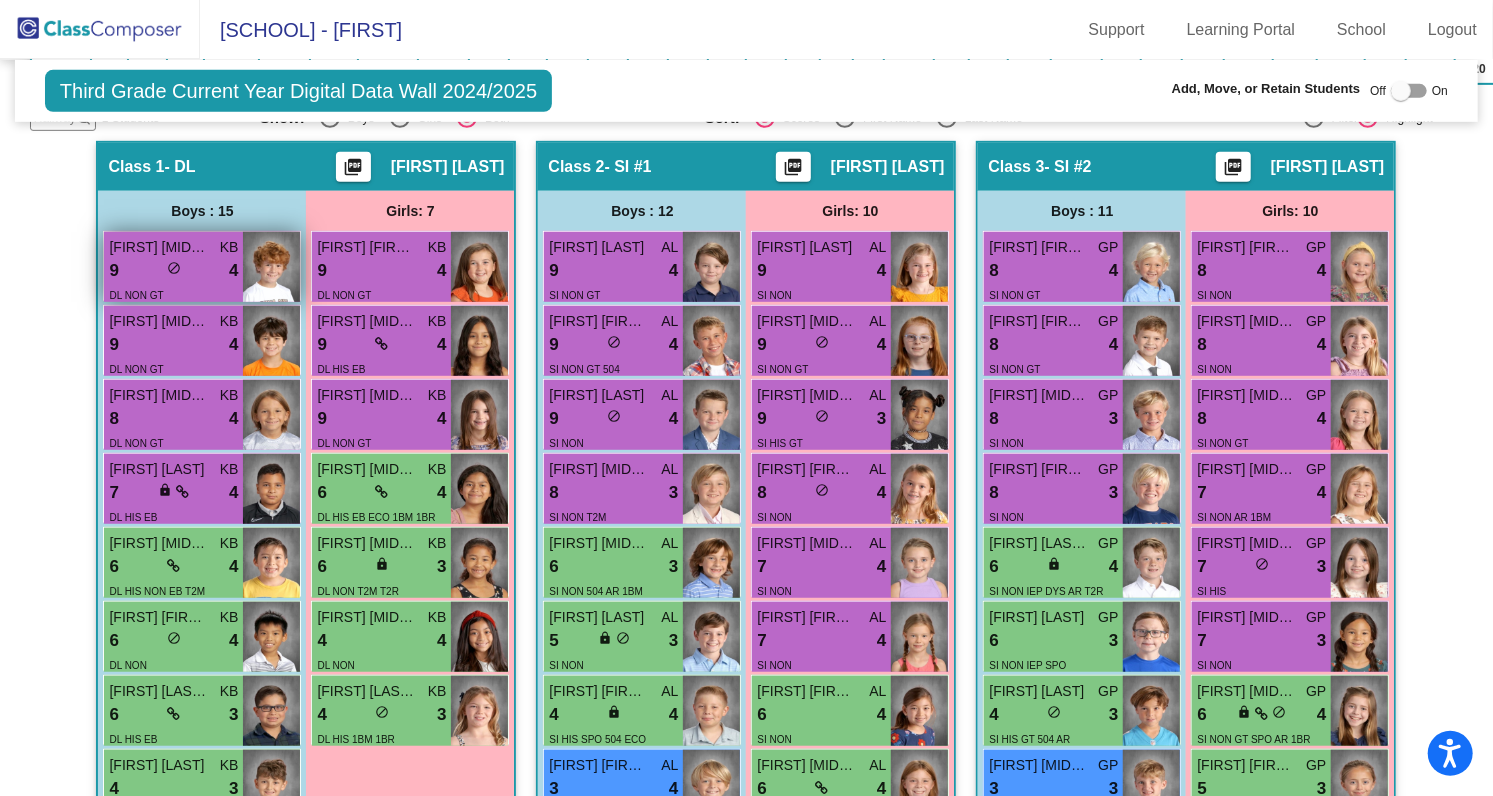 click on "9 lock do_not_disturb_alt 4" at bounding box center [173, 271] 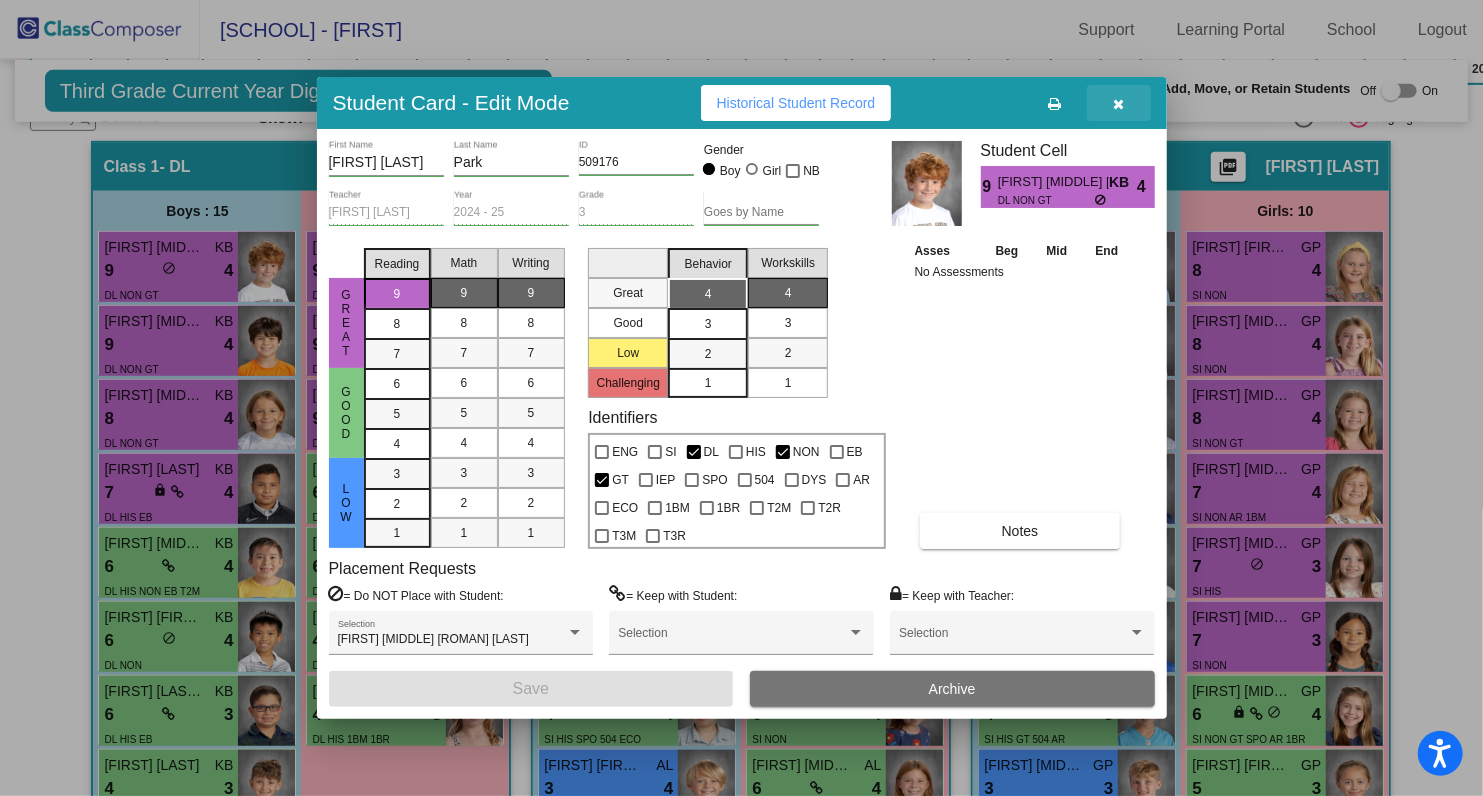 click at bounding box center (1119, 103) 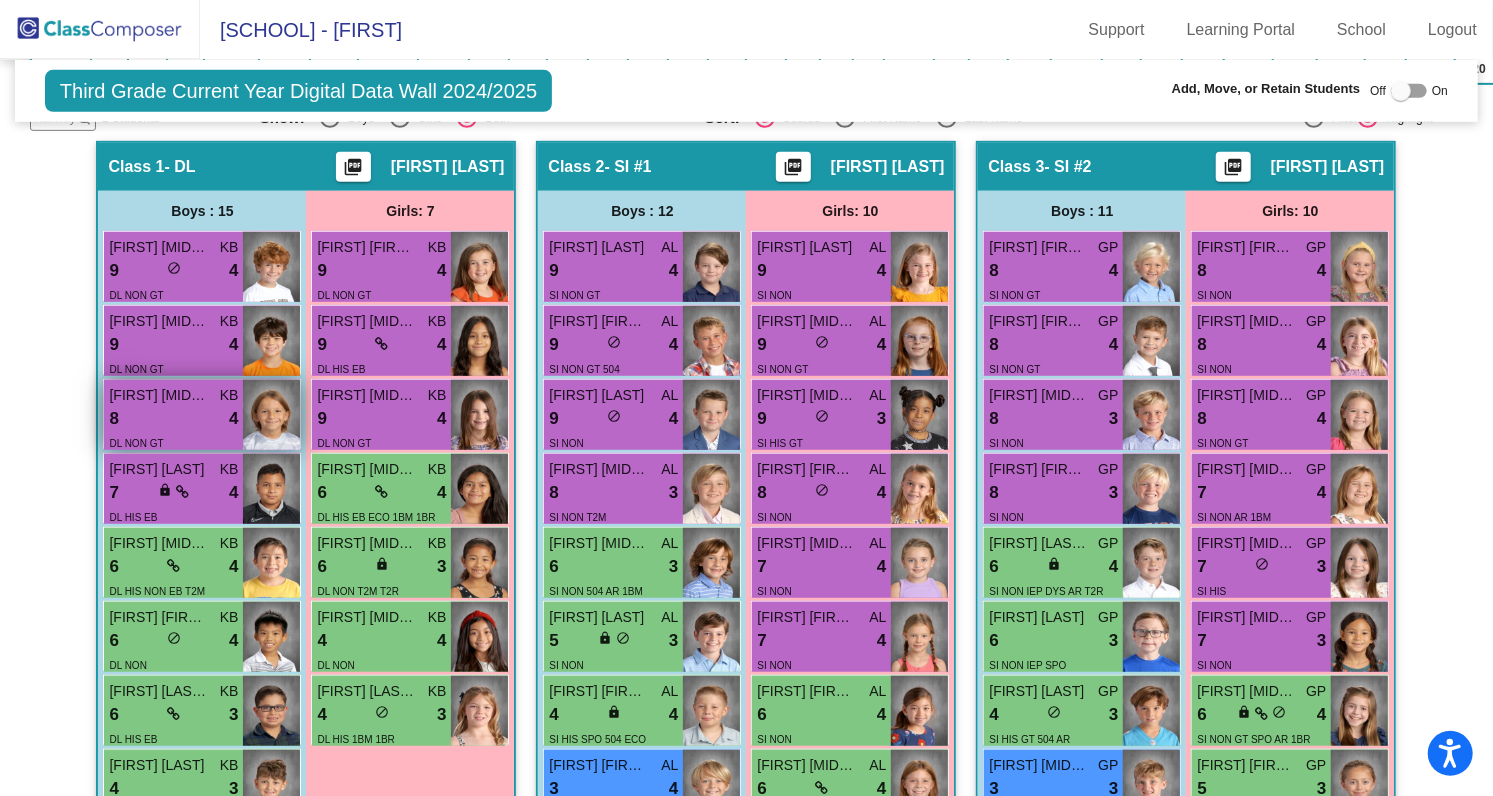 click on "8 lock do_not_disturb_alt 4" at bounding box center (173, 419) 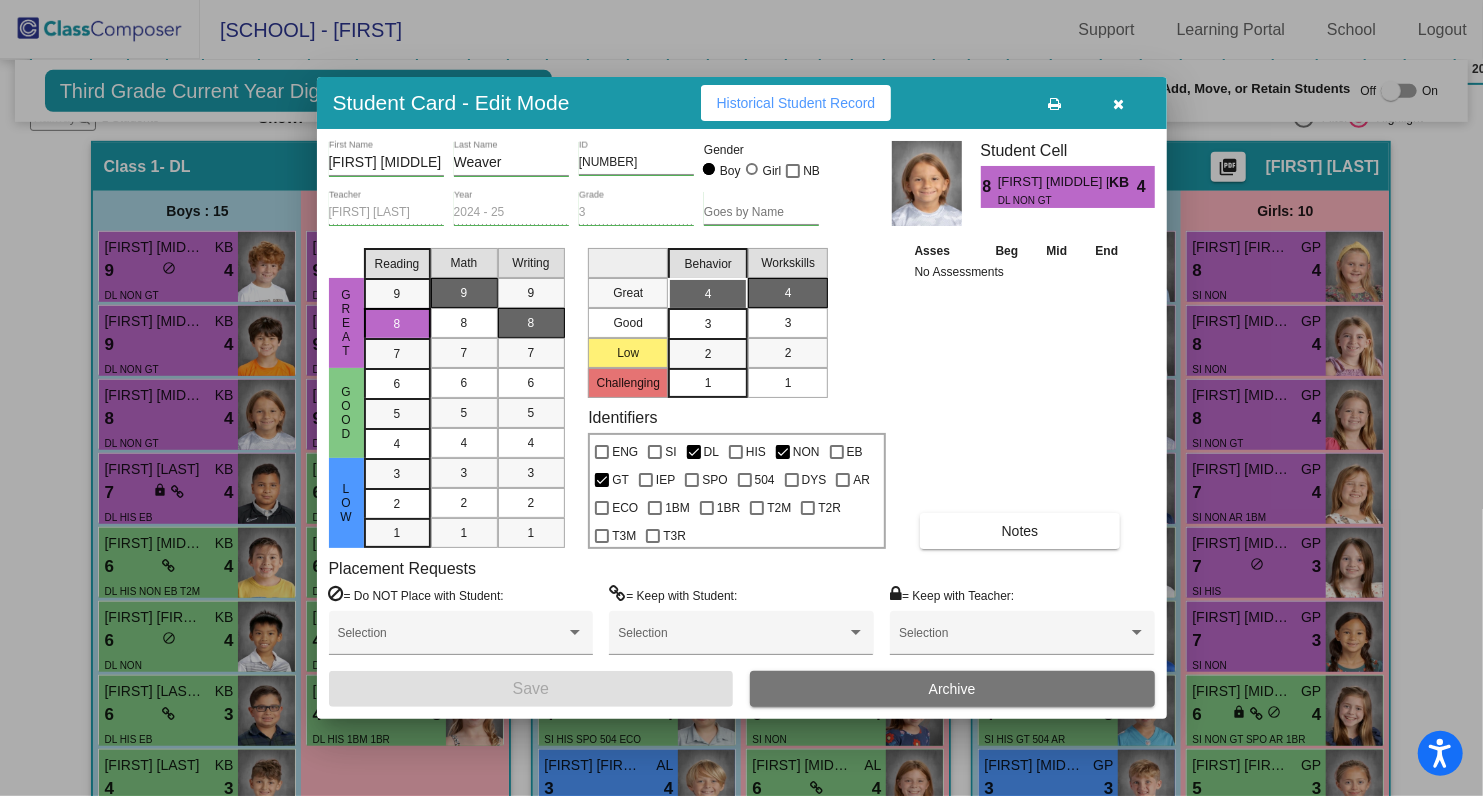 click at bounding box center [1118, 104] 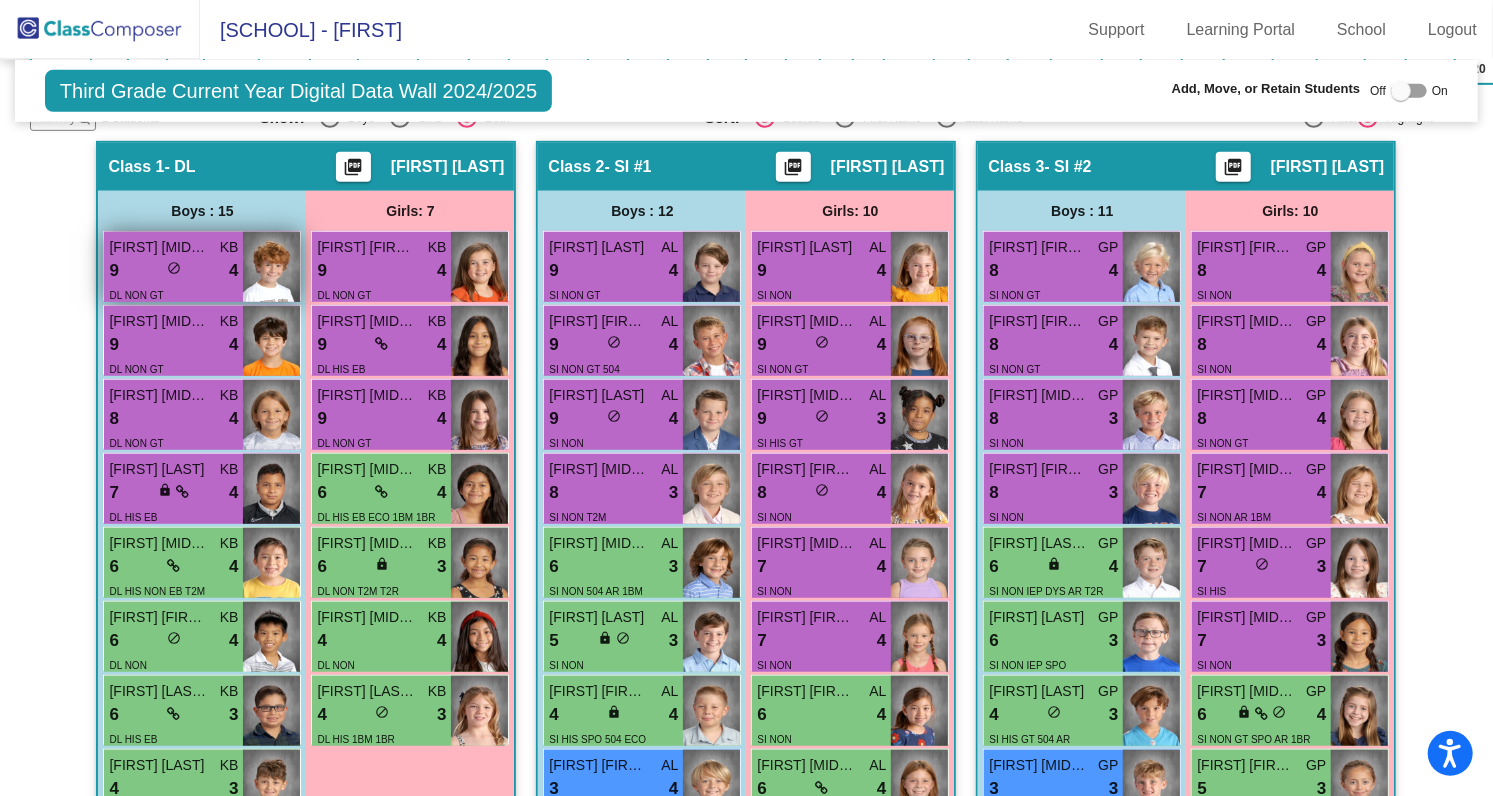 click on "9 lock do_not_disturb_alt 4" at bounding box center (173, 271) 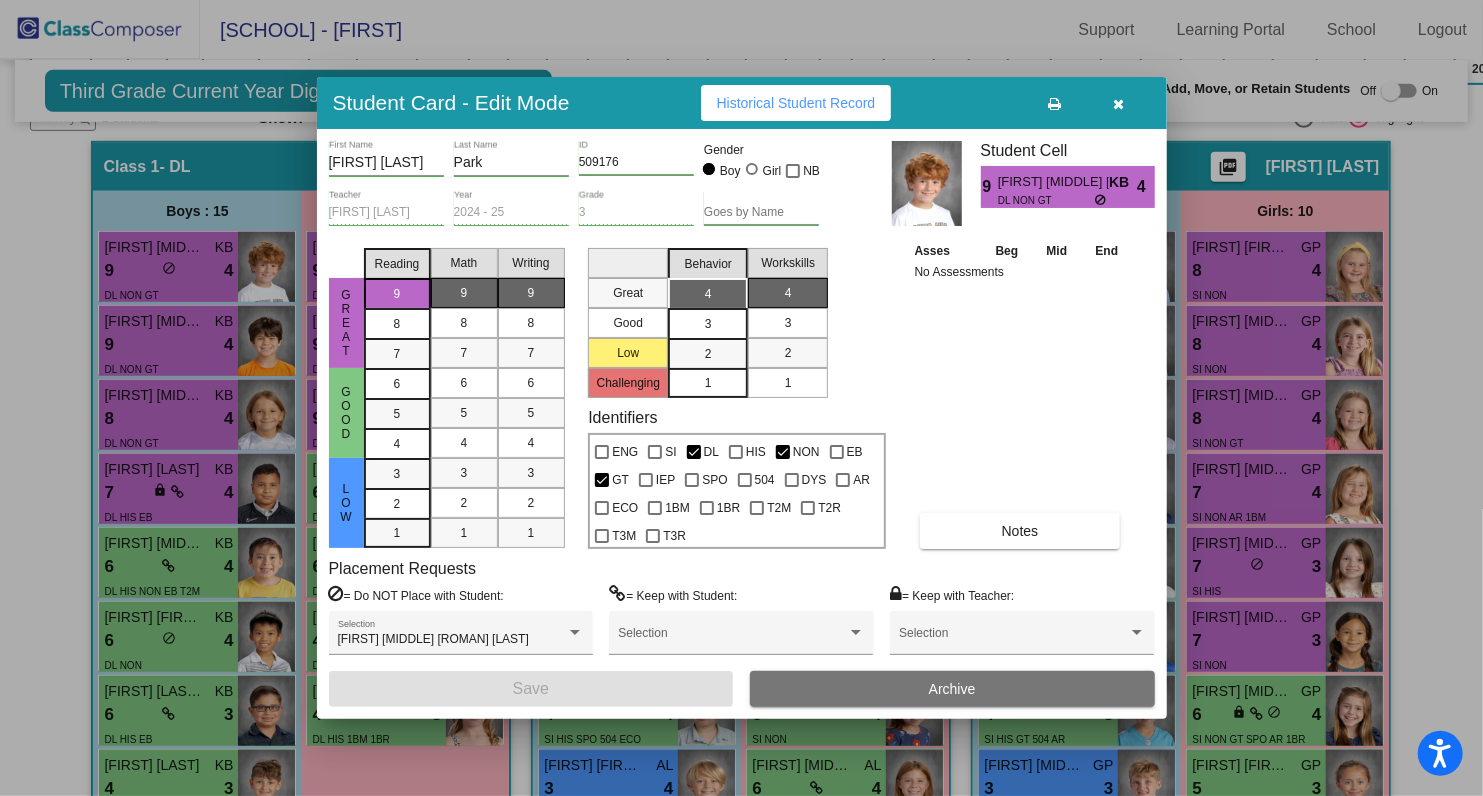 click at bounding box center [1118, 104] 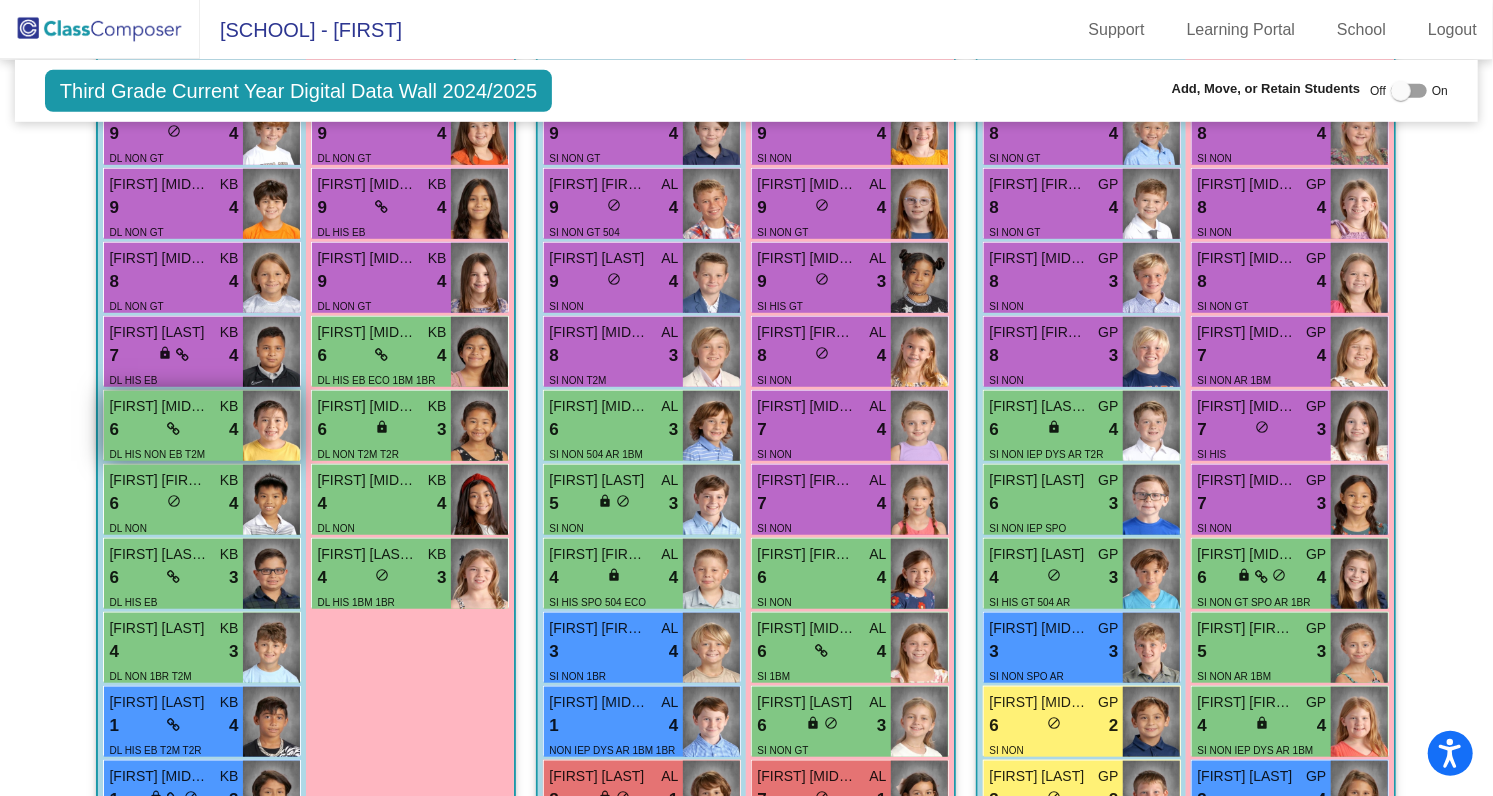 scroll, scrollTop: 751, scrollLeft: 0, axis: vertical 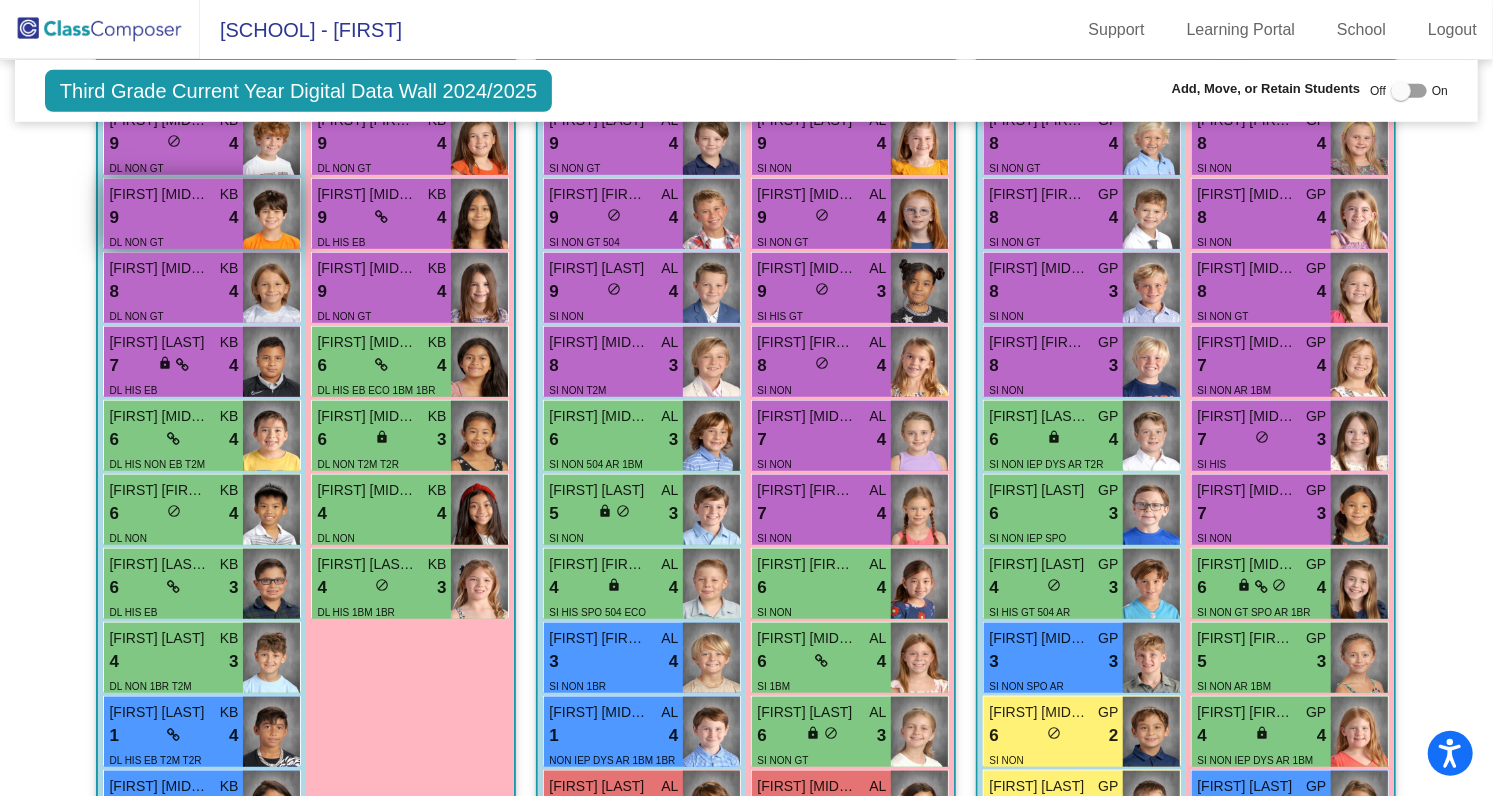 click on "9 lock do_not_disturb_alt 4" at bounding box center [173, 218] 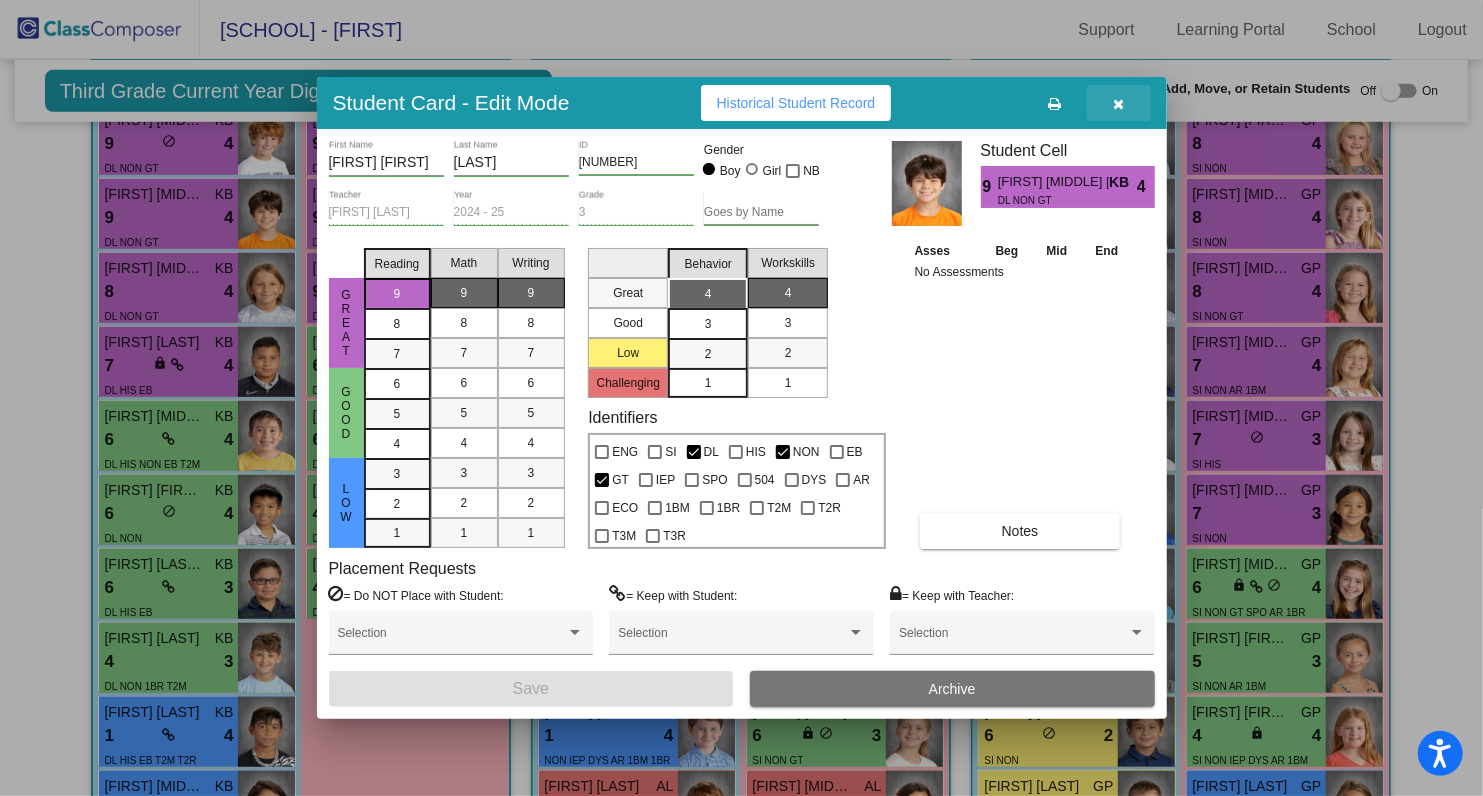click at bounding box center [1119, 103] 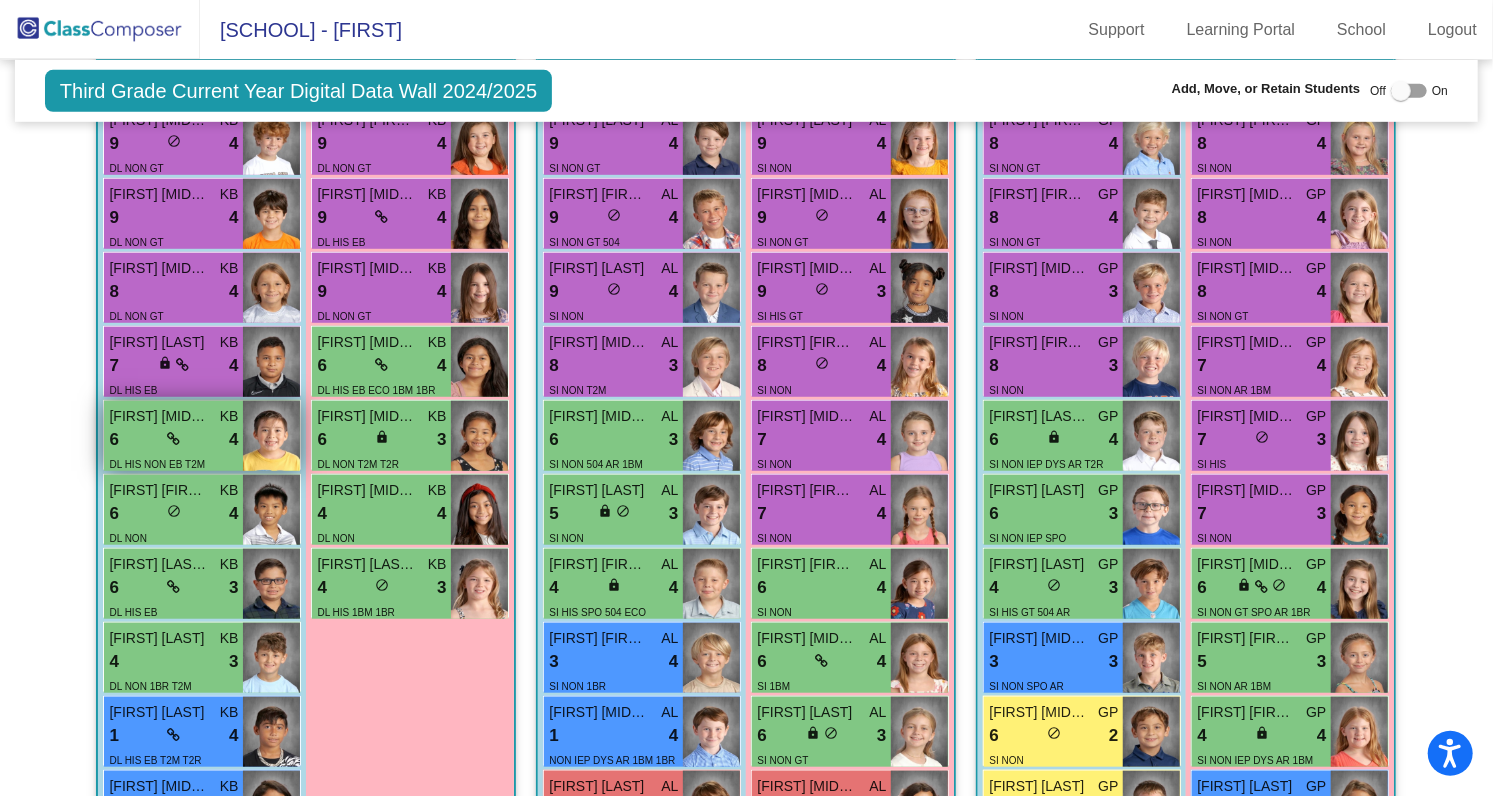 click on "4" at bounding box center (233, 440) 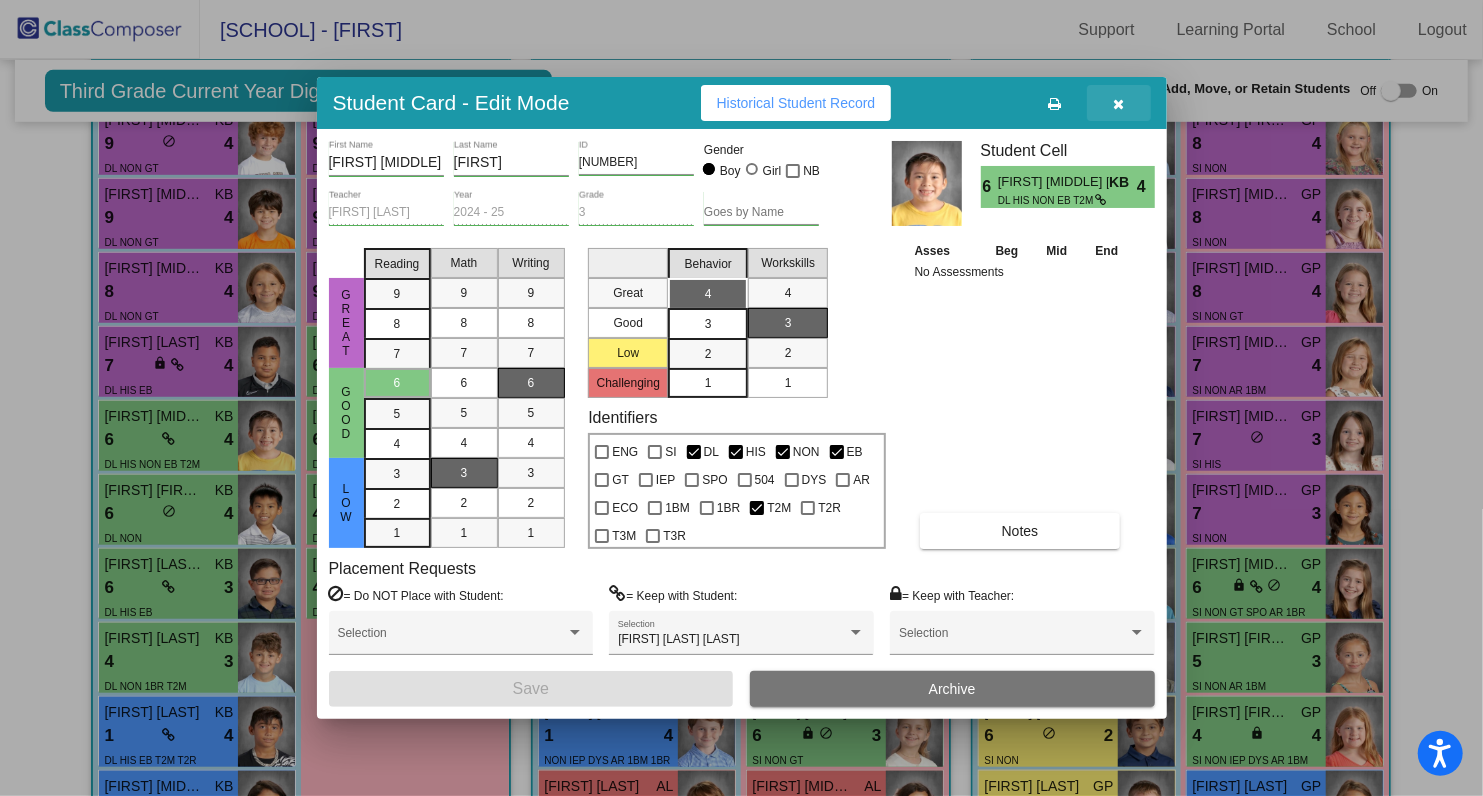 click at bounding box center [1118, 104] 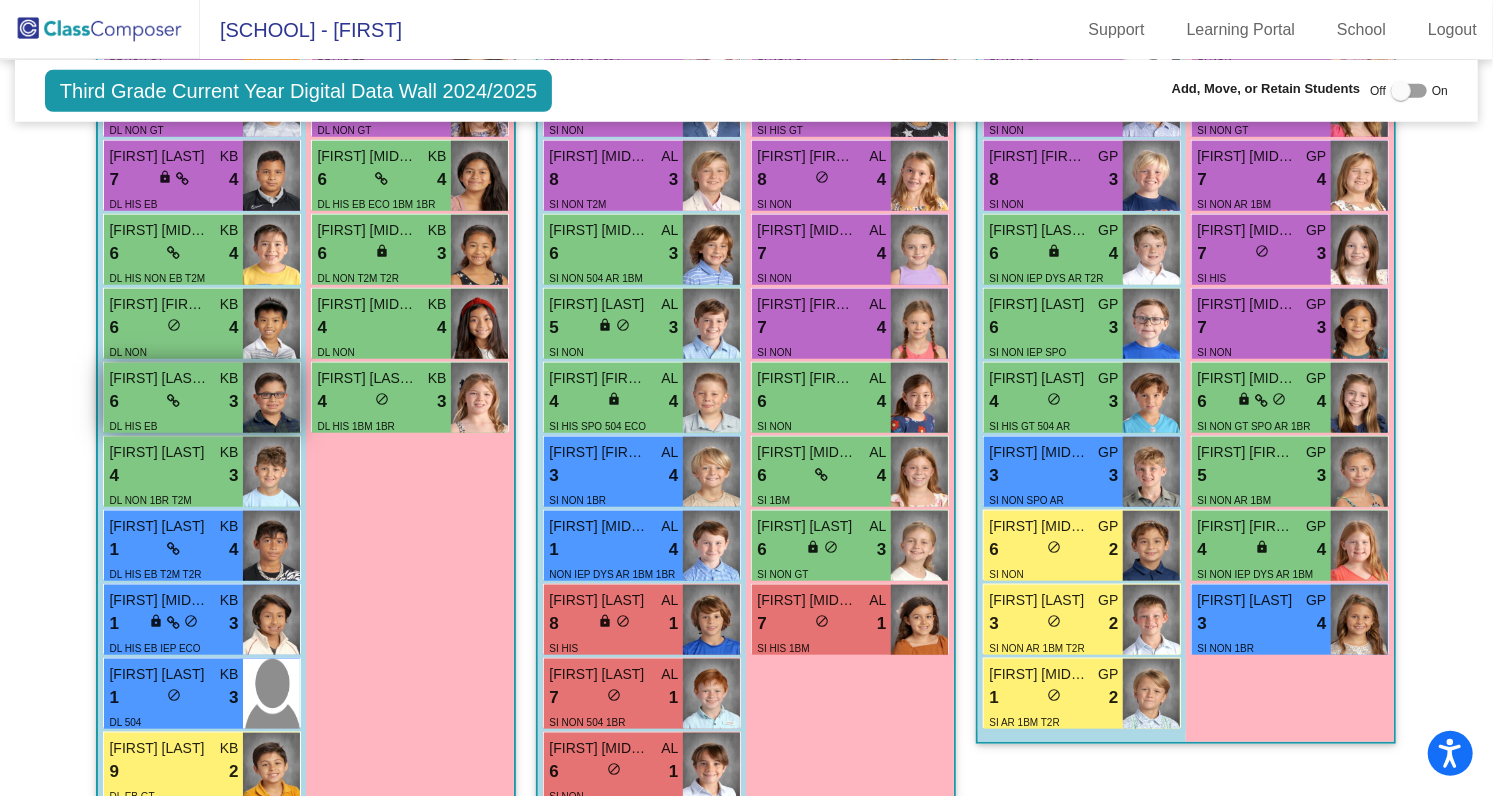 scroll, scrollTop: 966, scrollLeft: 0, axis: vertical 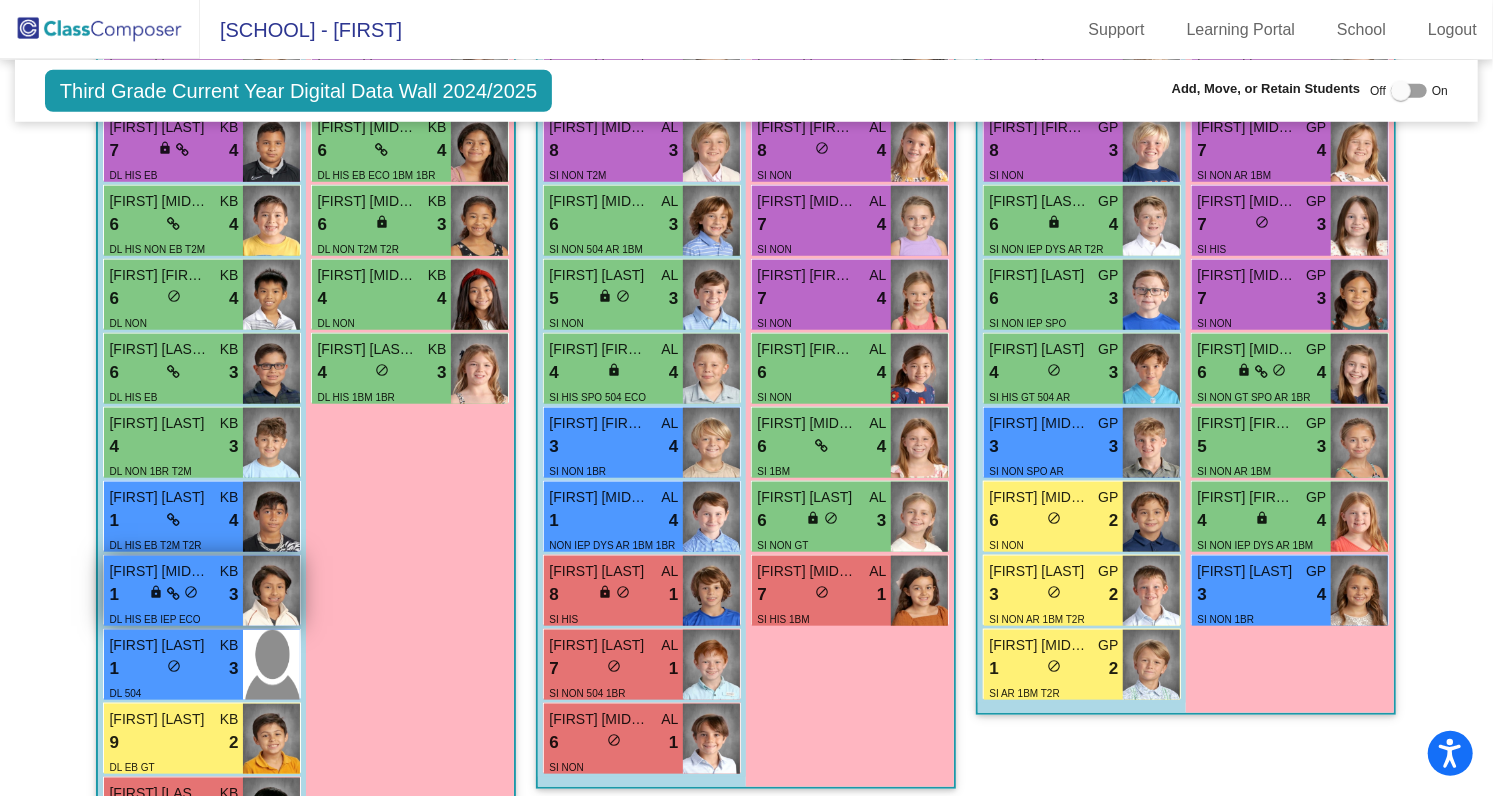 click on "1 lock do_not_disturb_alt 3" at bounding box center [173, 595] 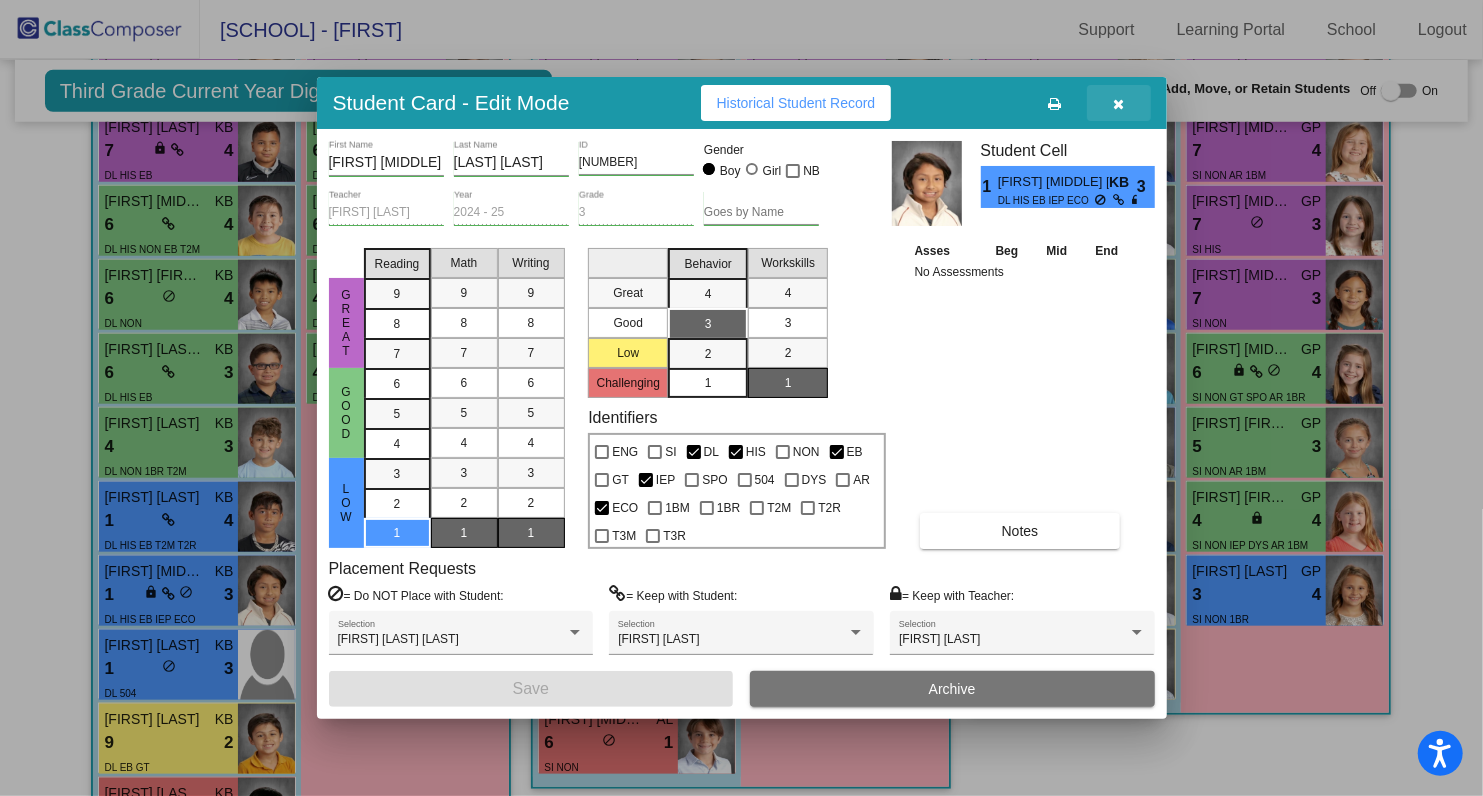 click at bounding box center [1119, 103] 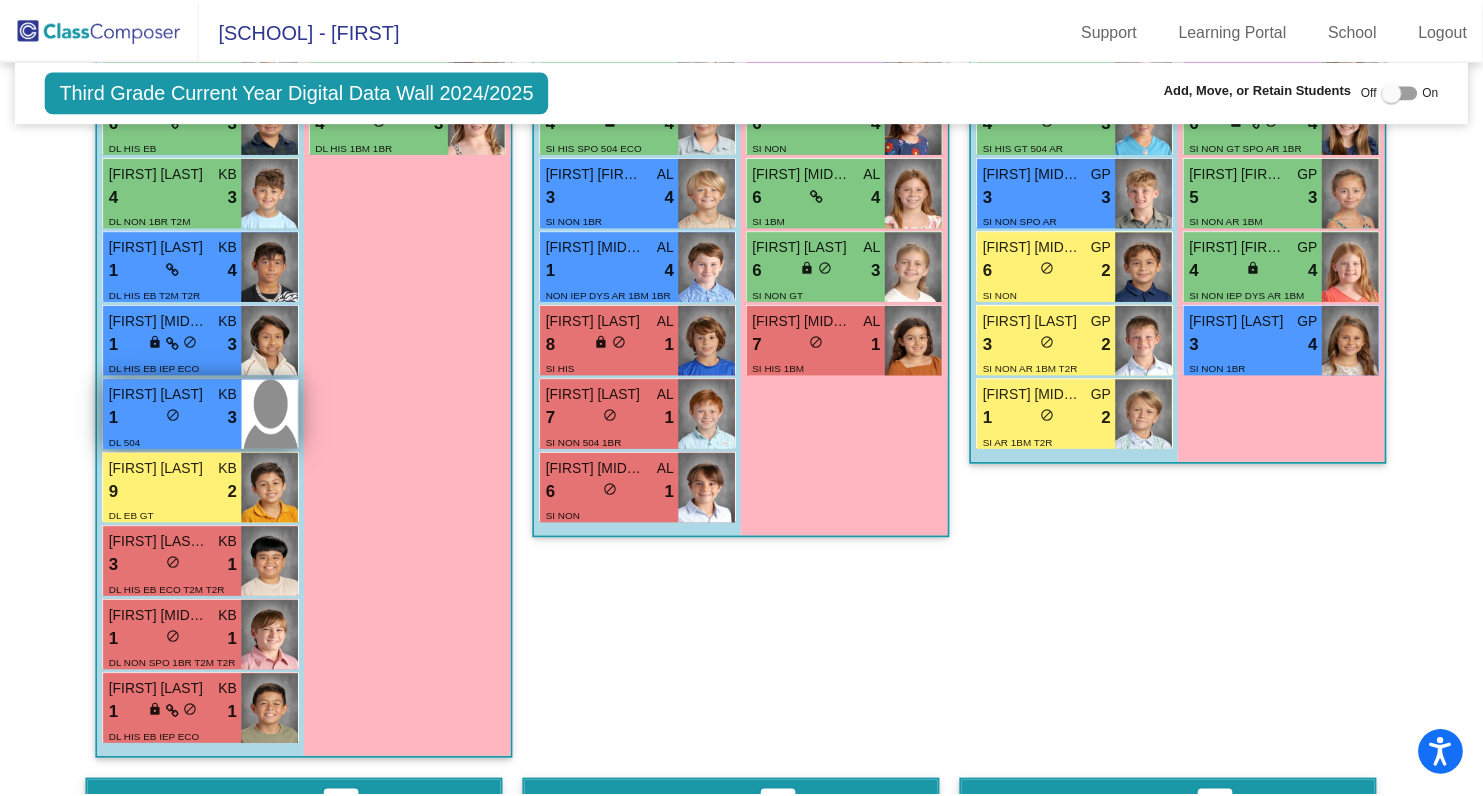 scroll, scrollTop: 1227, scrollLeft: 0, axis: vertical 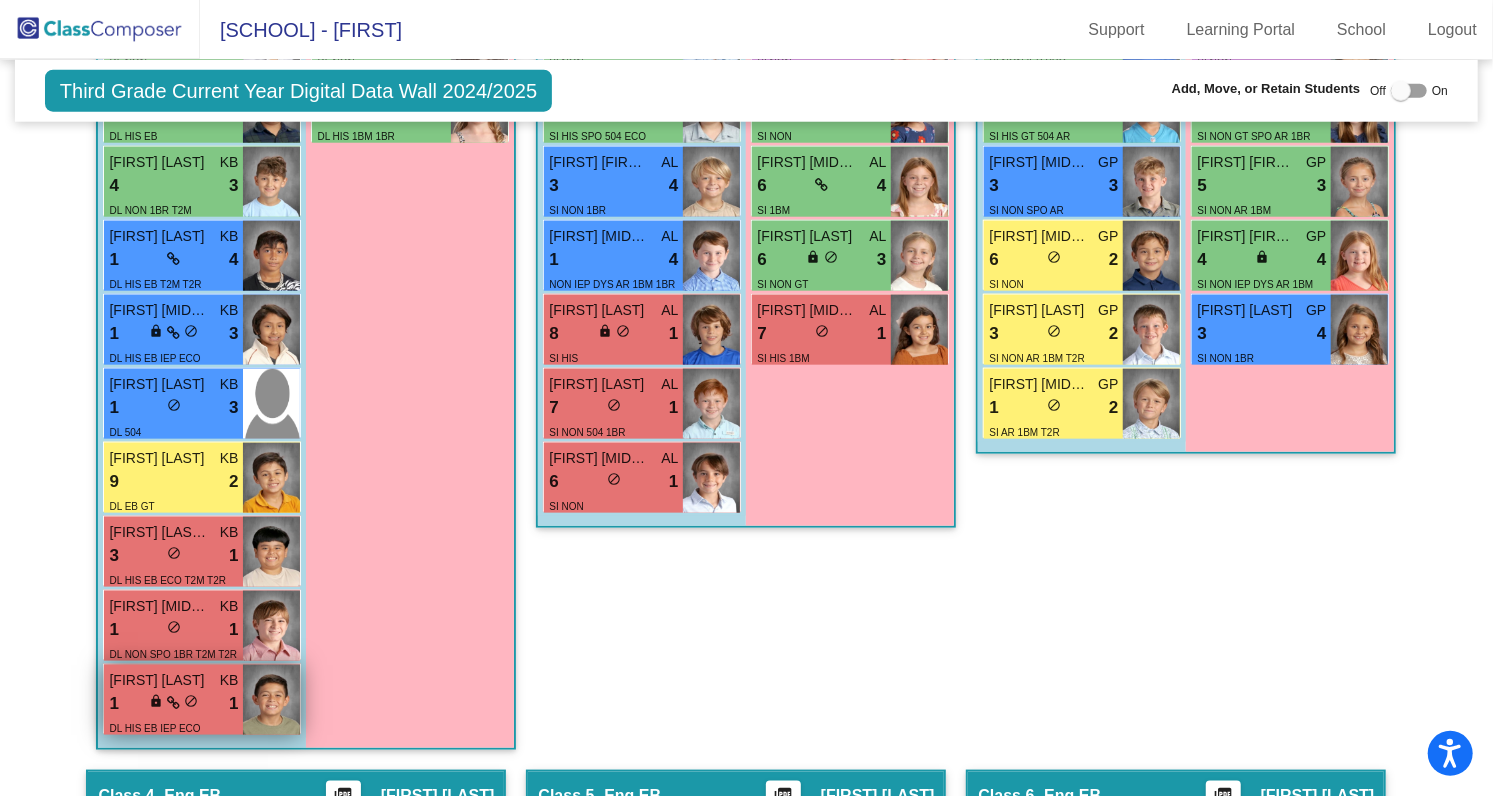 click on "1" at bounding box center (233, 704) 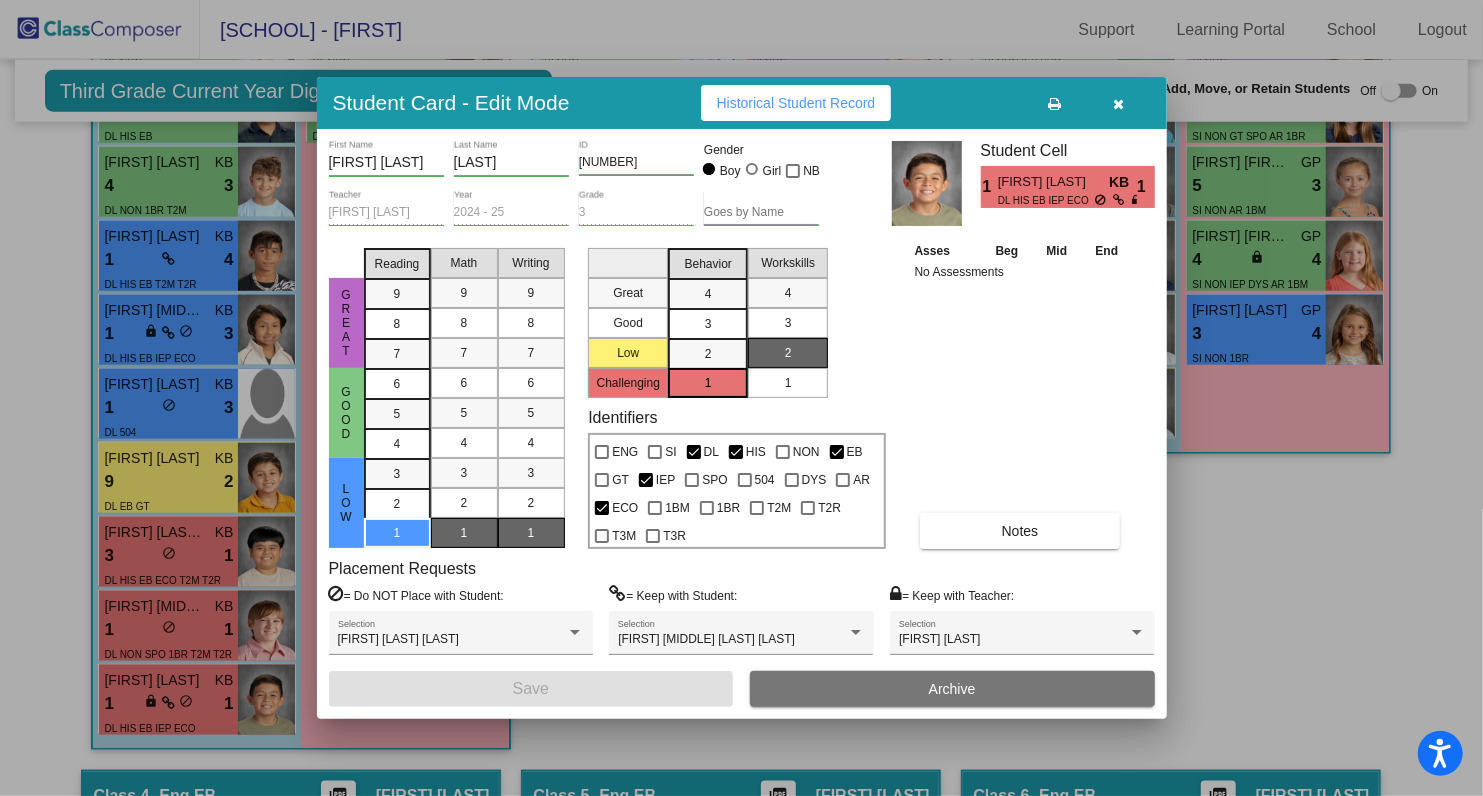 click at bounding box center (741, 398) 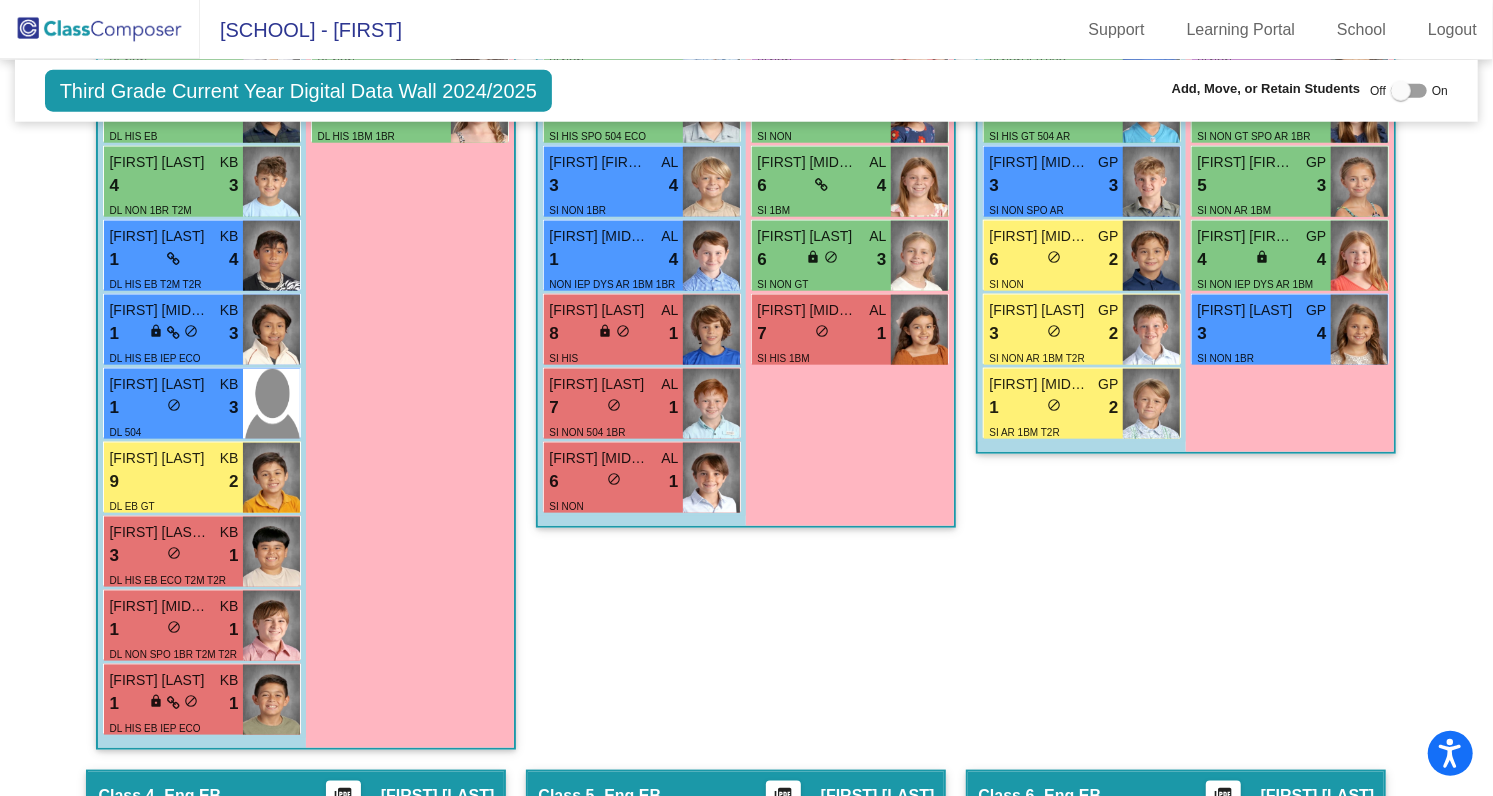 click on "DL HIS EB ECO T2M T2R" at bounding box center [167, 579] 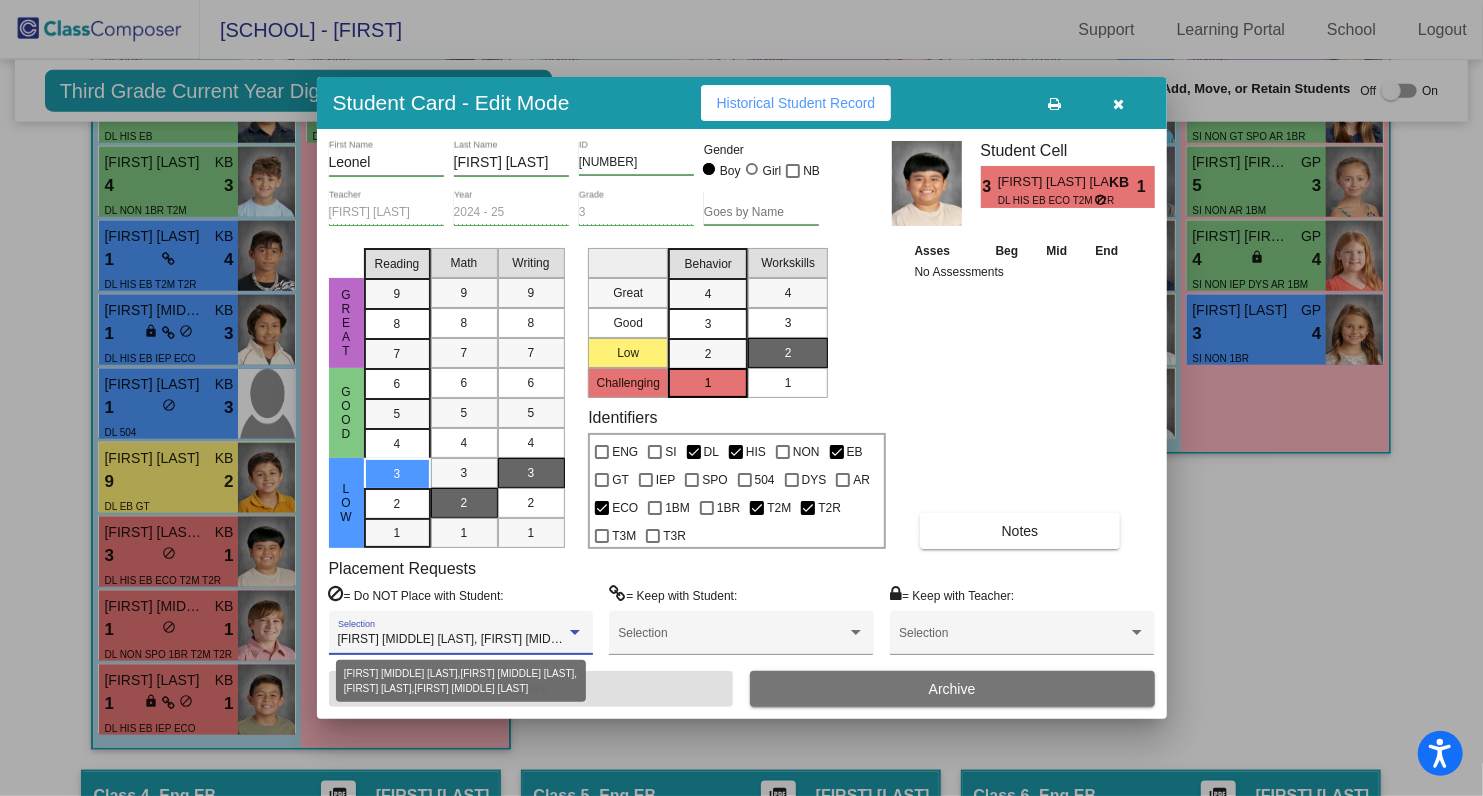 click on "[FIRST] [MIDDLE] [LAST], [FIRST] [MIDDLE] [LAST], [FIRST] [LAST], [FIRST] [MIDDLE] [LAST]" at bounding box center [593, 639] 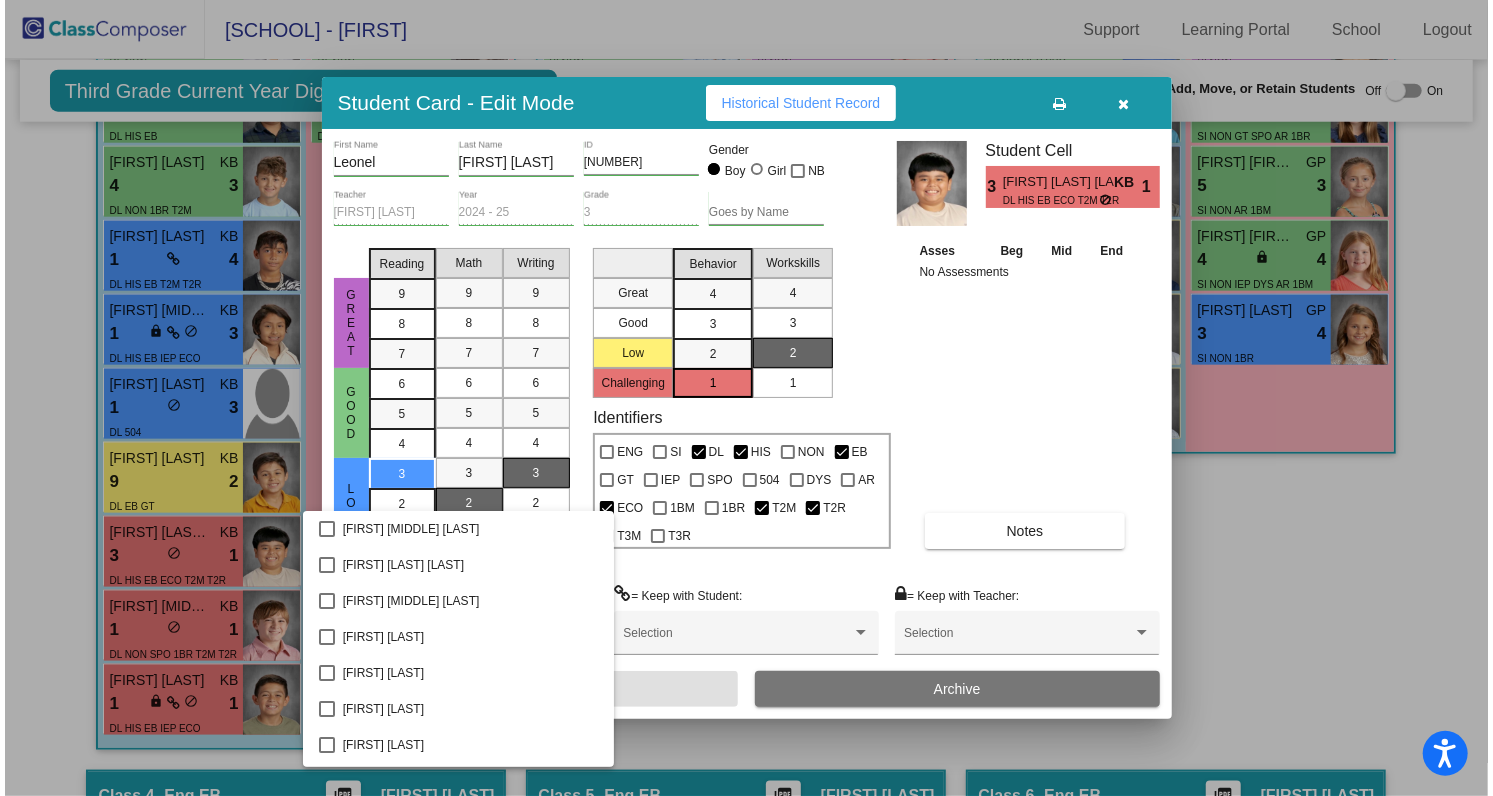 scroll, scrollTop: 790, scrollLeft: 0, axis: vertical 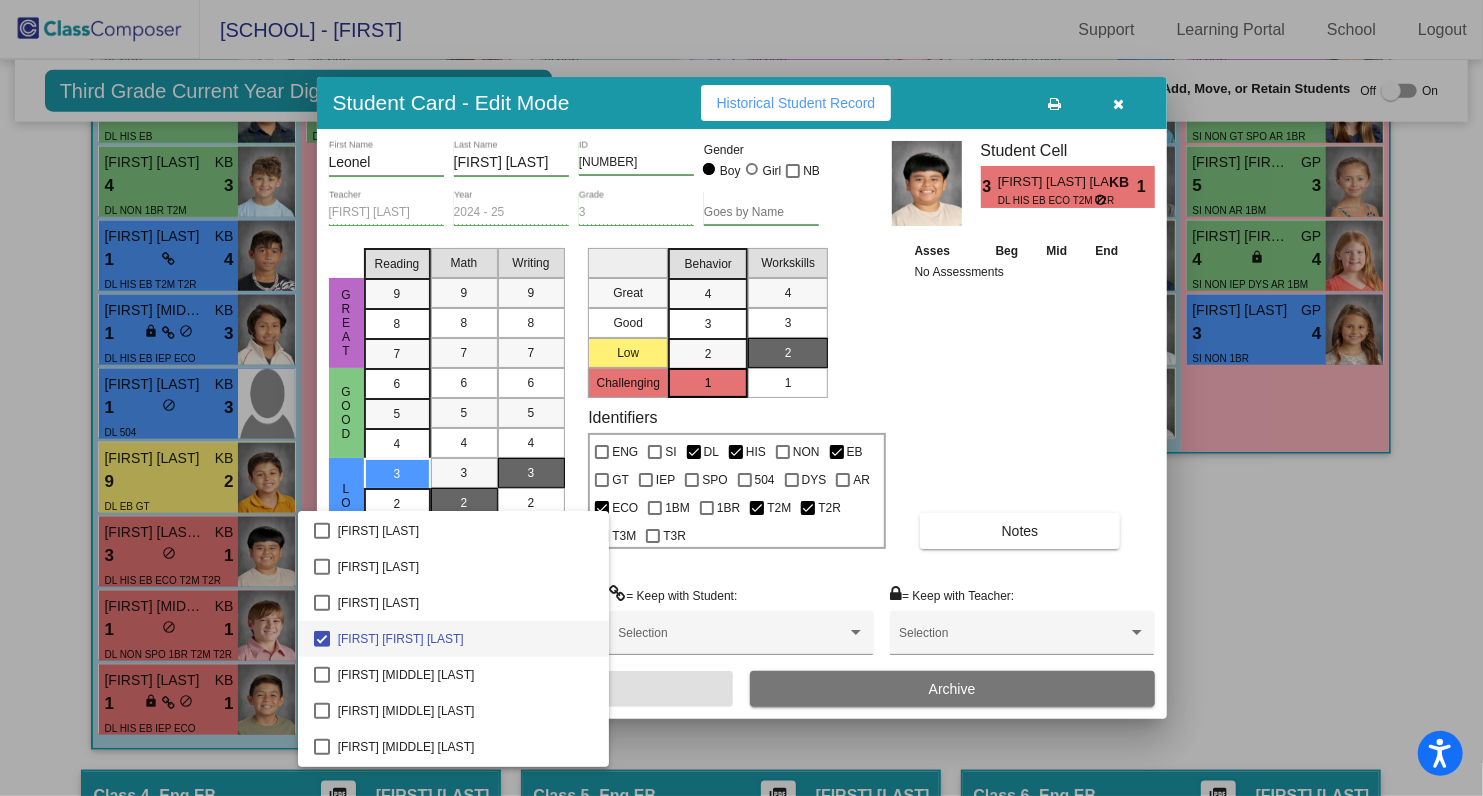 click at bounding box center (741, 398) 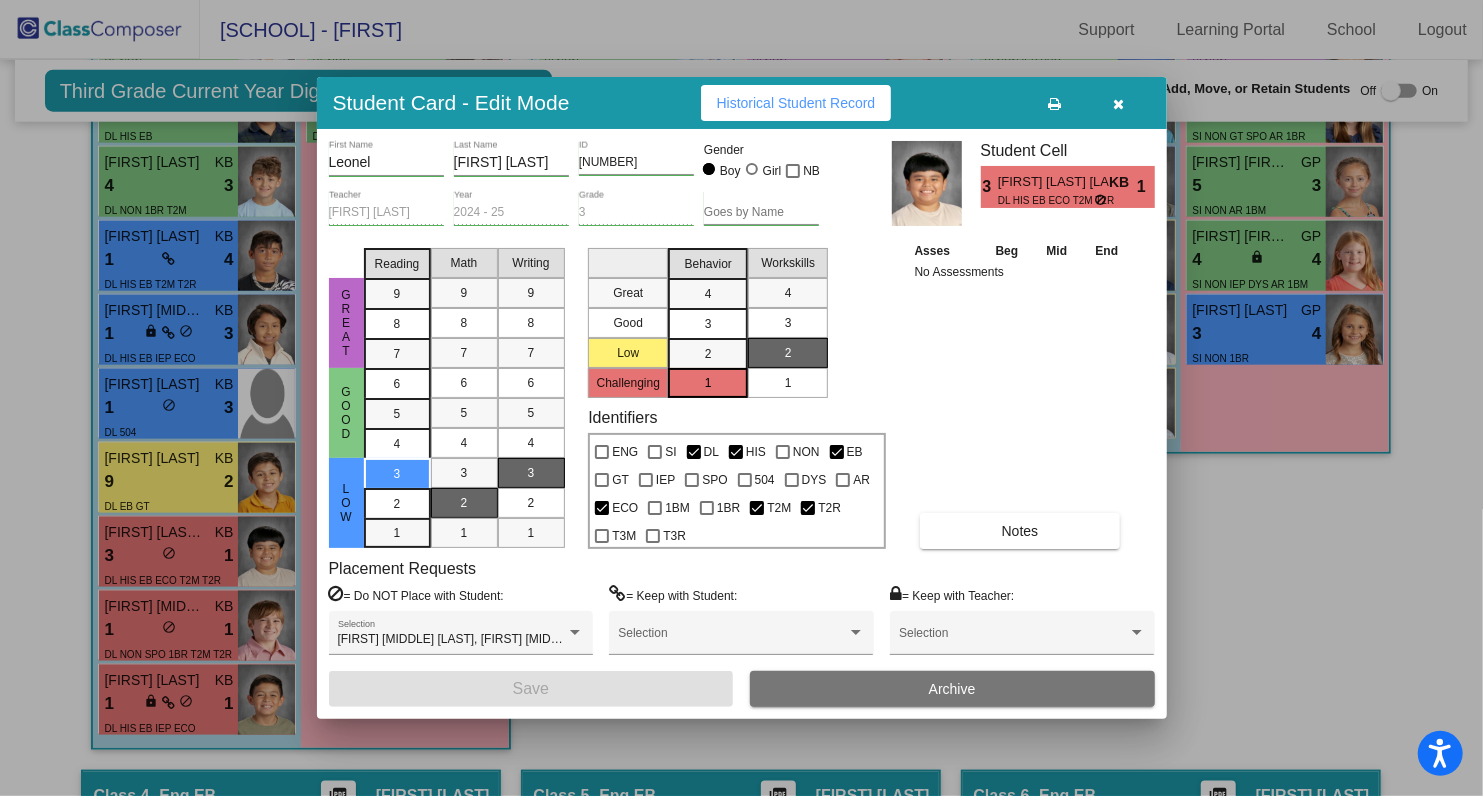 click at bounding box center (741, 398) 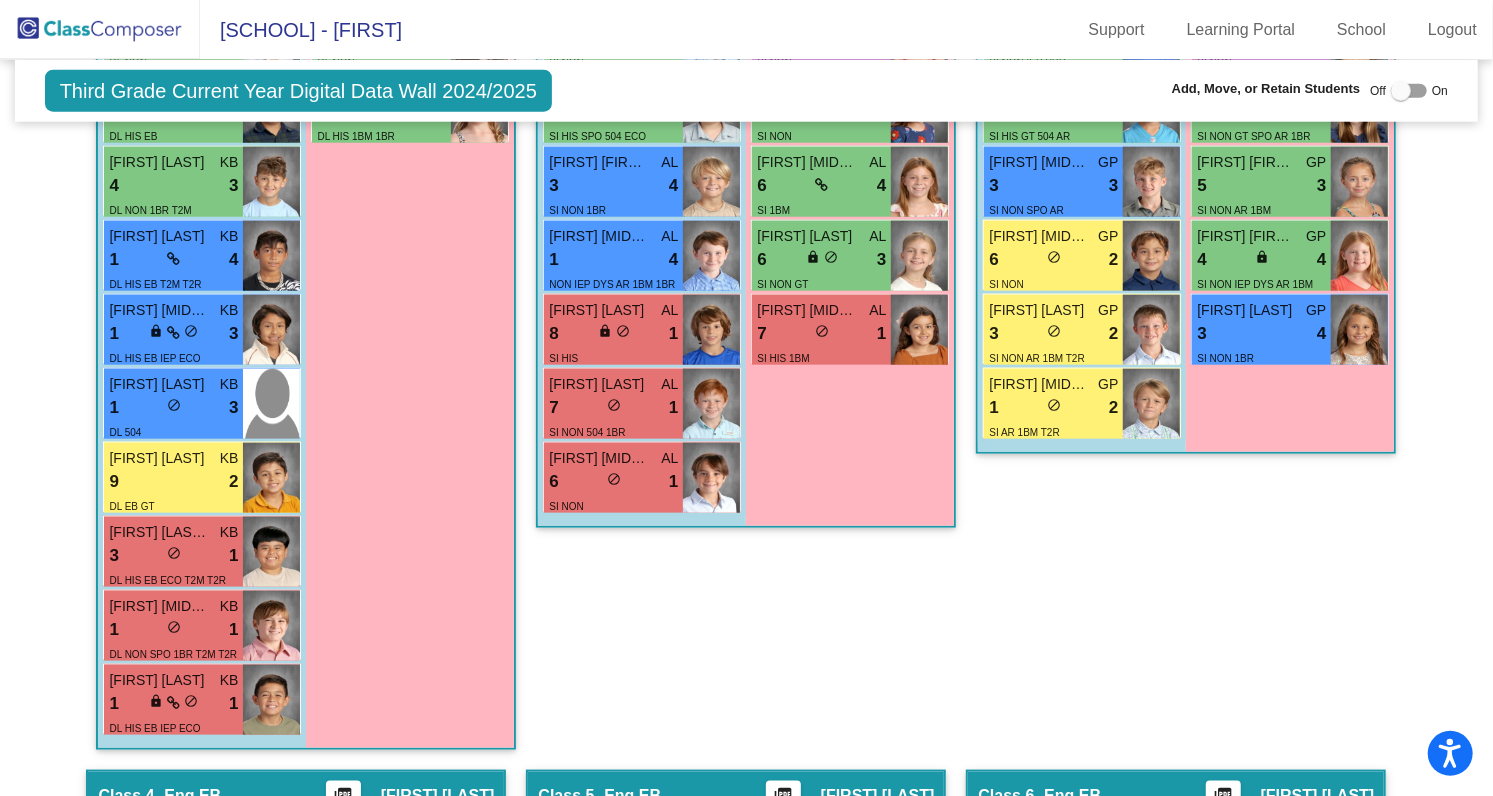 click on "3 lock do_not_disturb_alt 1" at bounding box center (173, 556) 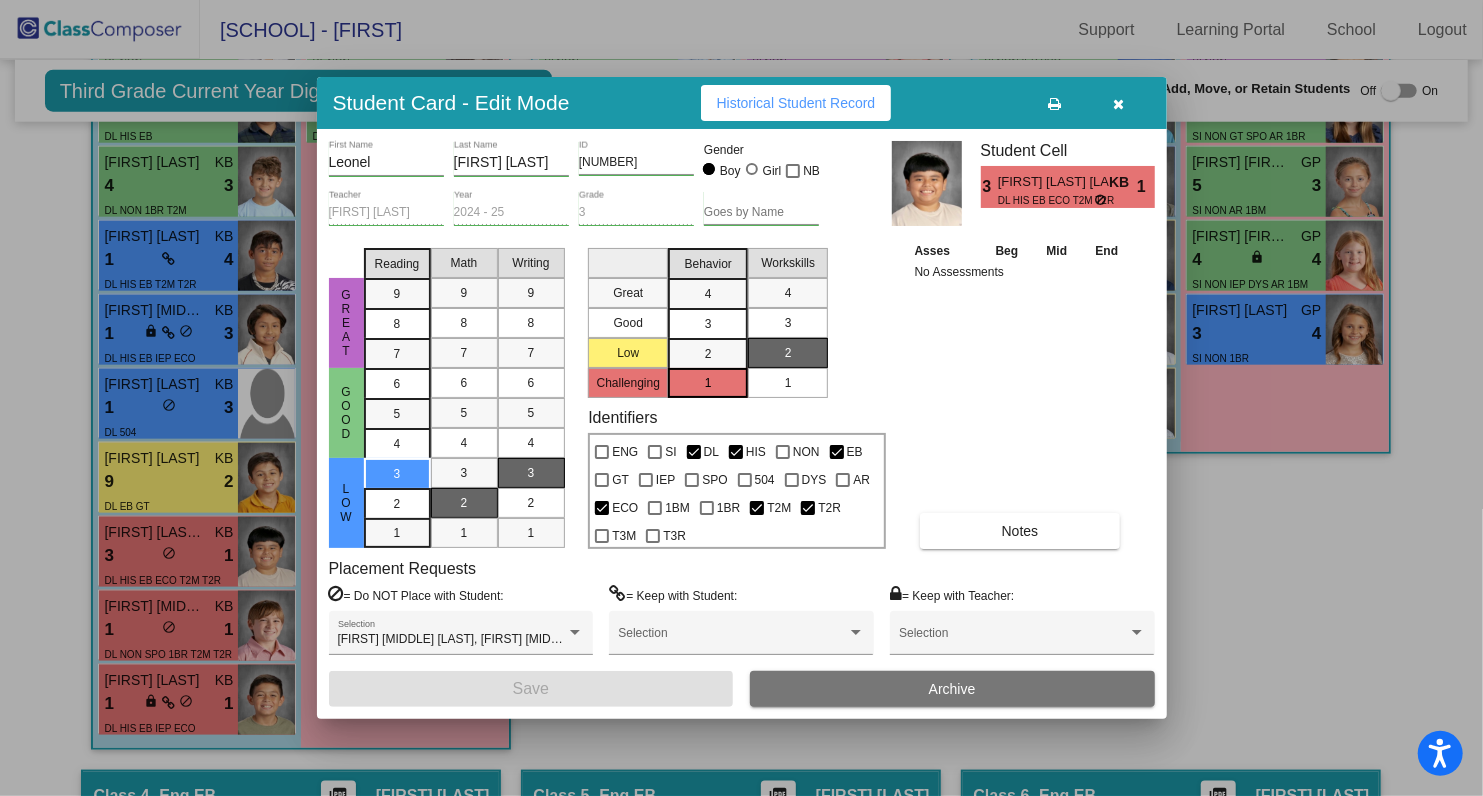 click at bounding box center [1119, 103] 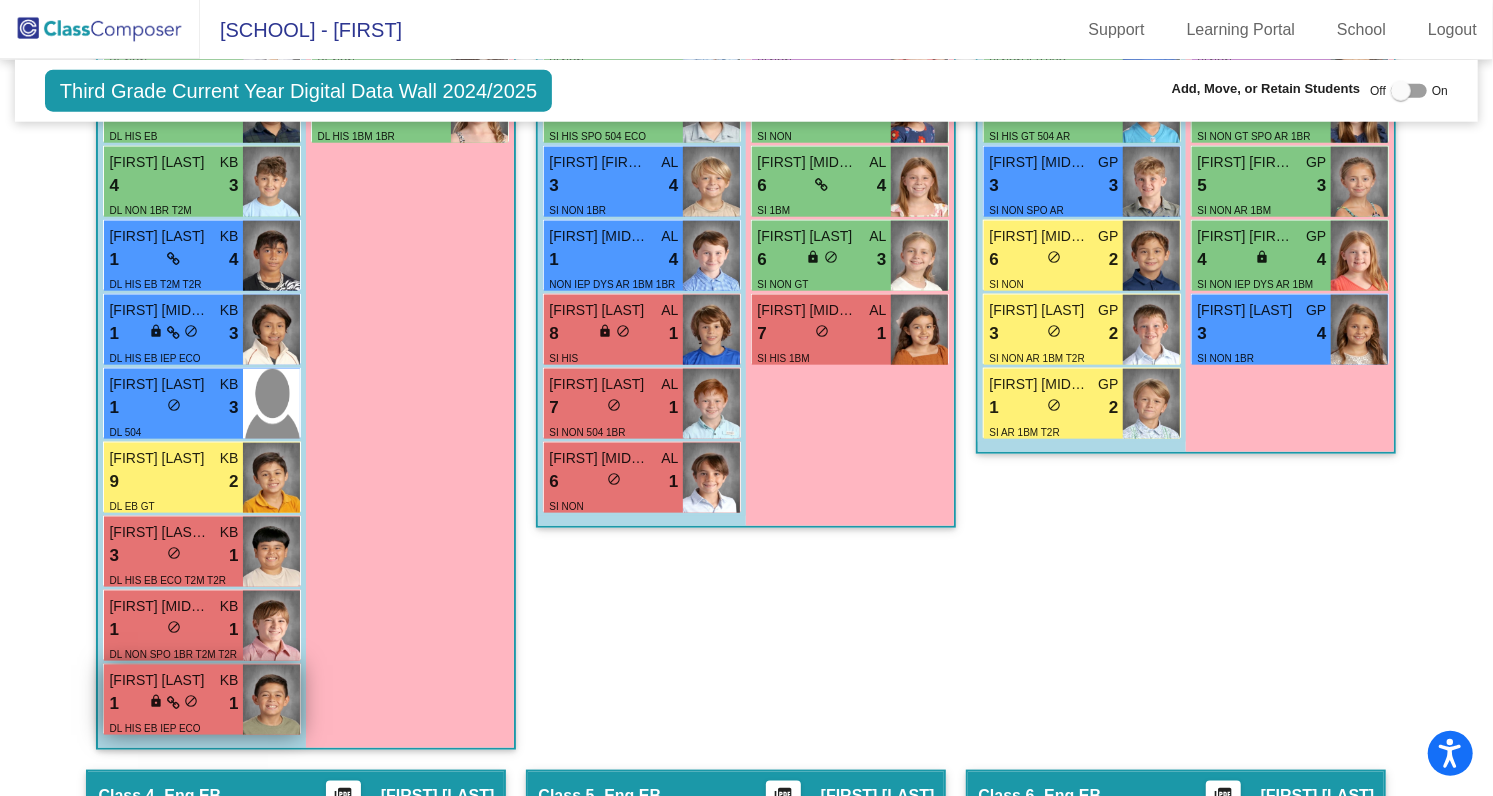 click on "DL HIS EB IEP ECO" at bounding box center [173, 727] 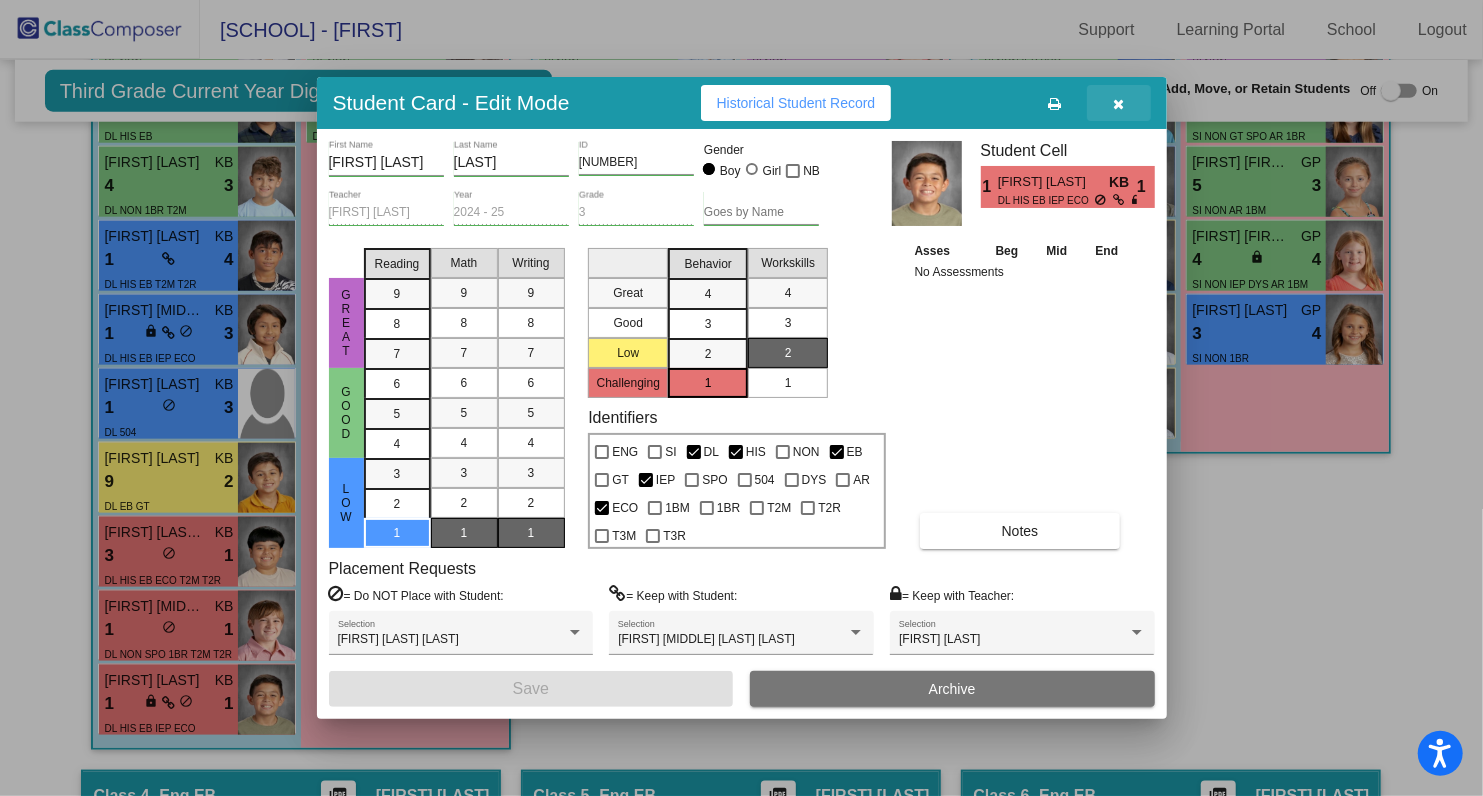 click at bounding box center [1119, 103] 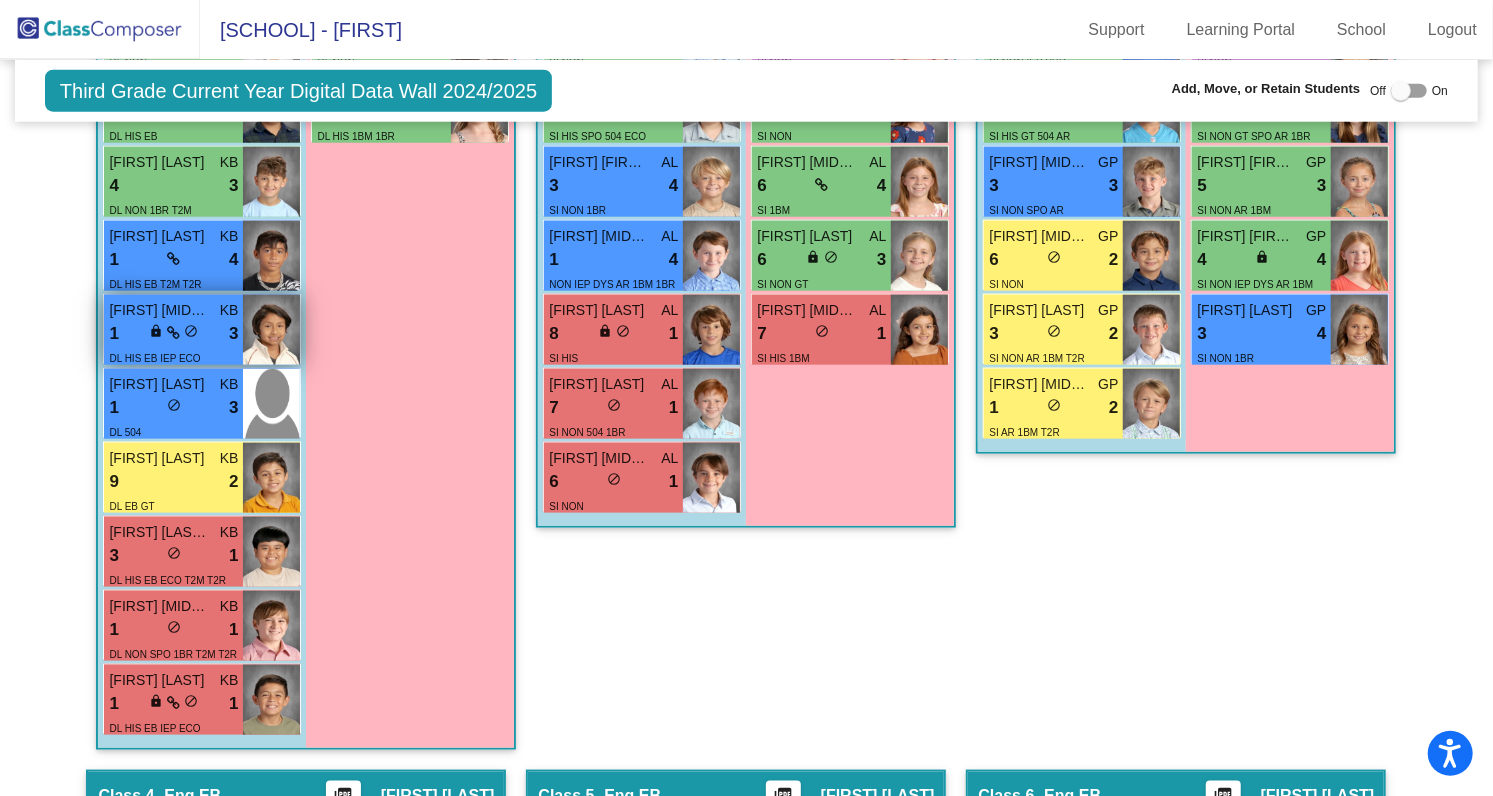click on "1 lock do_not_disturb_alt 3" at bounding box center [173, 334] 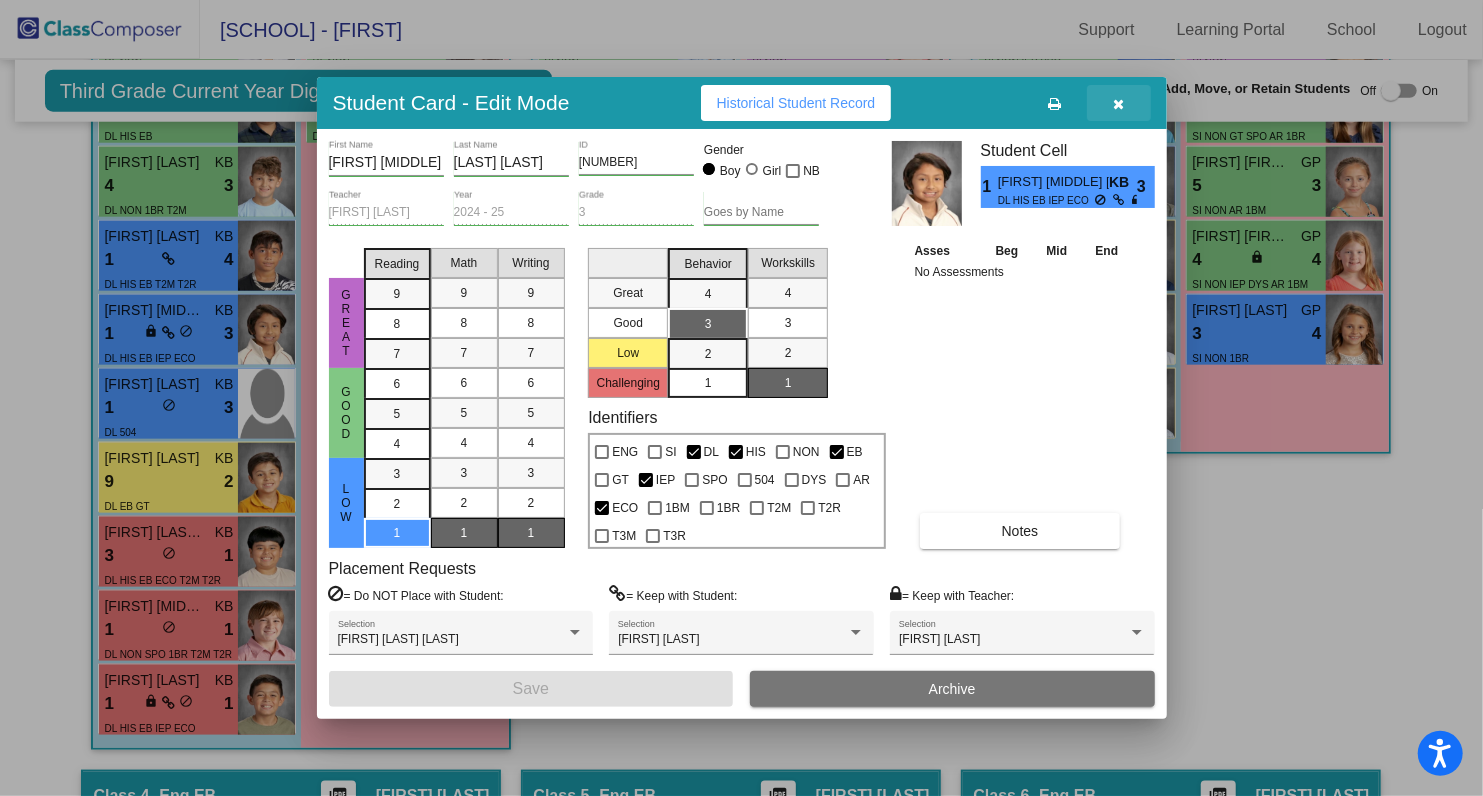 click at bounding box center (1119, 103) 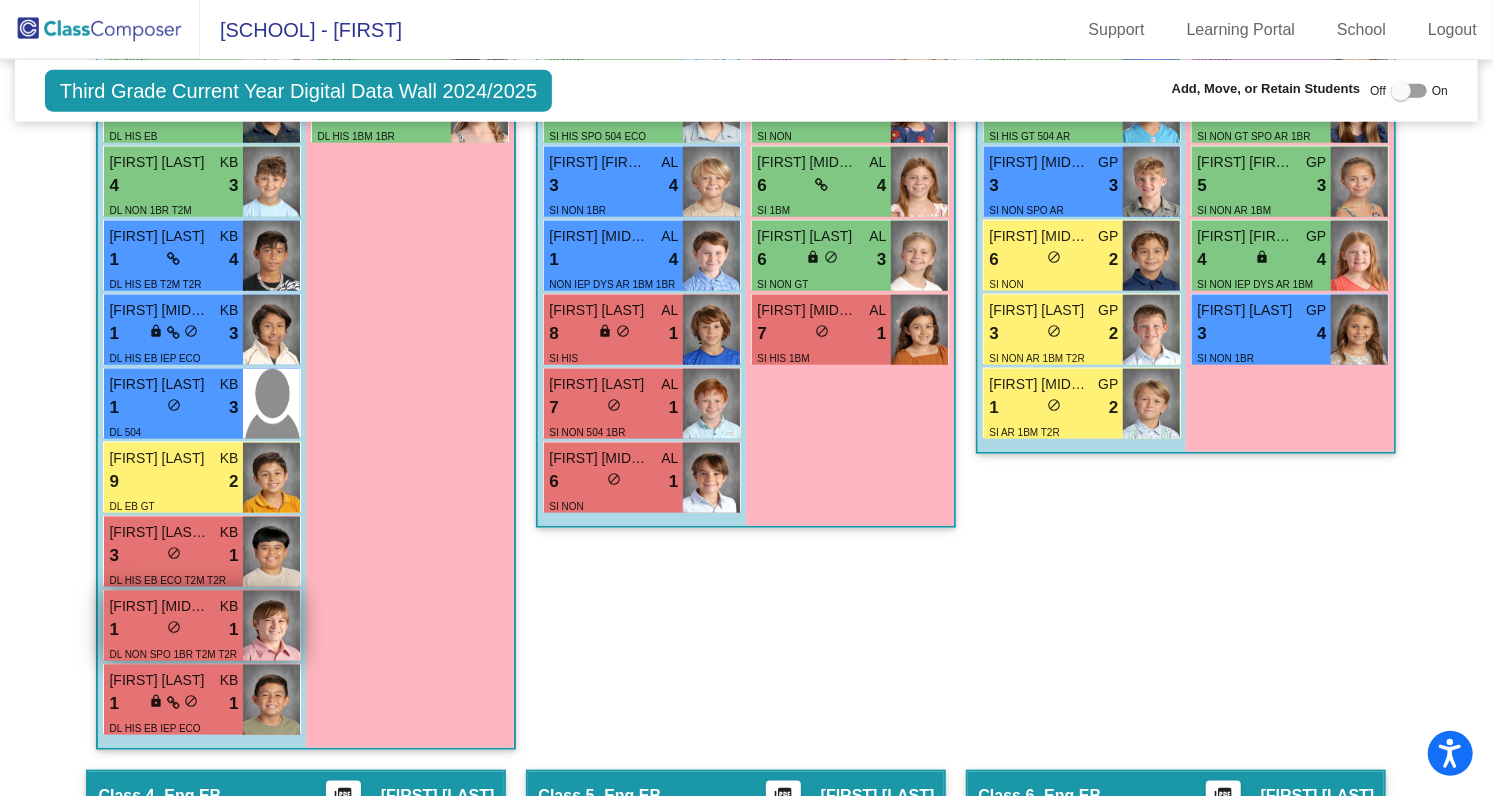 click at bounding box center [271, 626] 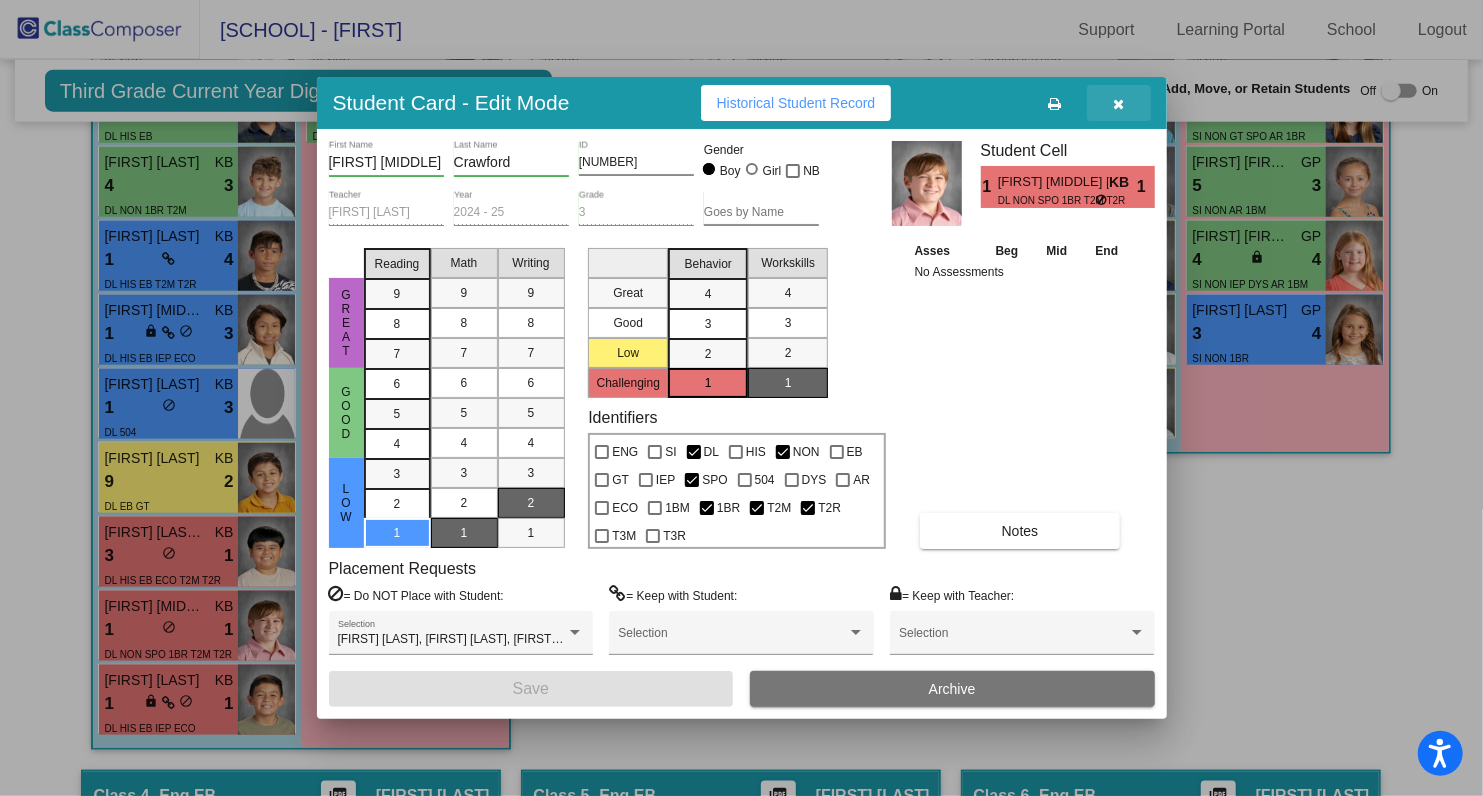 click at bounding box center (1118, 104) 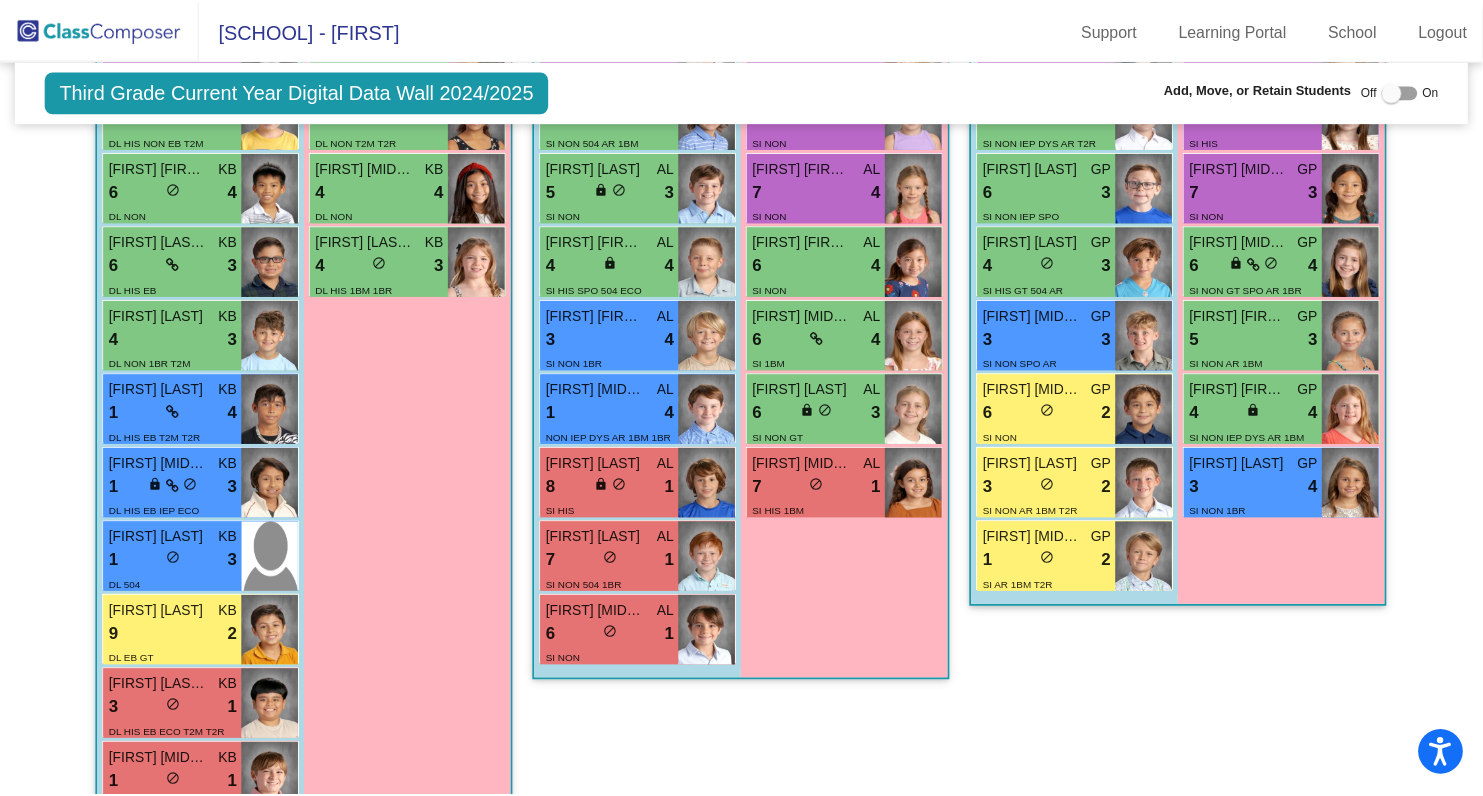 scroll, scrollTop: 1083, scrollLeft: 0, axis: vertical 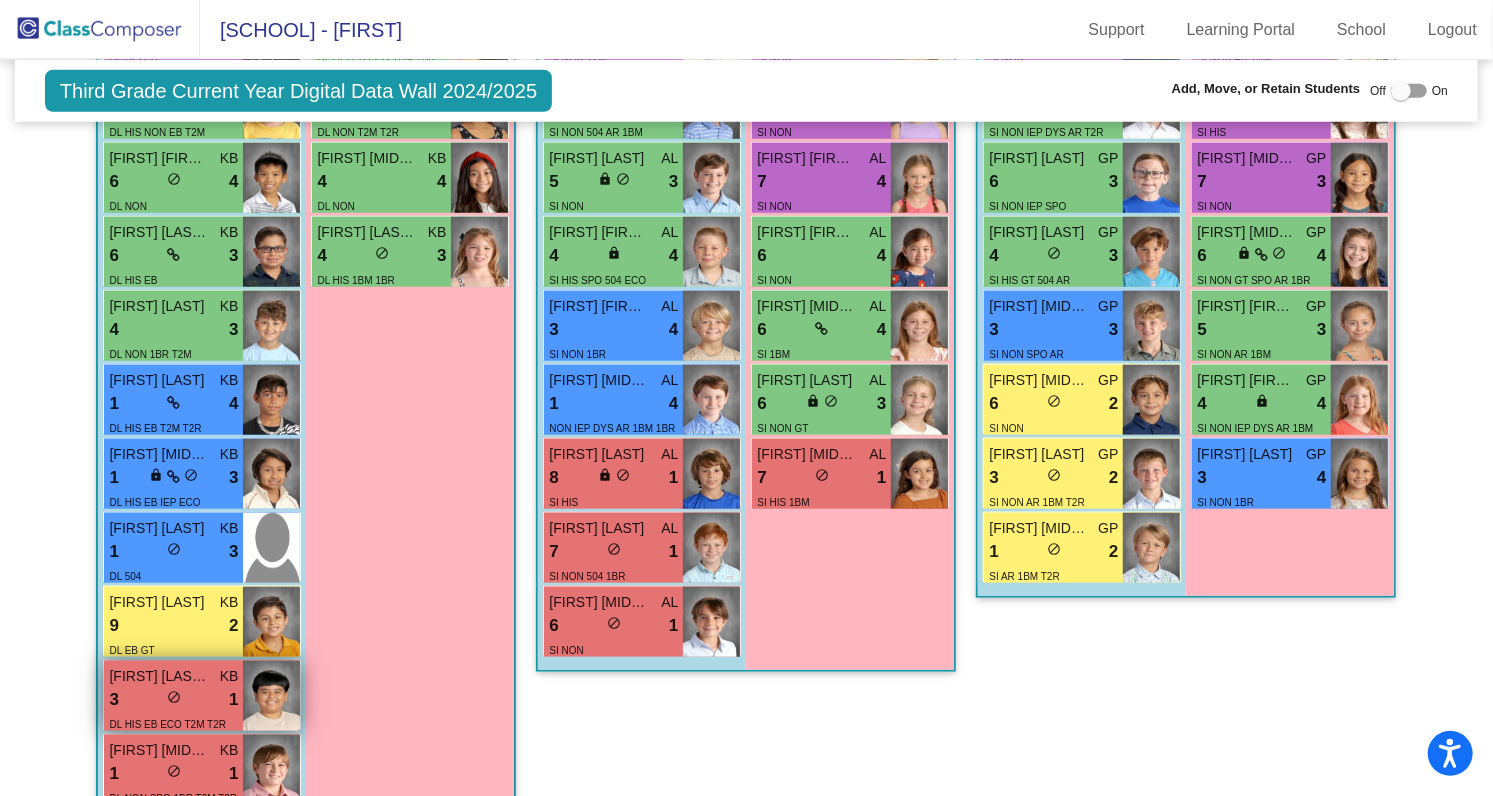 click on "3 lock do_not_disturb_alt 1" at bounding box center (173, 700) 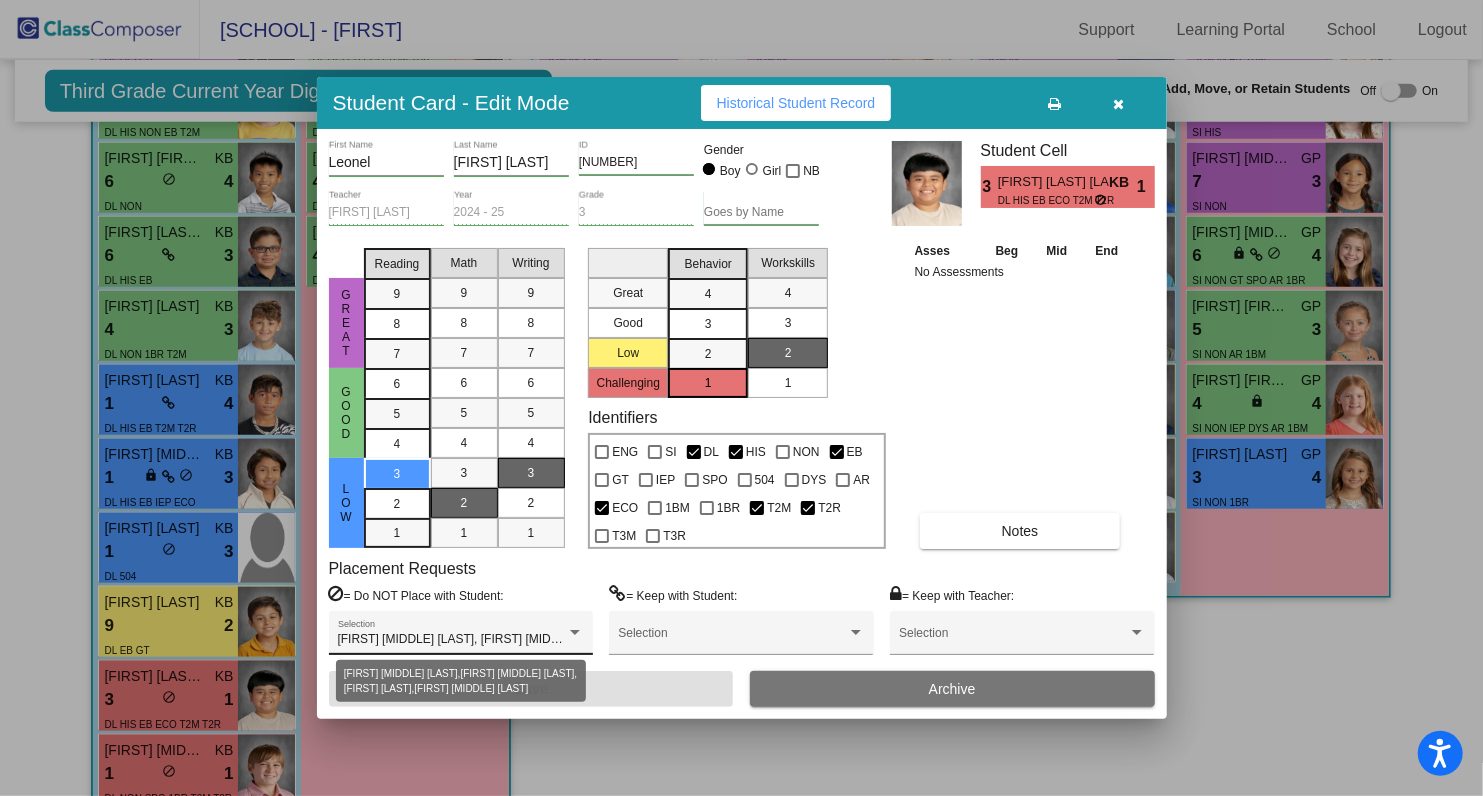 click at bounding box center (575, 633) 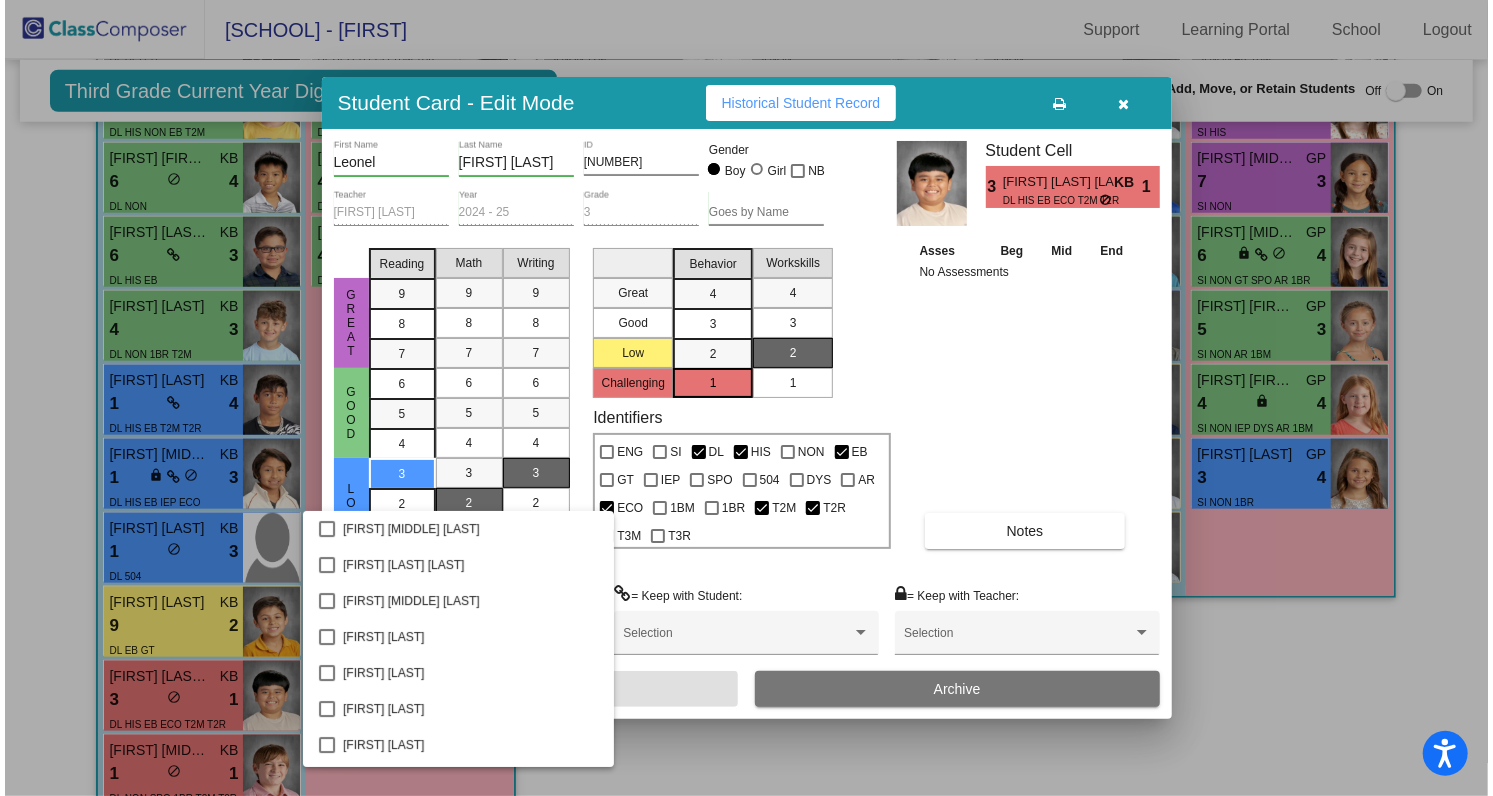 scroll, scrollTop: 790, scrollLeft: 0, axis: vertical 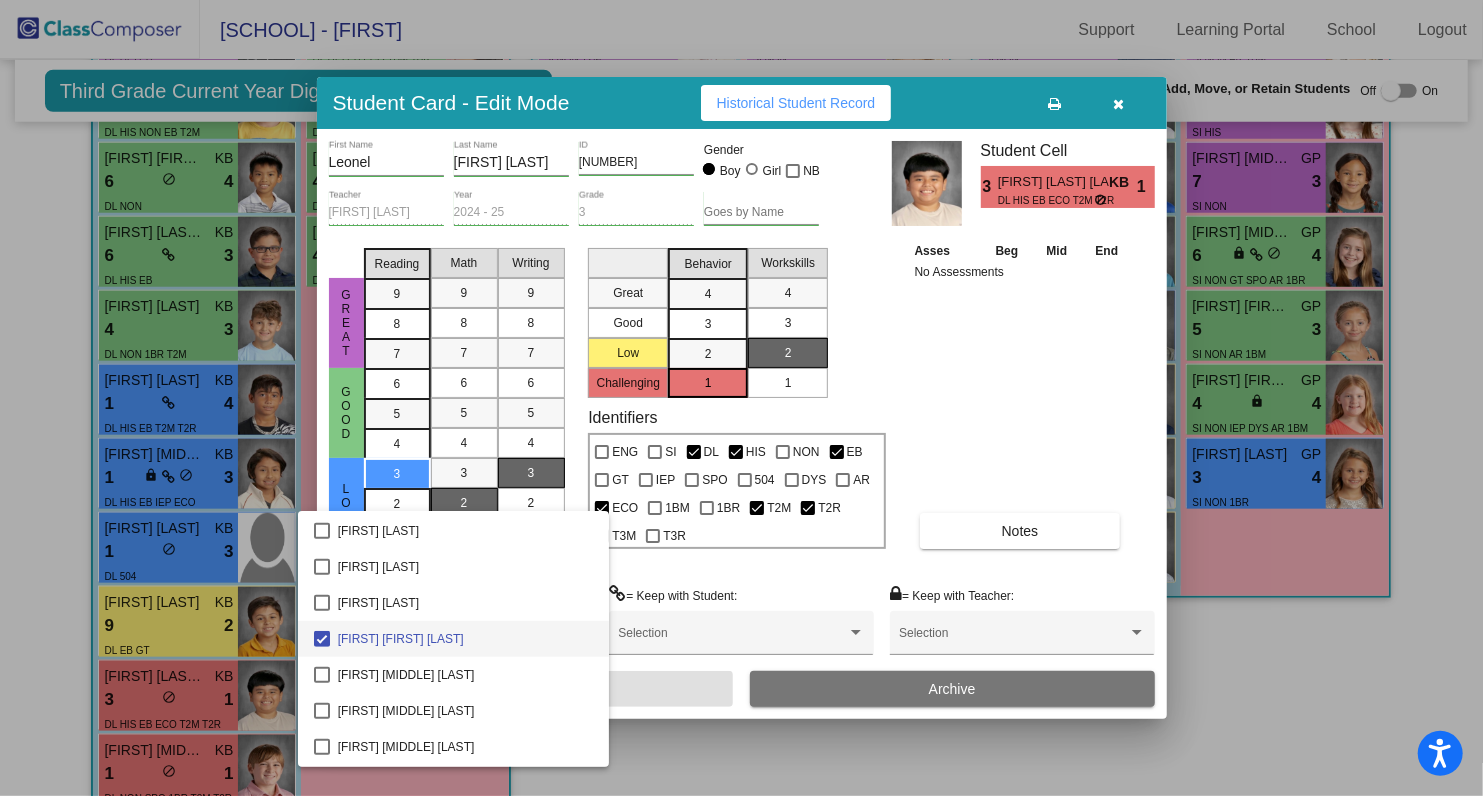 click at bounding box center (741, 398) 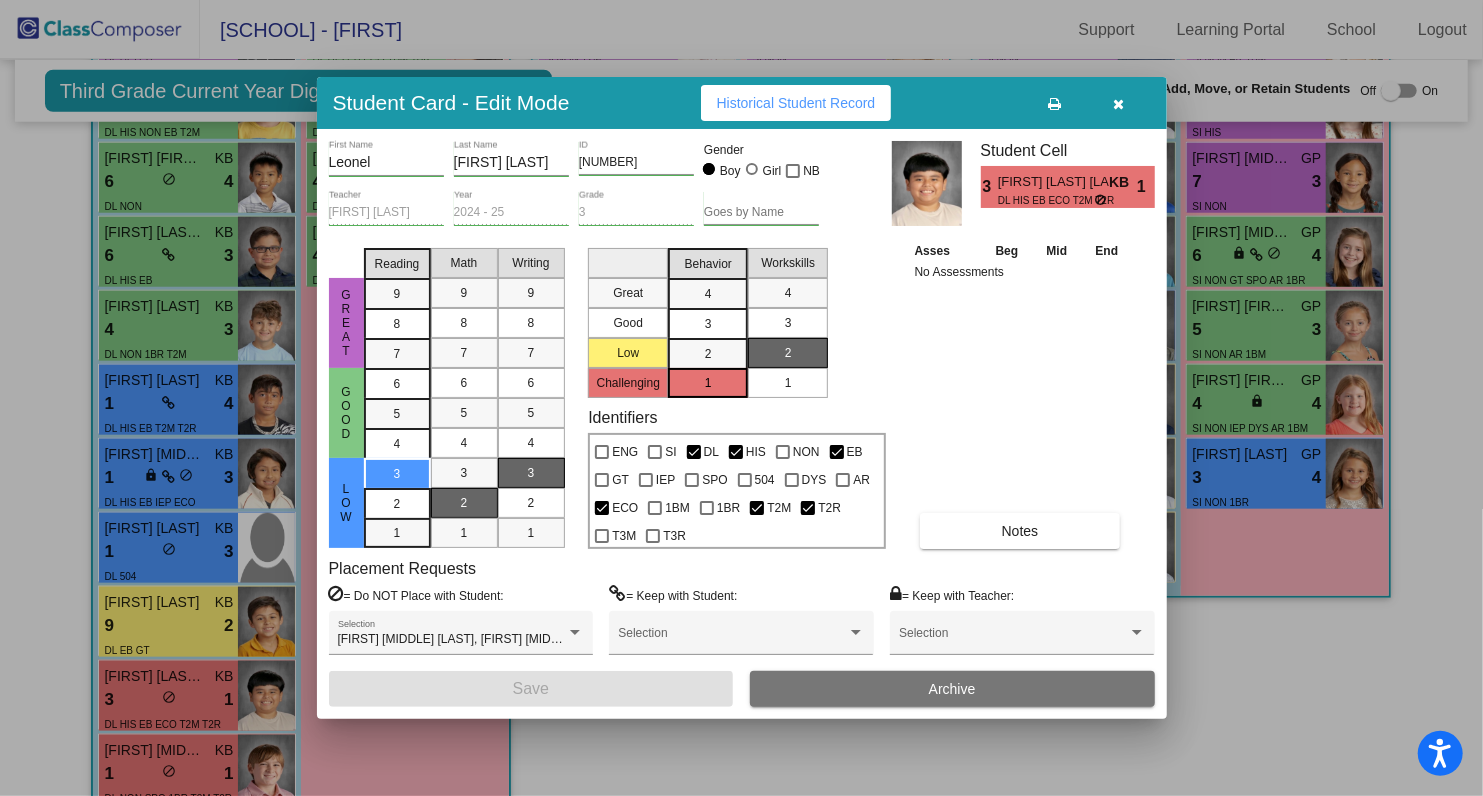 click at bounding box center (741, 398) 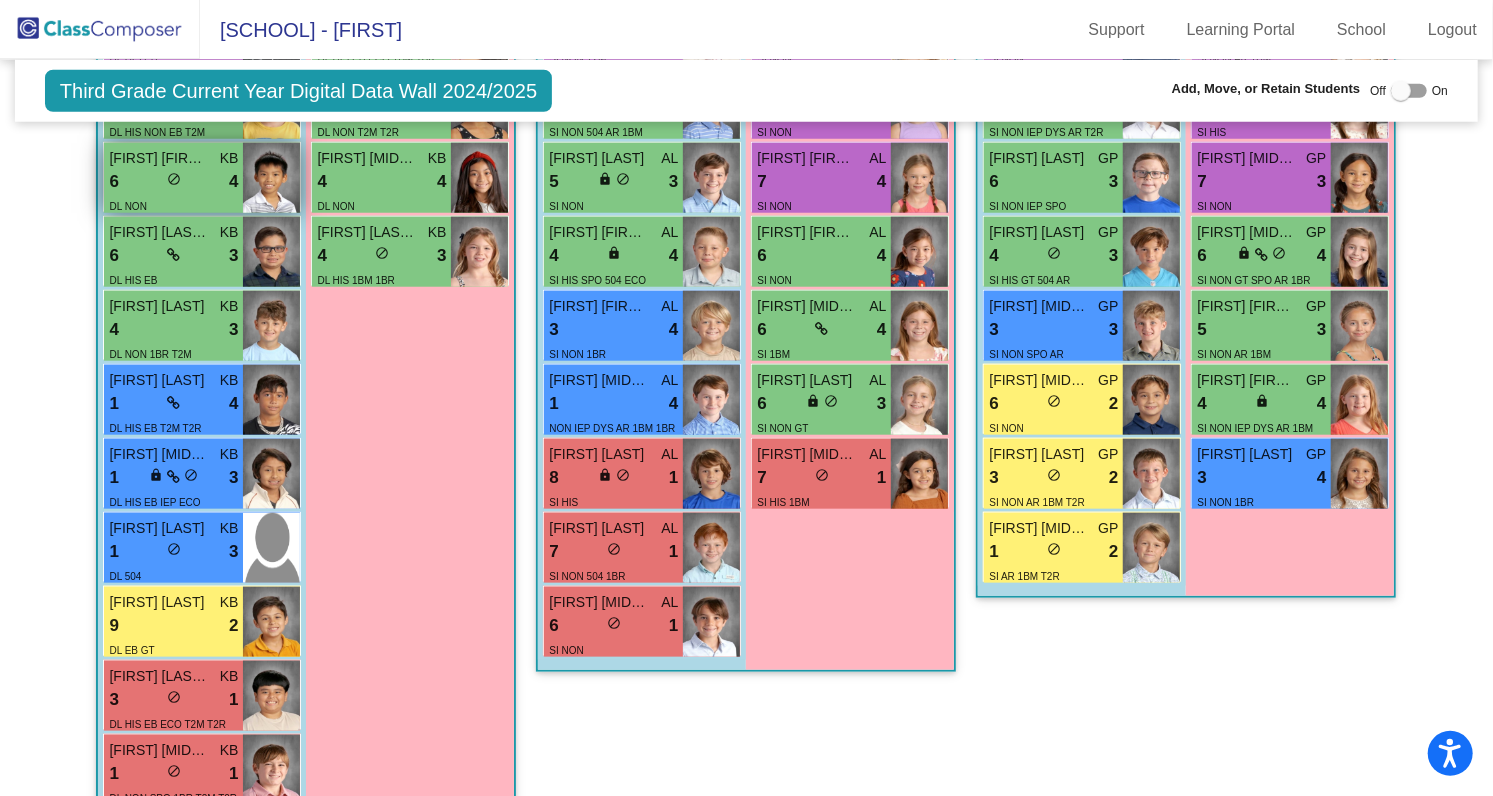 click on "6 lock do_not_disturb_alt 4" at bounding box center [173, 182] 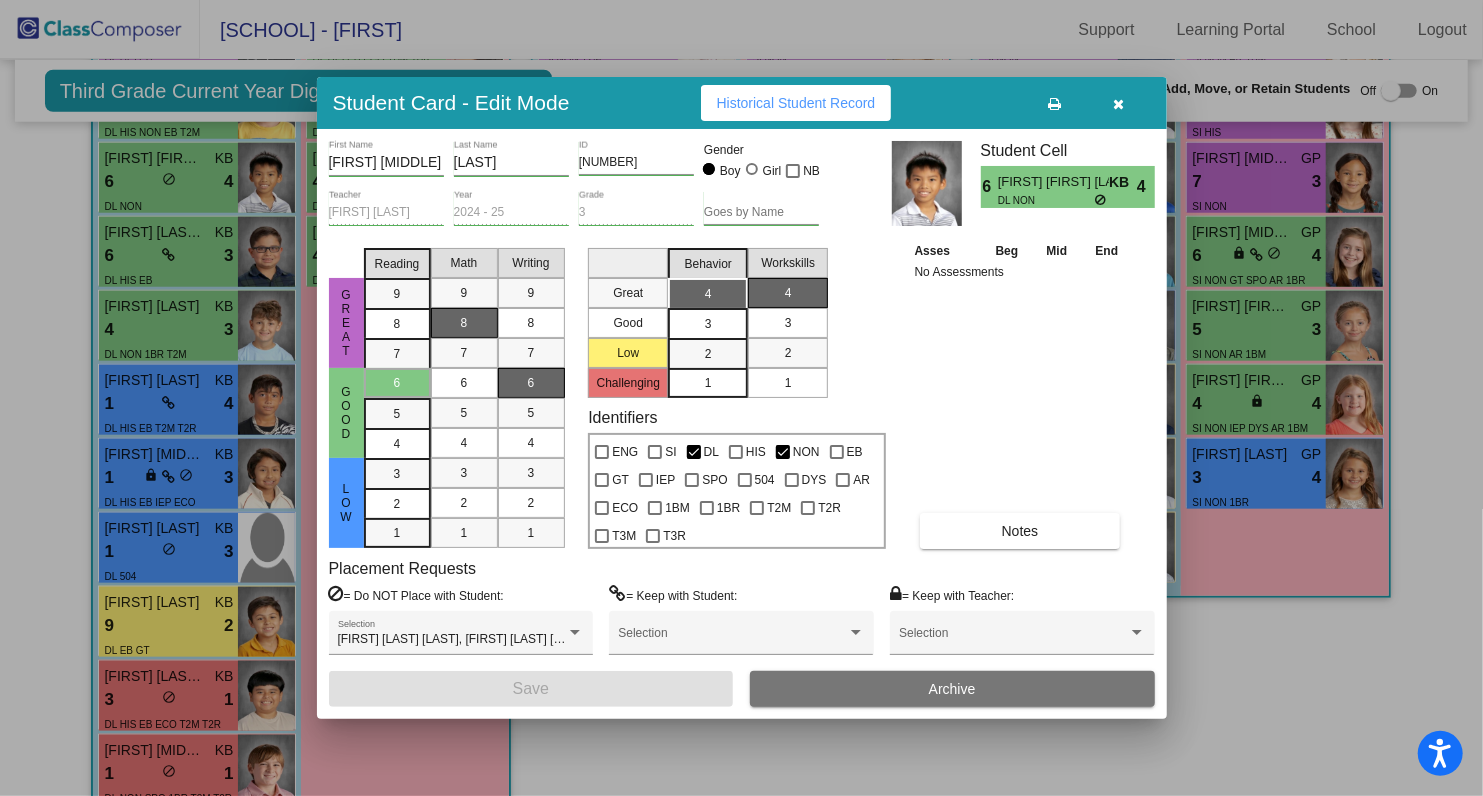 click at bounding box center (1119, 103) 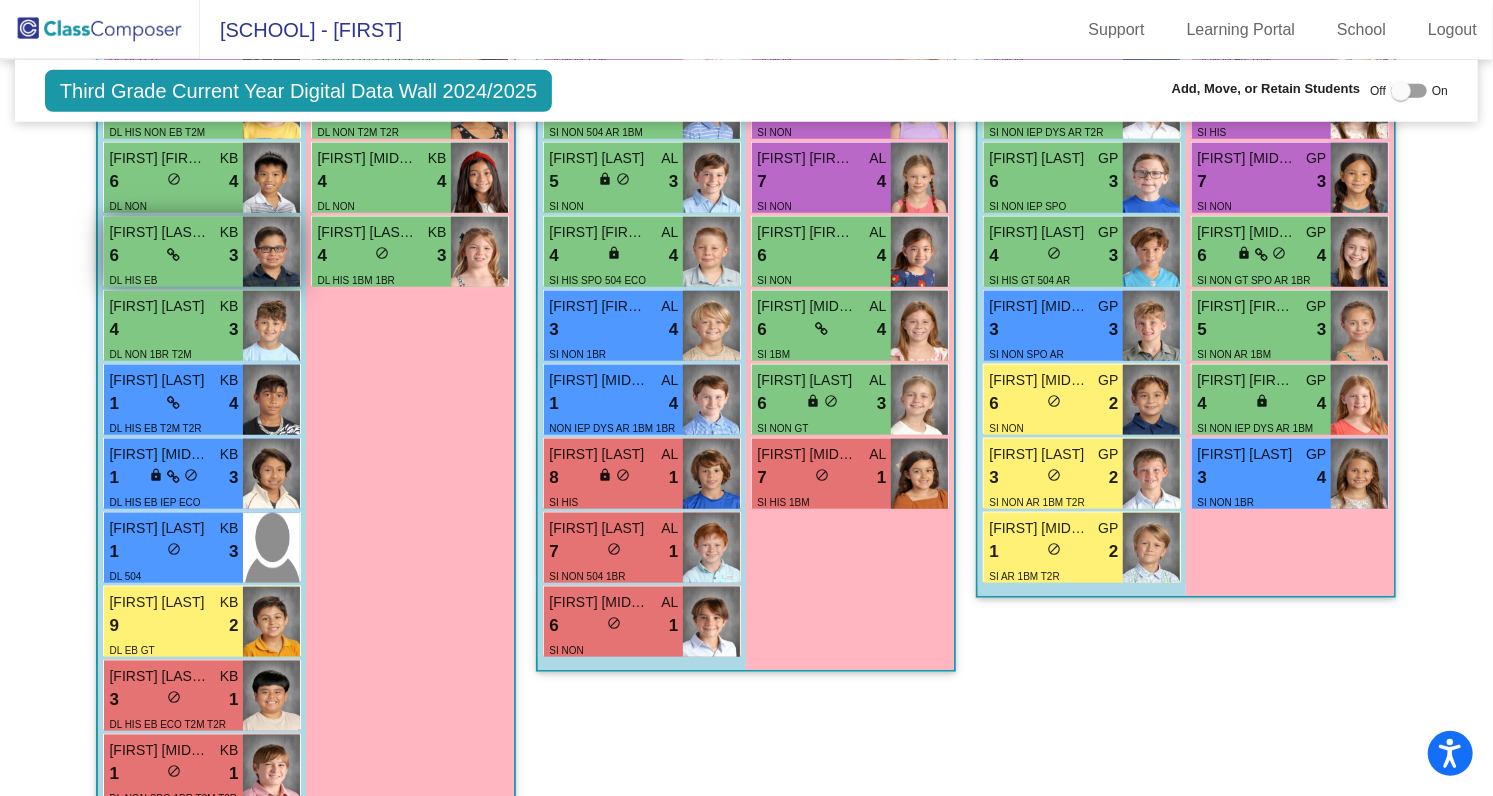 click on "[FIRST] [LAST]" at bounding box center (173, 232) 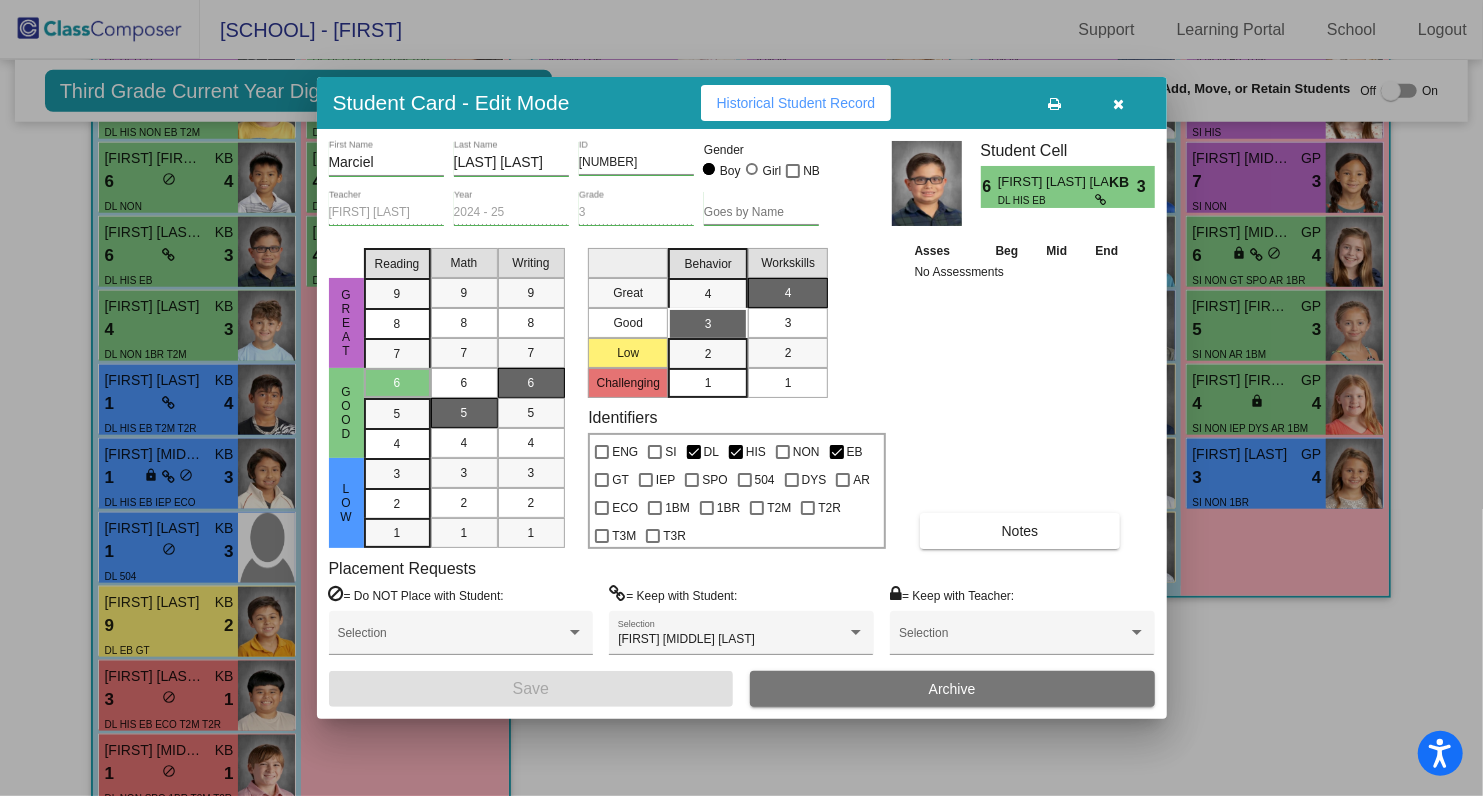 click at bounding box center (1118, 104) 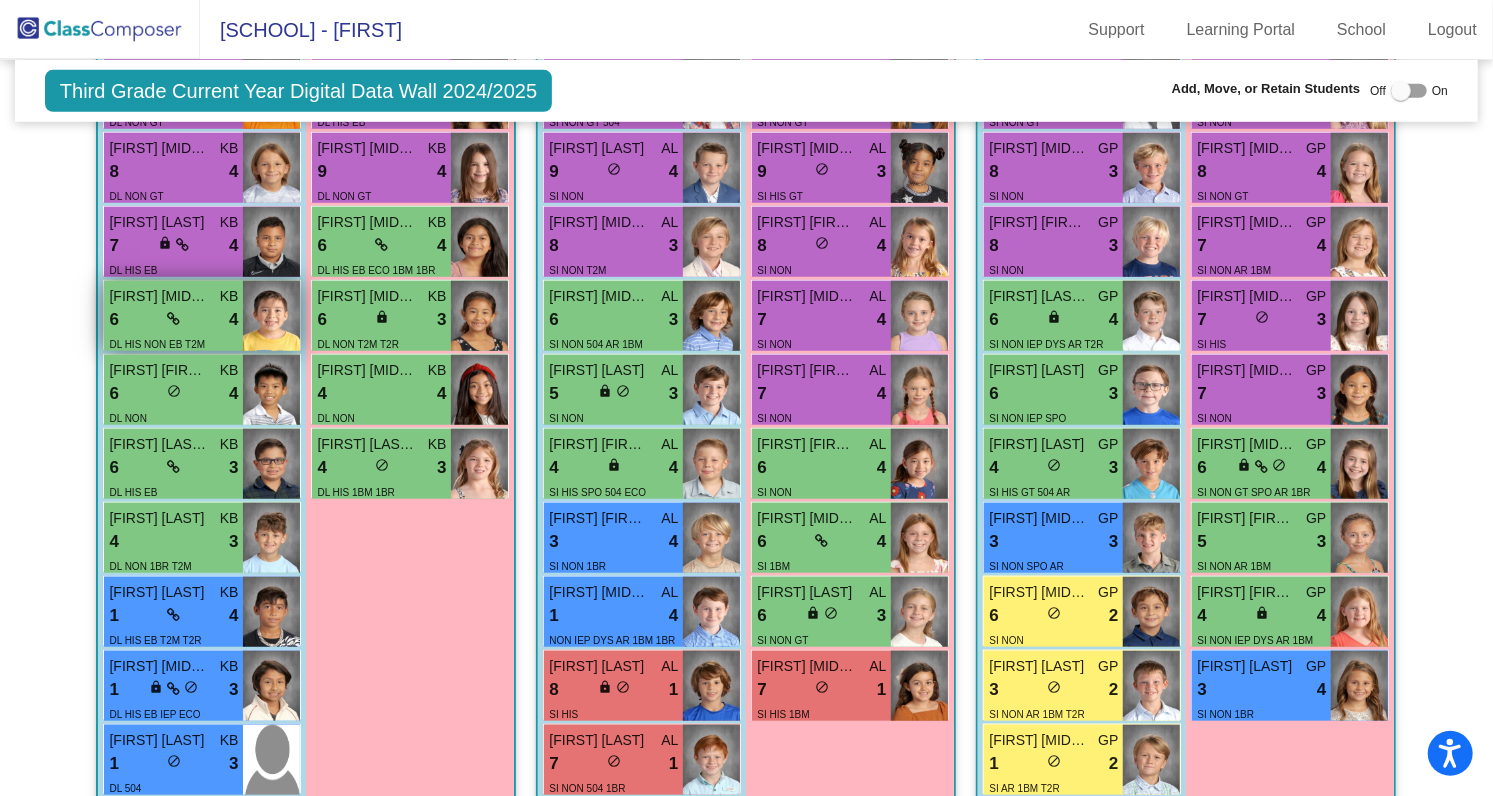scroll, scrollTop: 872, scrollLeft: 0, axis: vertical 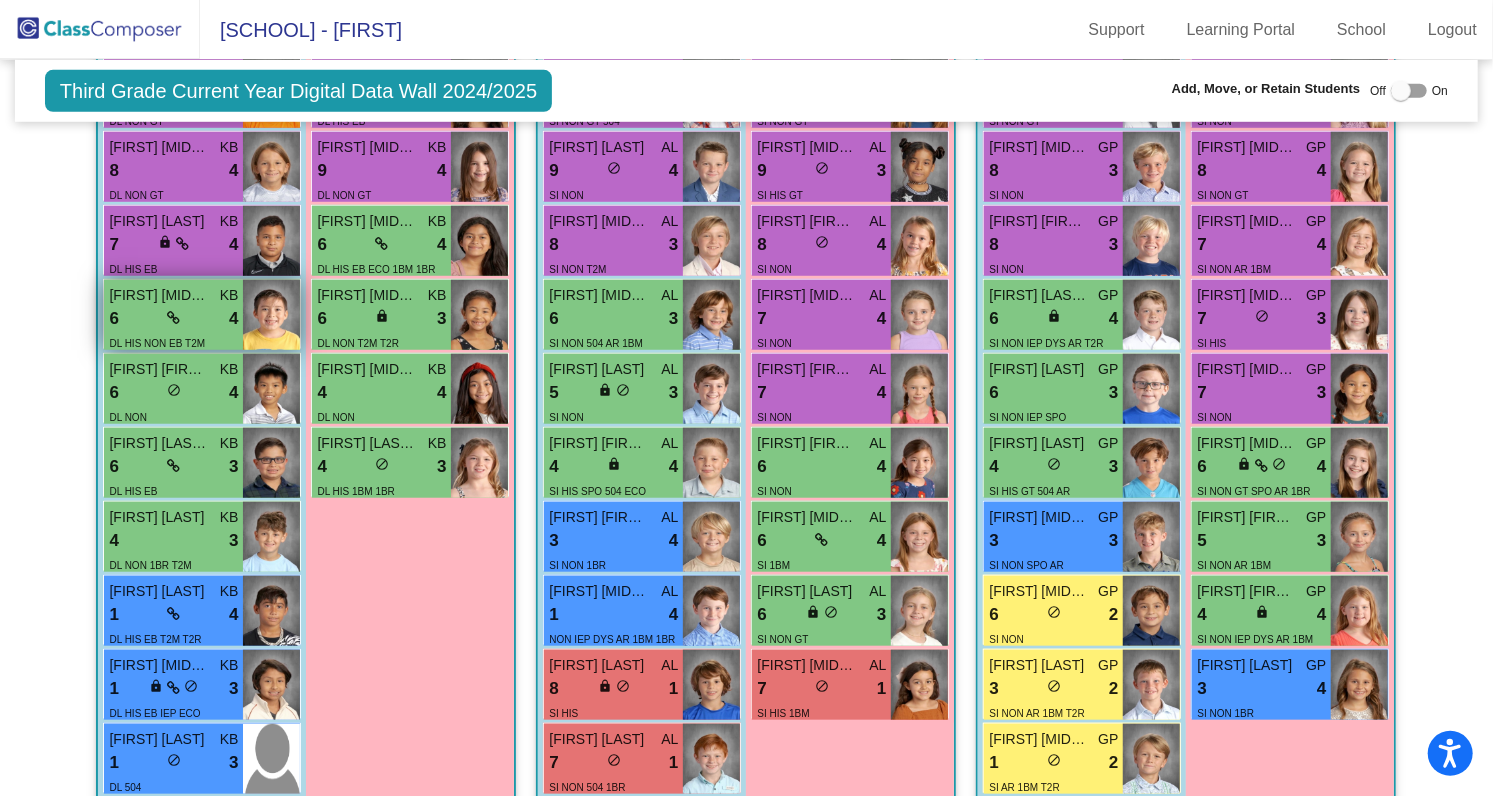 click on "6 lock do_not_disturb_alt 4" at bounding box center (173, 319) 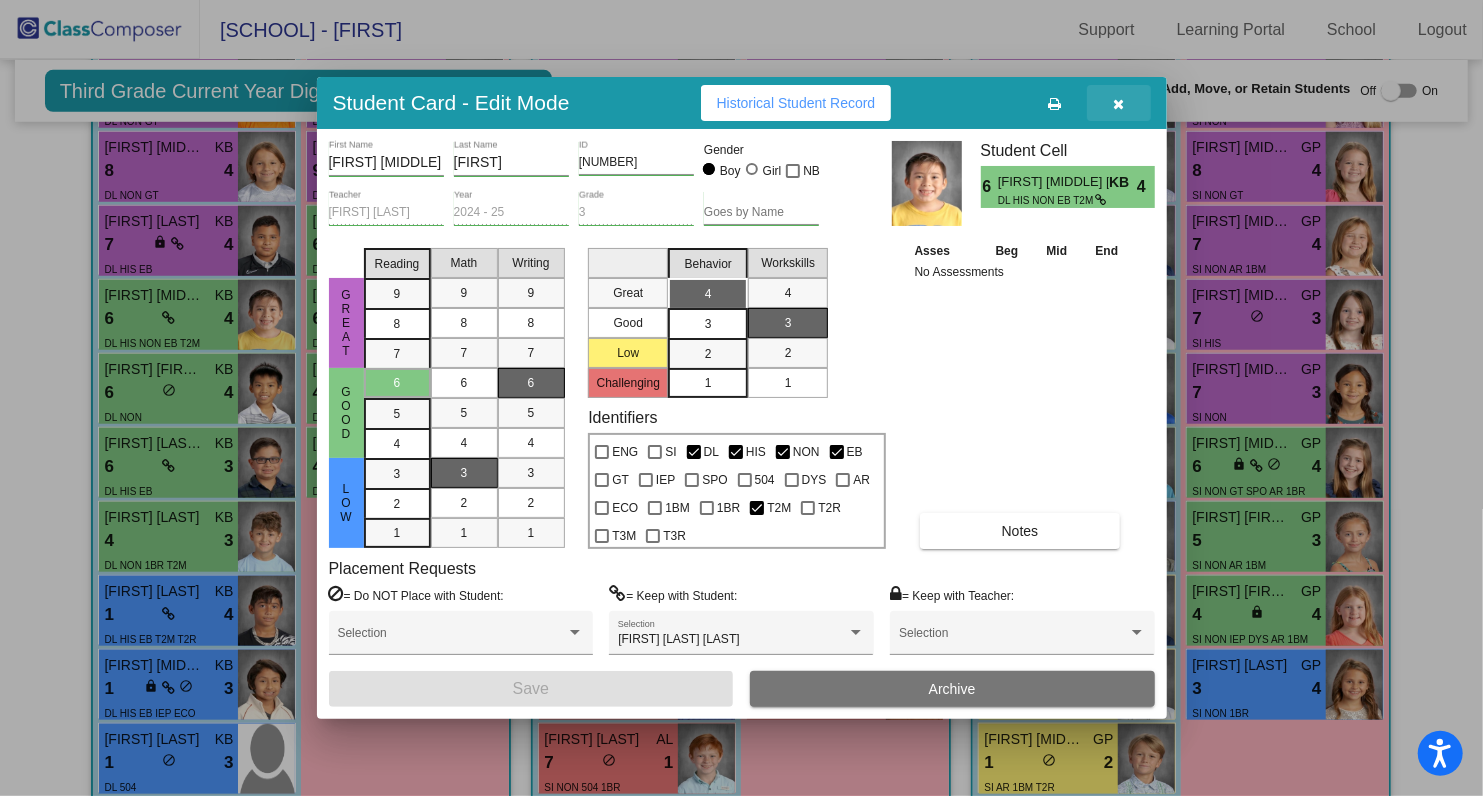 click at bounding box center [1119, 103] 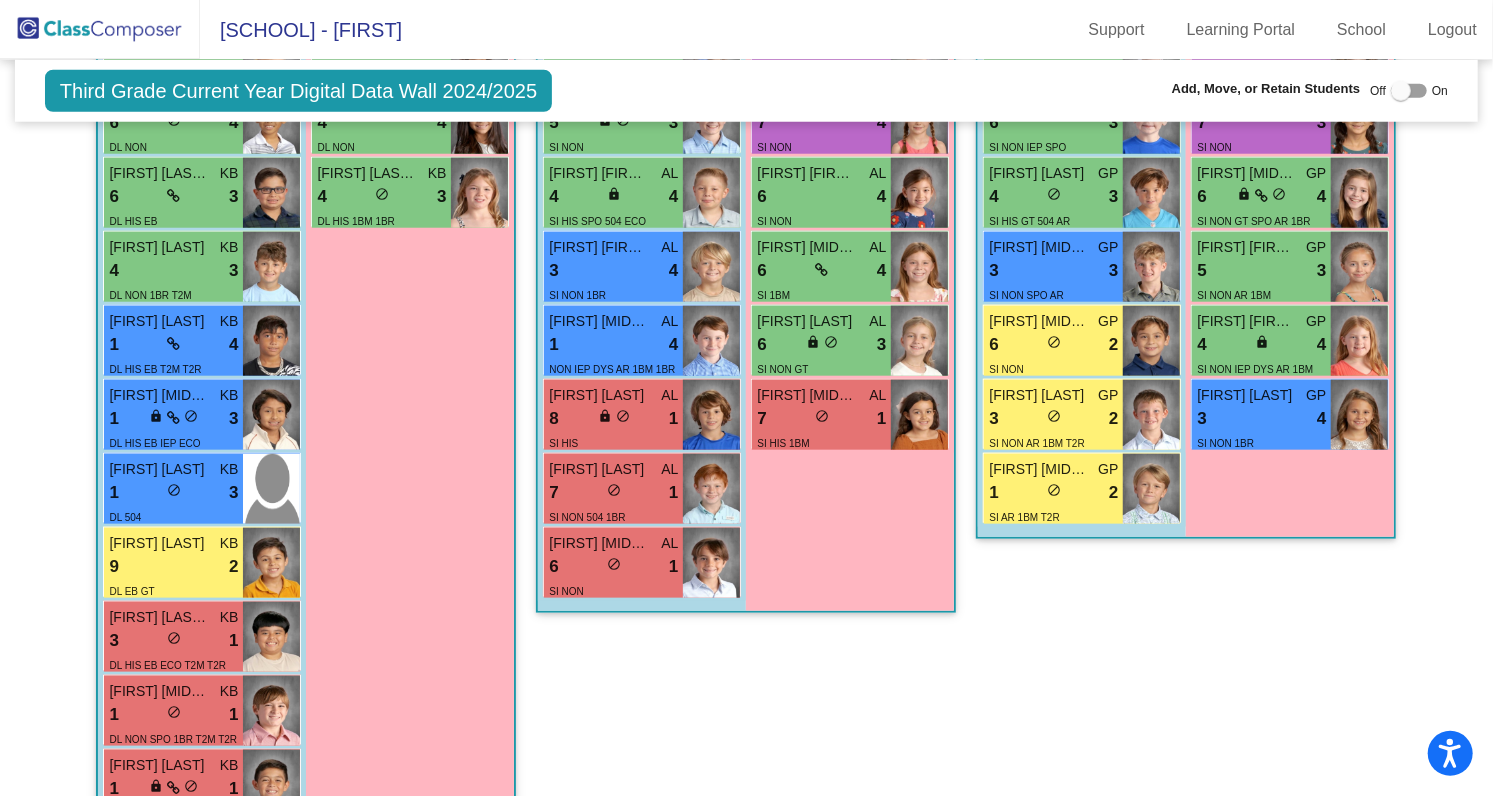 scroll, scrollTop: 1192, scrollLeft: 0, axis: vertical 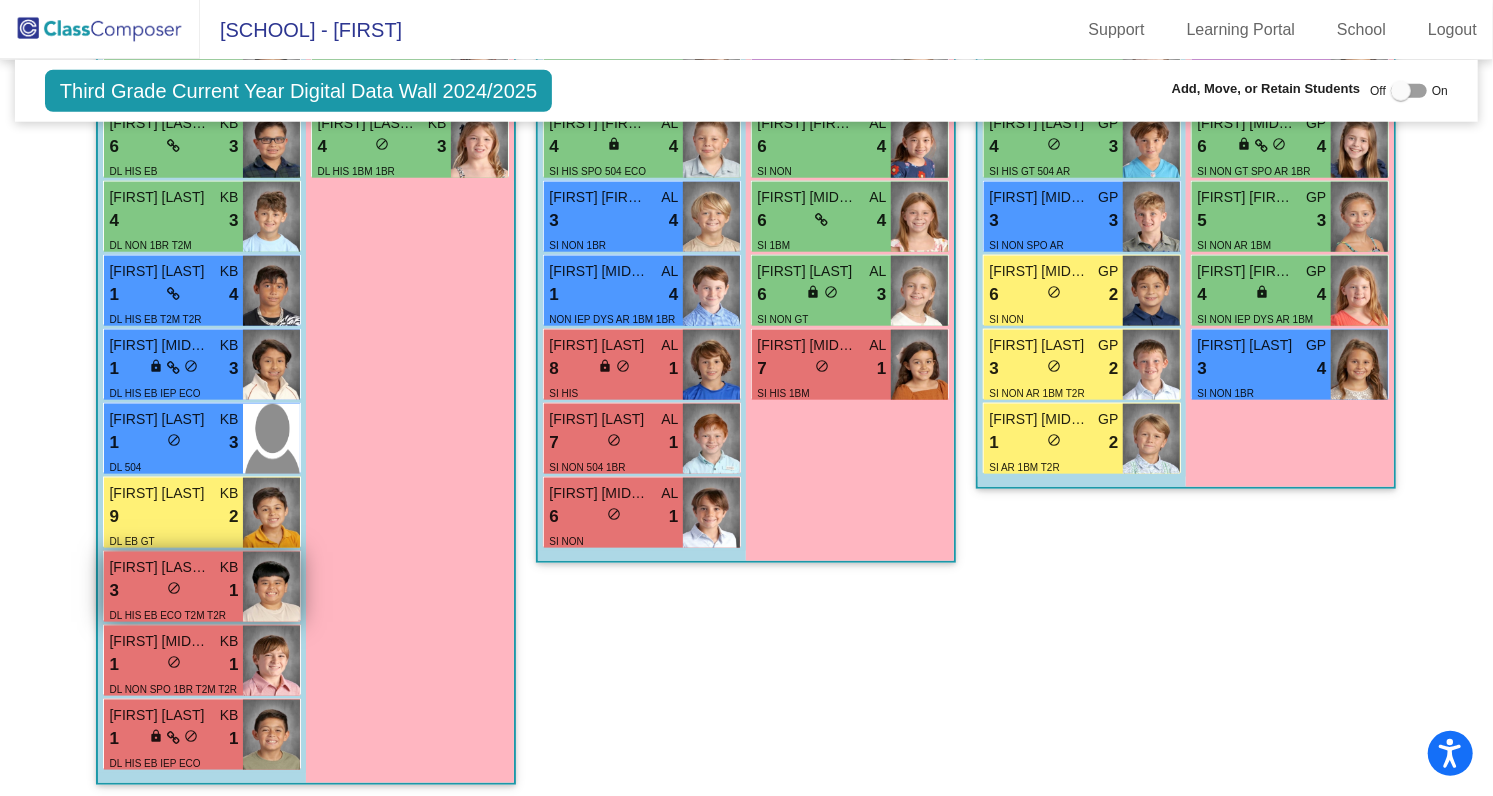 click on "3 lock do_not_disturb_alt 1" at bounding box center (173, 591) 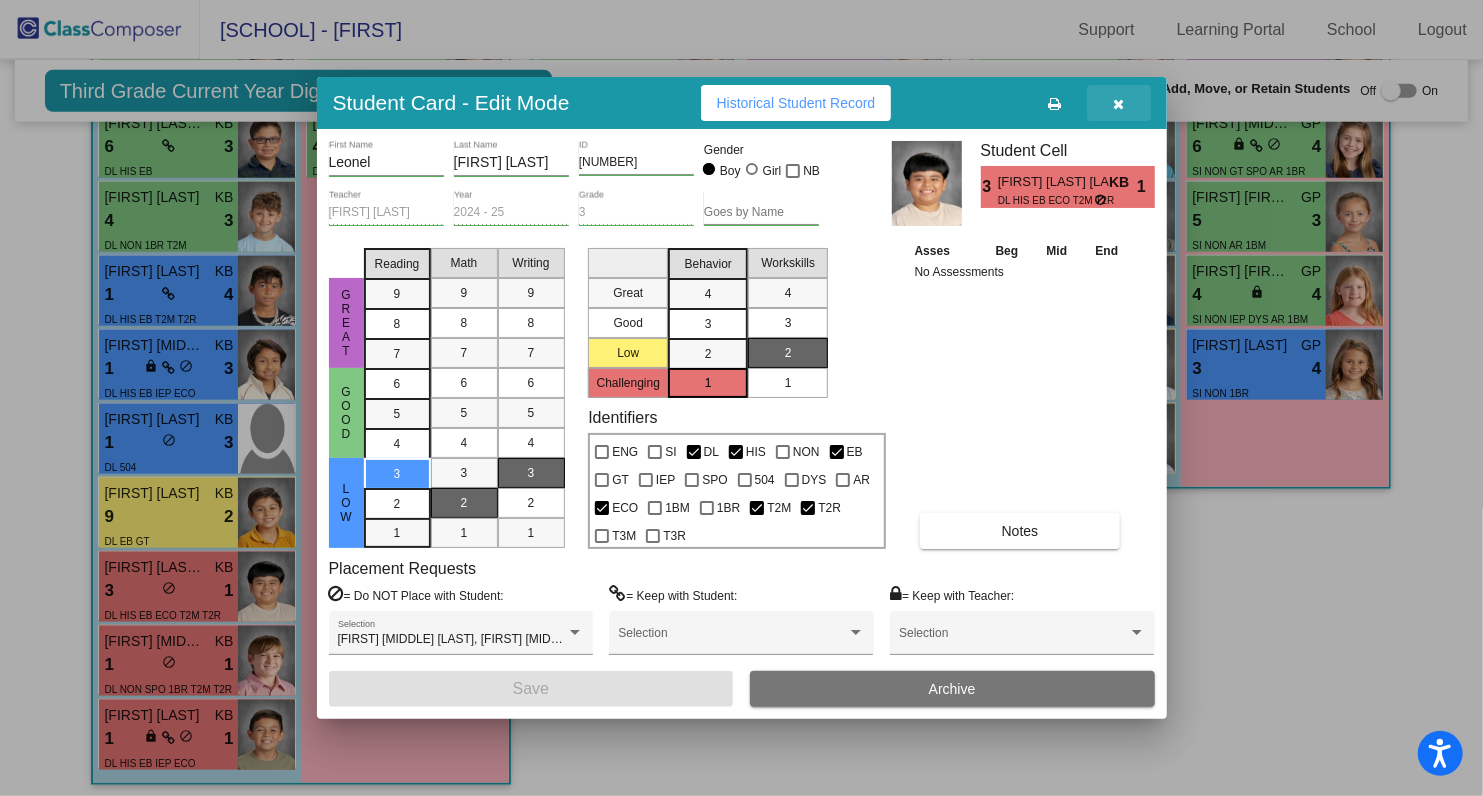 click at bounding box center [1118, 104] 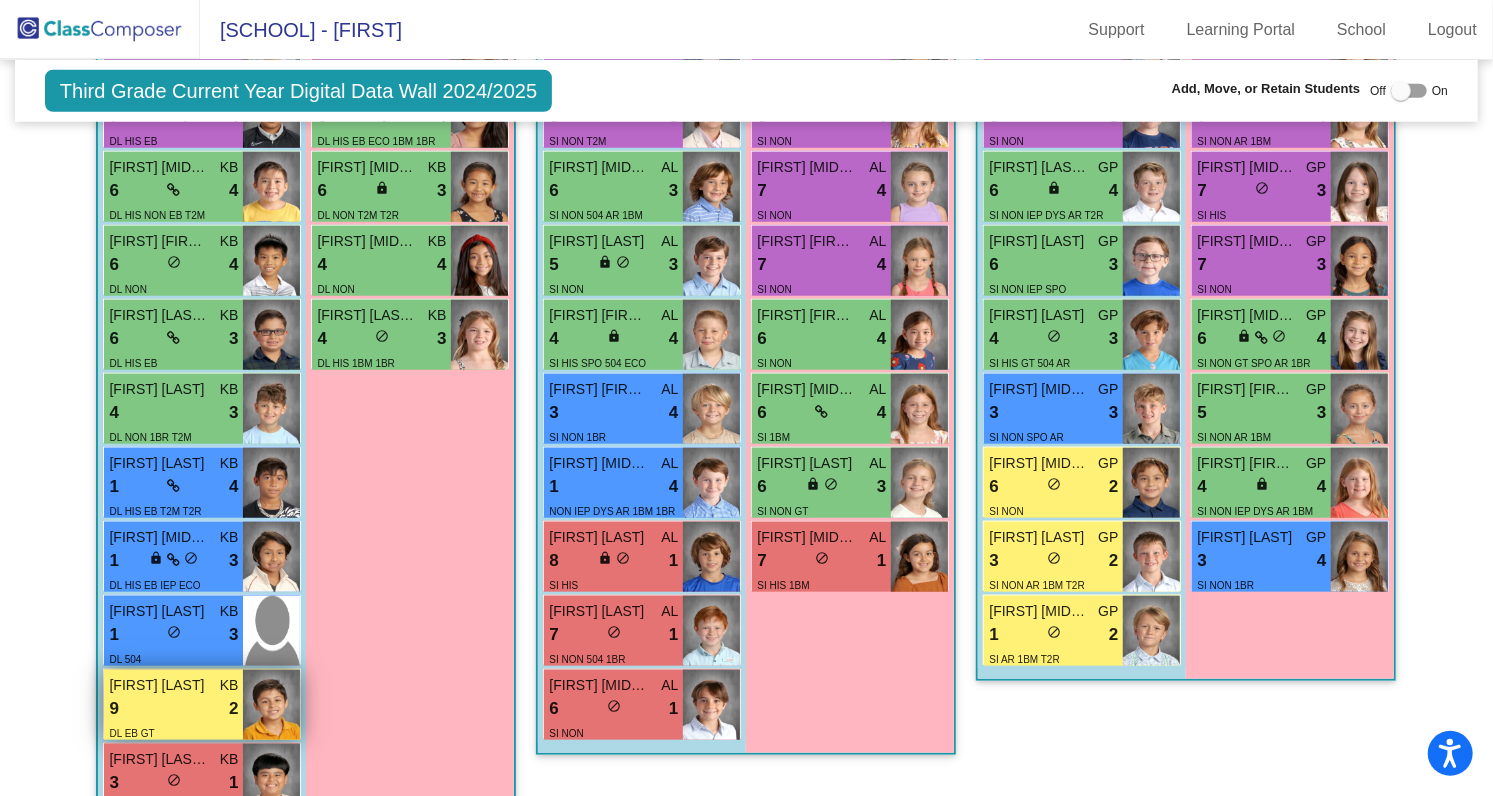 scroll, scrollTop: 981, scrollLeft: 0, axis: vertical 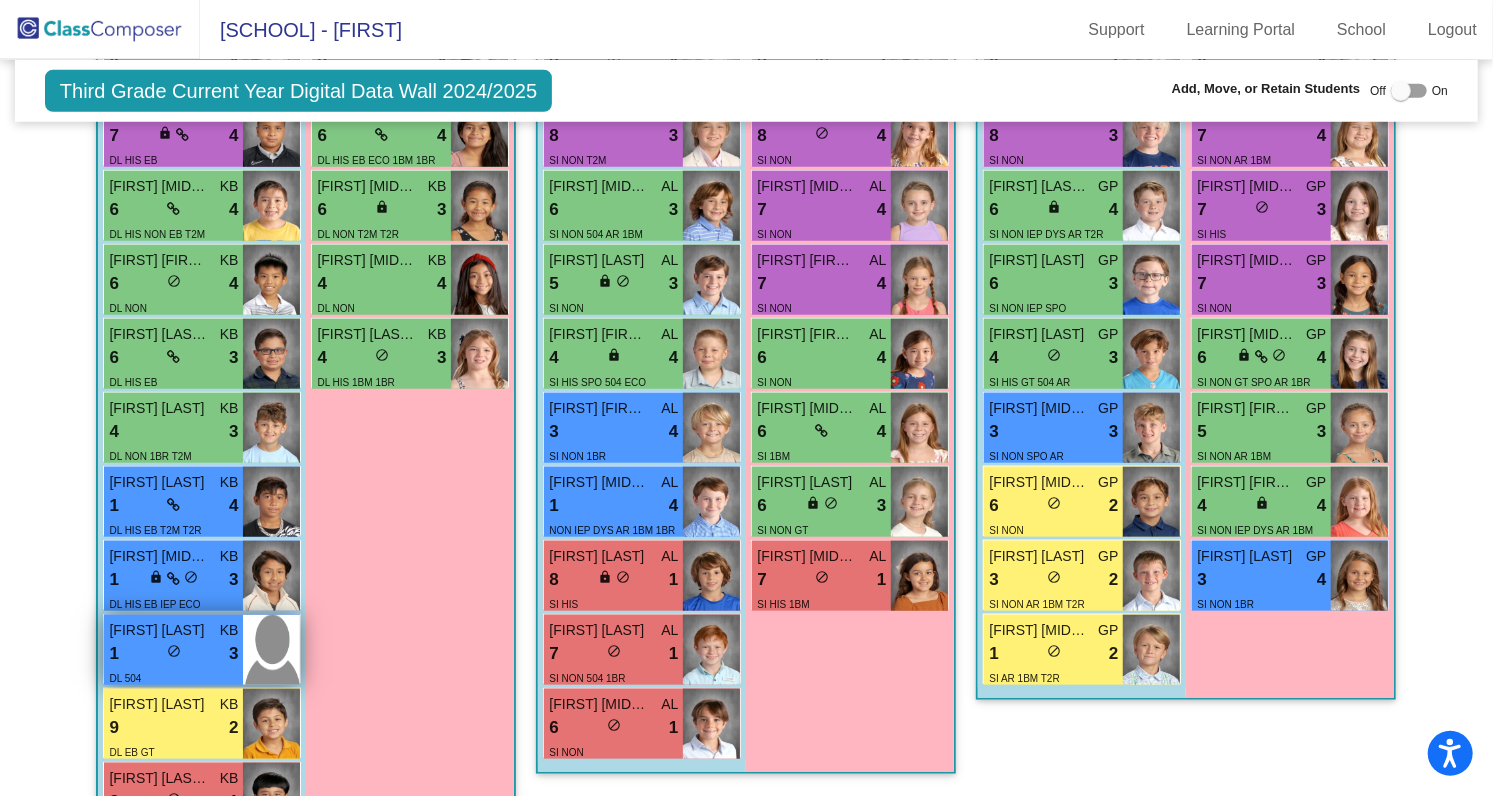 click on "1 lock do_not_disturb_alt 3" at bounding box center (173, 654) 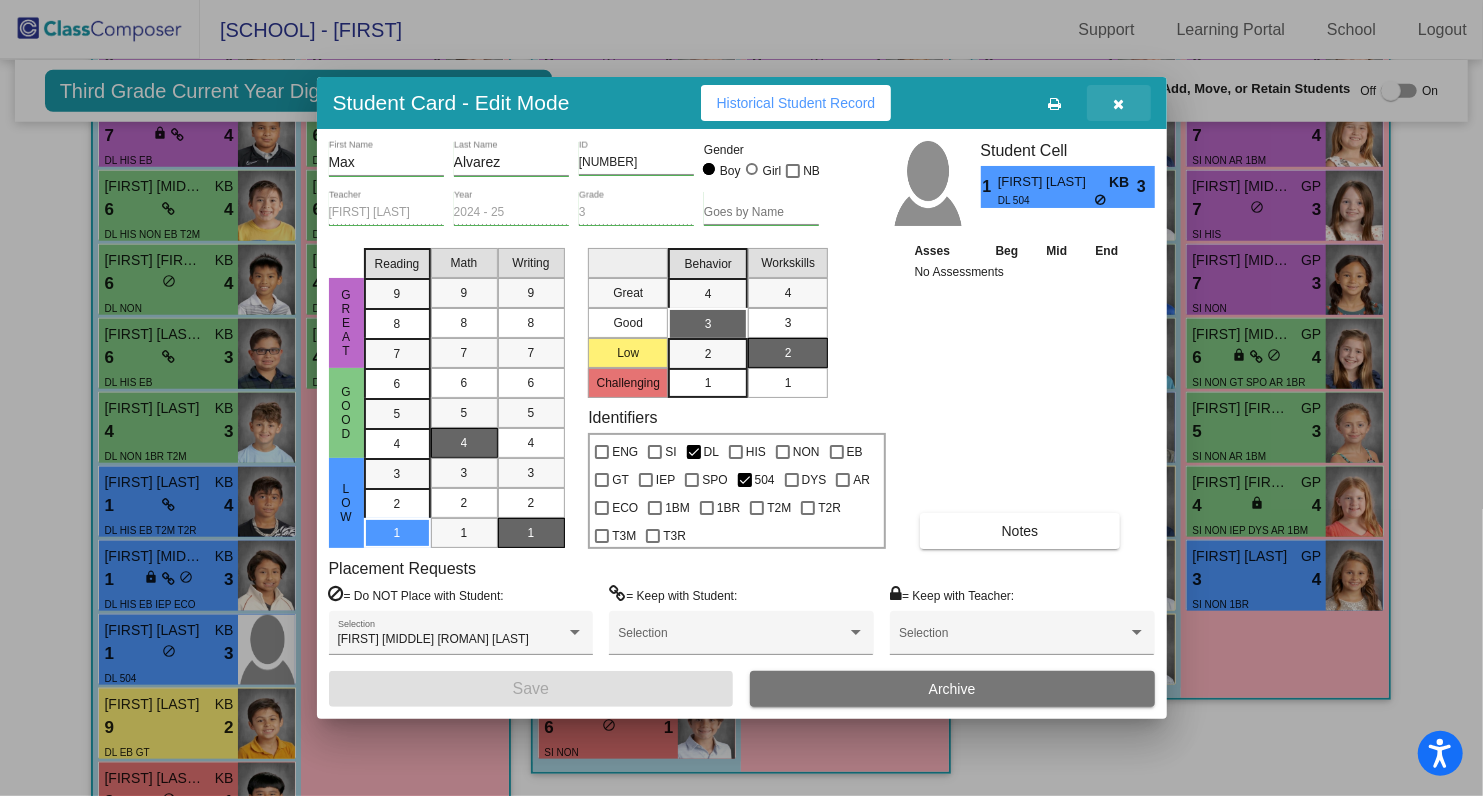 click at bounding box center [1118, 104] 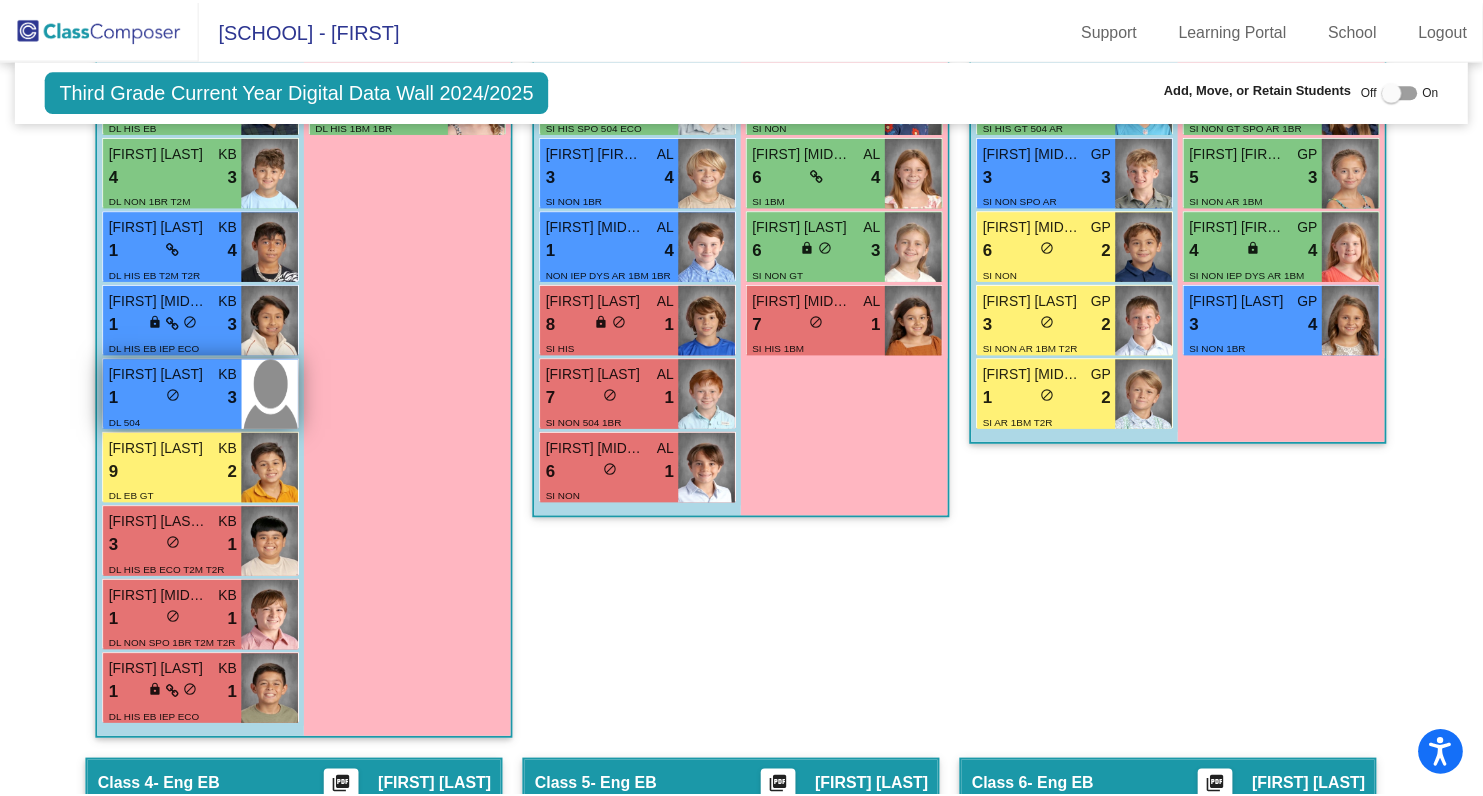 scroll, scrollTop: 1255, scrollLeft: 0, axis: vertical 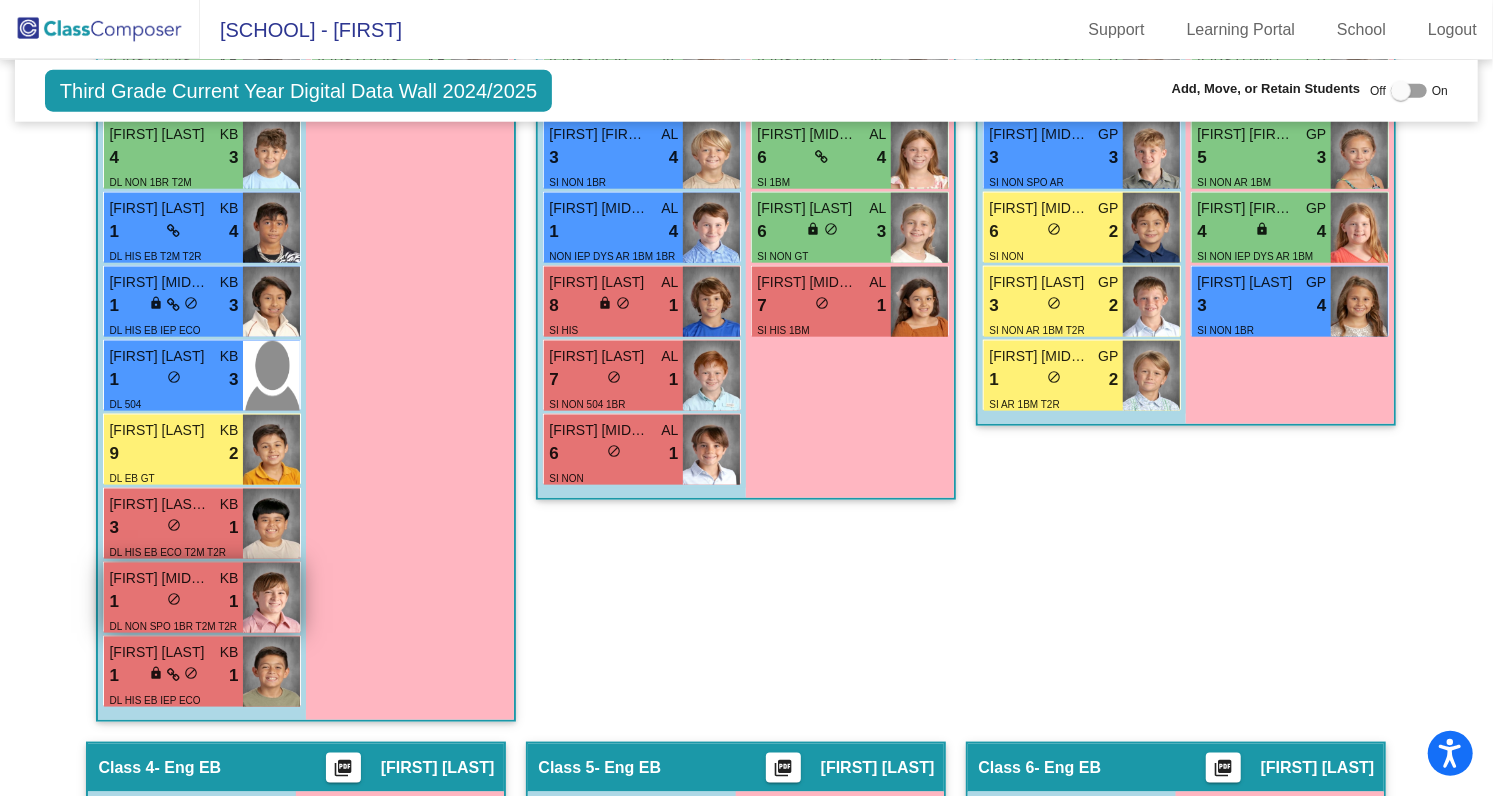 click on "1 lock do_not_disturb_alt 1" at bounding box center (173, 602) 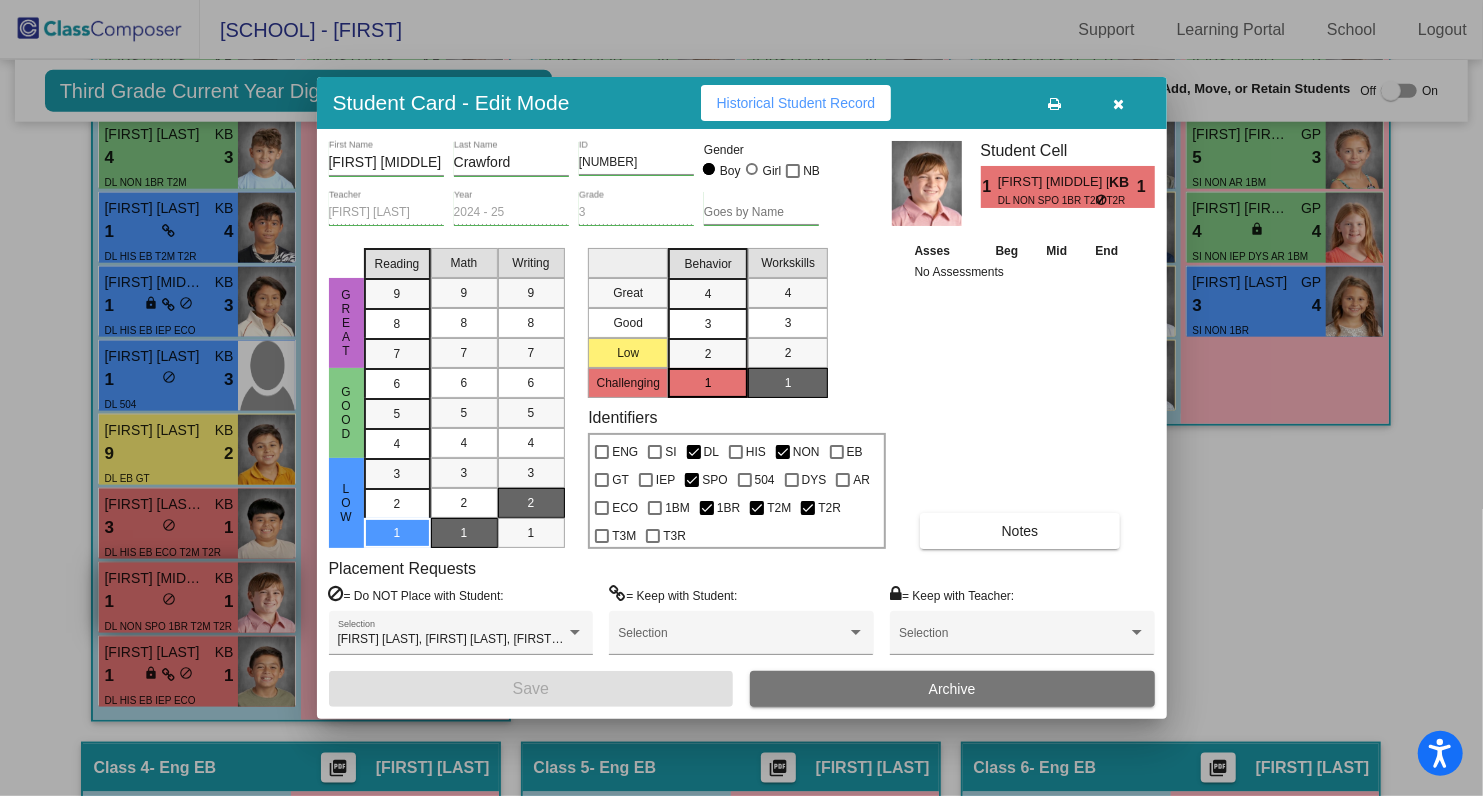 click at bounding box center [741, 398] 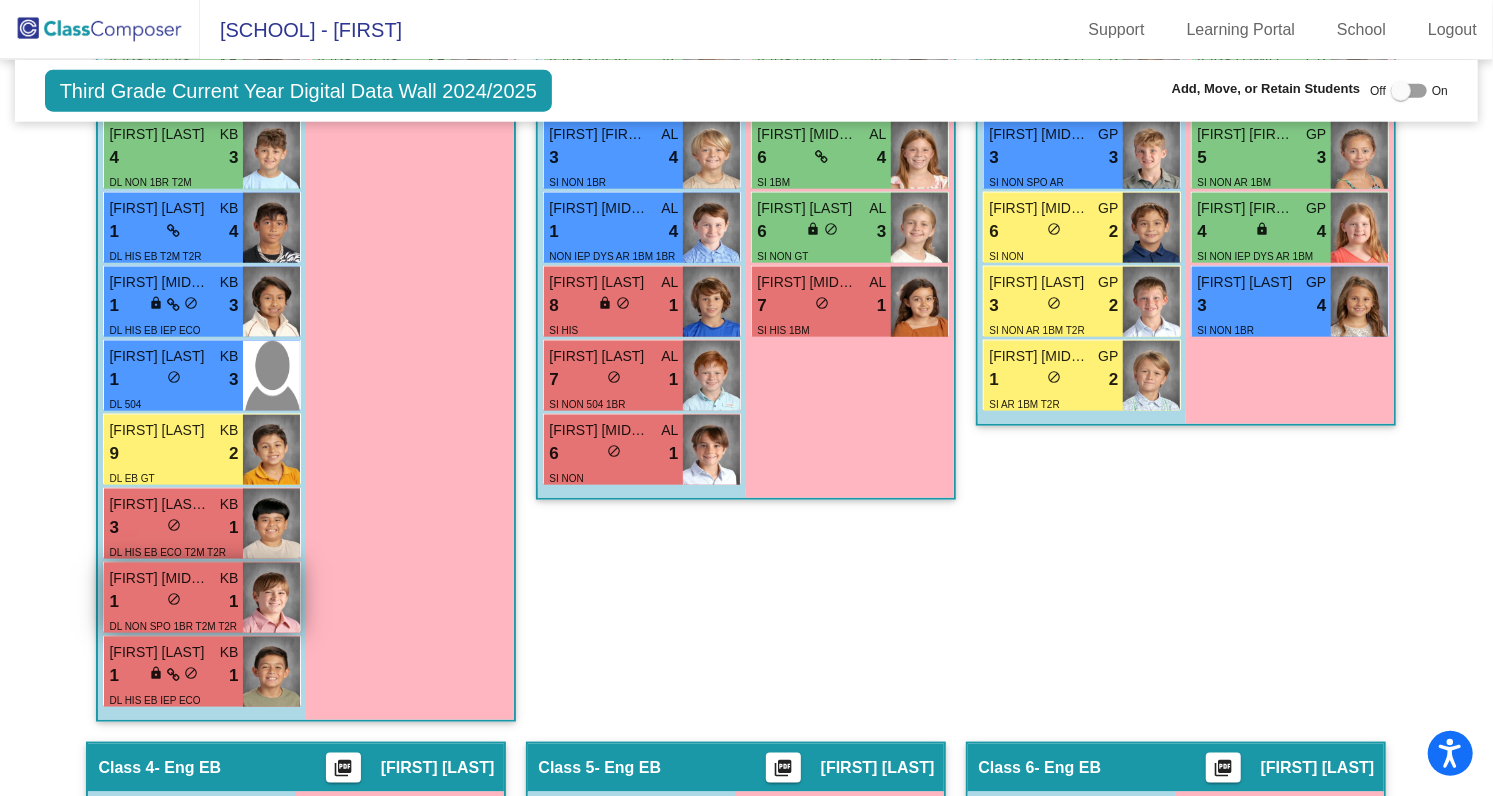 click on "1 lock do_not_disturb_alt 1" at bounding box center (173, 602) 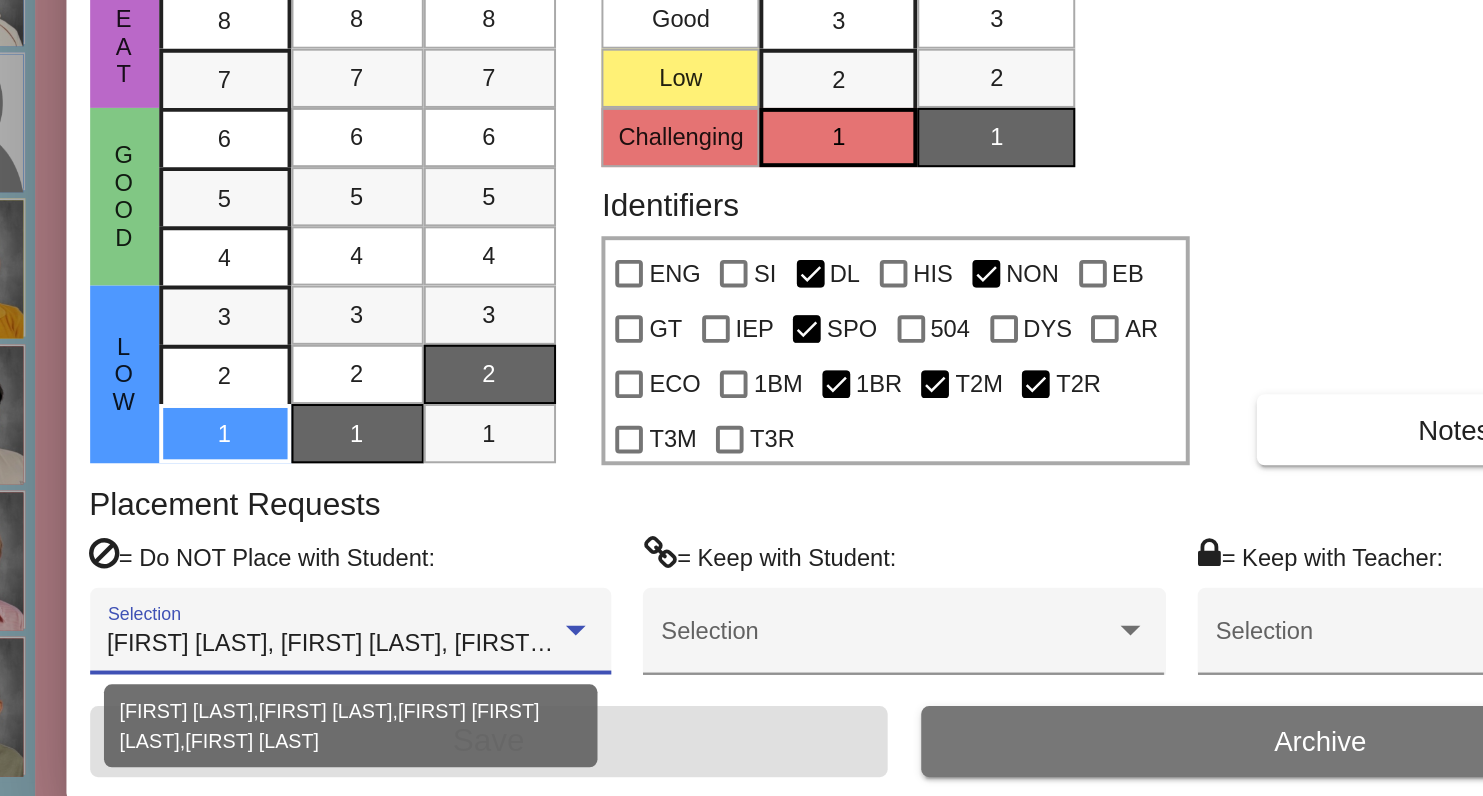 click at bounding box center [575, 633] 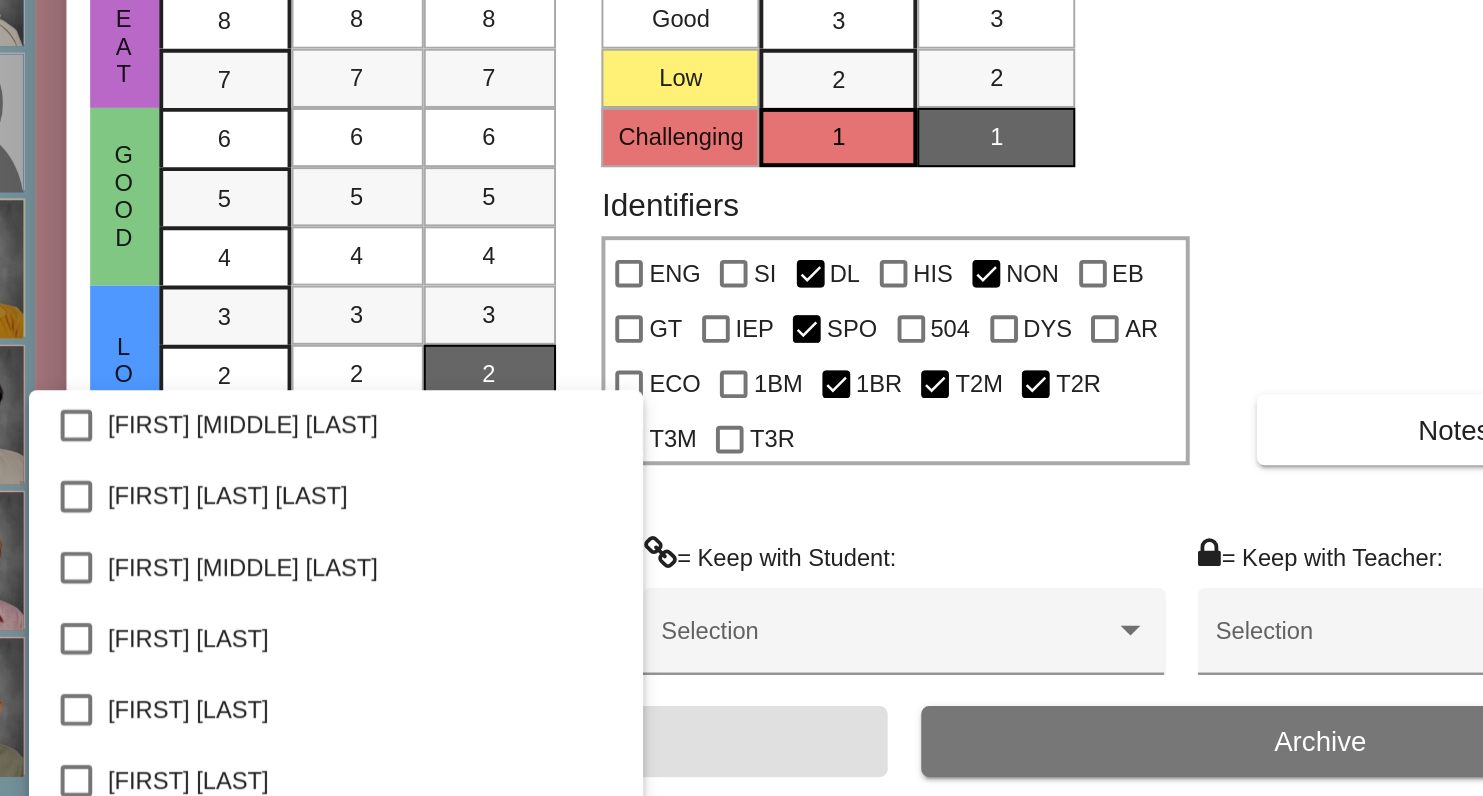 scroll, scrollTop: 2986, scrollLeft: 0, axis: vertical 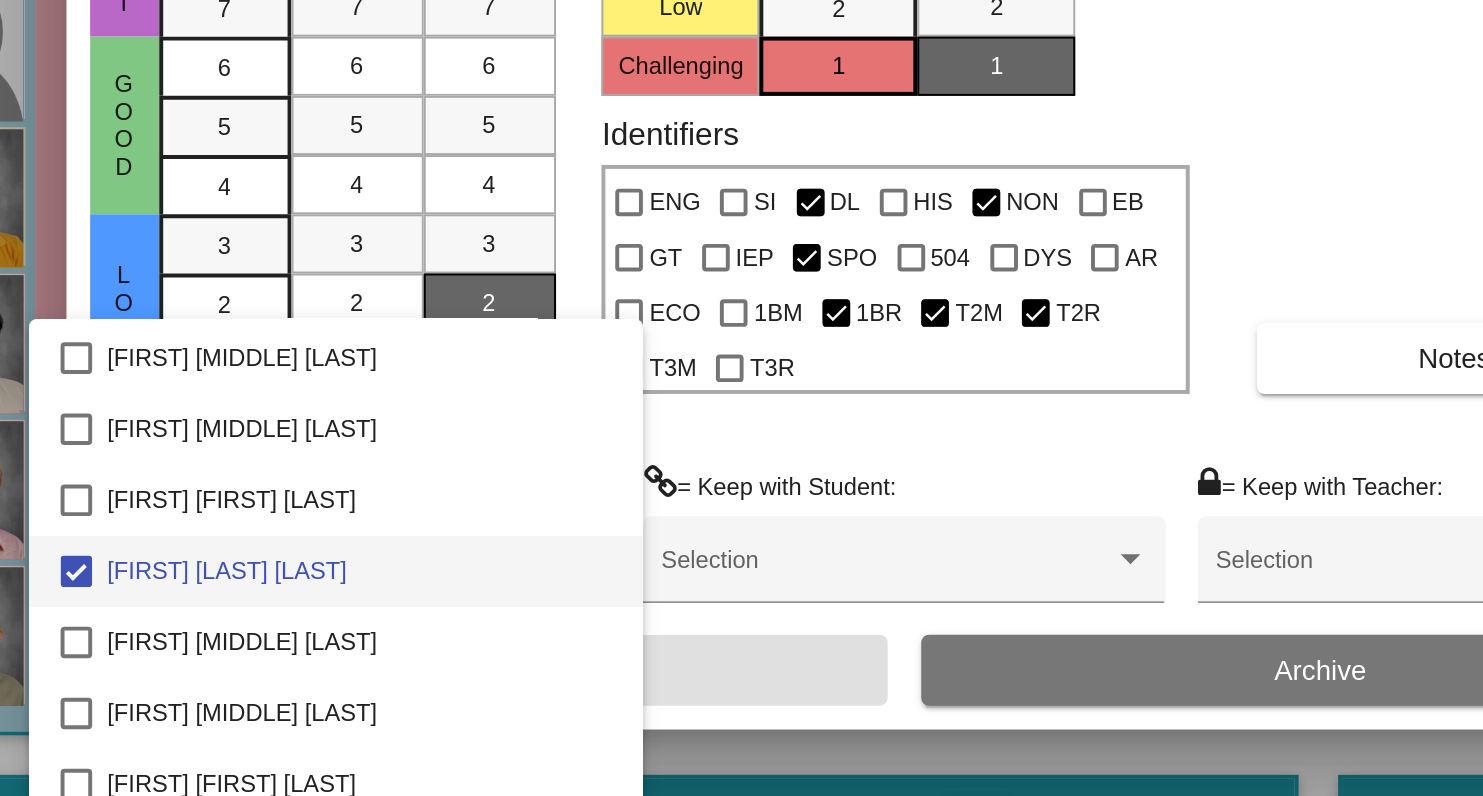 click at bounding box center (741, 398) 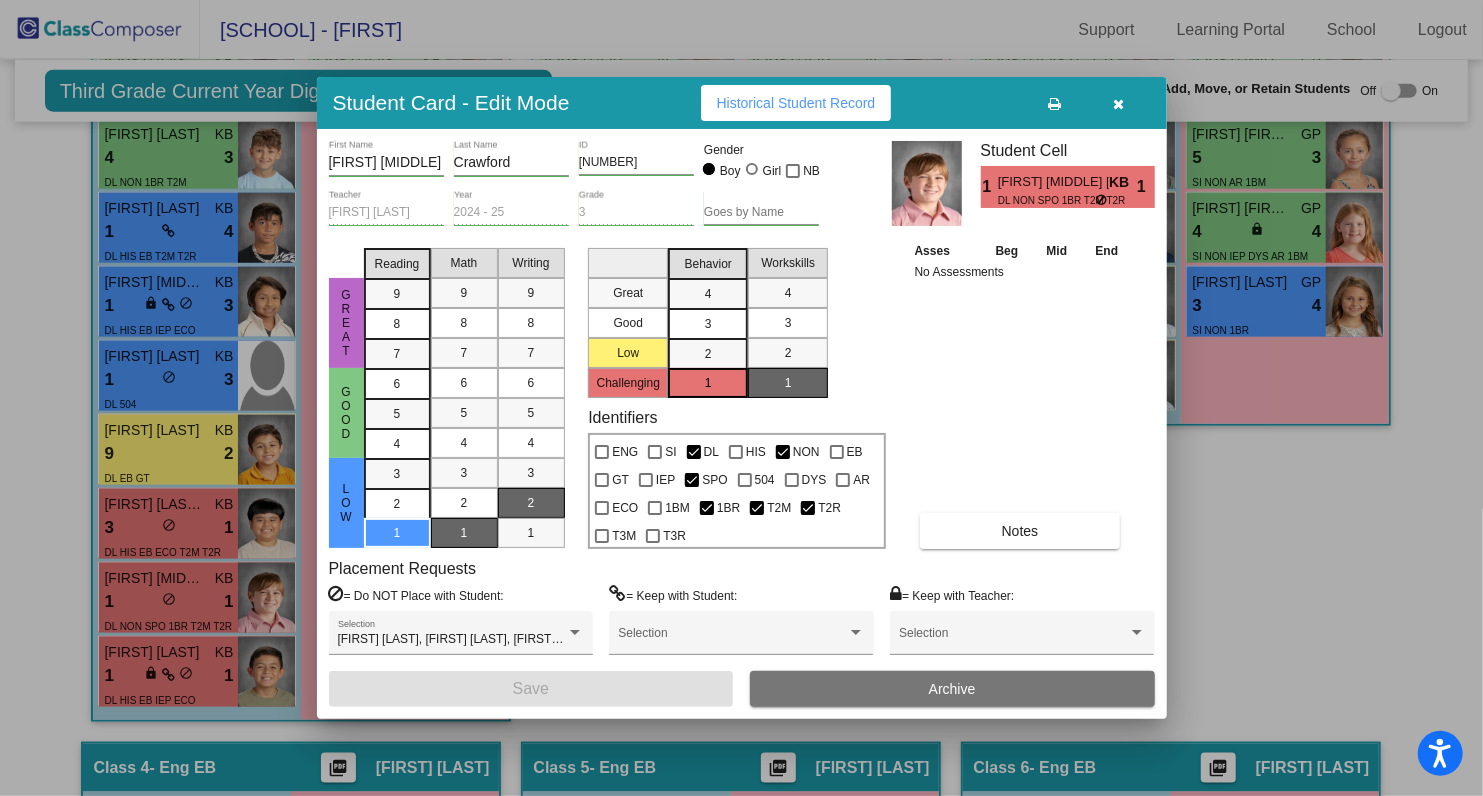 click at bounding box center (741, 398) 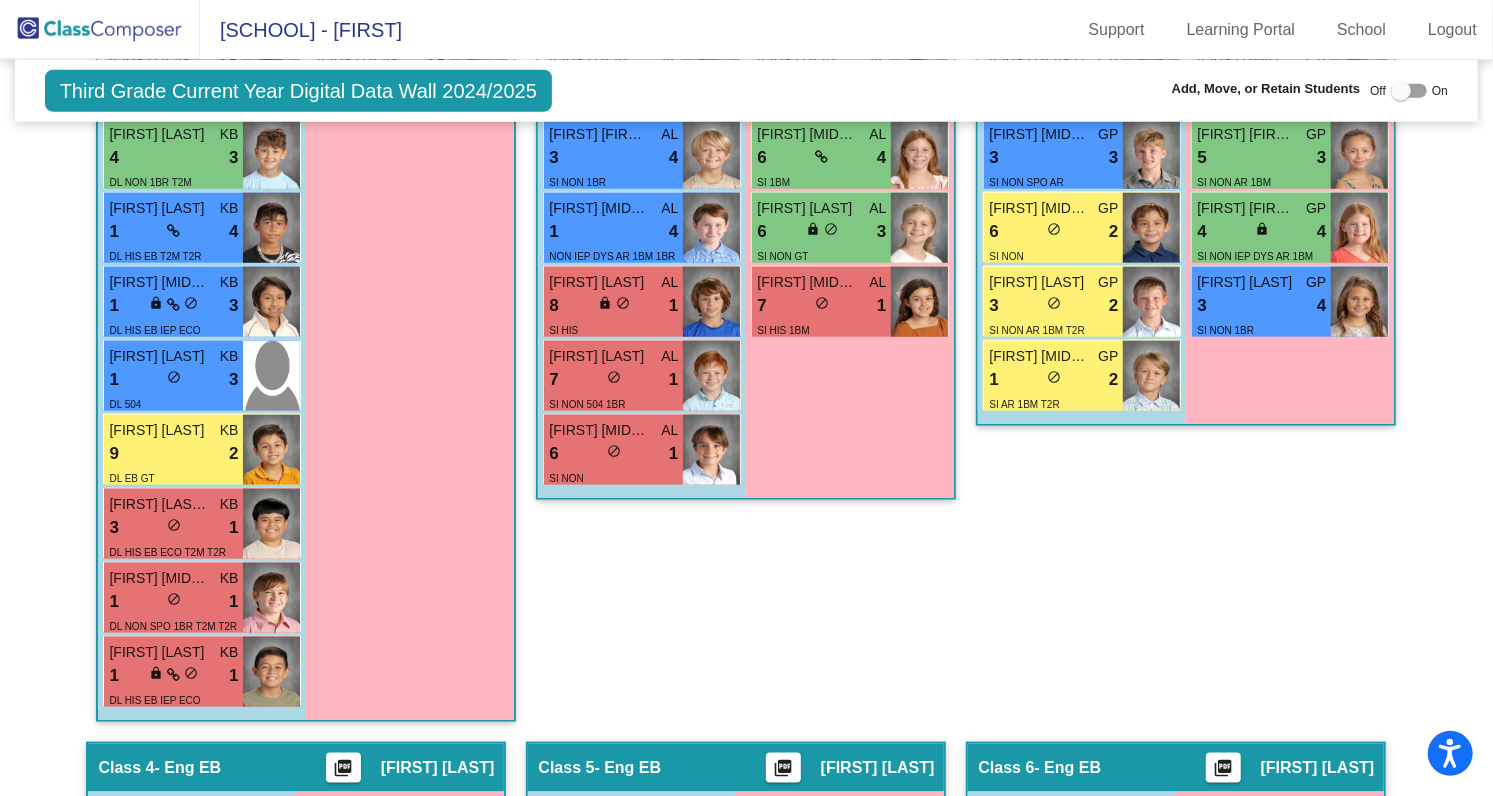 click on "1 lock do_not_disturb_alt 1" at bounding box center (173, 602) 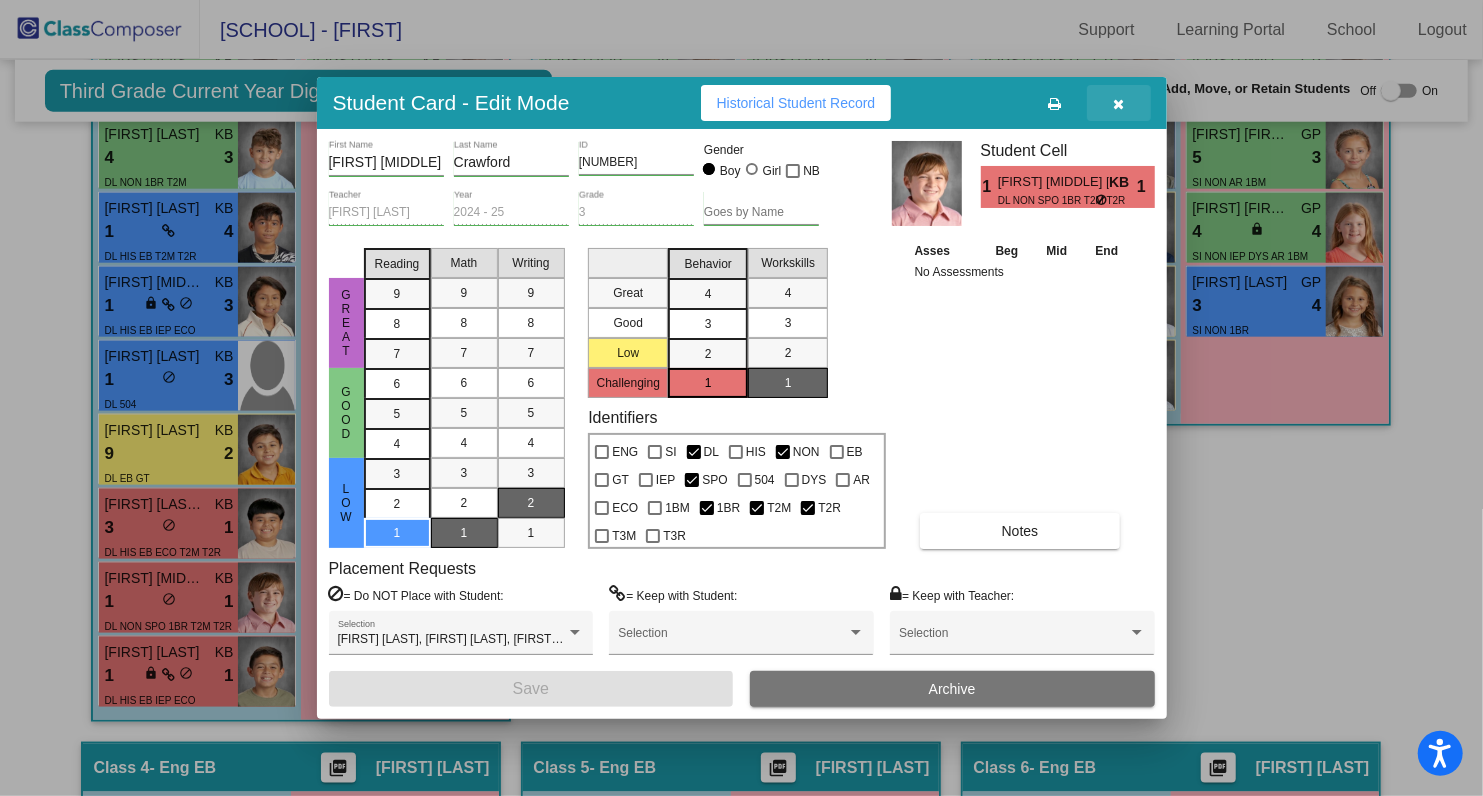 click at bounding box center [1118, 104] 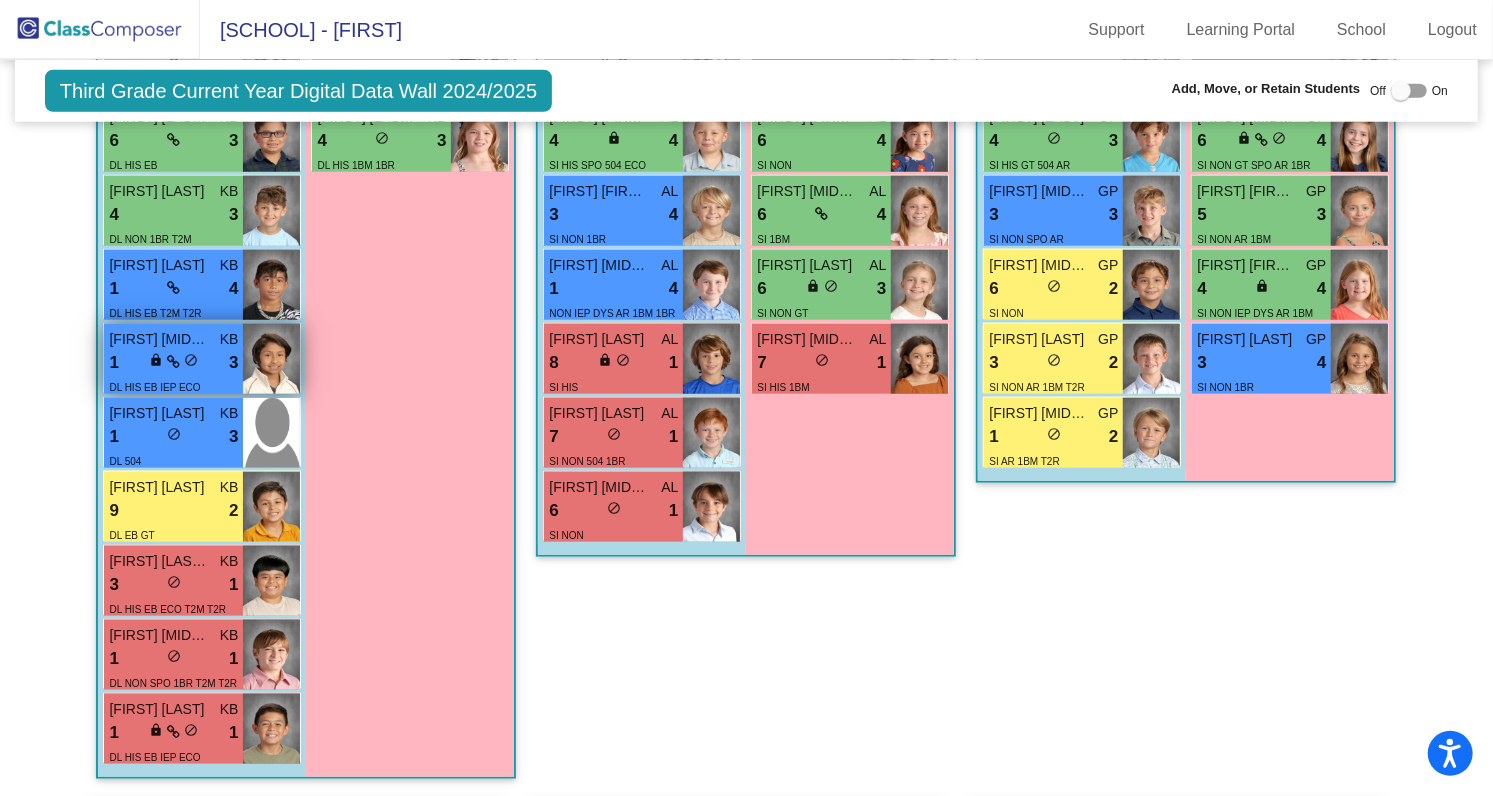 scroll, scrollTop: 1371, scrollLeft: 0, axis: vertical 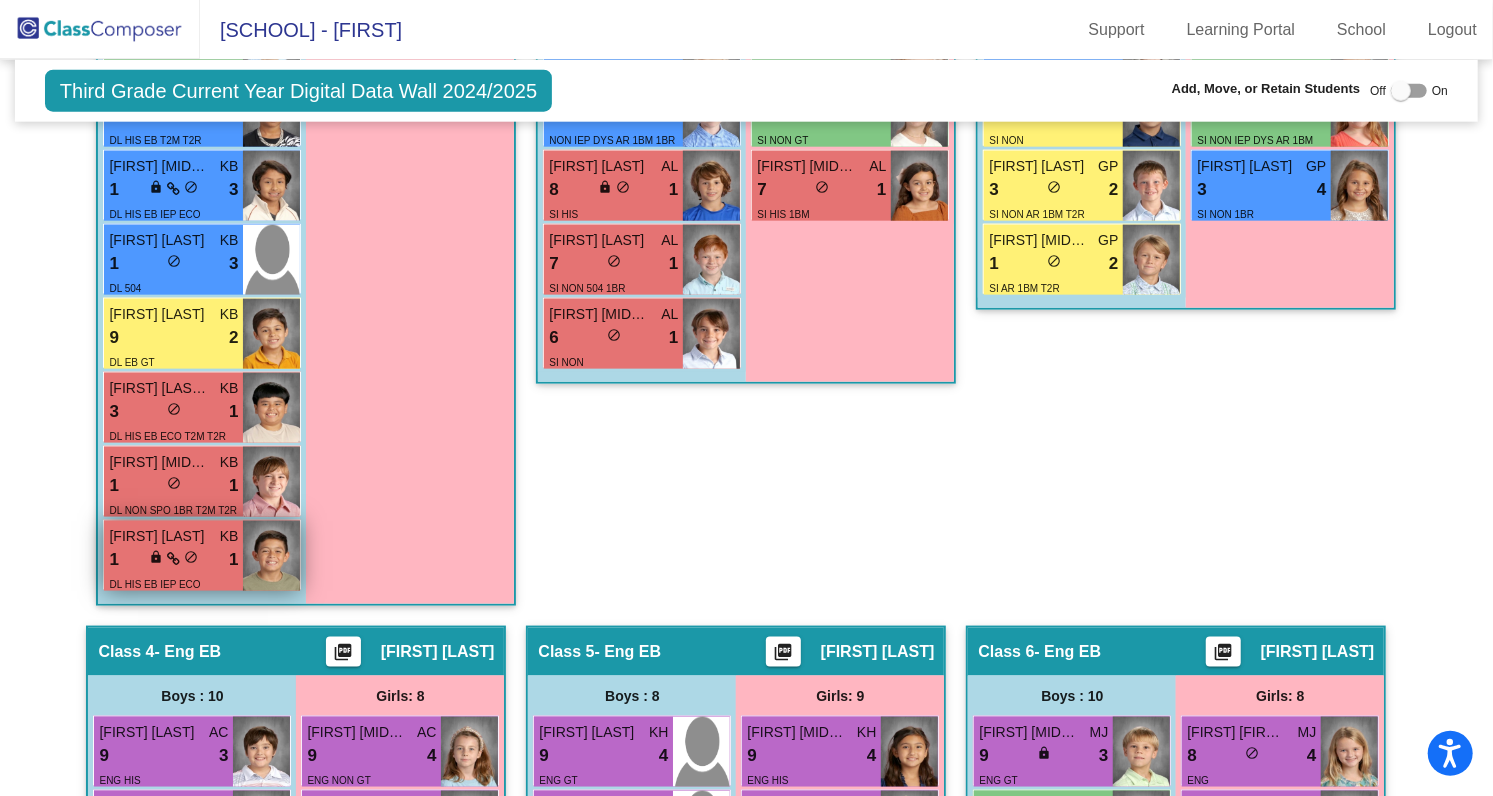 click on "1" at bounding box center (233, 560) 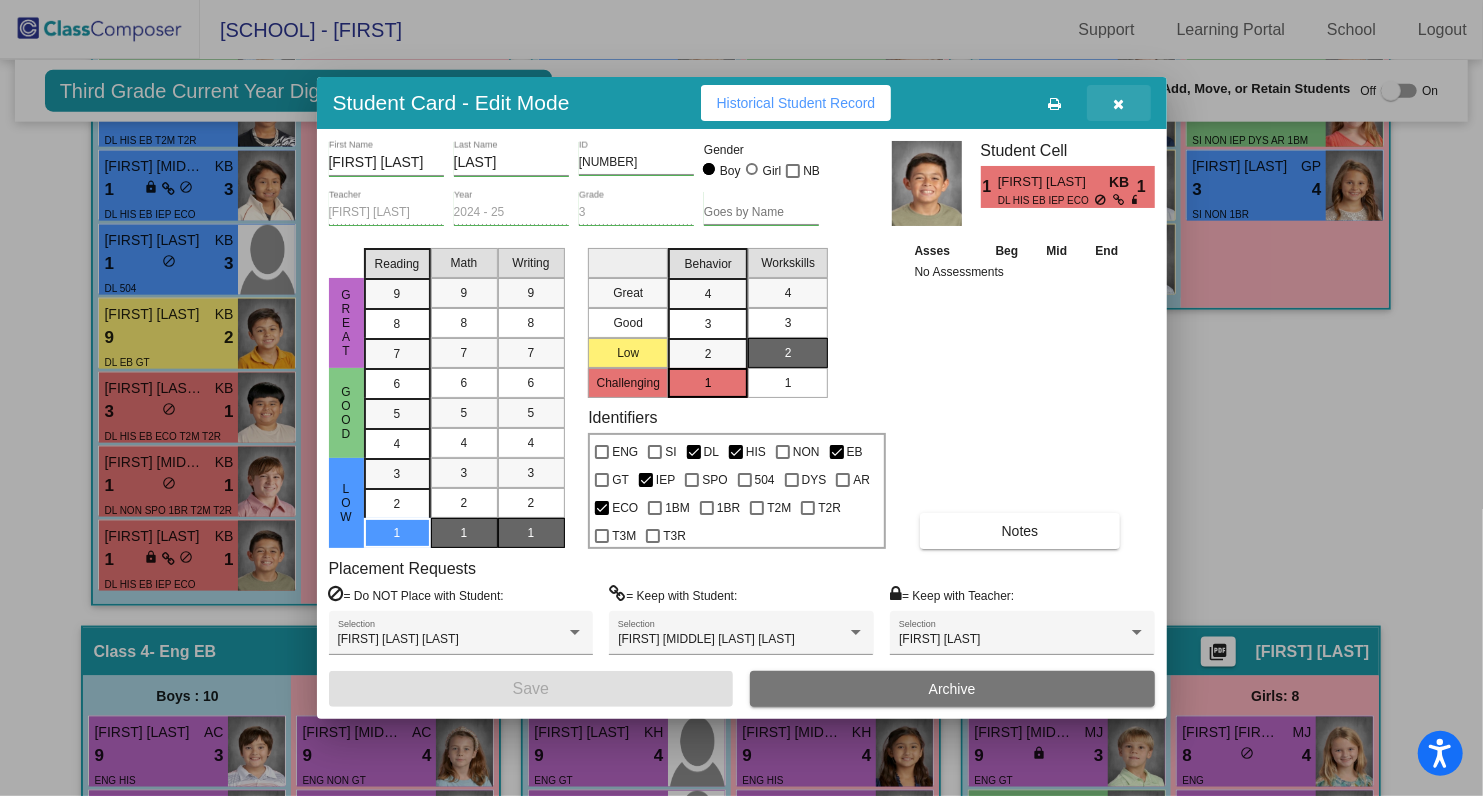 click at bounding box center [1119, 103] 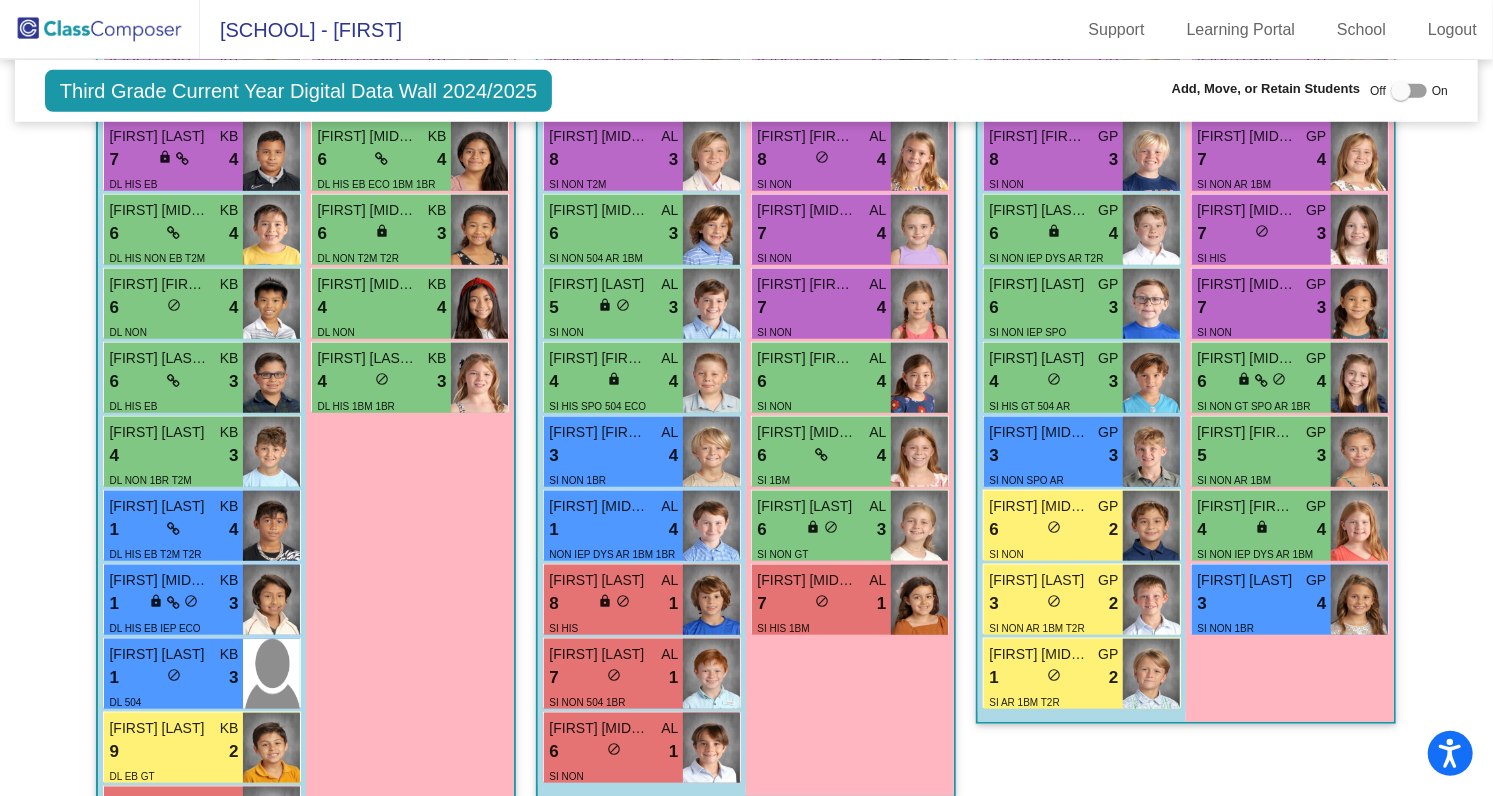 scroll, scrollTop: 946, scrollLeft: 0, axis: vertical 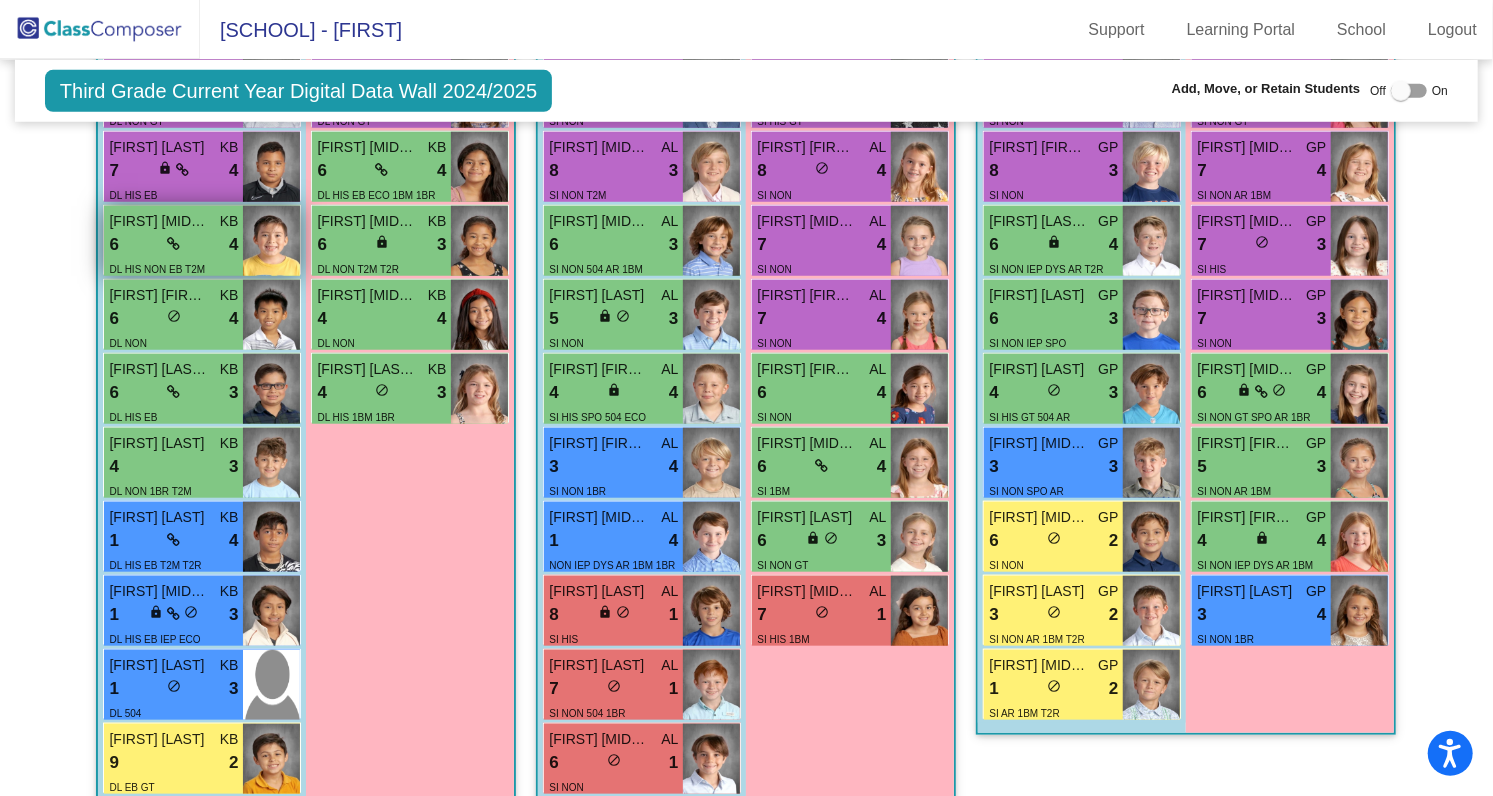 click on "4" at bounding box center [233, 245] 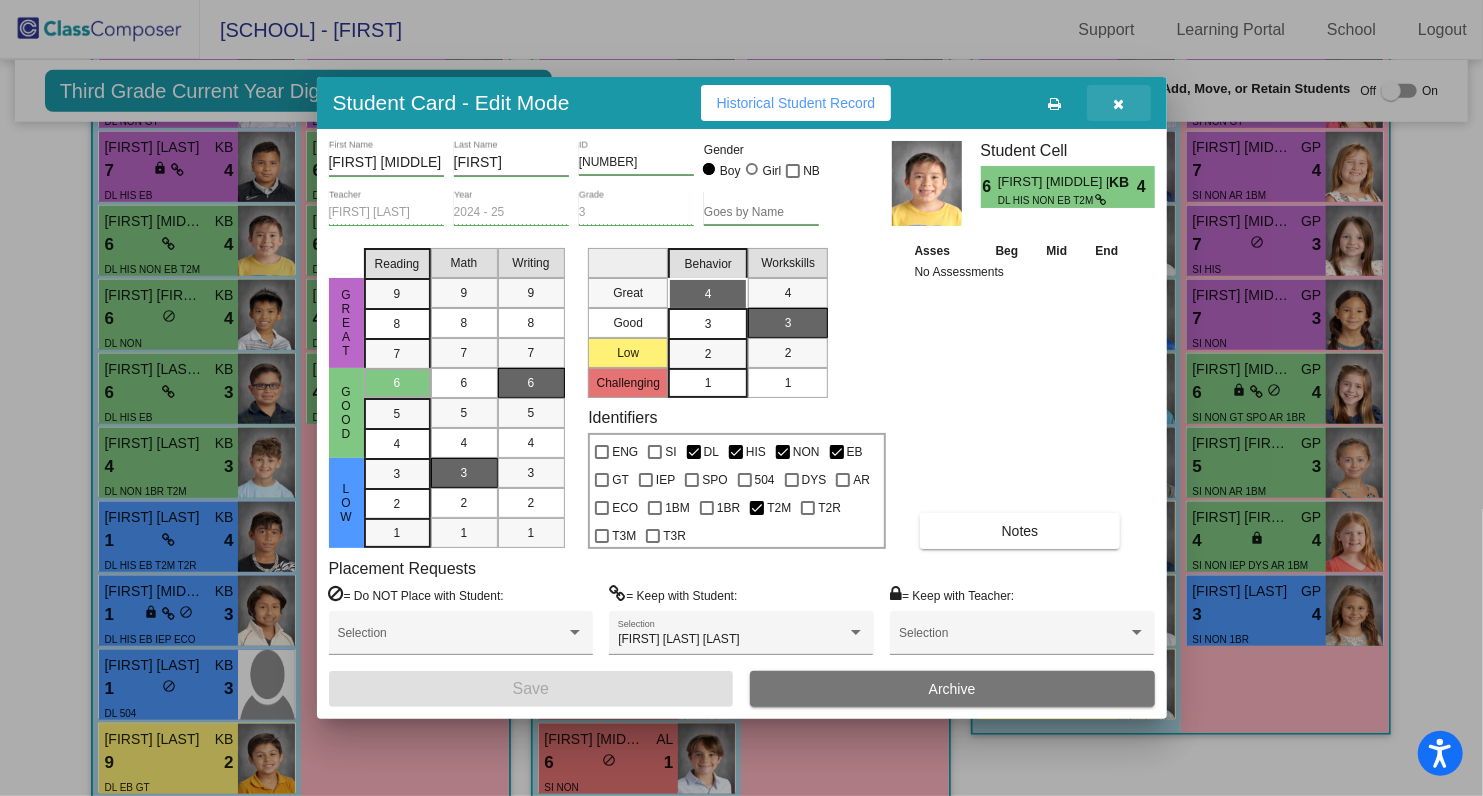 click at bounding box center (1118, 104) 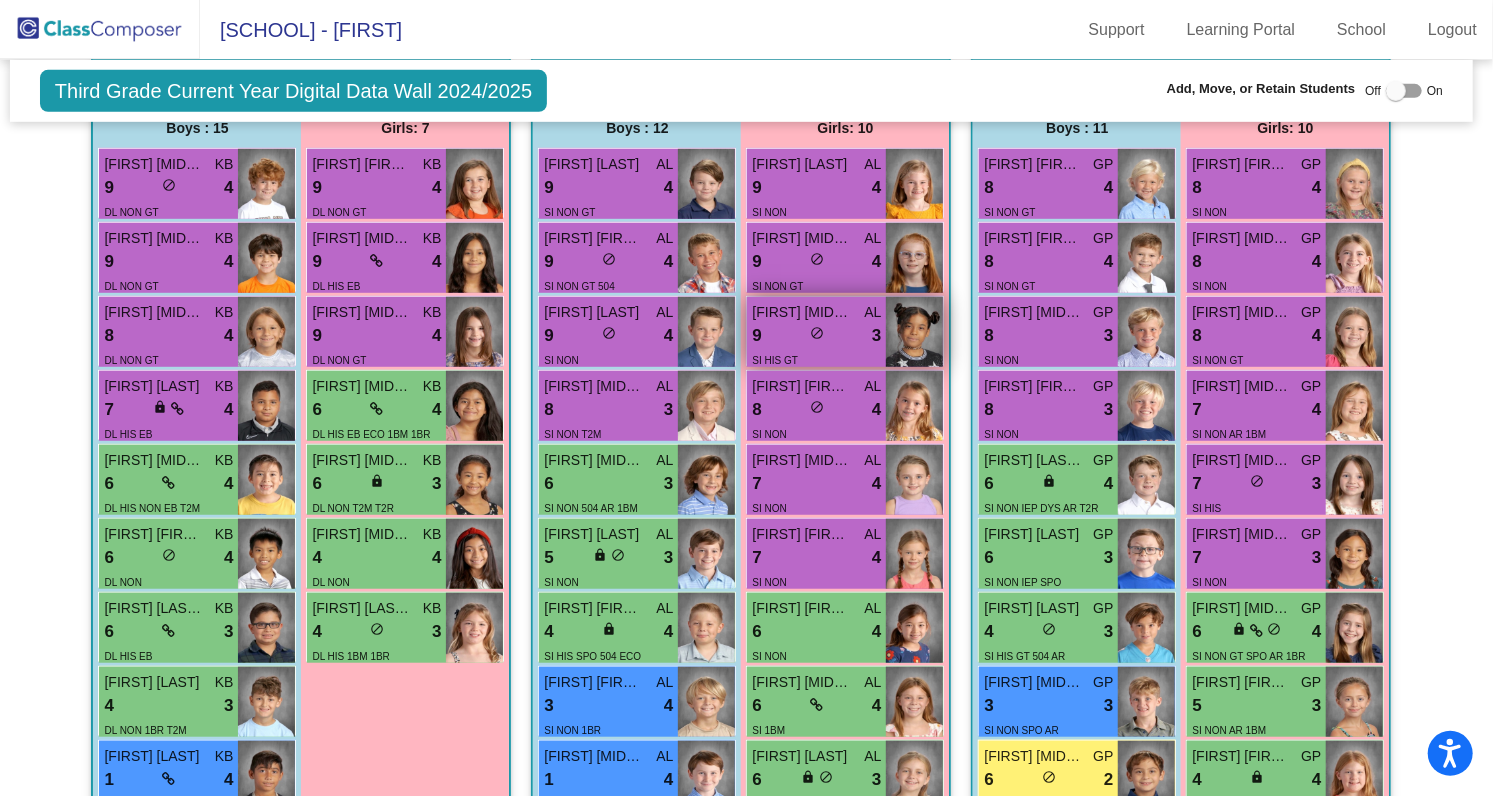 scroll, scrollTop: 0, scrollLeft: 5, axis: horizontal 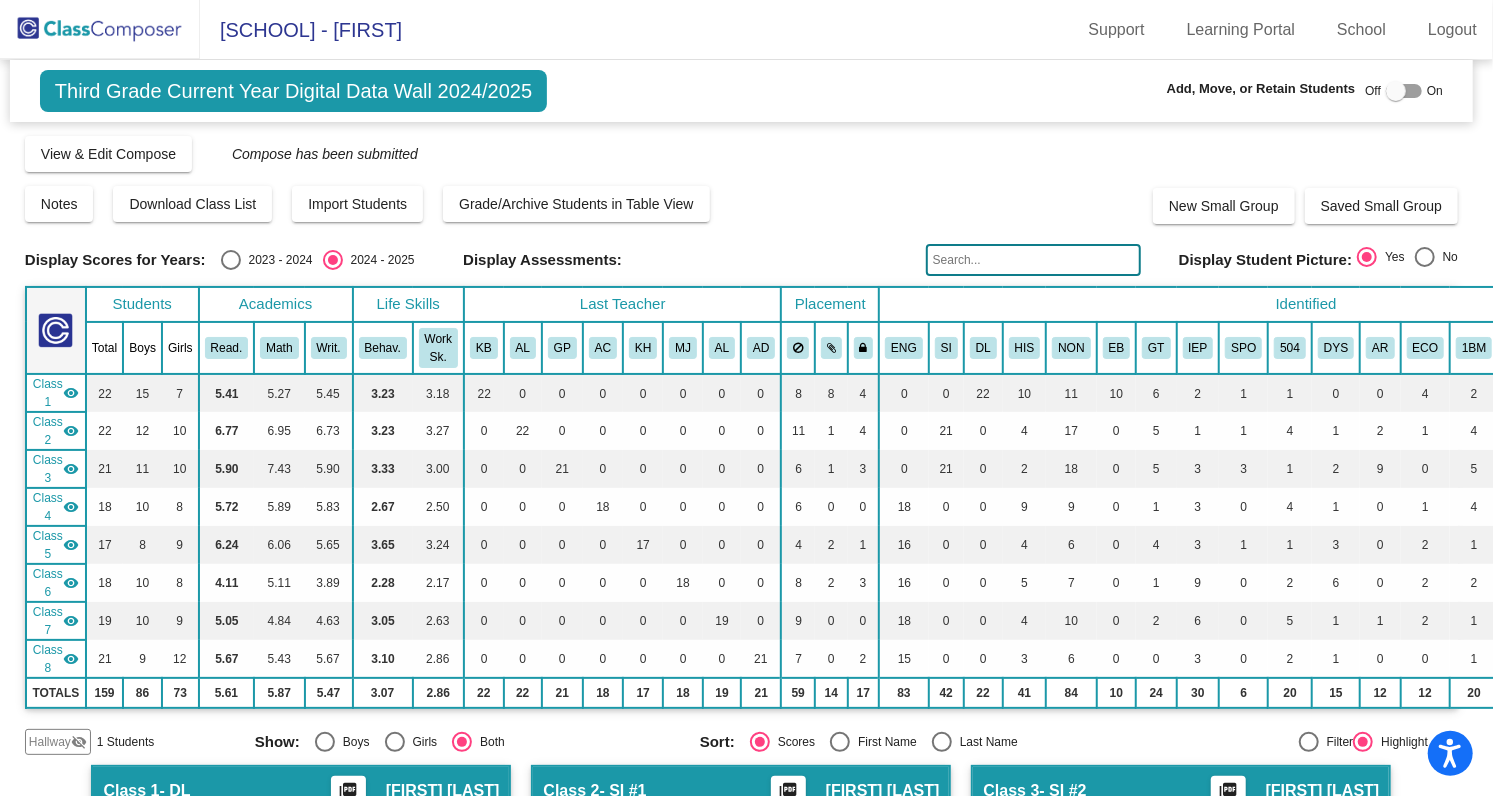 click 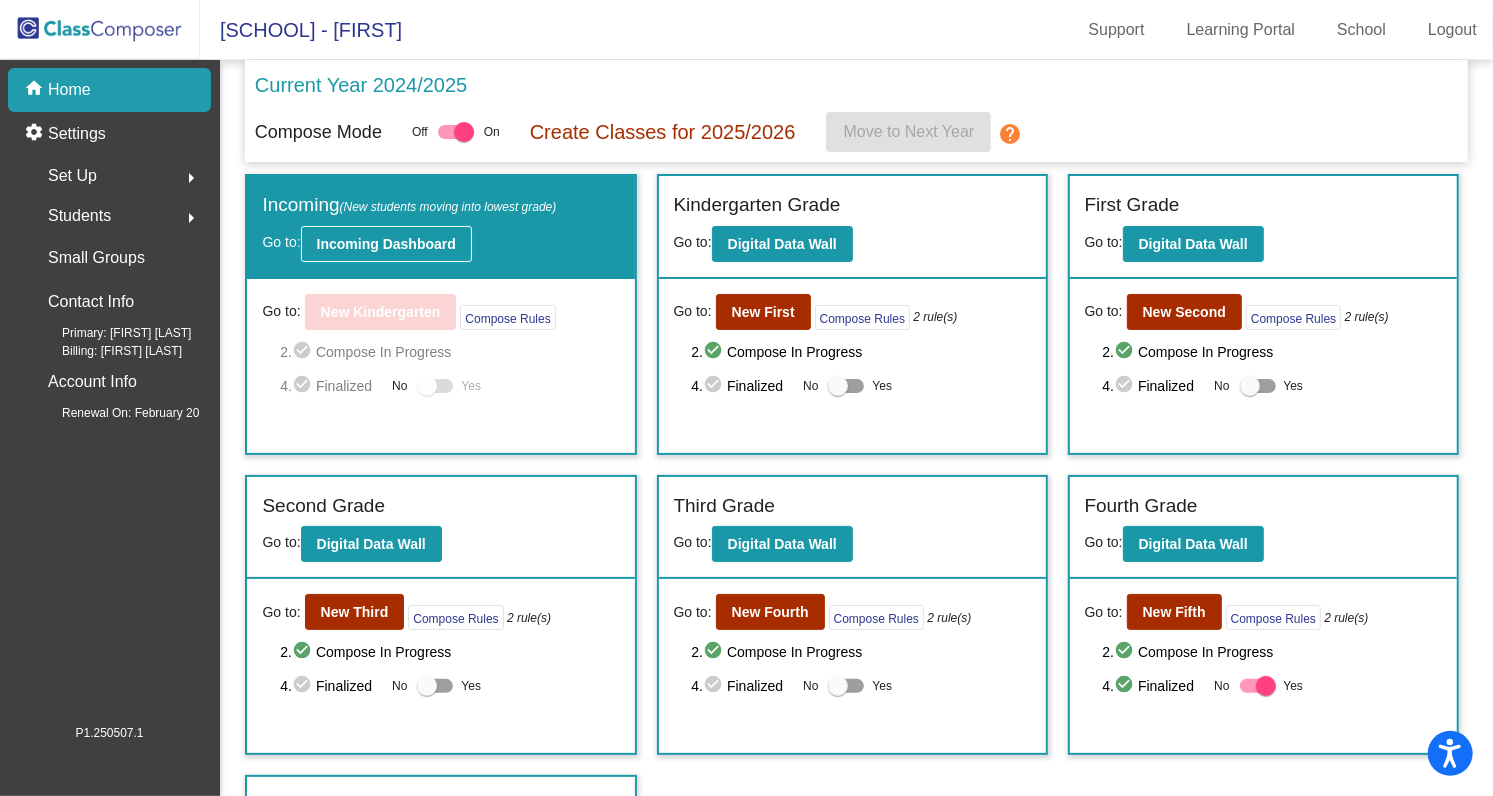 click on "Incoming Dashboard" 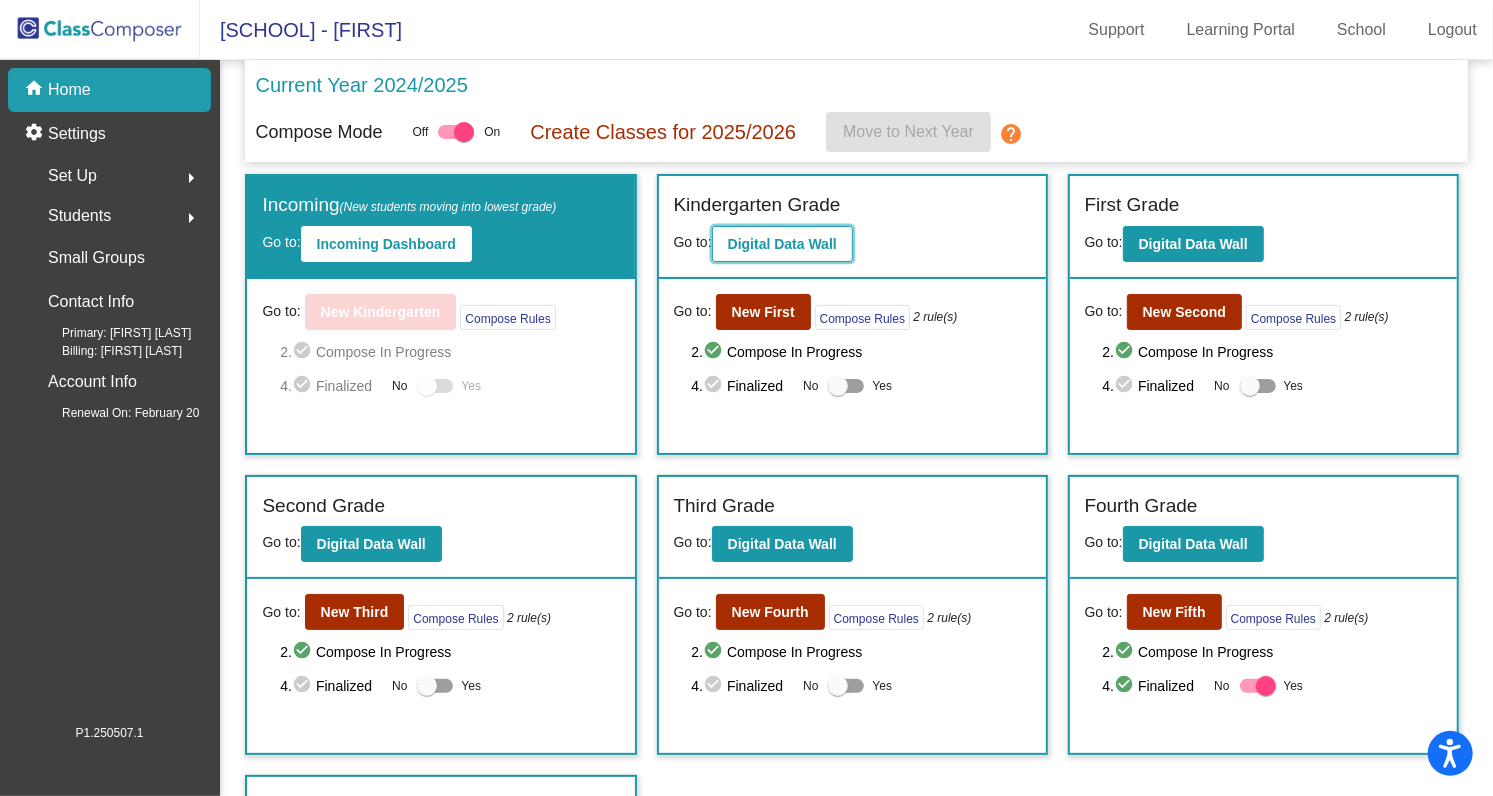 click on "Digital Data Wall" 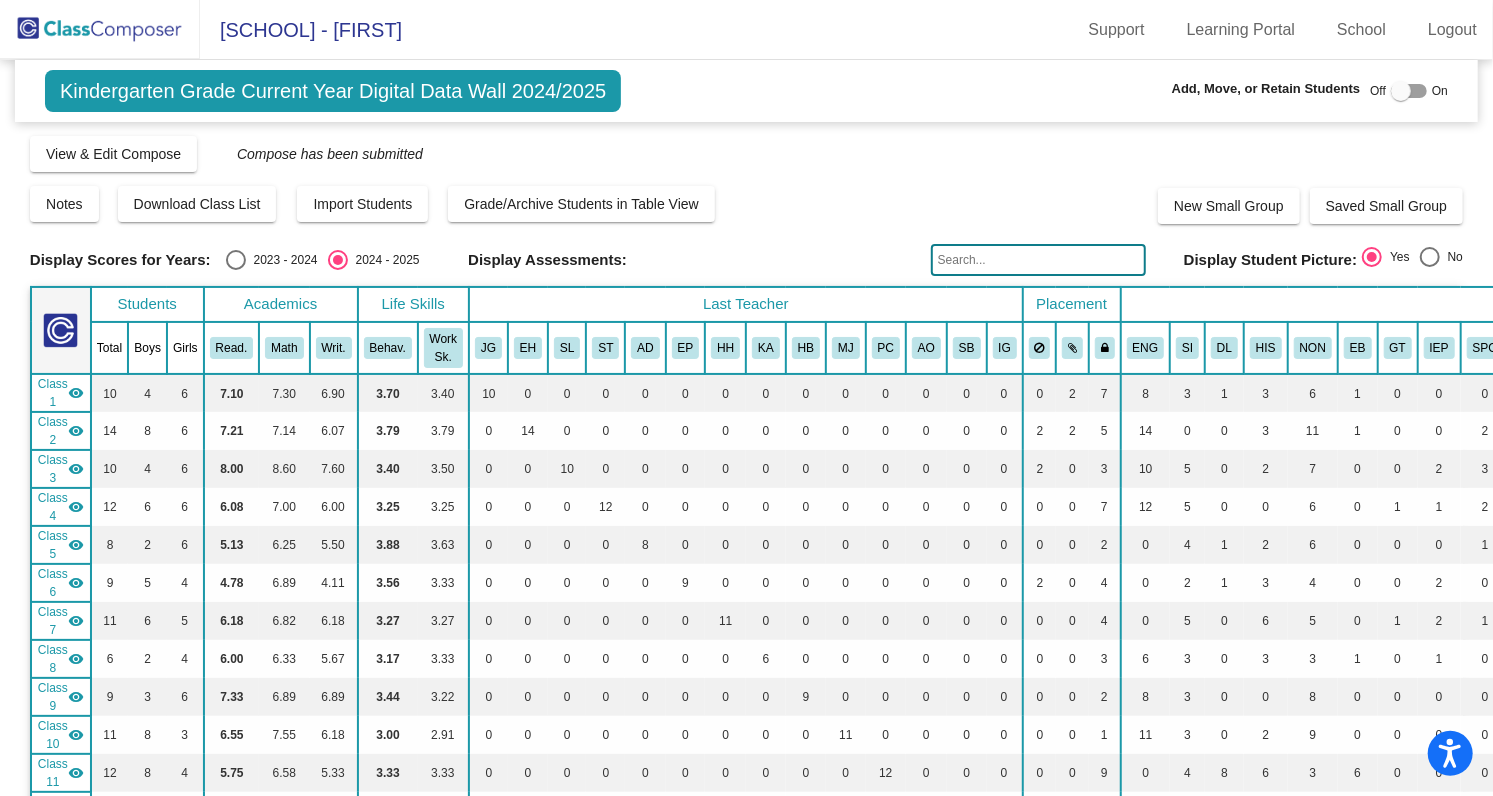 click 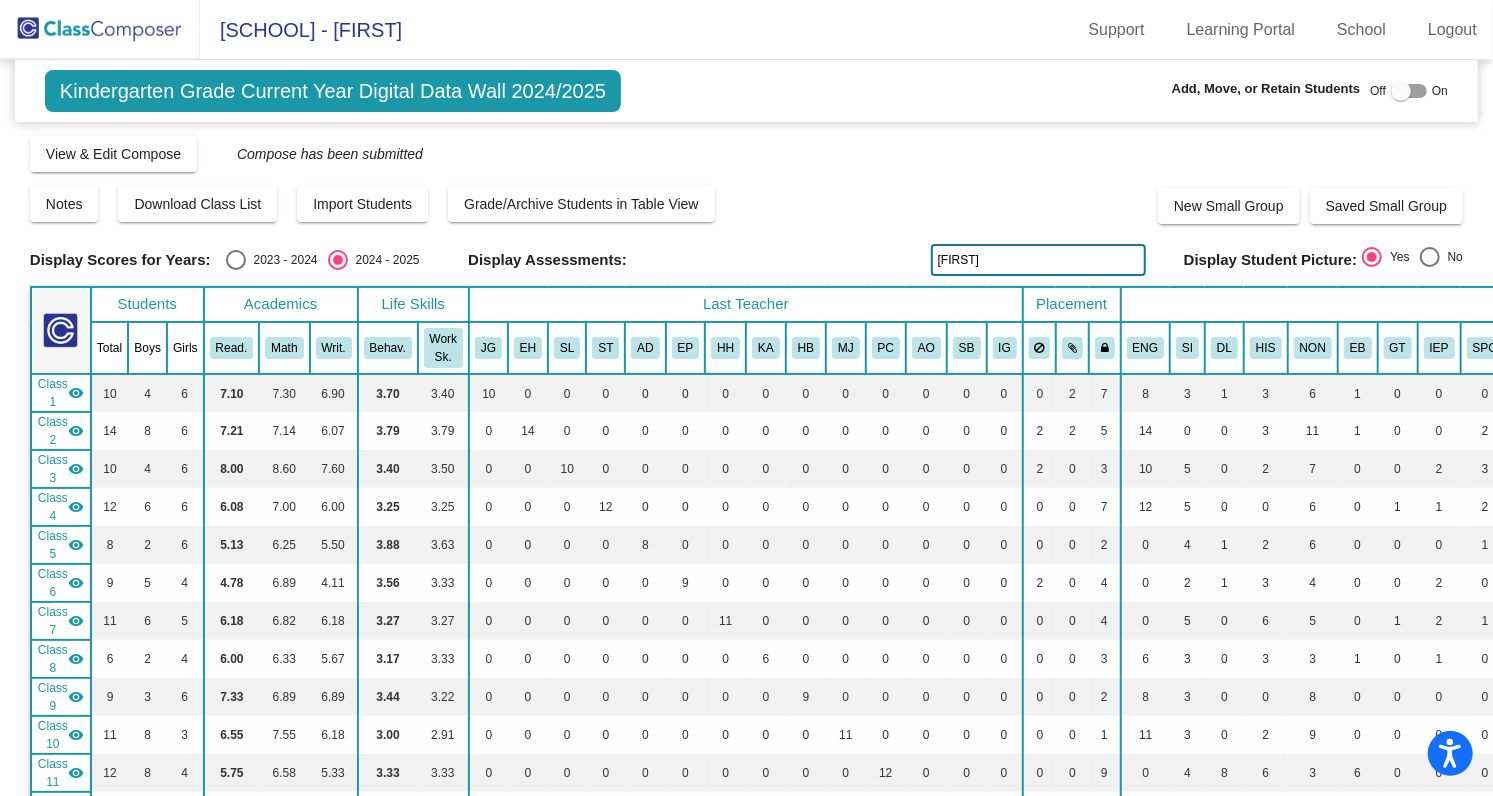 type on "[FIRST]" 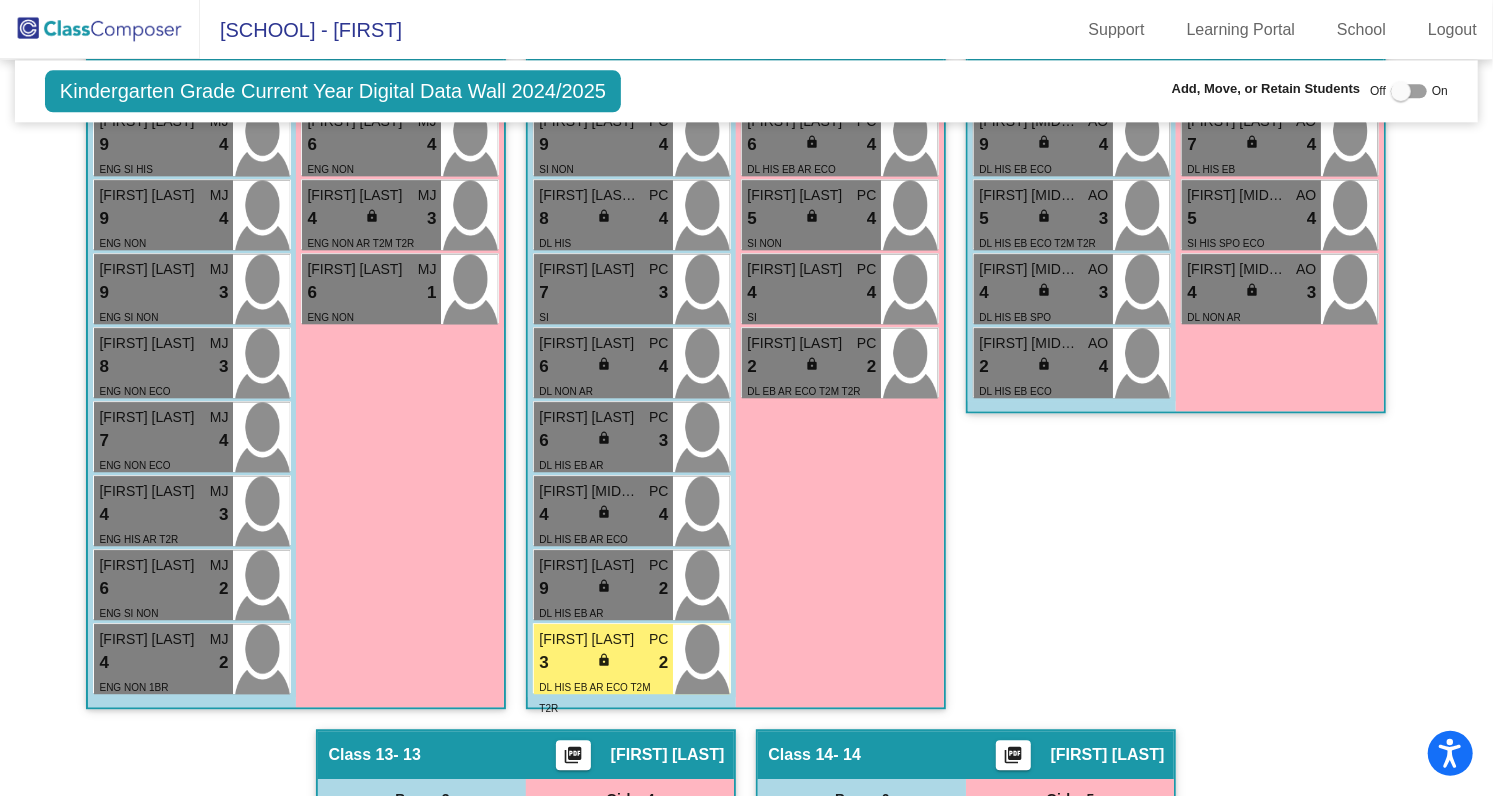 scroll, scrollTop: 2872, scrollLeft: 0, axis: vertical 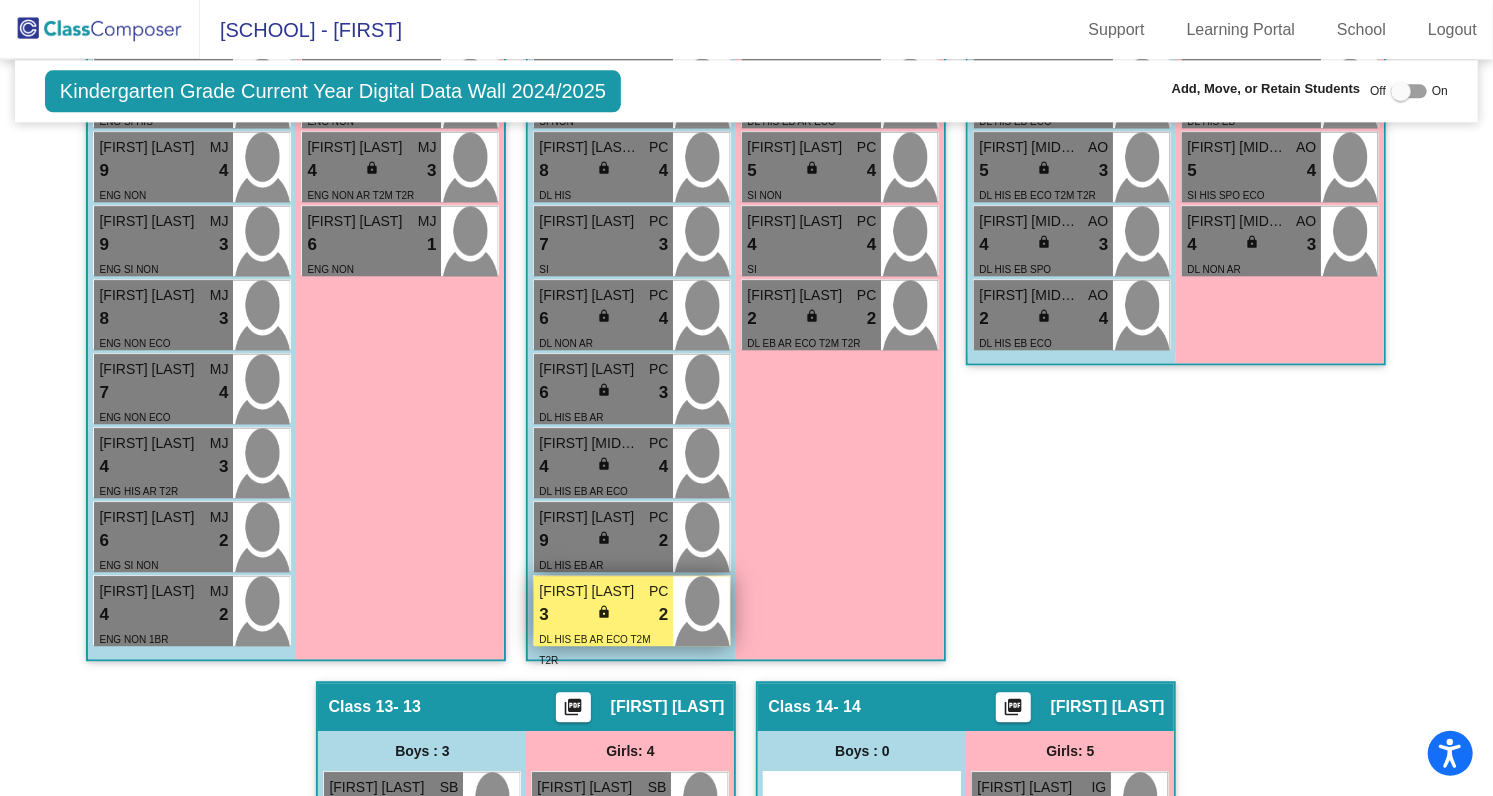 click on "[FIRST] [LAST]" at bounding box center [603, 591] 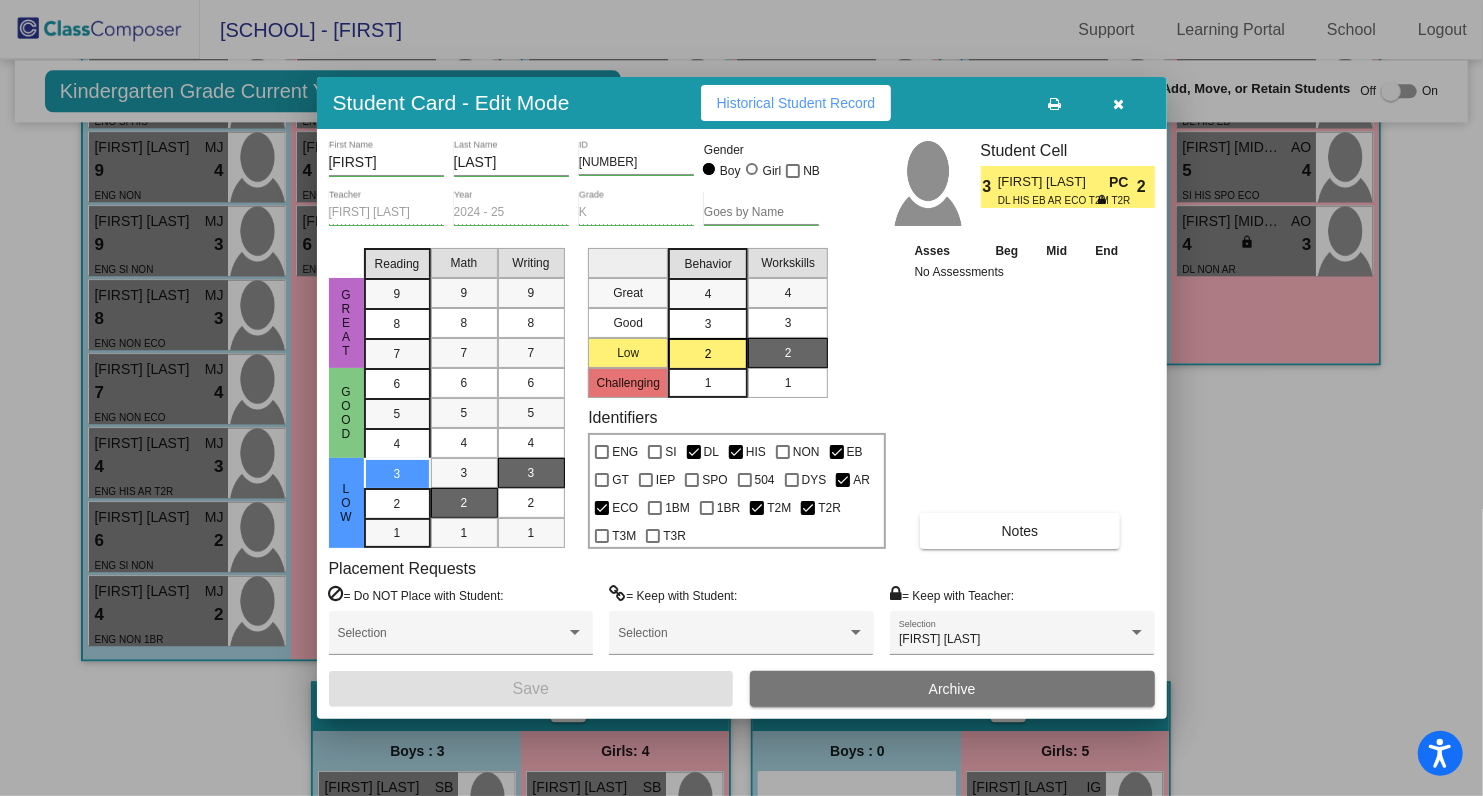 click at bounding box center [1119, 103] 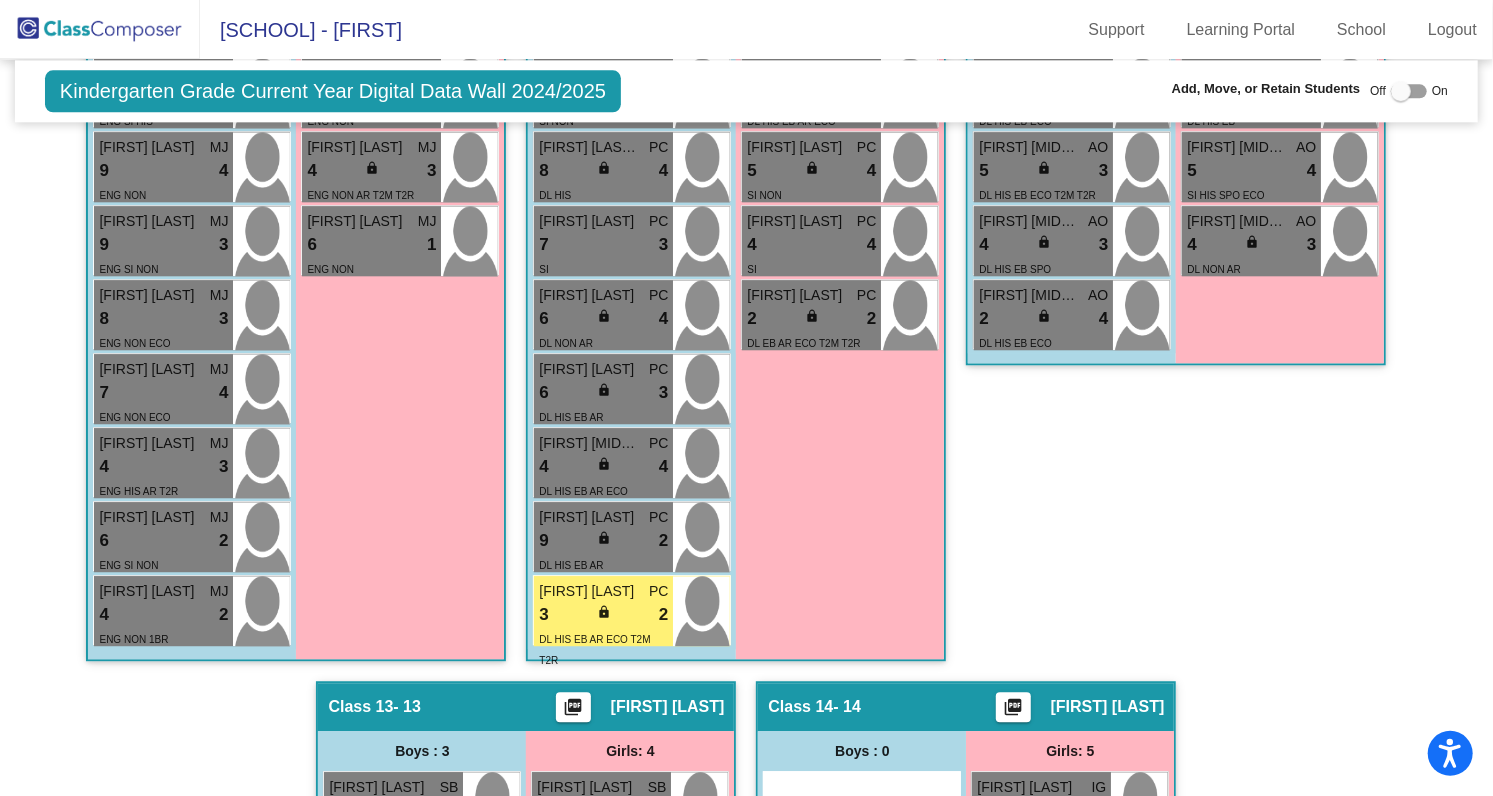 click 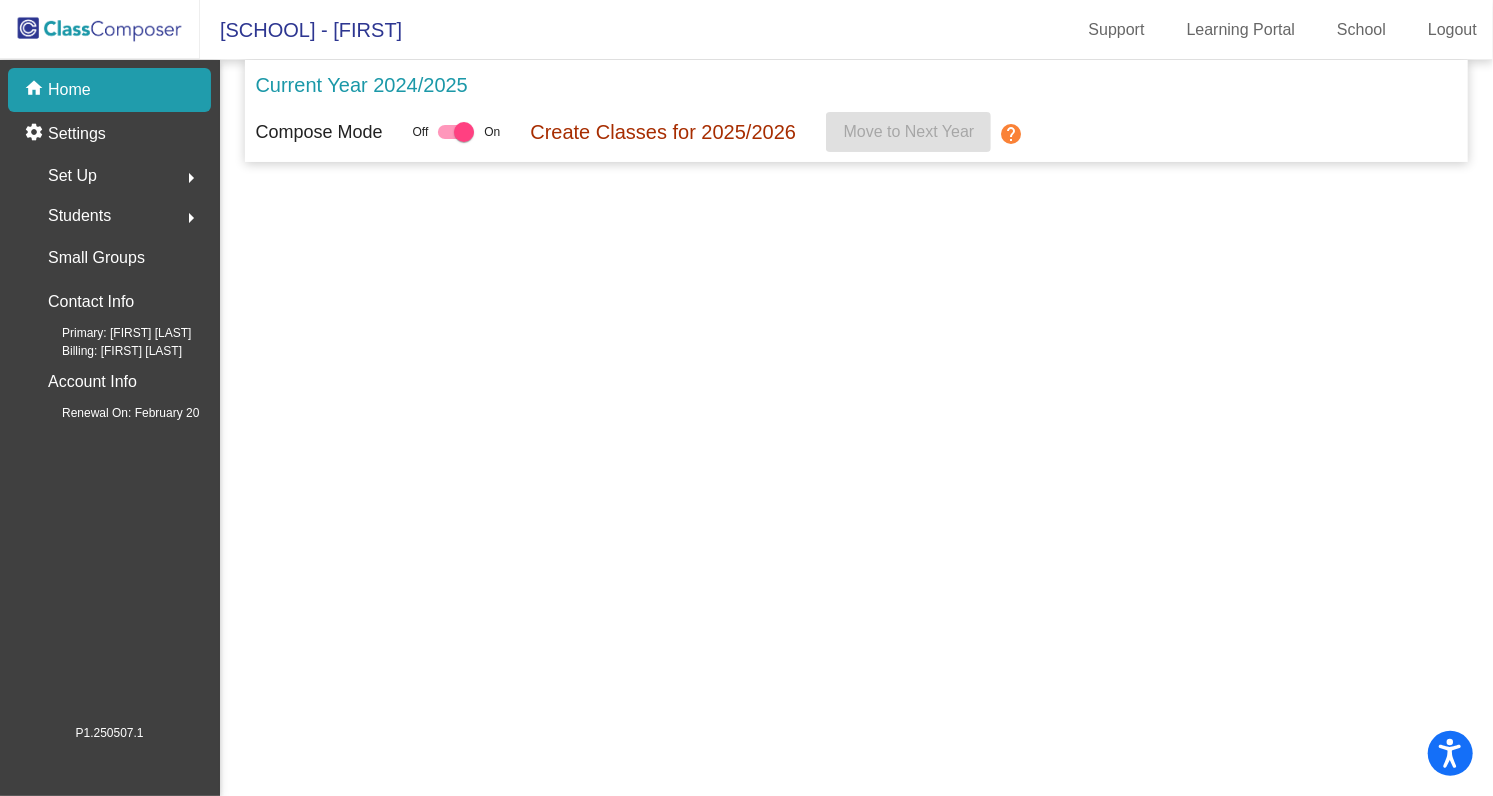 scroll, scrollTop: 0, scrollLeft: 0, axis: both 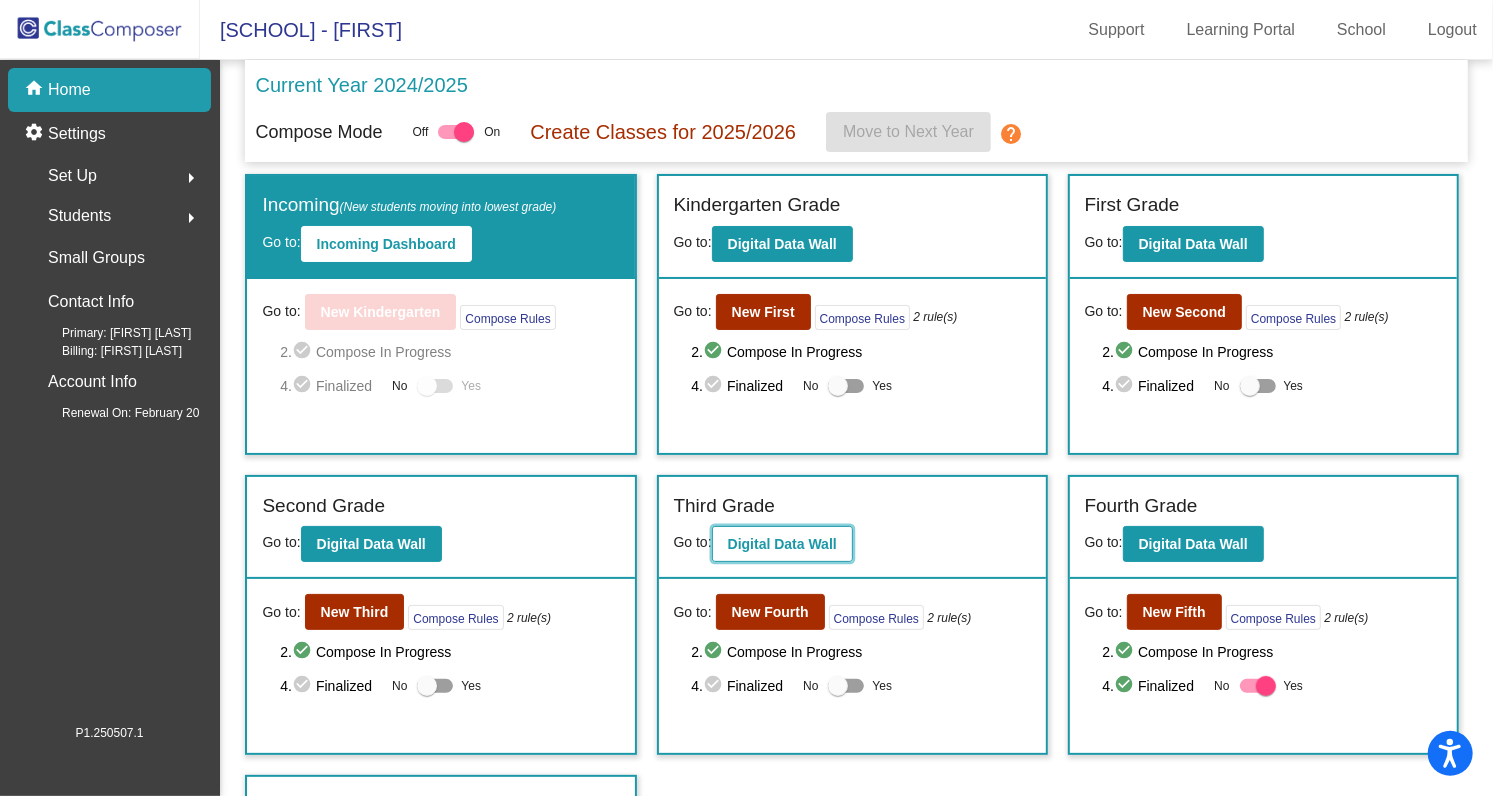 click on "Digital Data Wall" 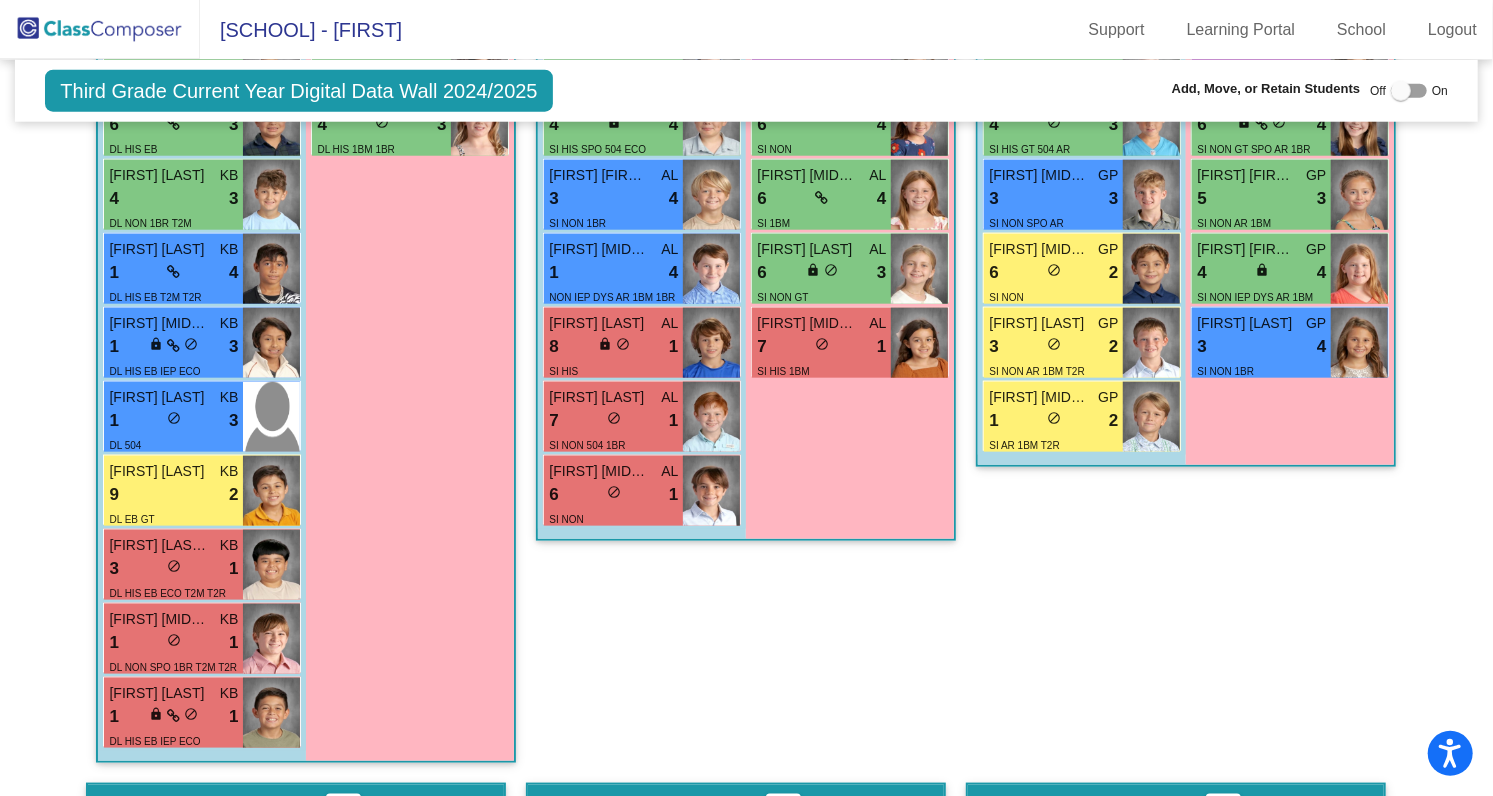 scroll, scrollTop: 1218, scrollLeft: 0, axis: vertical 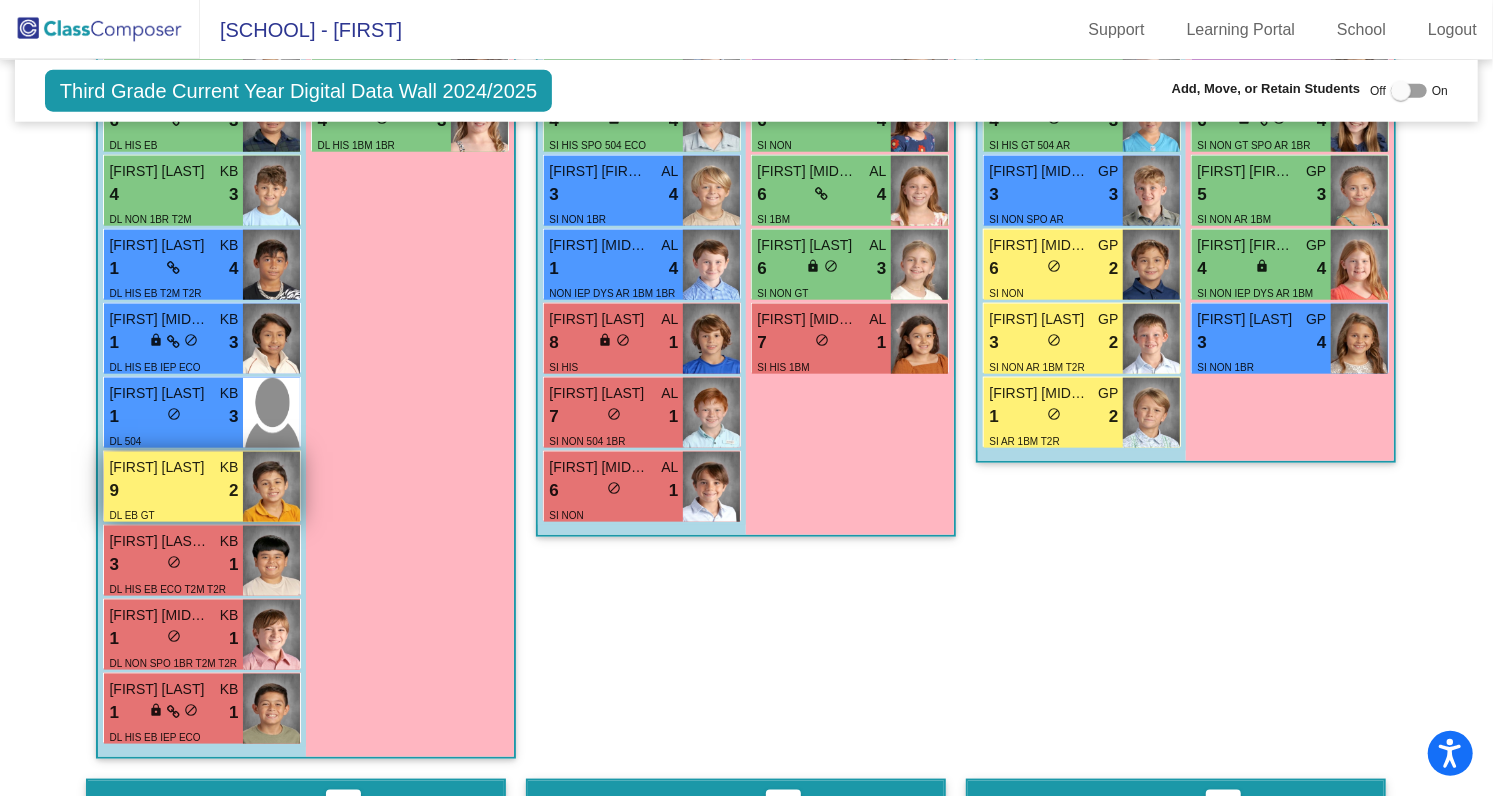 click on "9 lock do_not_disturb_alt 2" at bounding box center (173, 491) 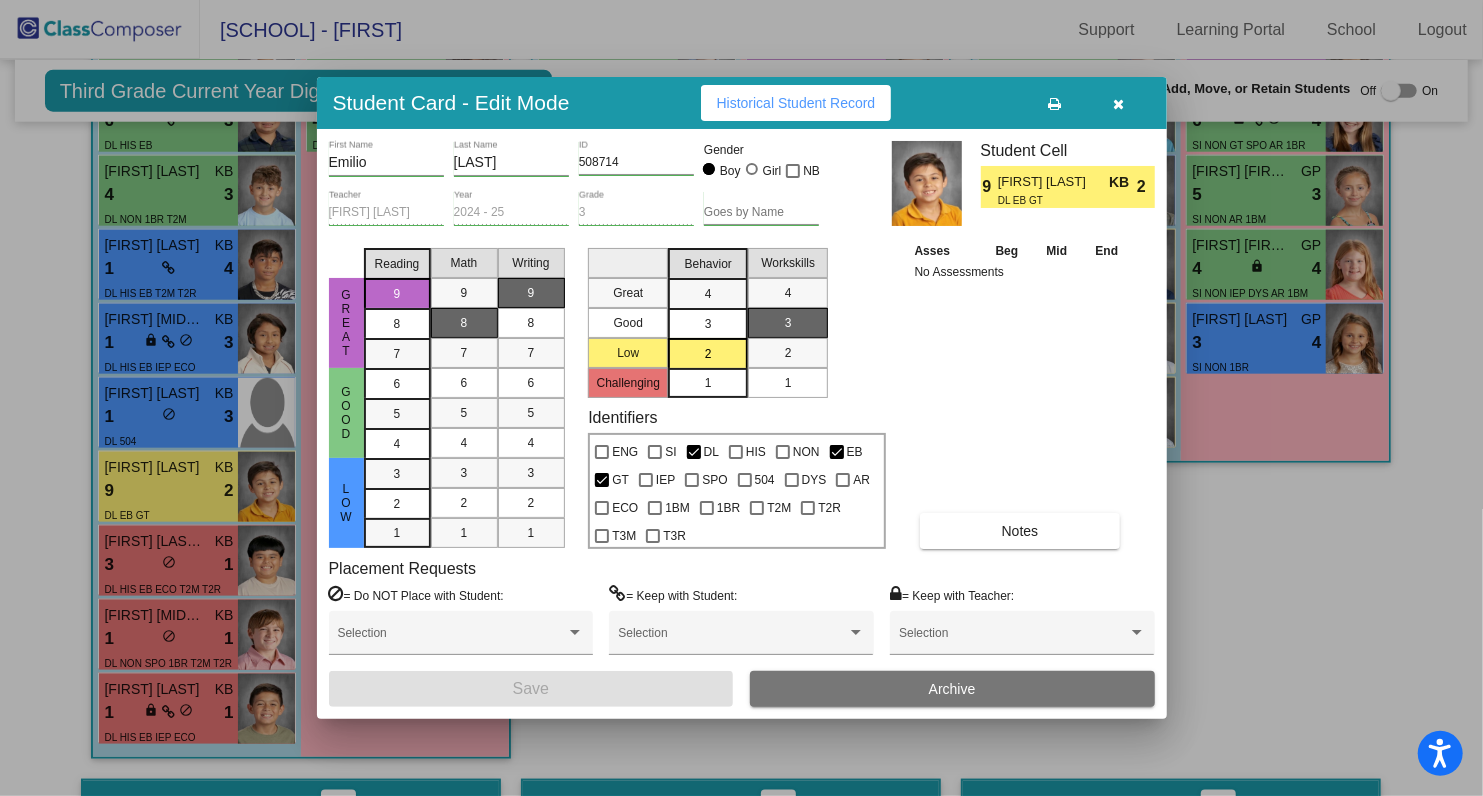 click at bounding box center [1119, 103] 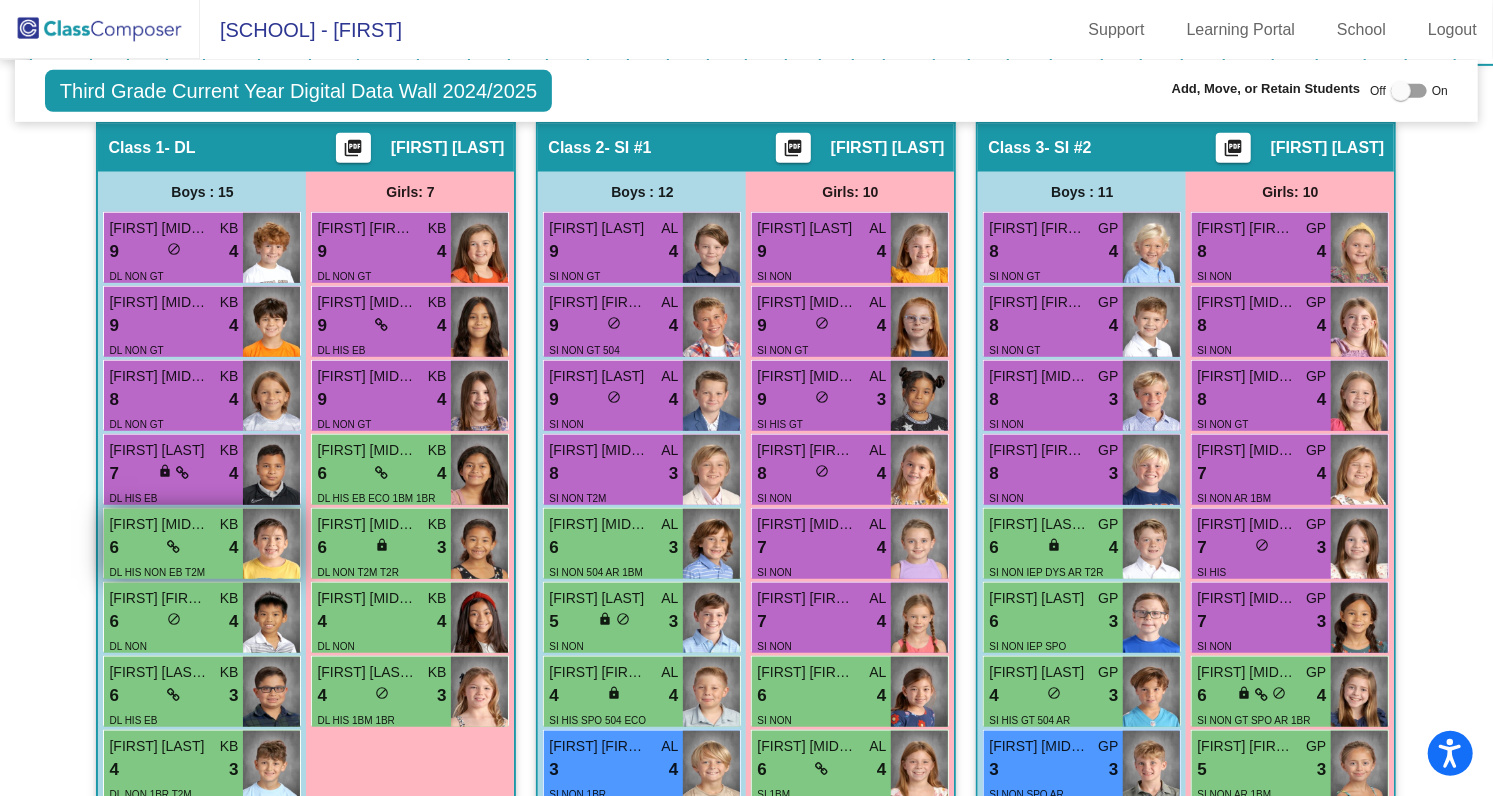 scroll, scrollTop: 644, scrollLeft: 0, axis: vertical 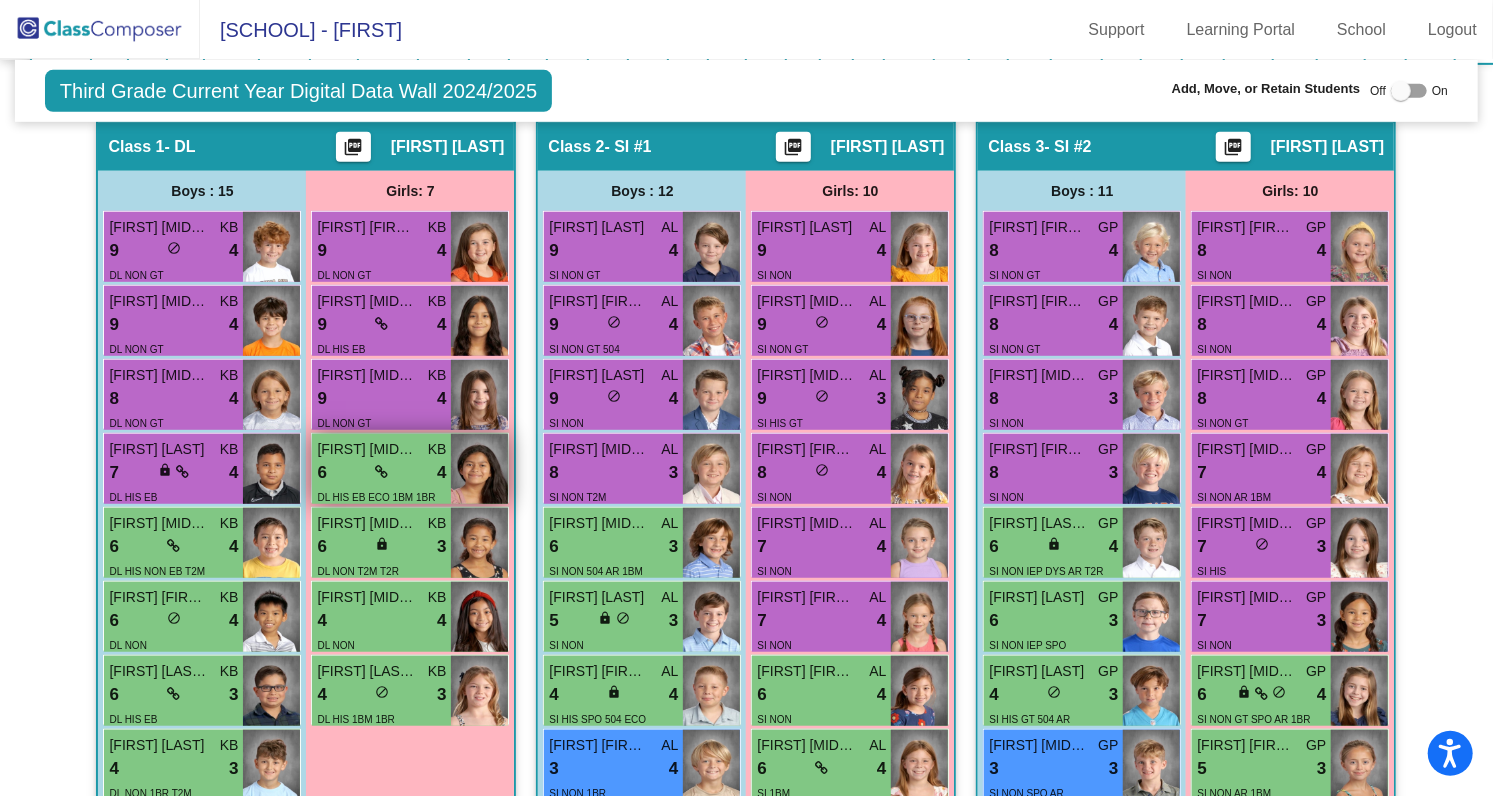 click at bounding box center (381, 472) 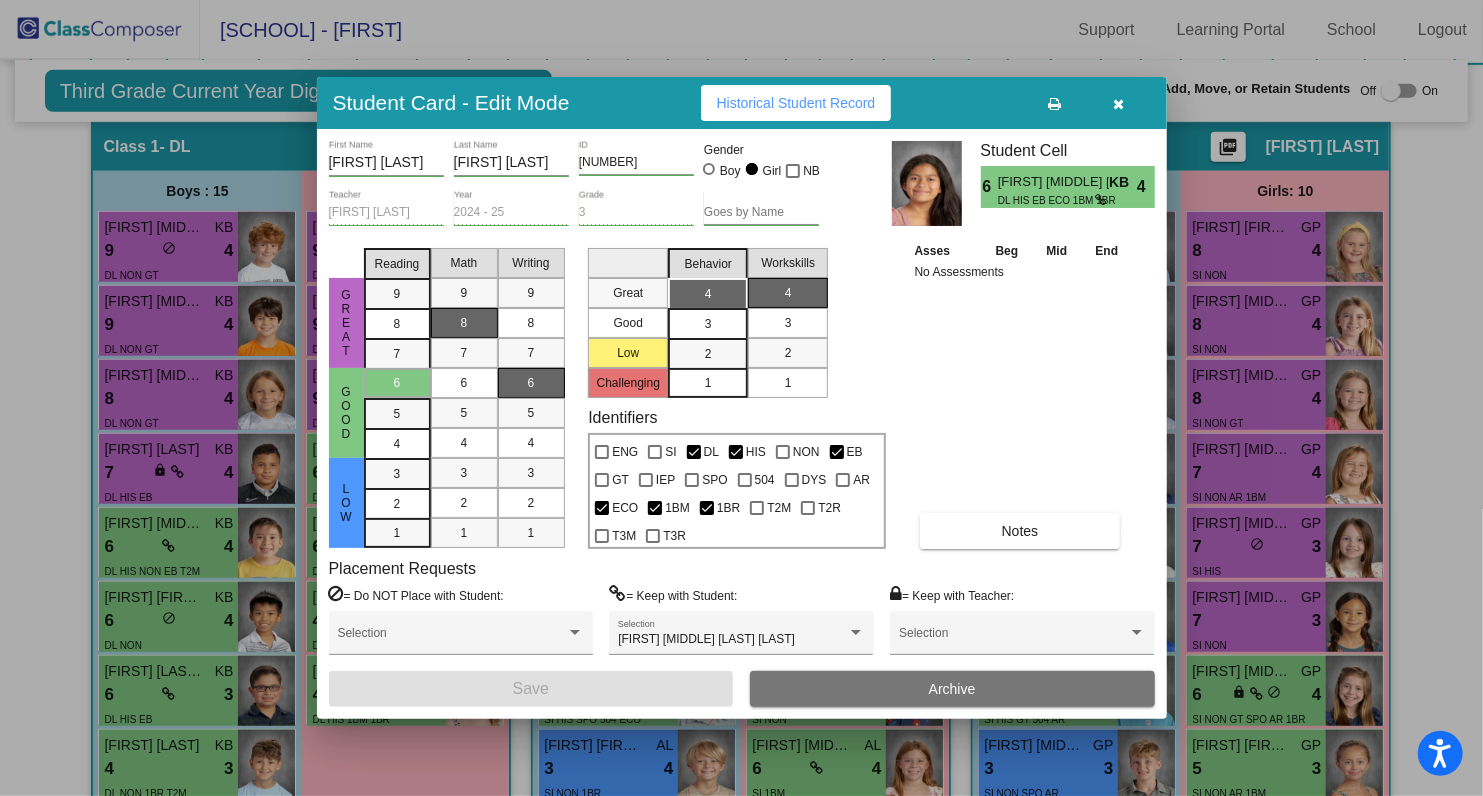 click at bounding box center (1118, 104) 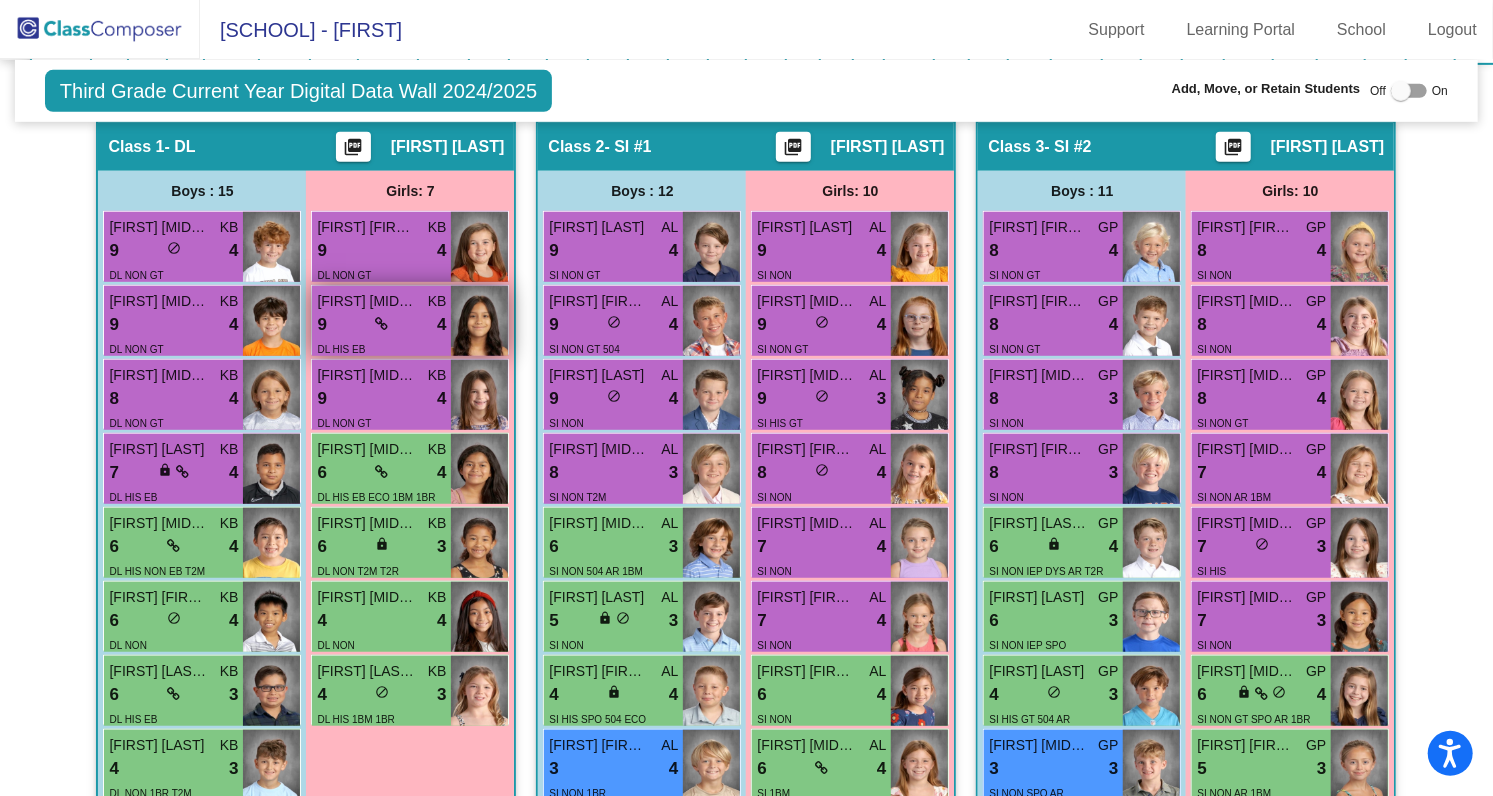 click on "DL HIS EB" at bounding box center (381, 348) 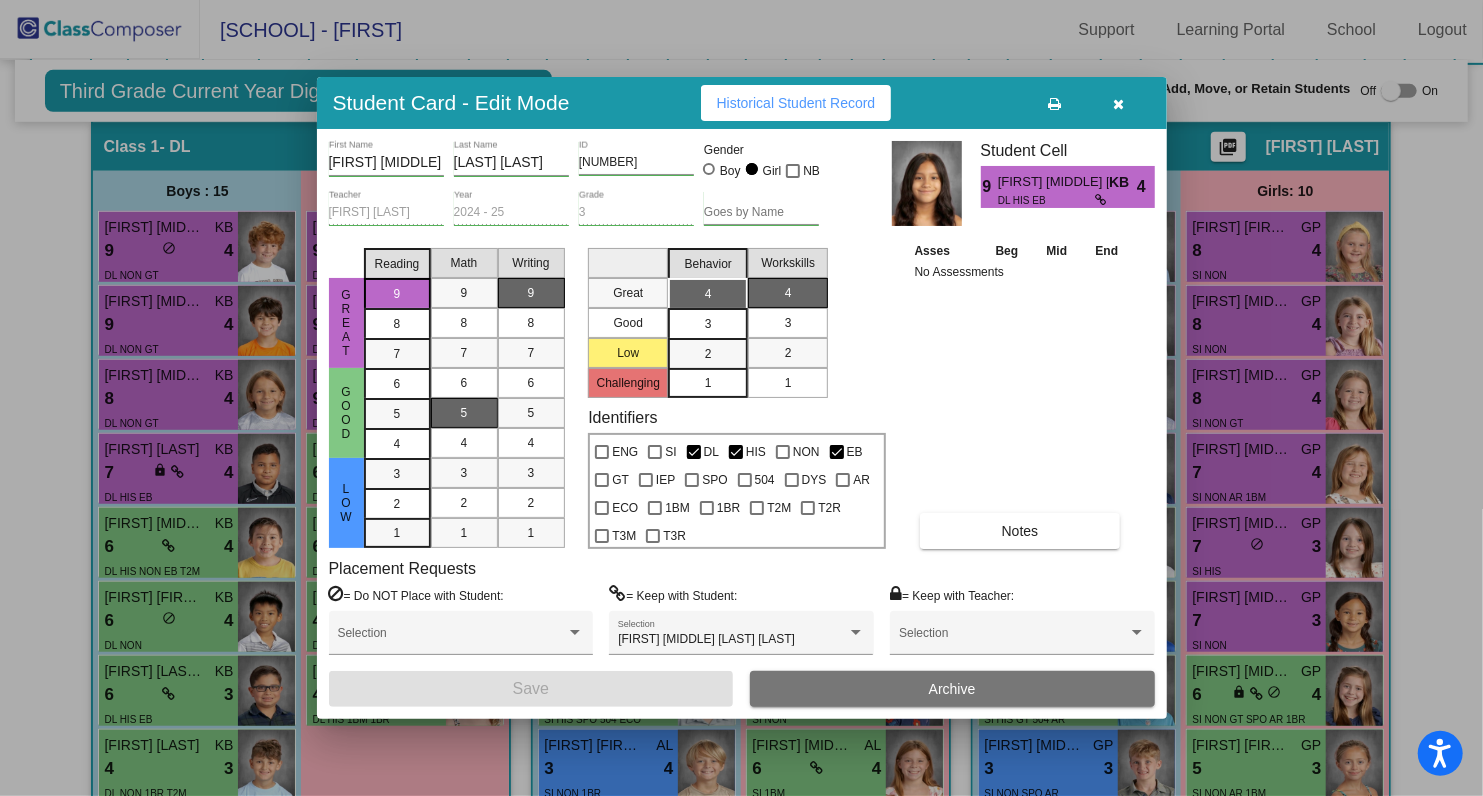 click at bounding box center [1118, 104] 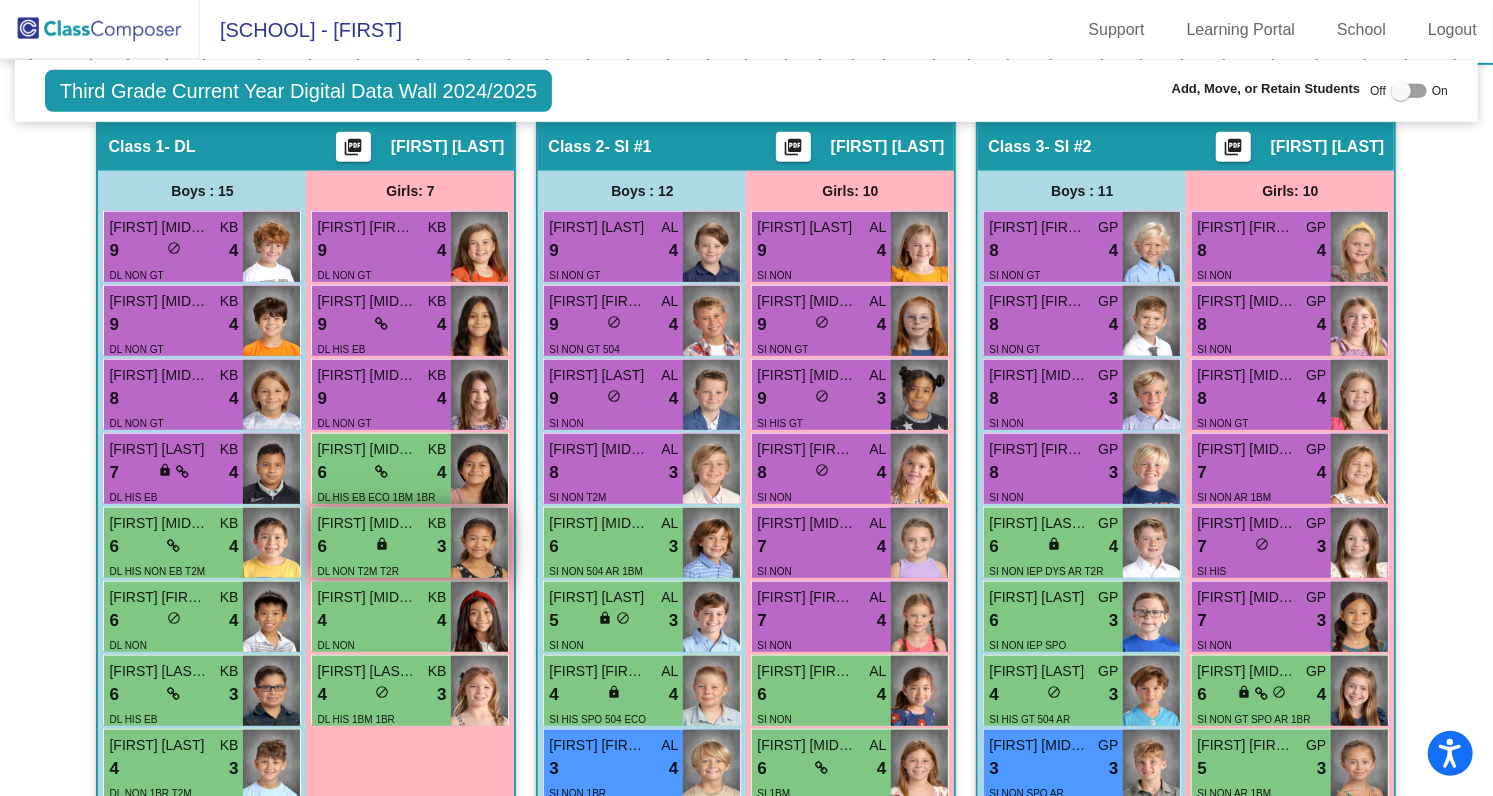 click on "3" at bounding box center [441, 547] 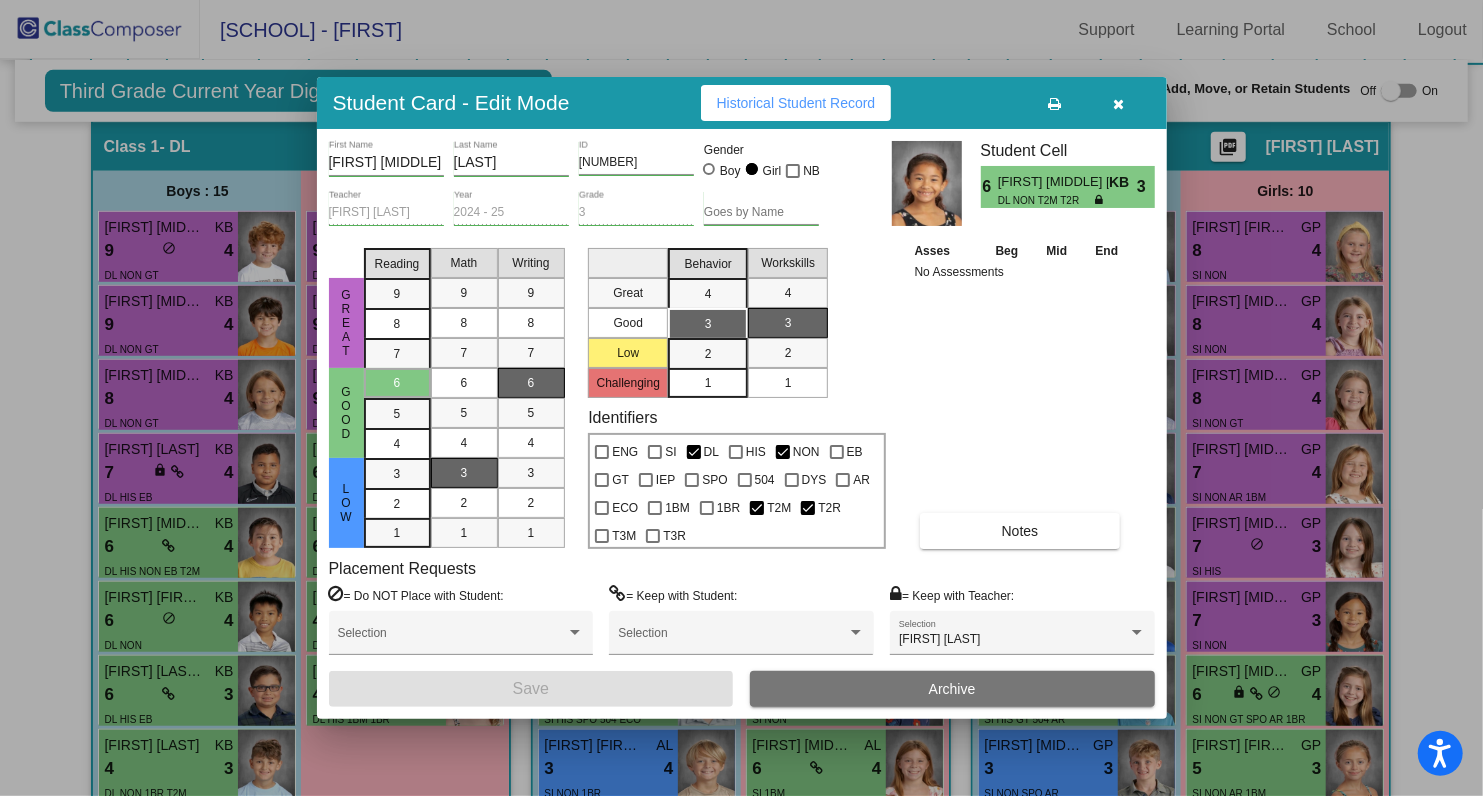 click at bounding box center (1118, 104) 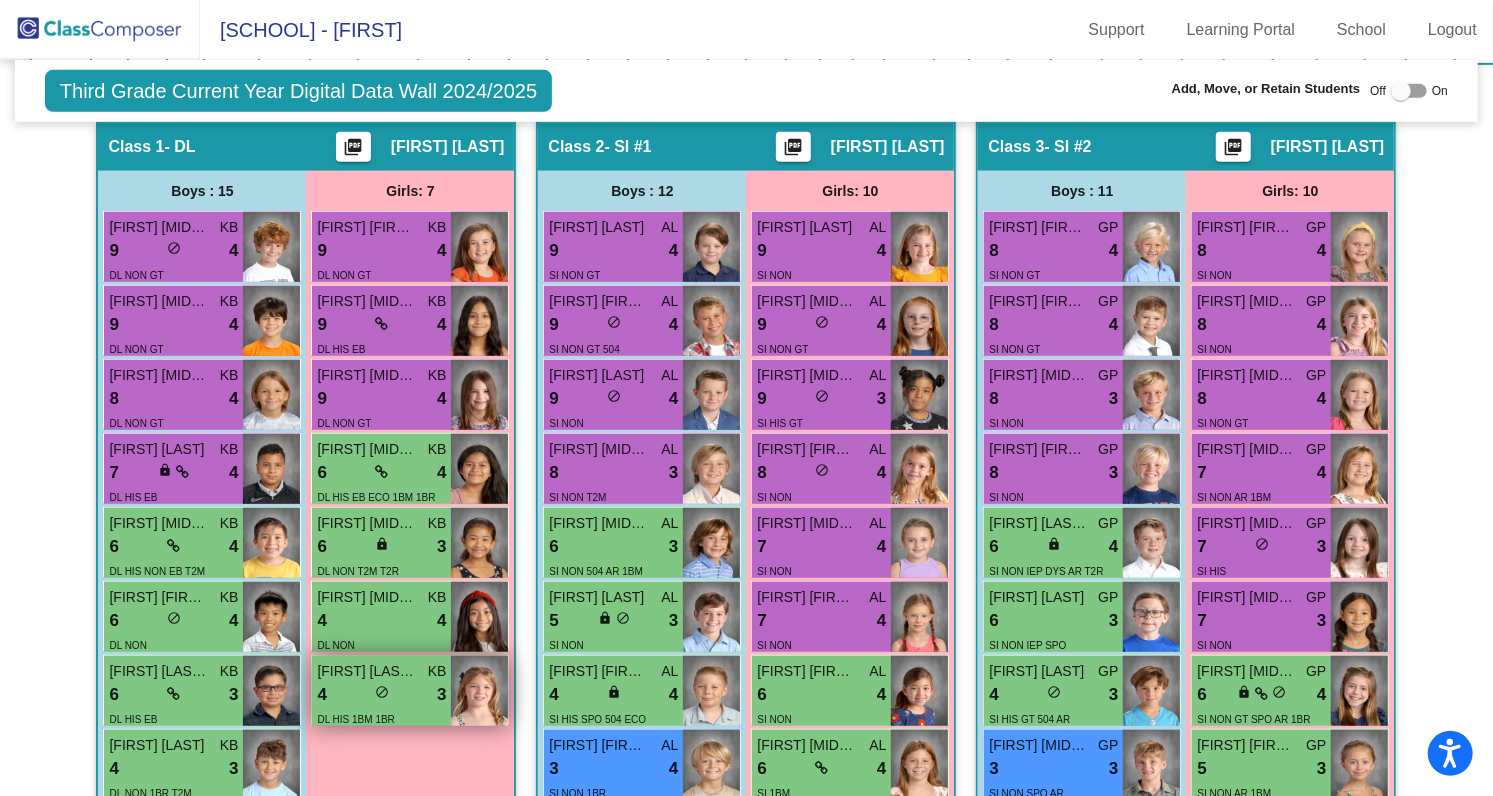 click at bounding box center (479, 691) 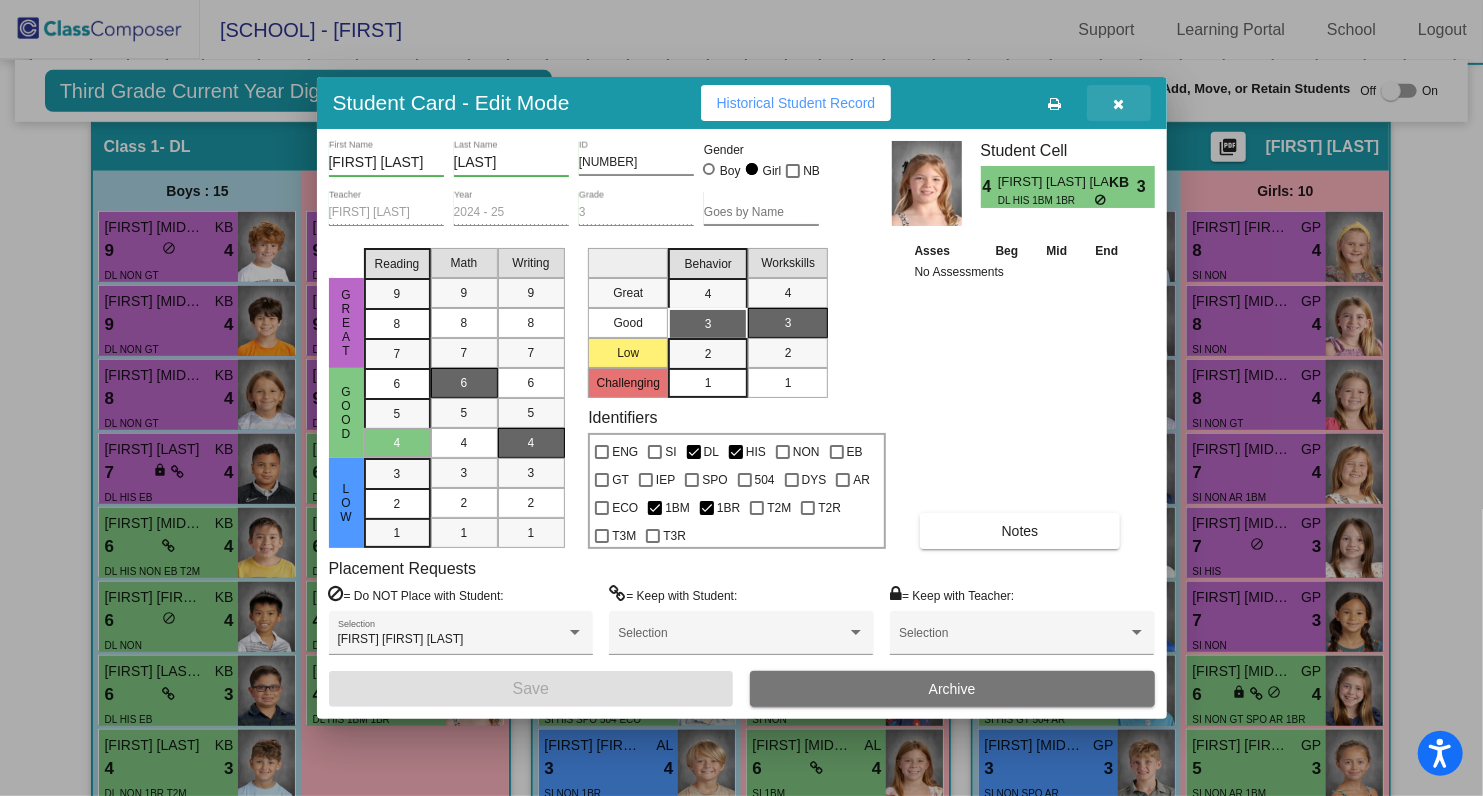 click at bounding box center (1118, 104) 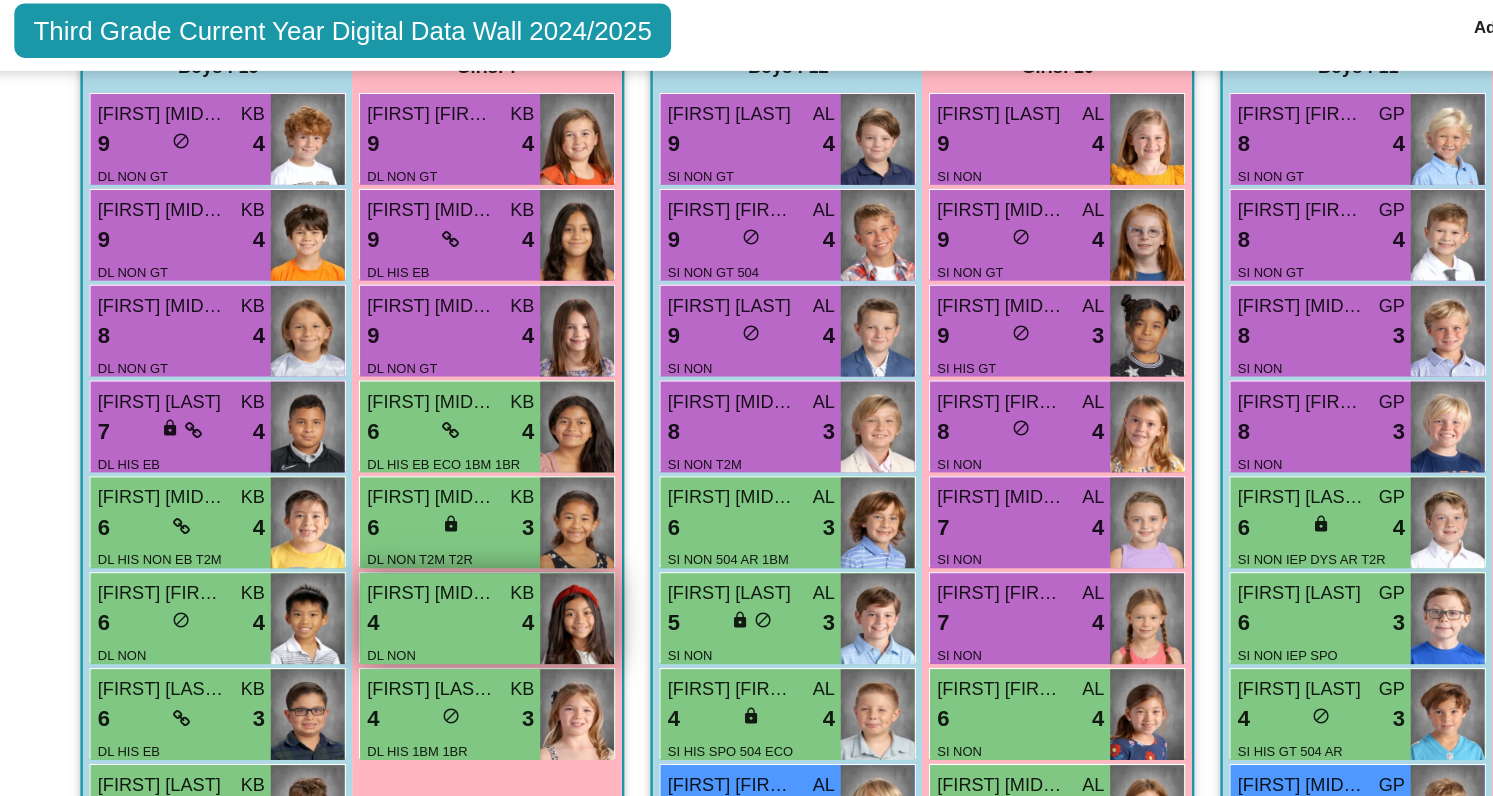 scroll, scrollTop: 715, scrollLeft: 0, axis: vertical 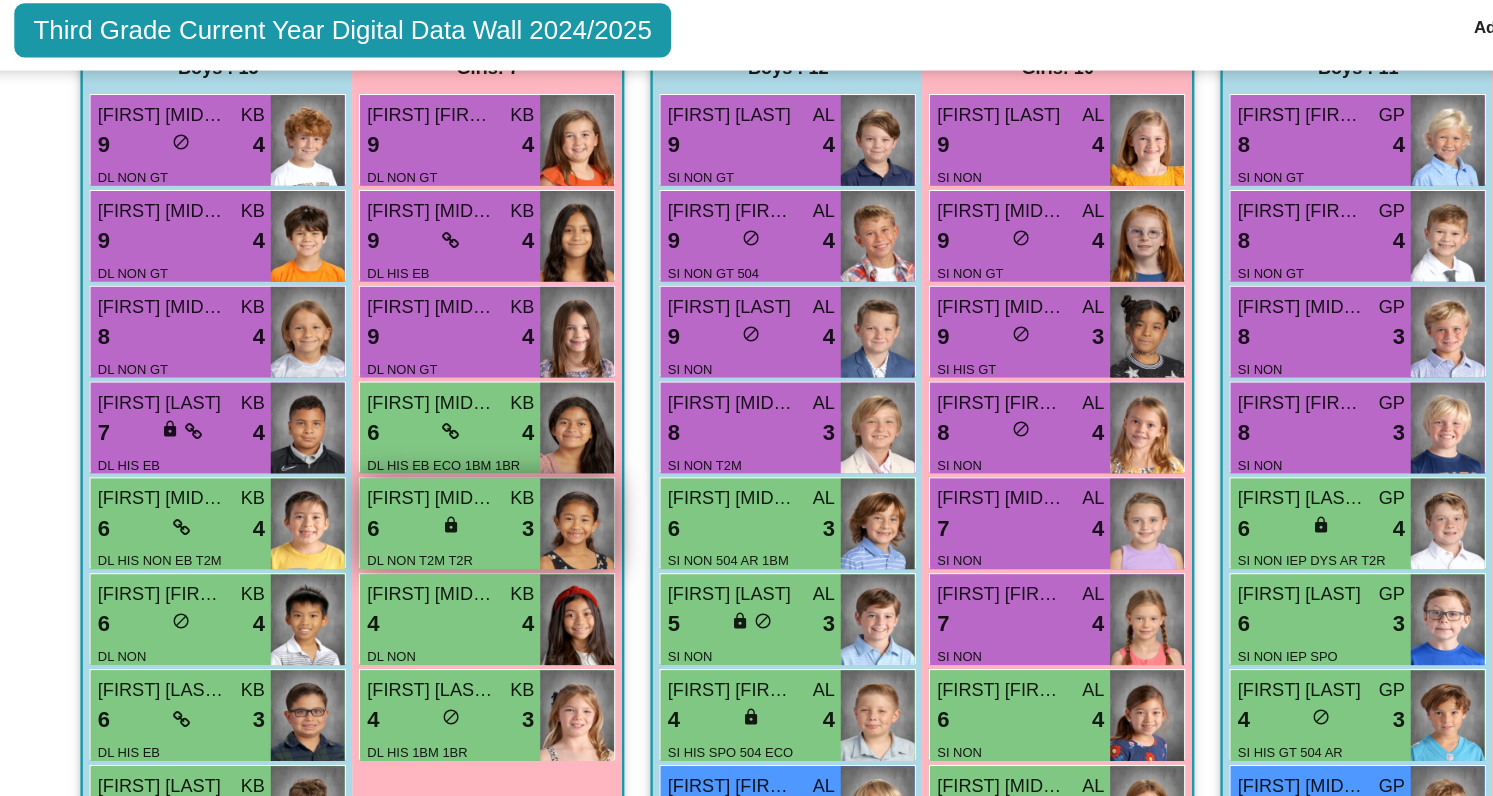 click on "6 lock do_not_disturb_alt 3" at bounding box center (381, 476) 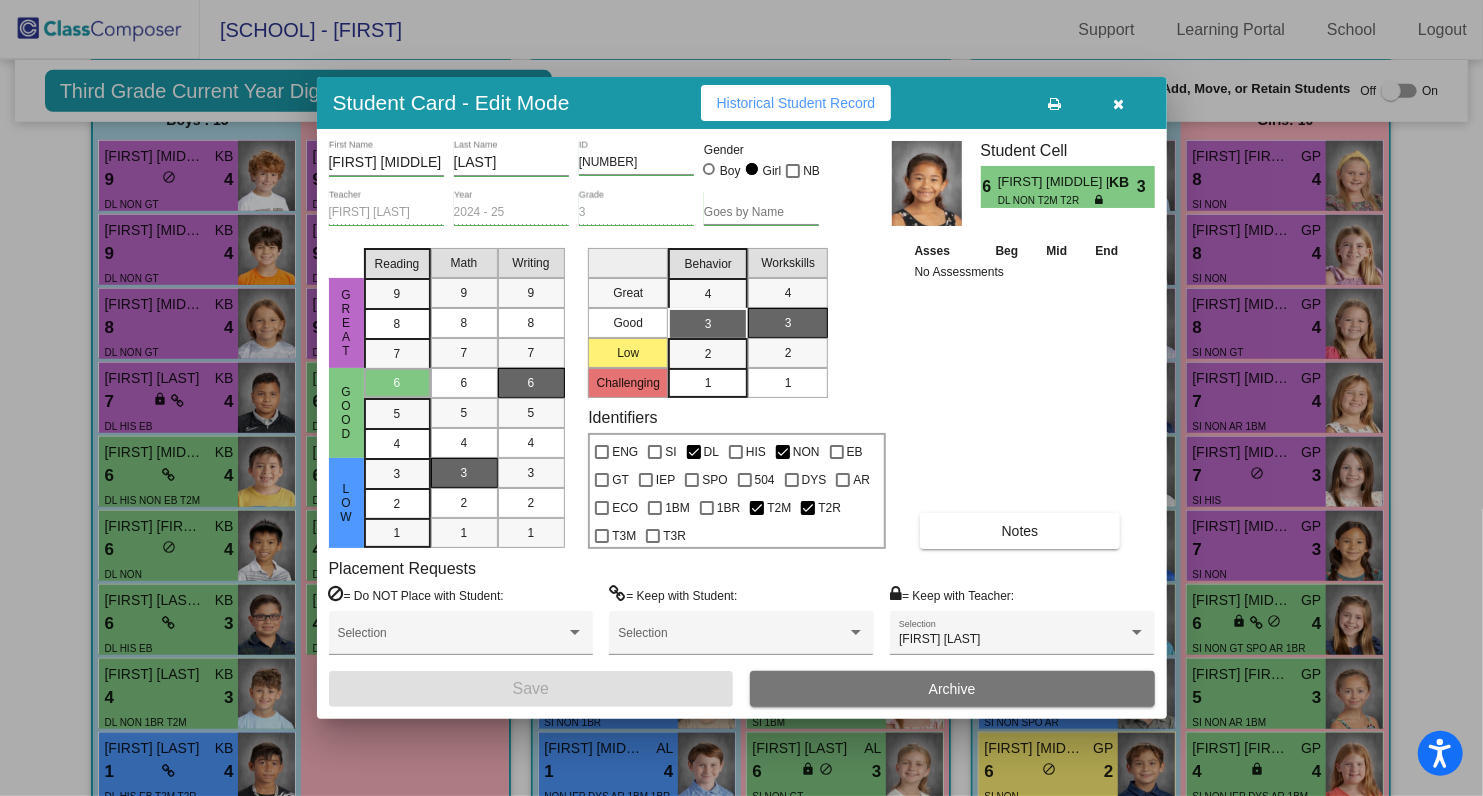 click at bounding box center [1118, 104] 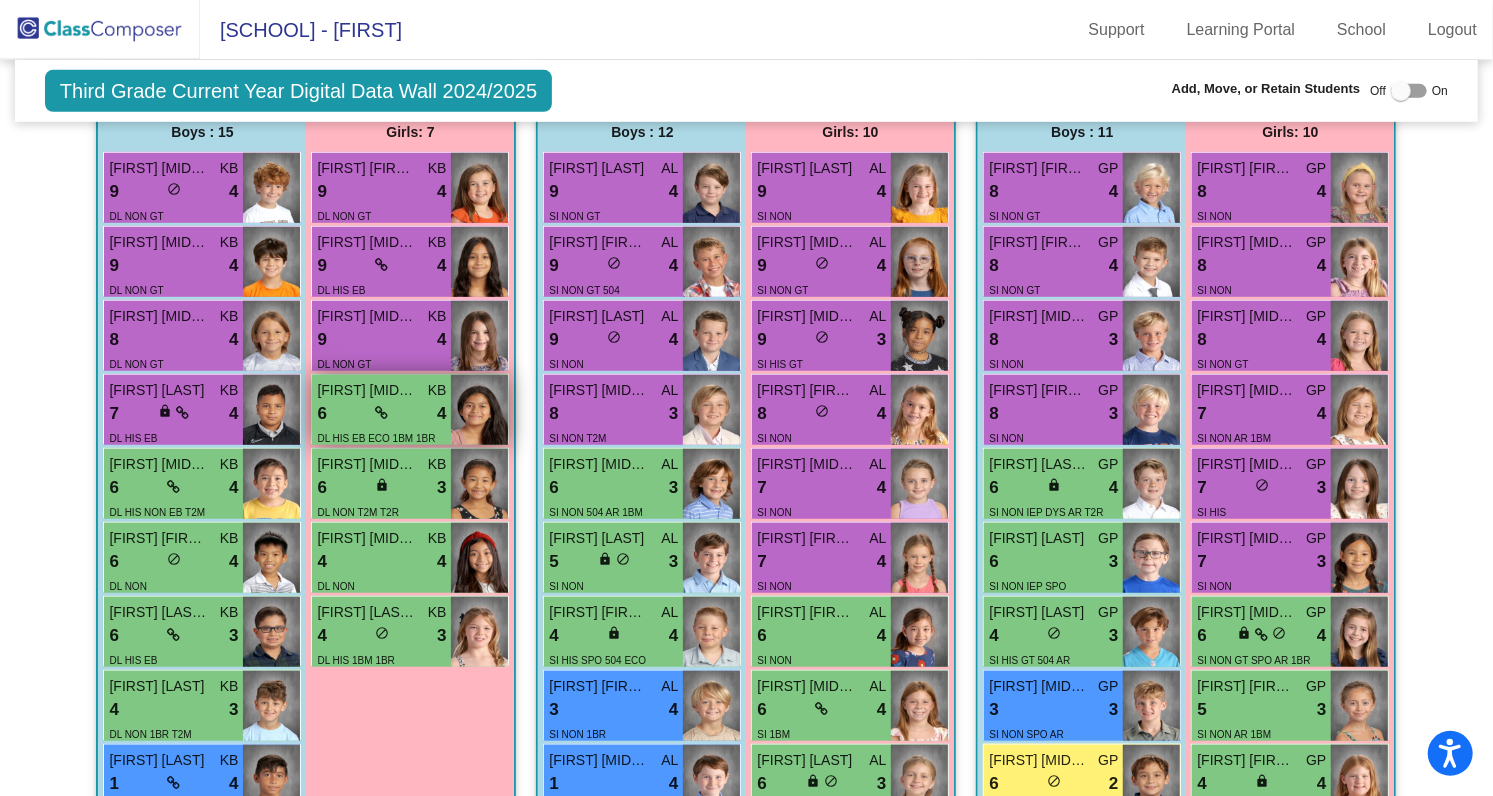 scroll, scrollTop: 696, scrollLeft: 0, axis: vertical 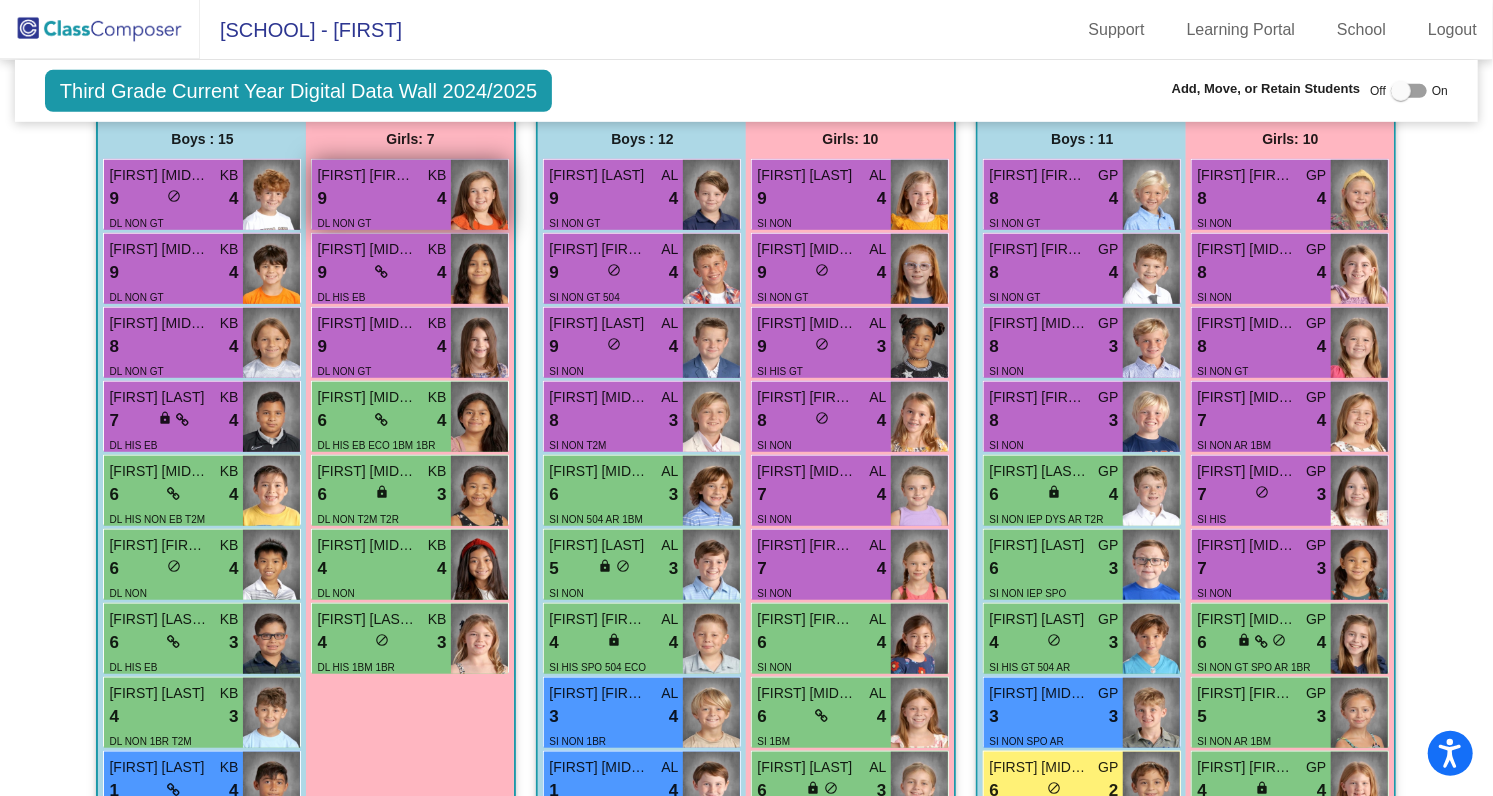 click on "9 lock do_not_disturb_alt 4" at bounding box center [381, 199] 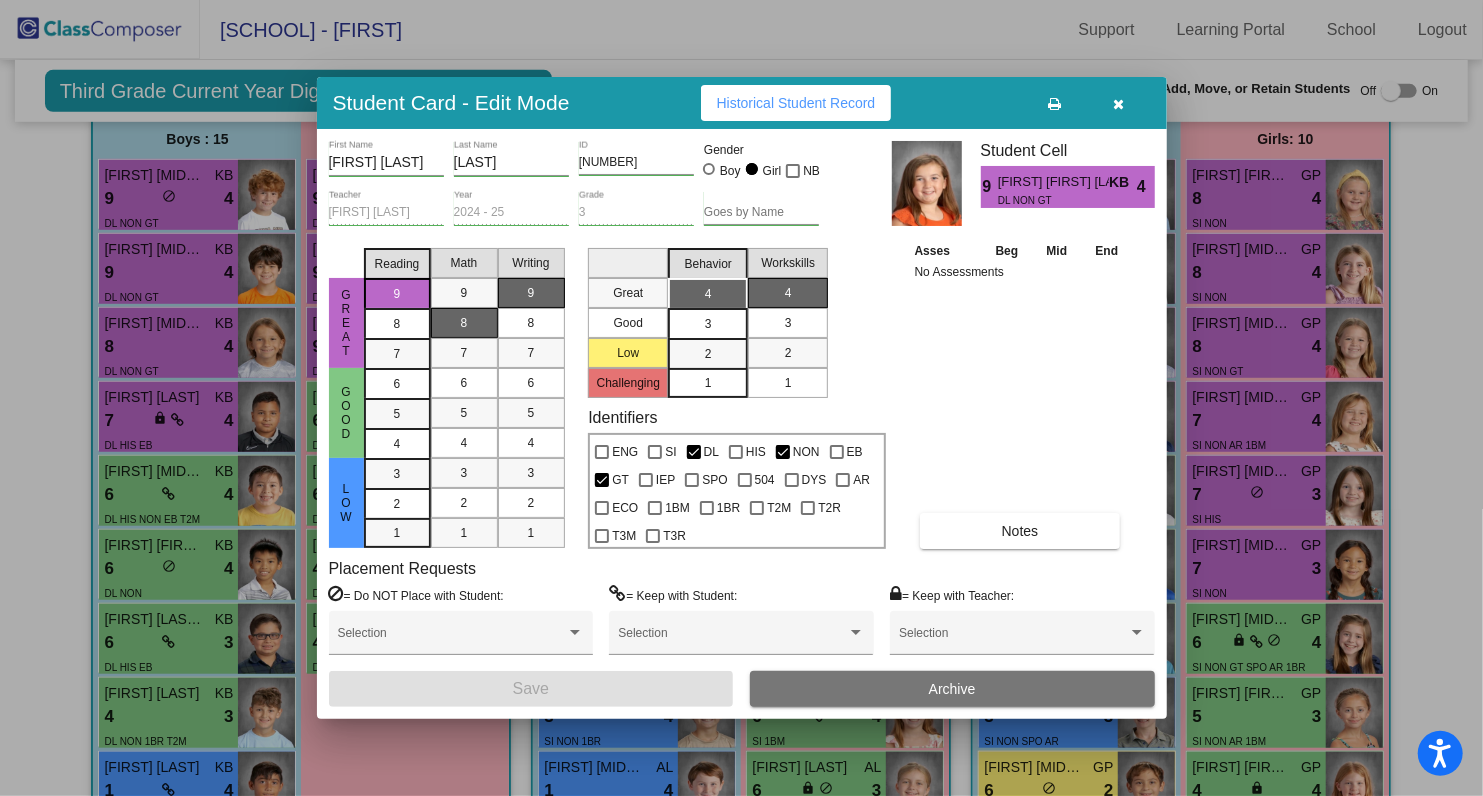 click at bounding box center (1118, 104) 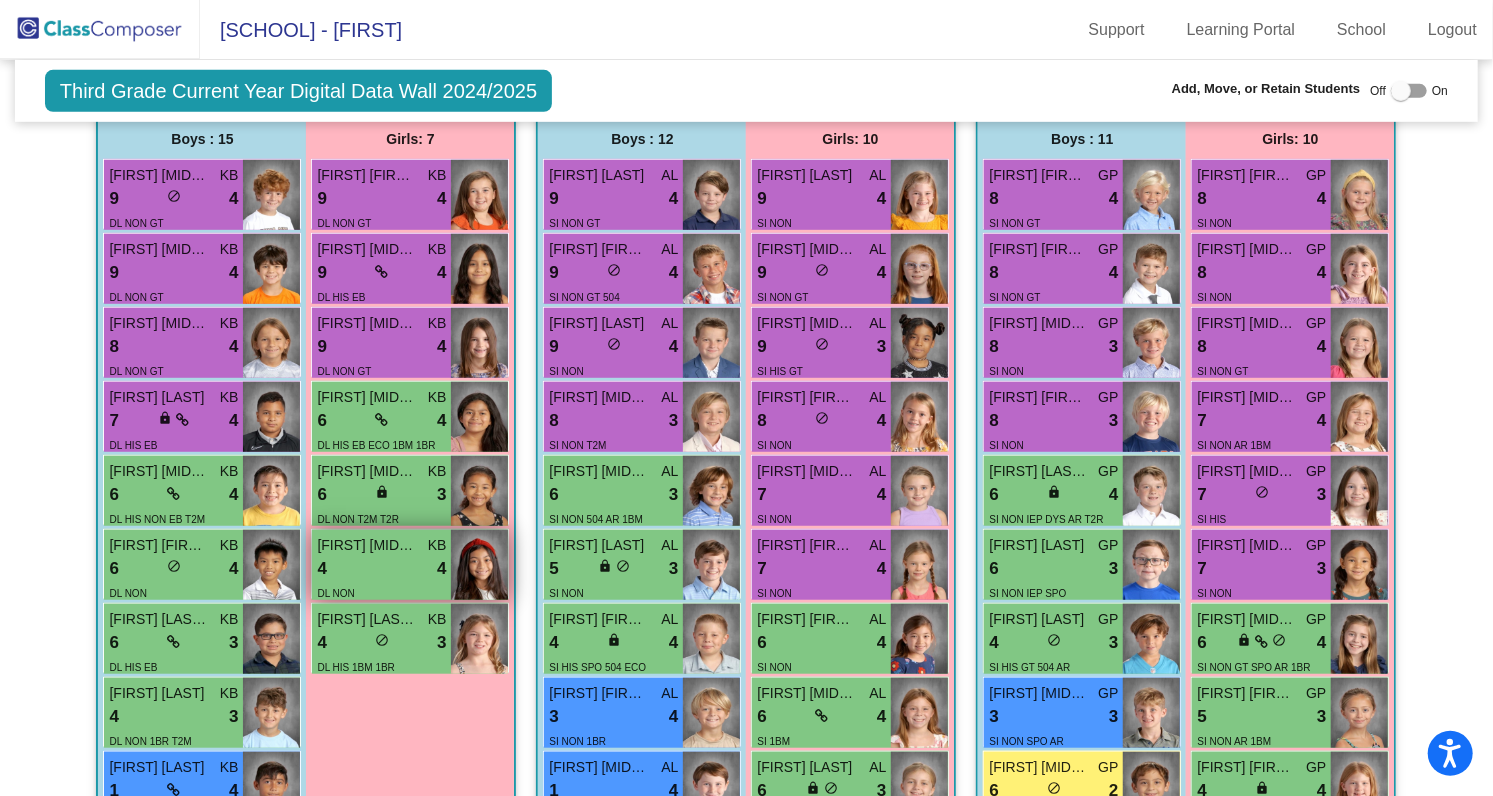 click on "DL NON" at bounding box center (381, 592) 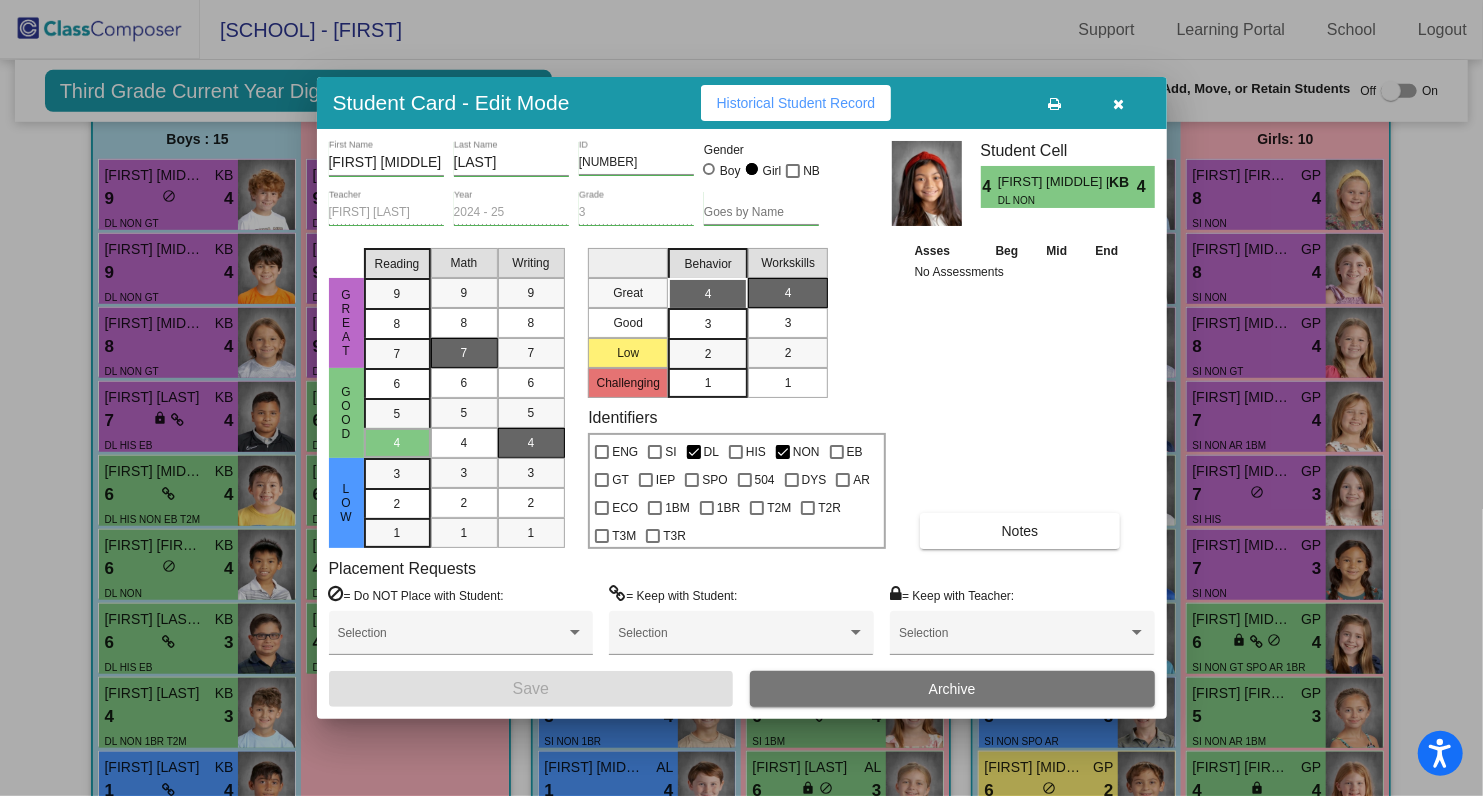 click at bounding box center [1118, 104] 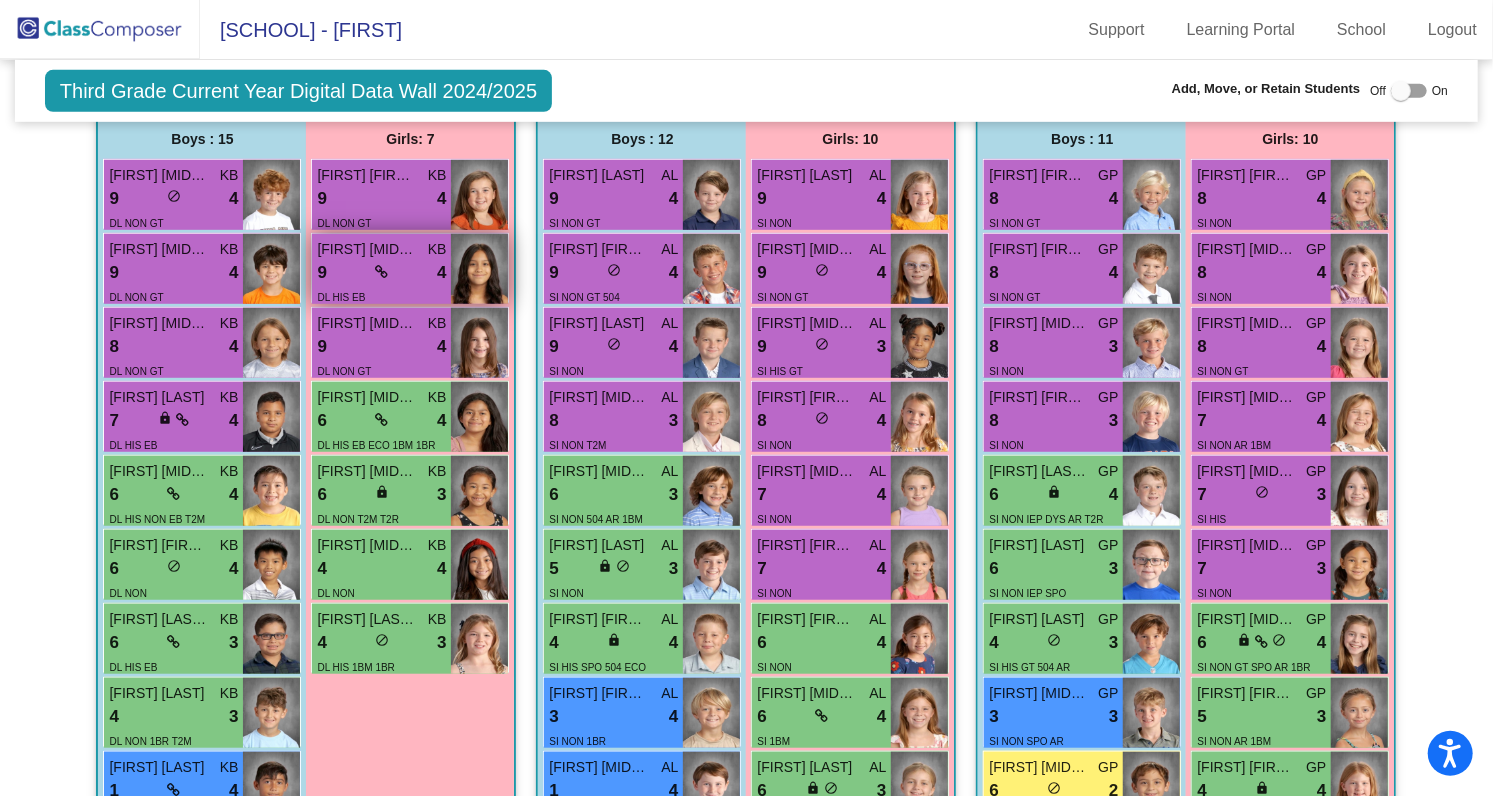 click on "DL HIS EB" at bounding box center [381, 296] 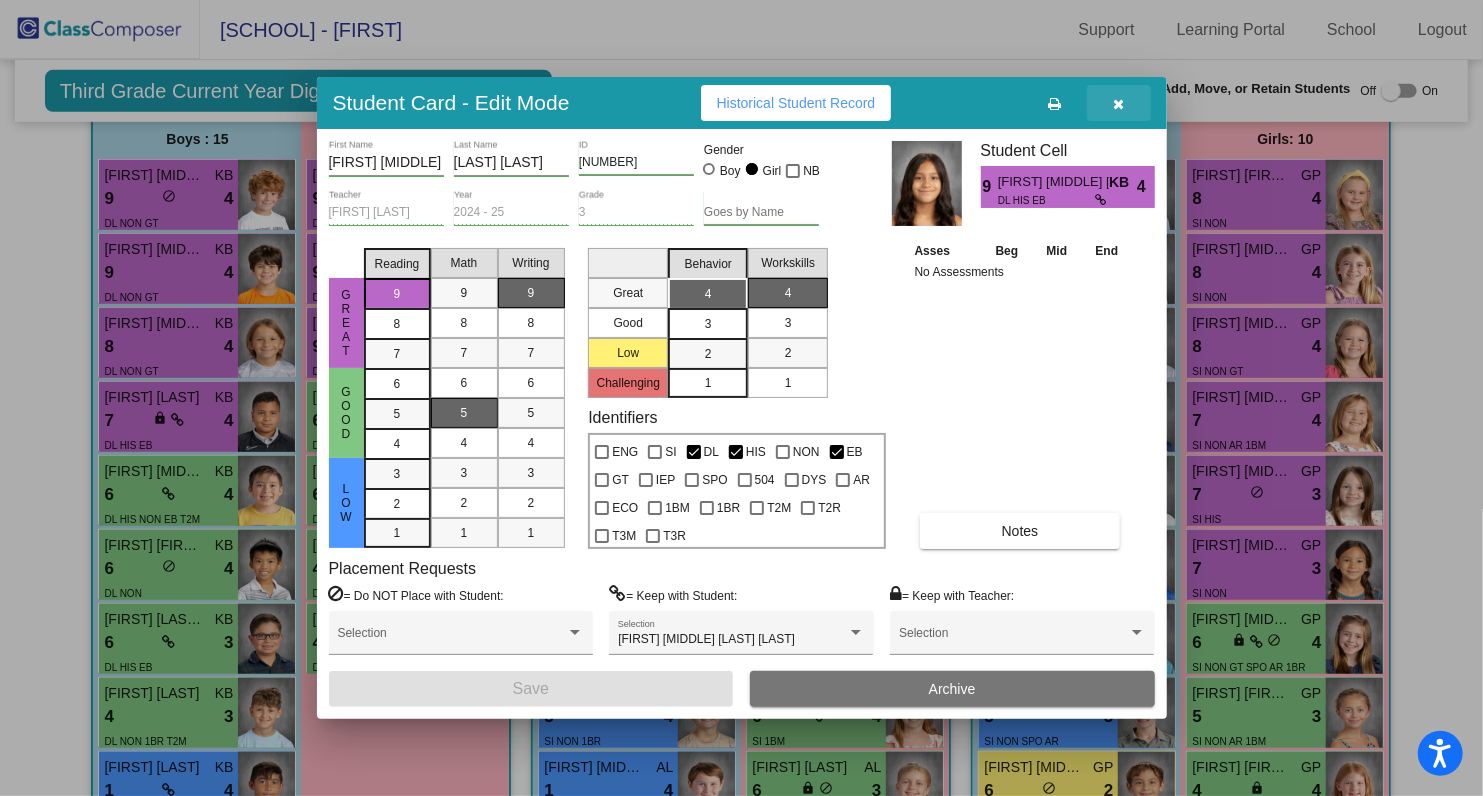 click at bounding box center (1118, 104) 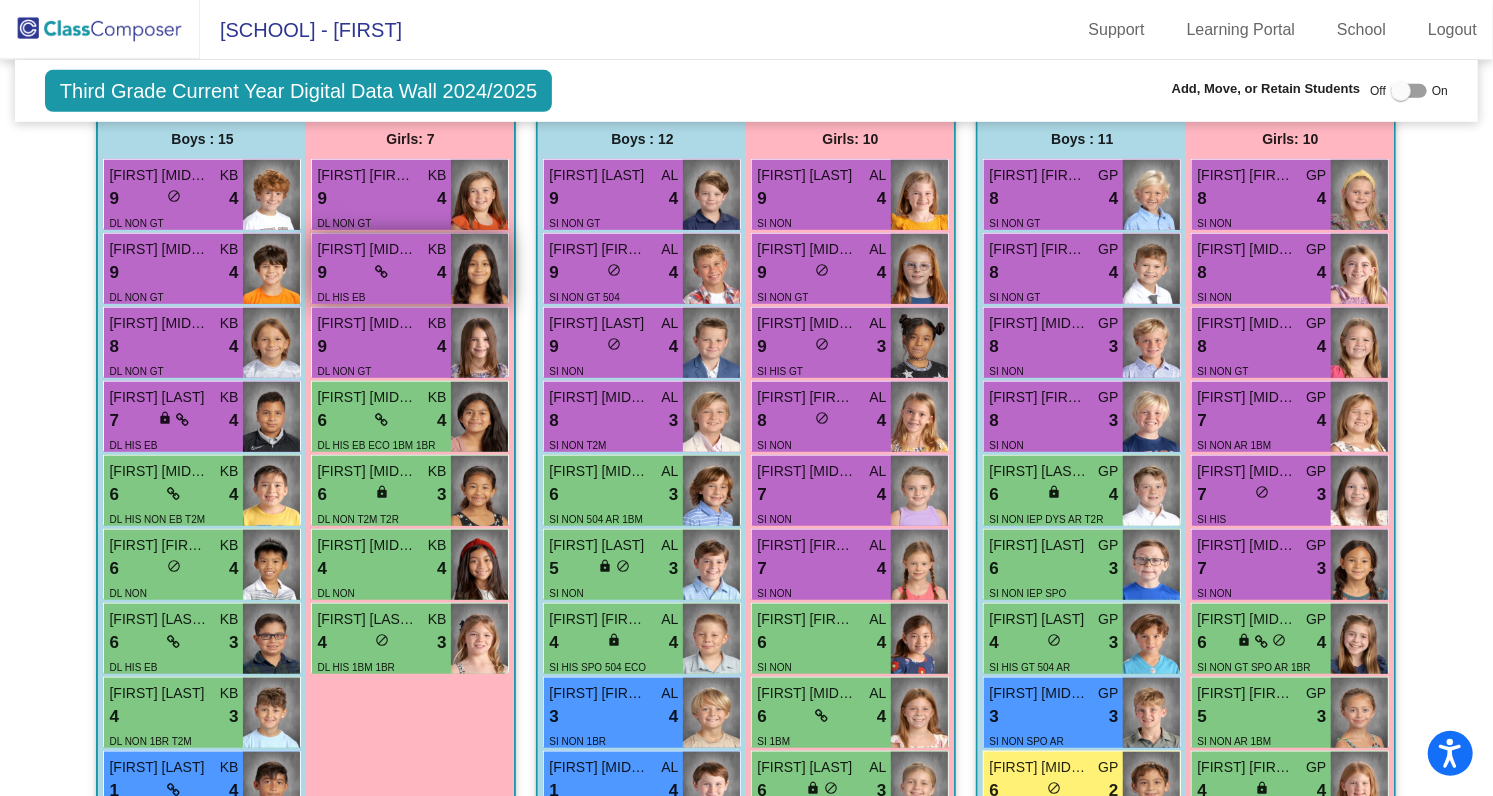 click on "9 lock do_not_disturb_alt 4" at bounding box center [381, 273] 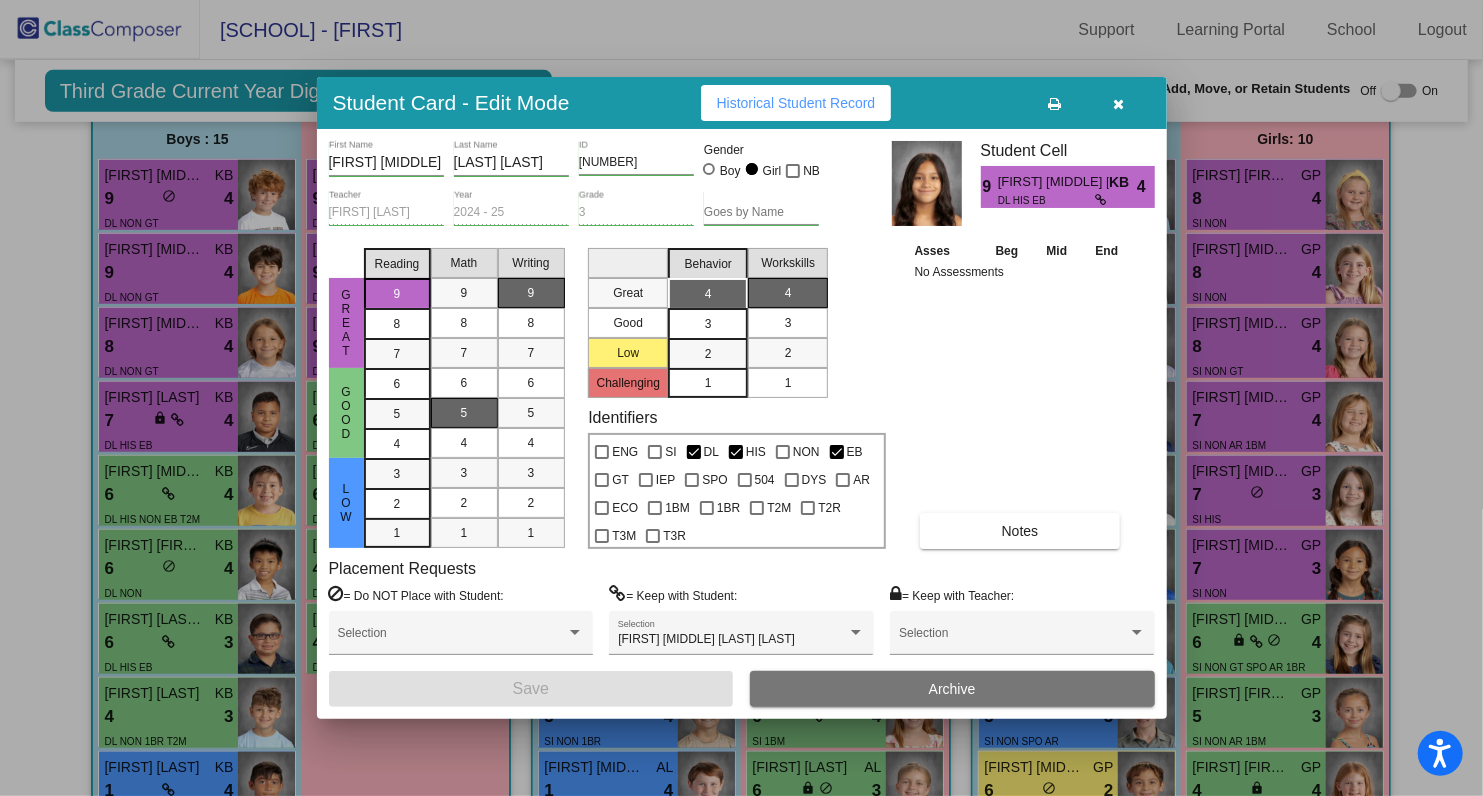 click at bounding box center [1119, 103] 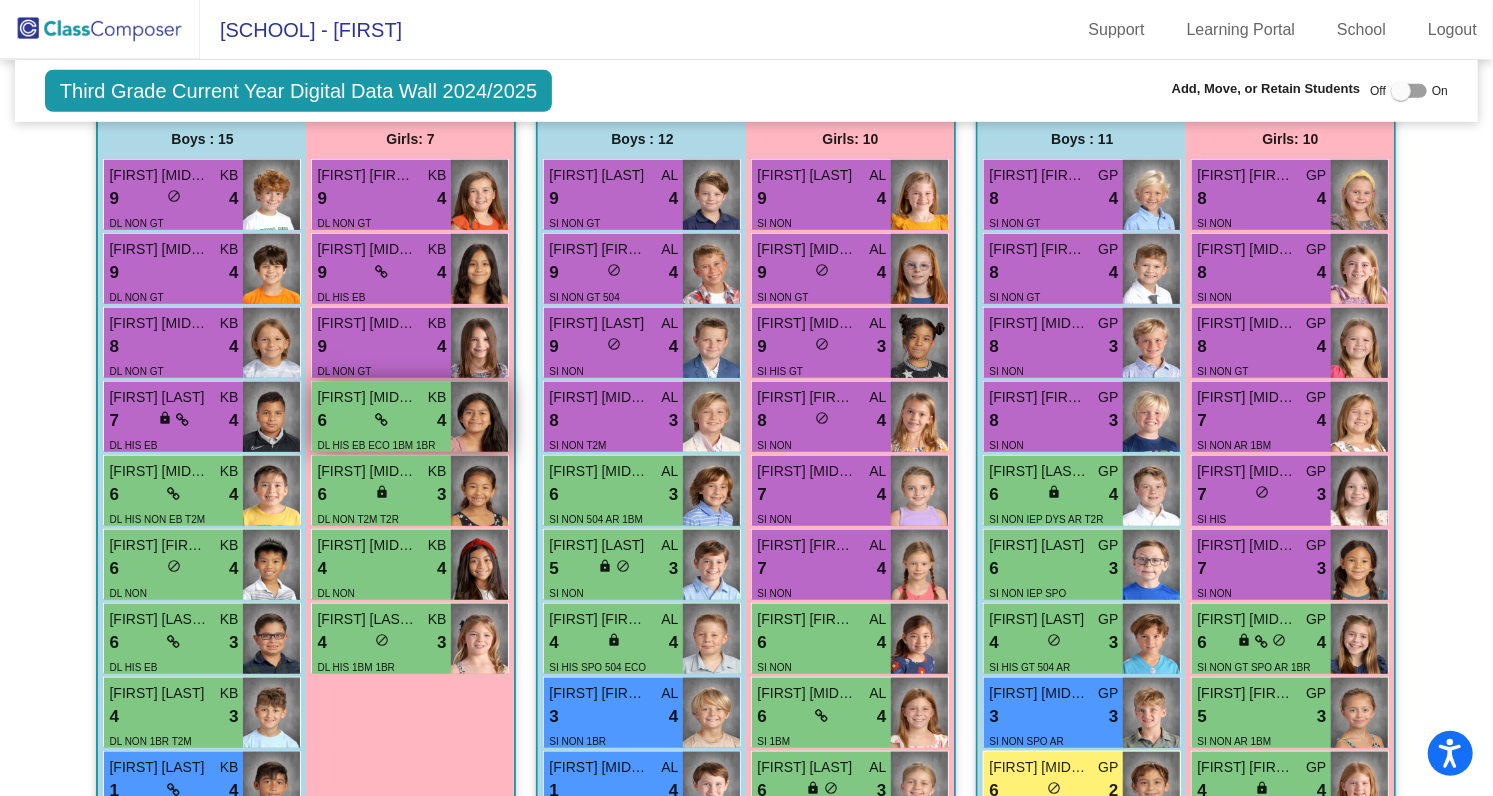 click on "6 lock do_not_disturb_alt 4" at bounding box center (381, 421) 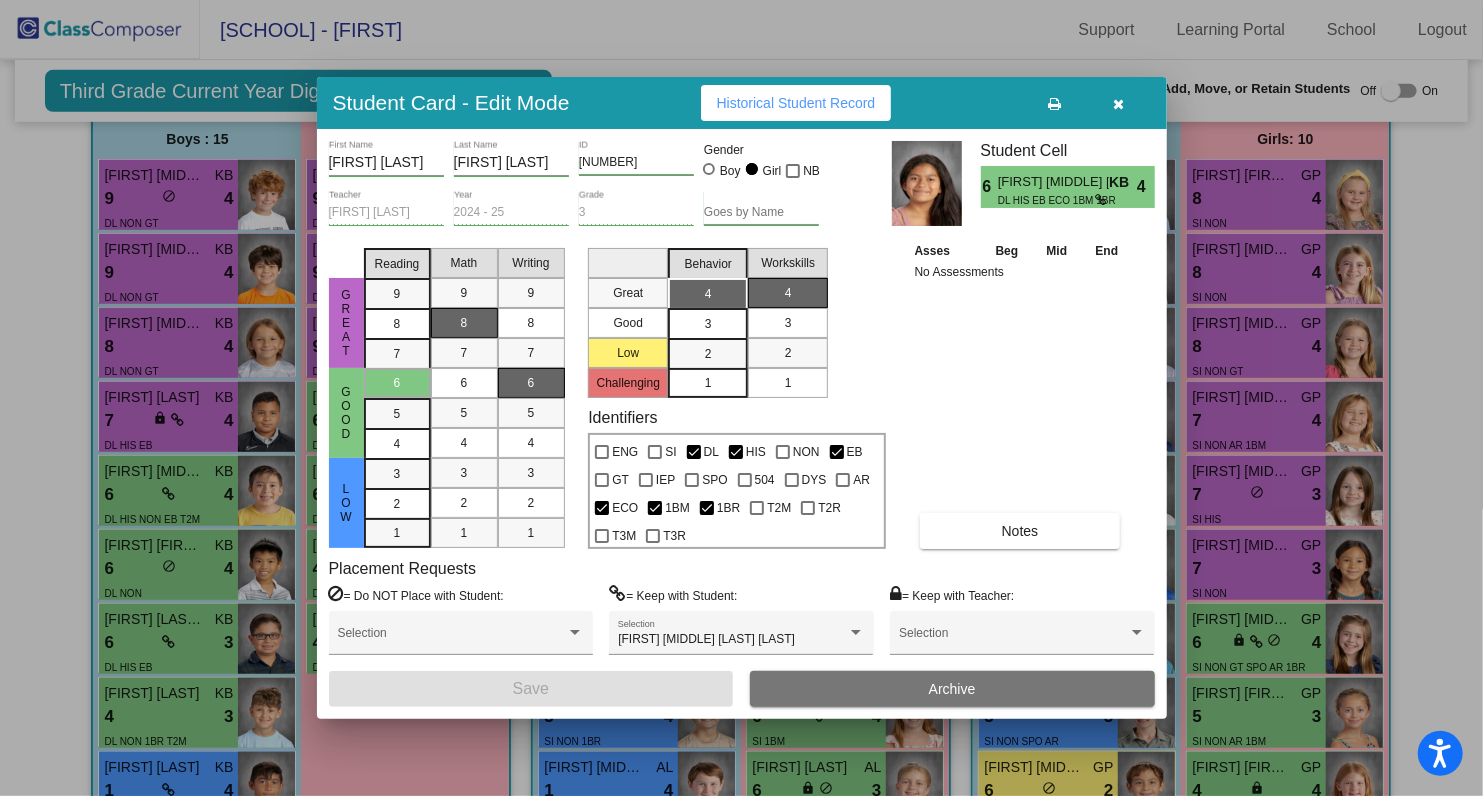 click at bounding box center [1119, 103] 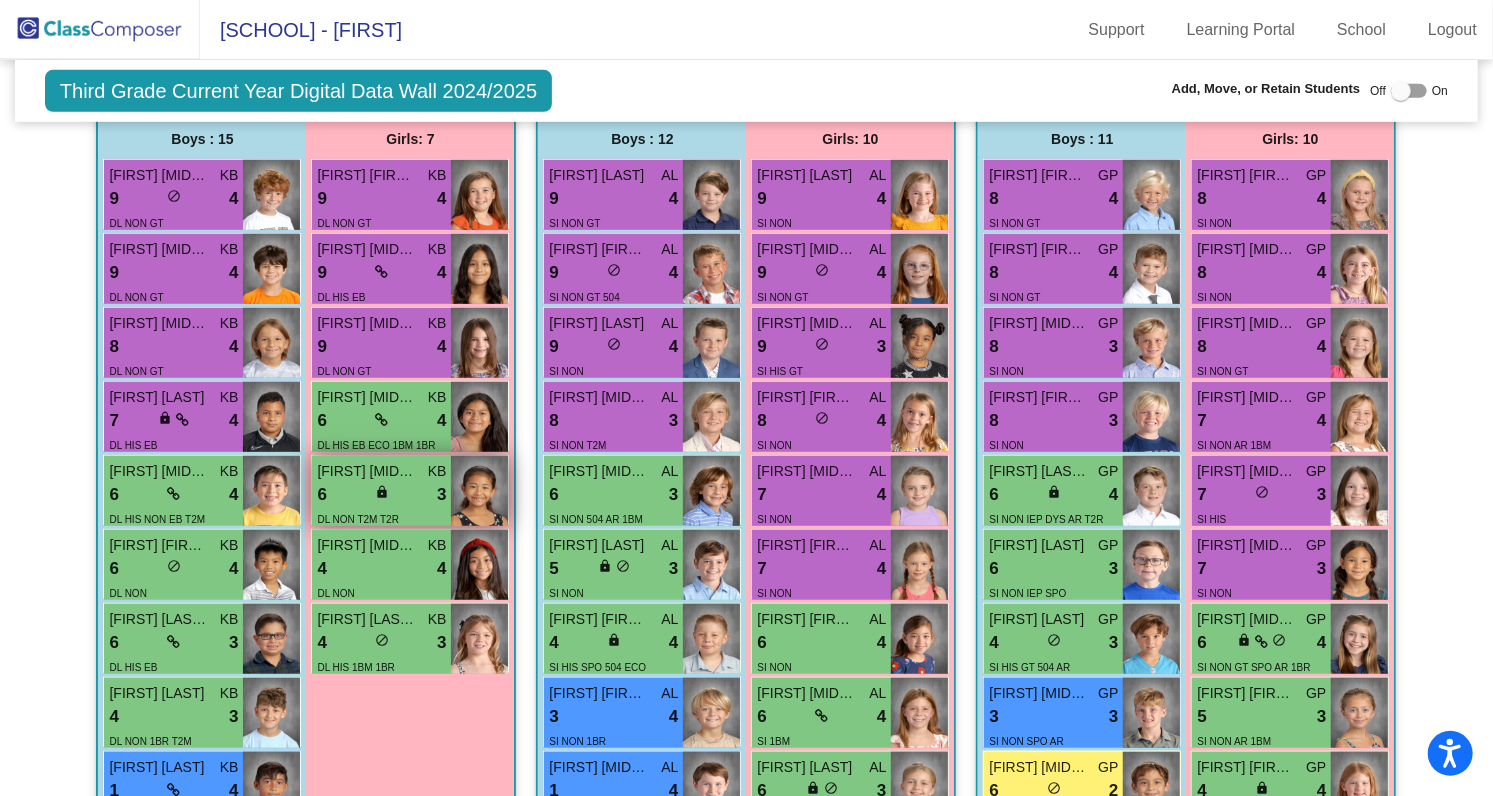 click on "3" at bounding box center (441, 495) 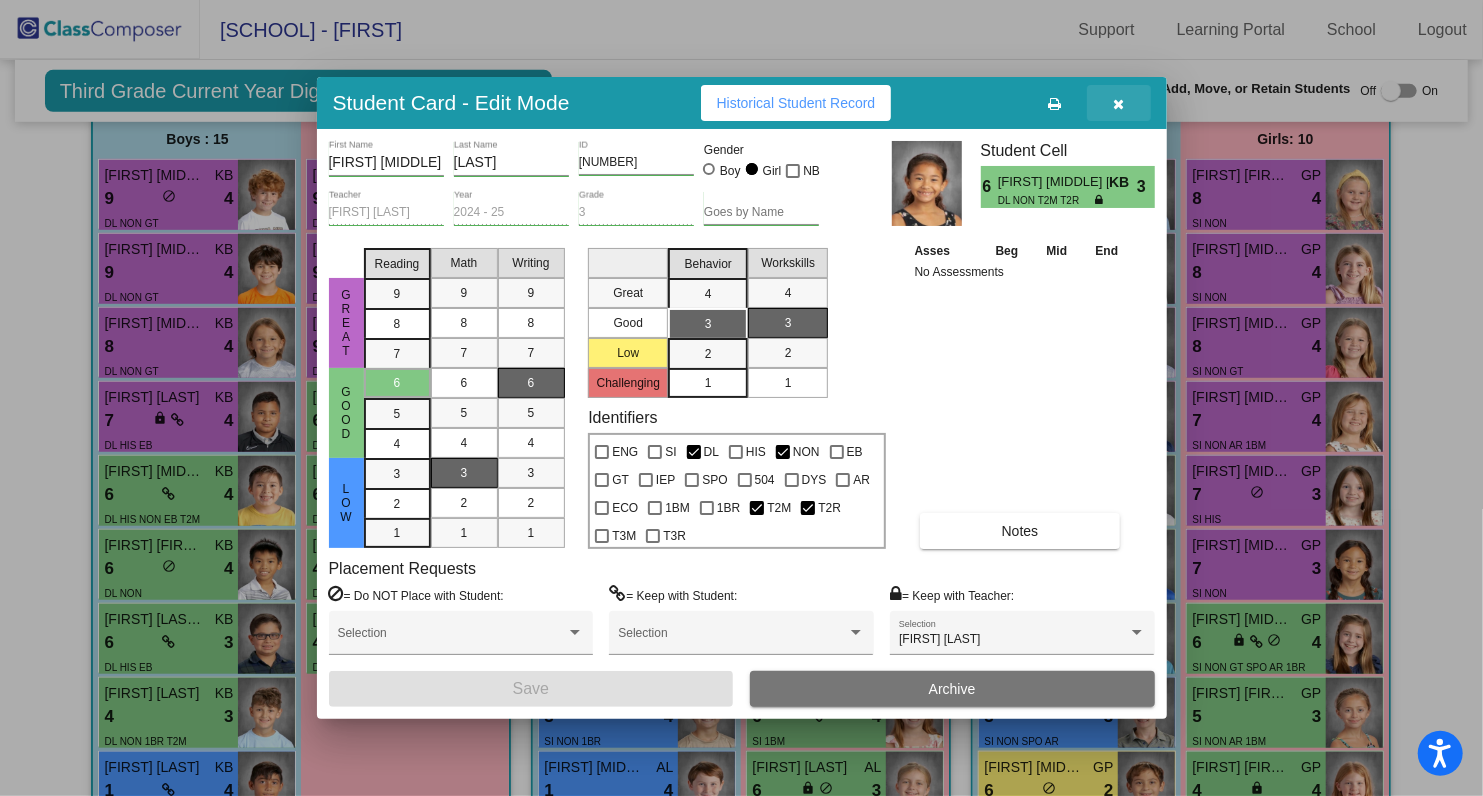 click at bounding box center (1118, 104) 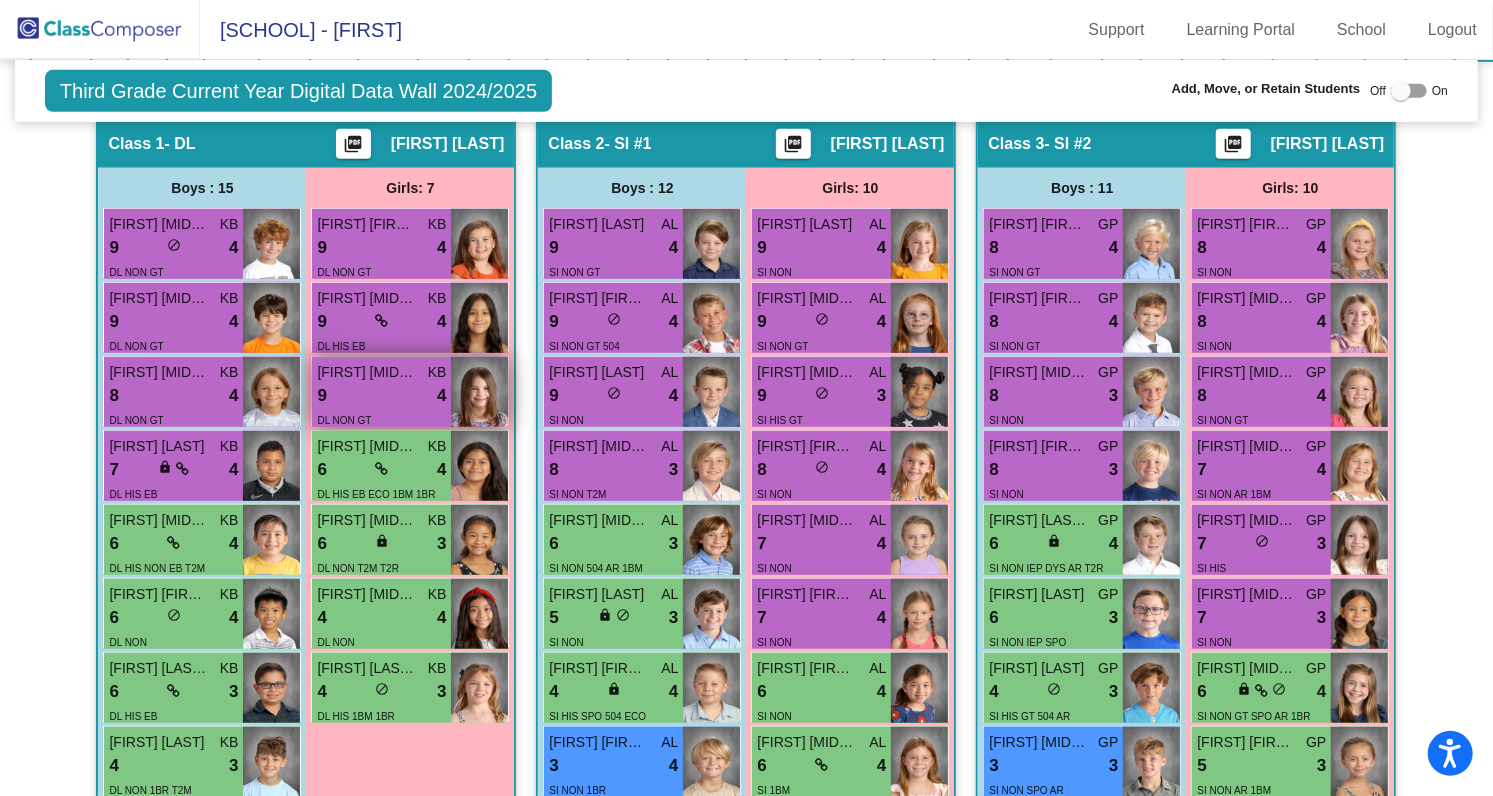 scroll, scrollTop: 651, scrollLeft: 0, axis: vertical 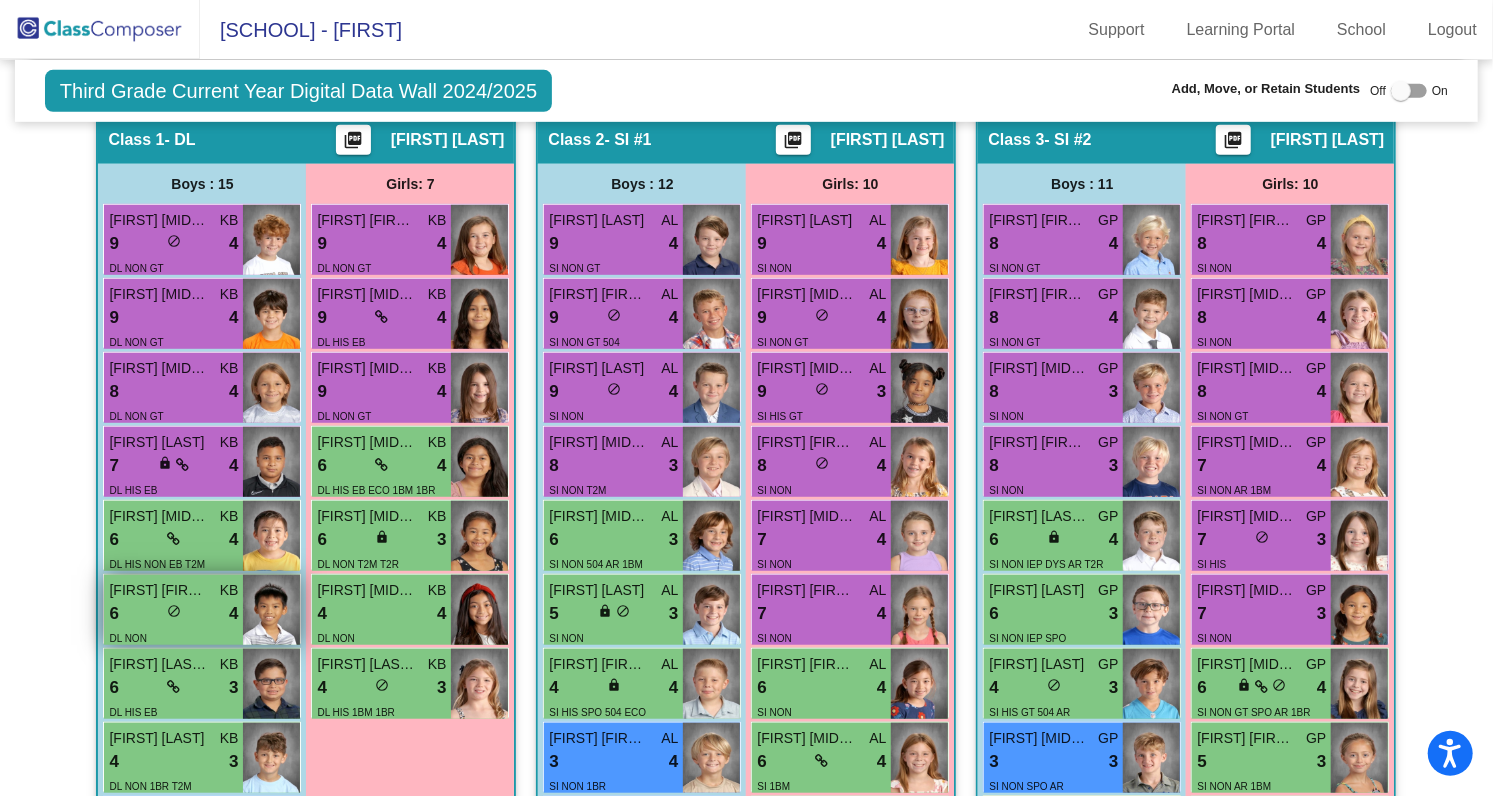 click on "DL NON" at bounding box center (173, 637) 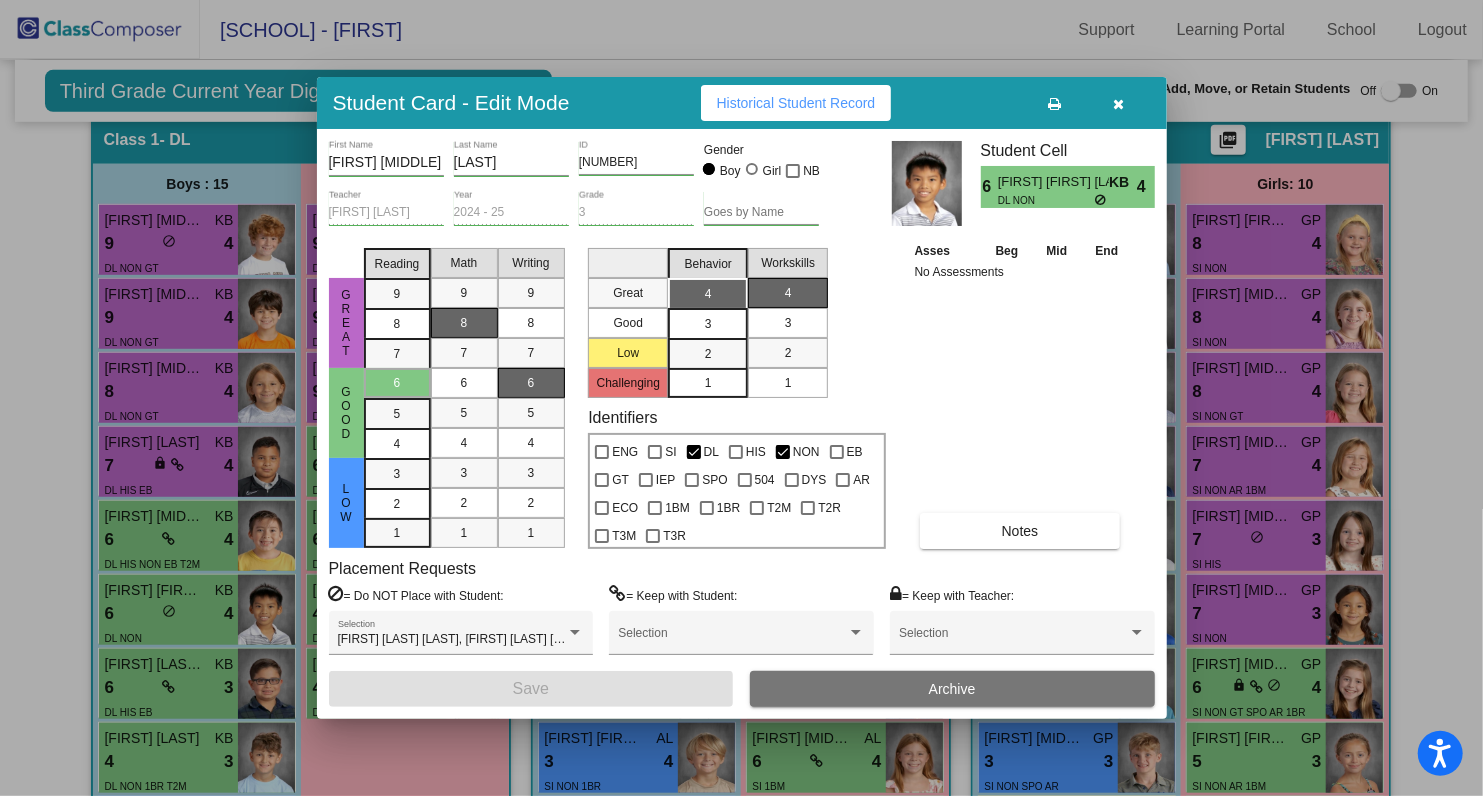 click at bounding box center [1118, 104] 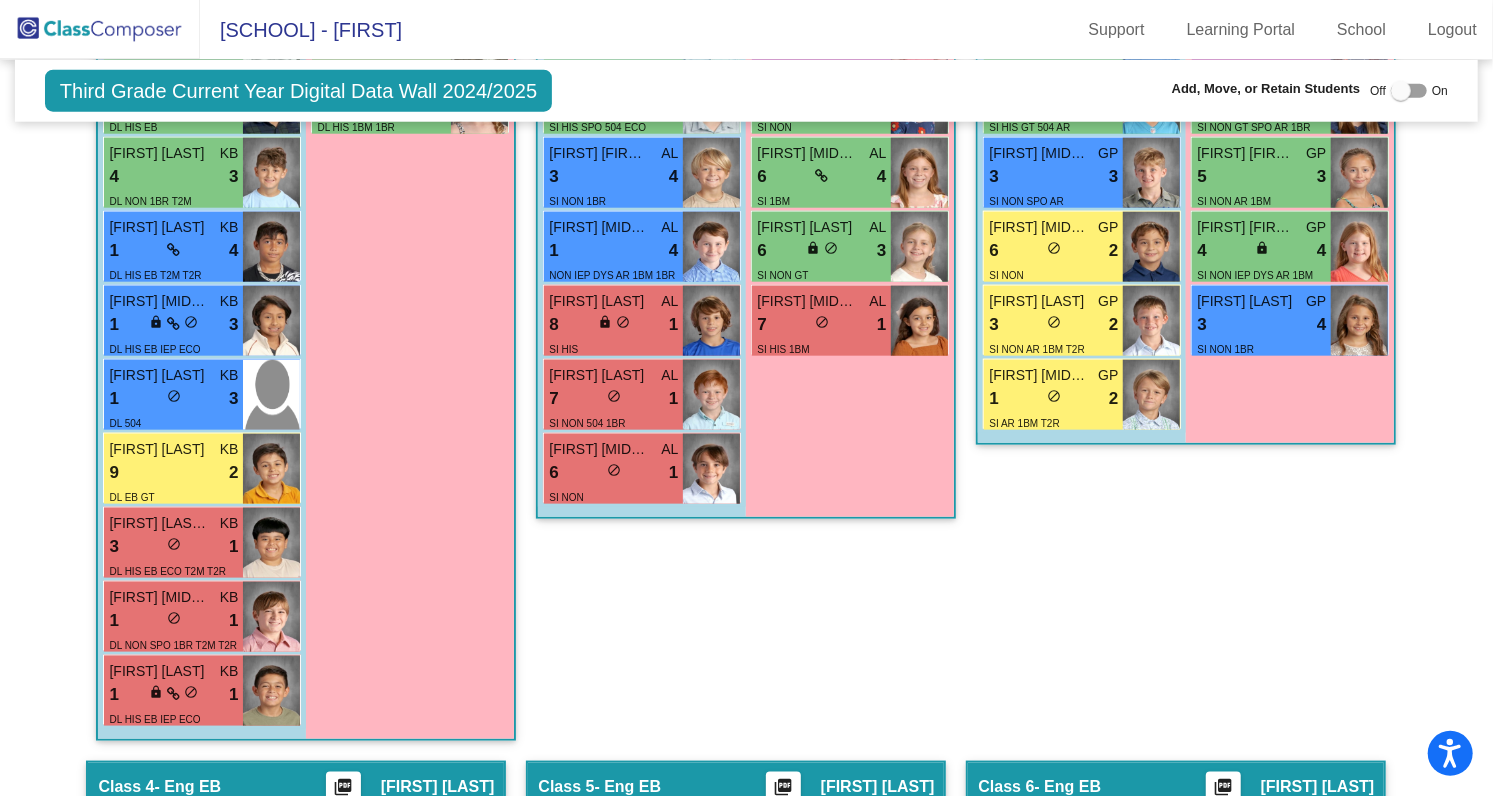 scroll, scrollTop: 1278, scrollLeft: 0, axis: vertical 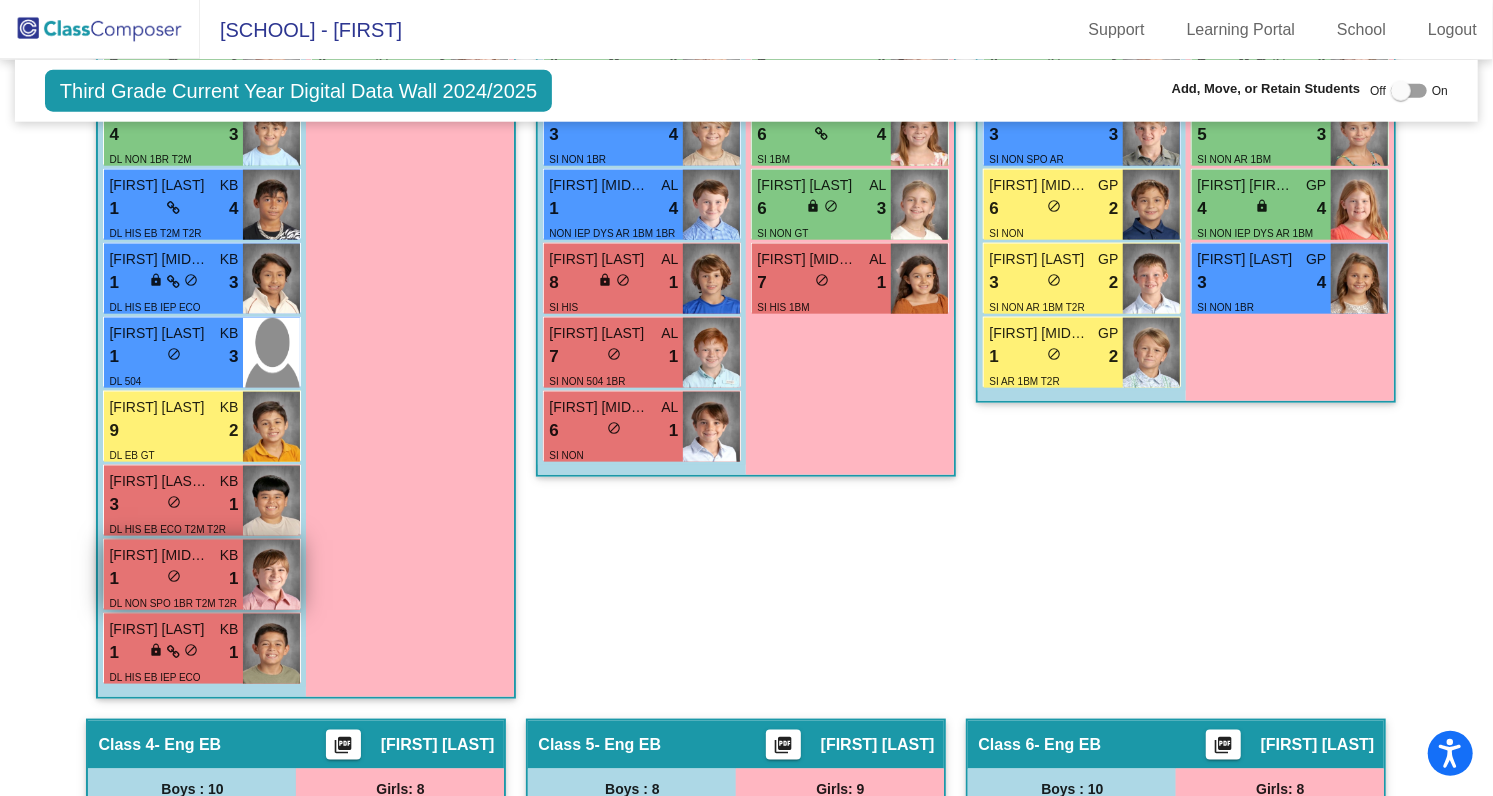 click on "1 lock do_not_disturb_alt 1" at bounding box center (173, 579) 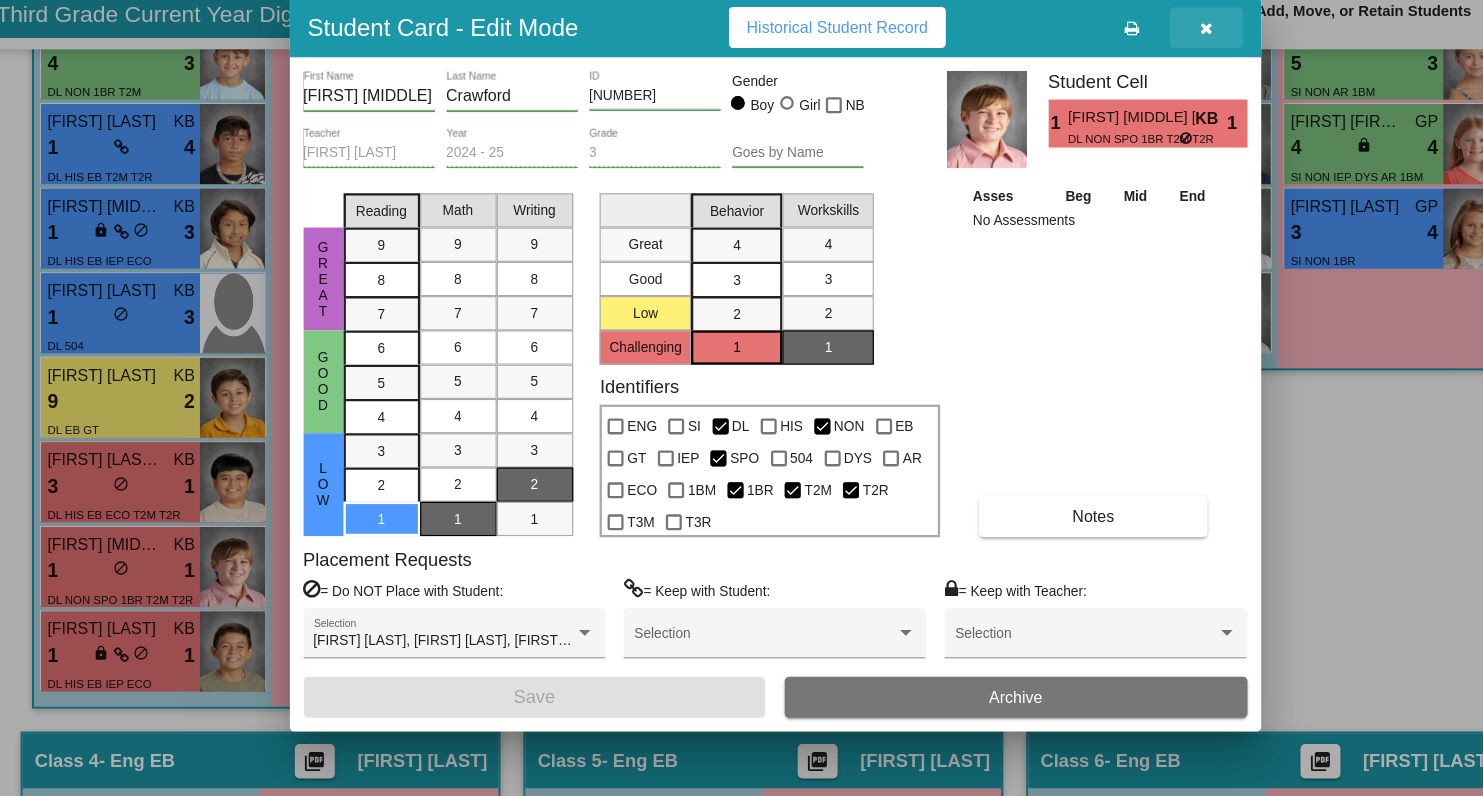 click at bounding box center (1118, 104) 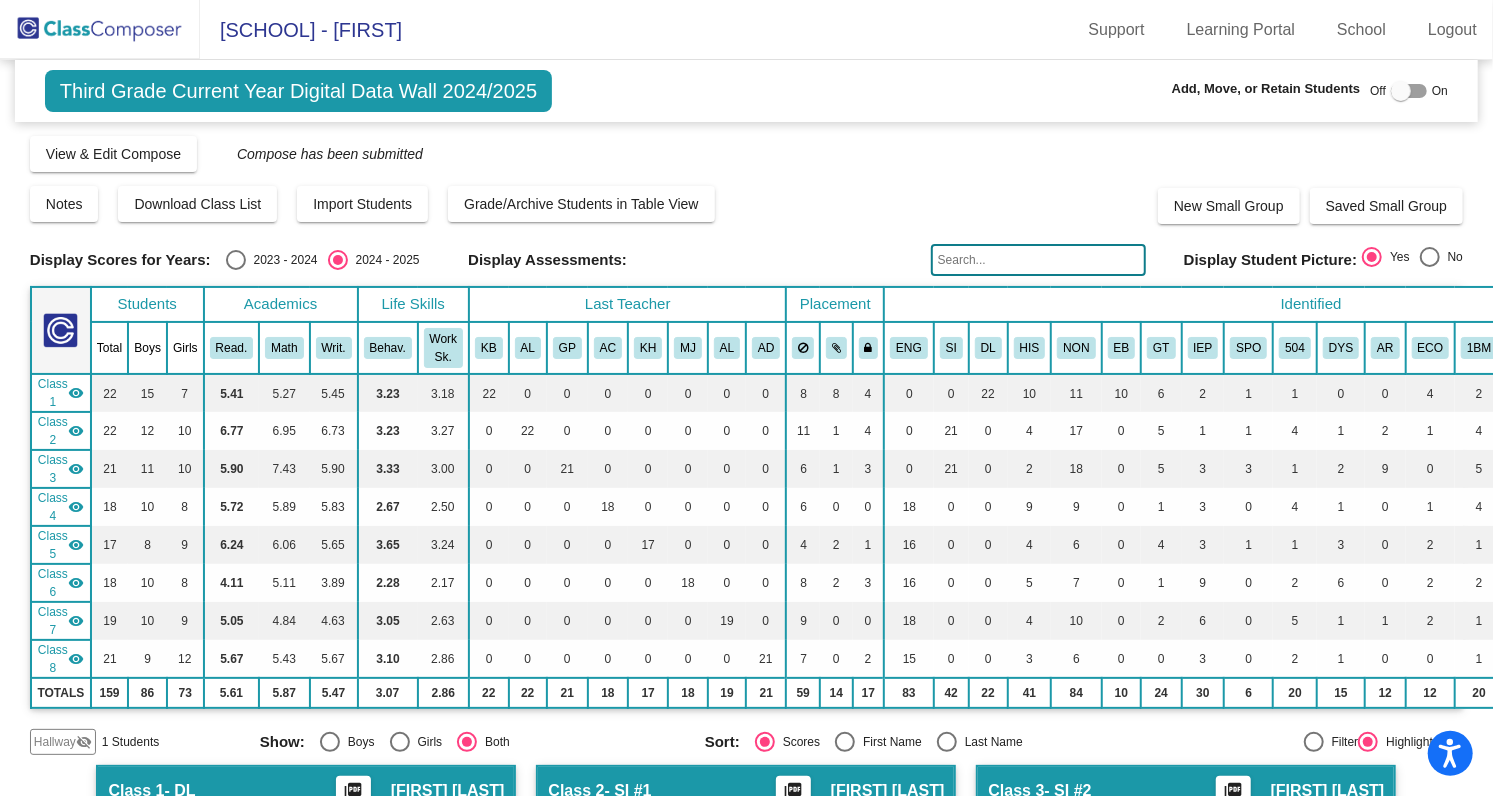 scroll, scrollTop: 11, scrollLeft: 0, axis: vertical 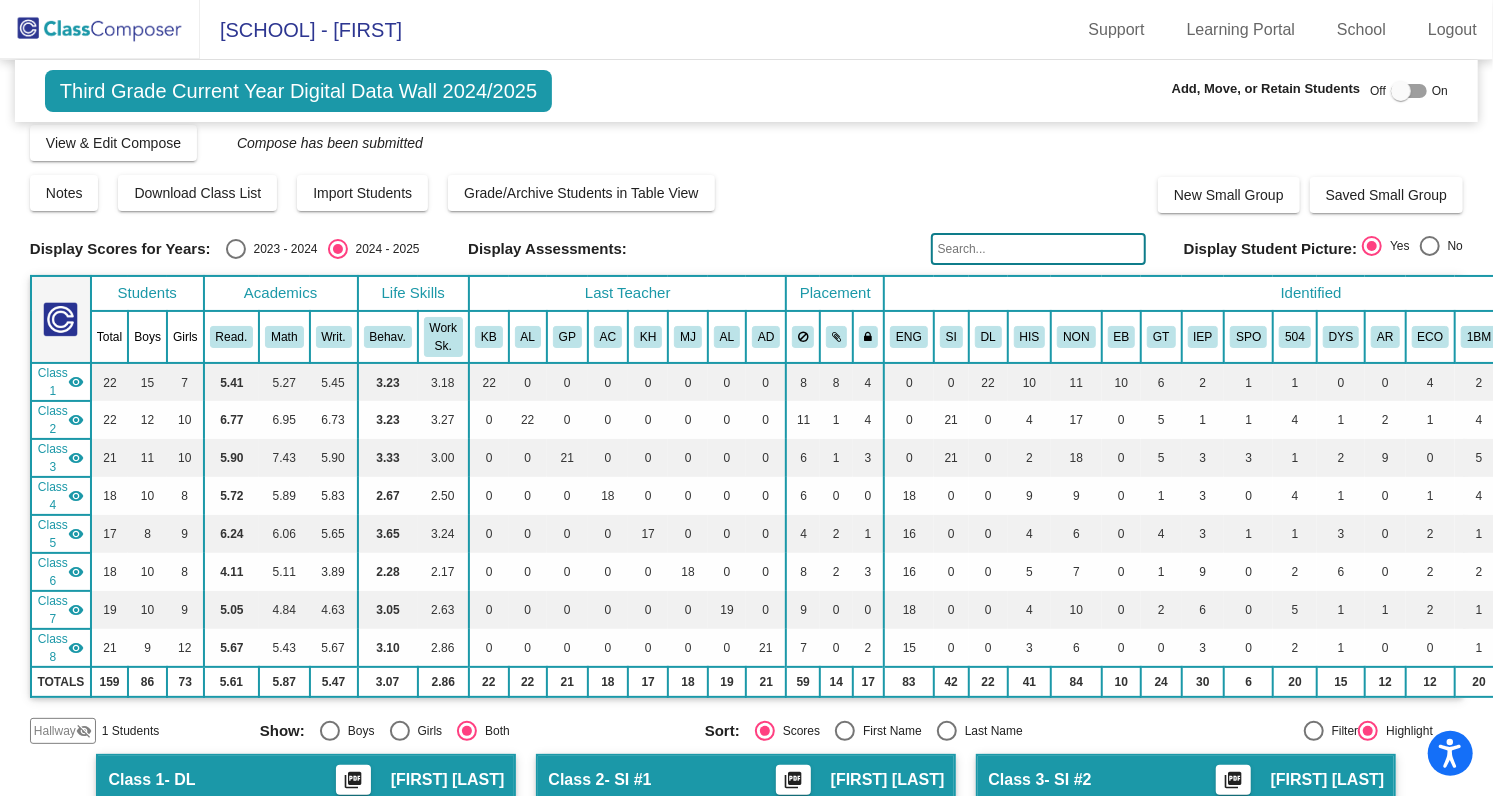 click 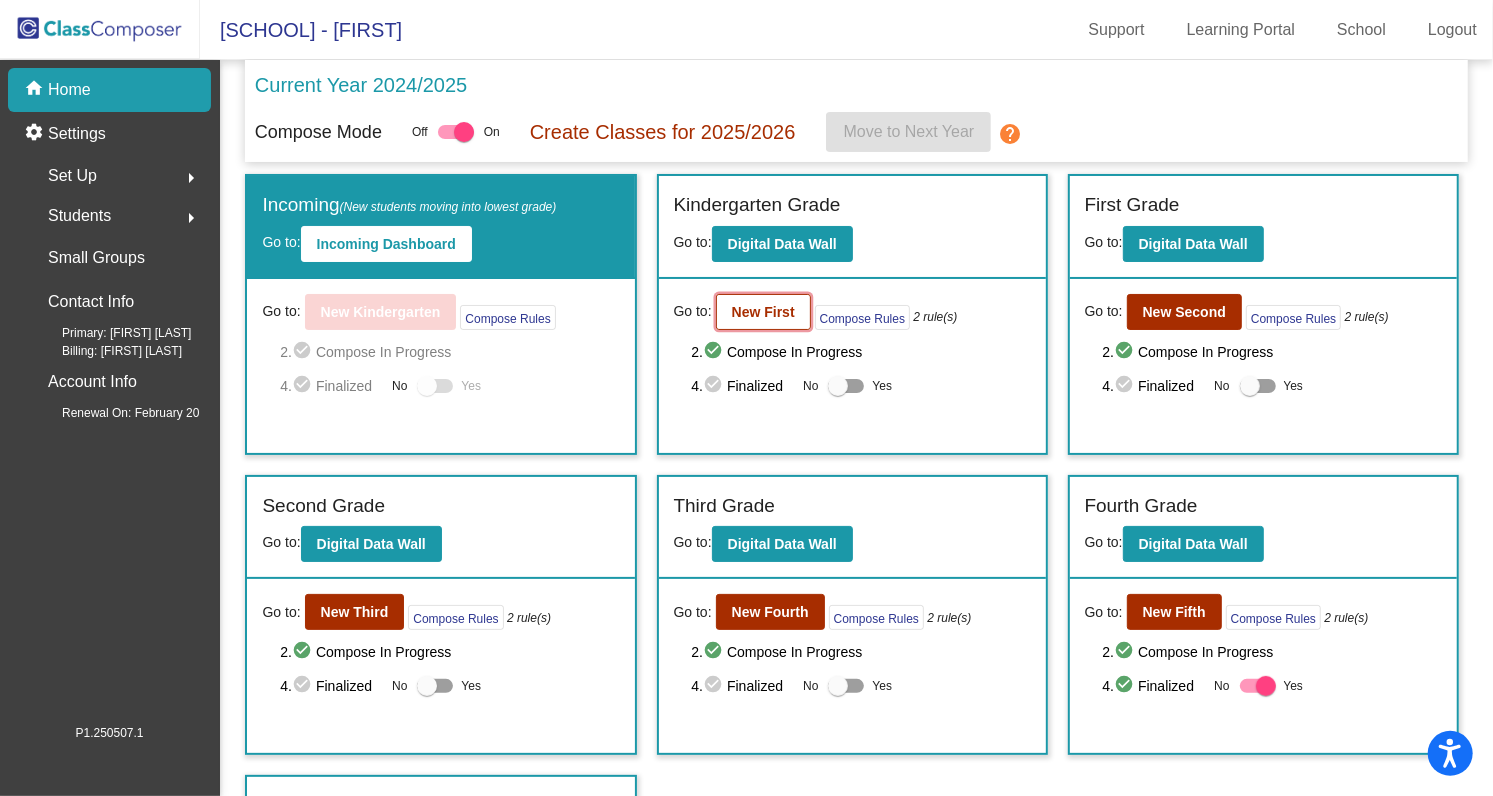 click on "New First" 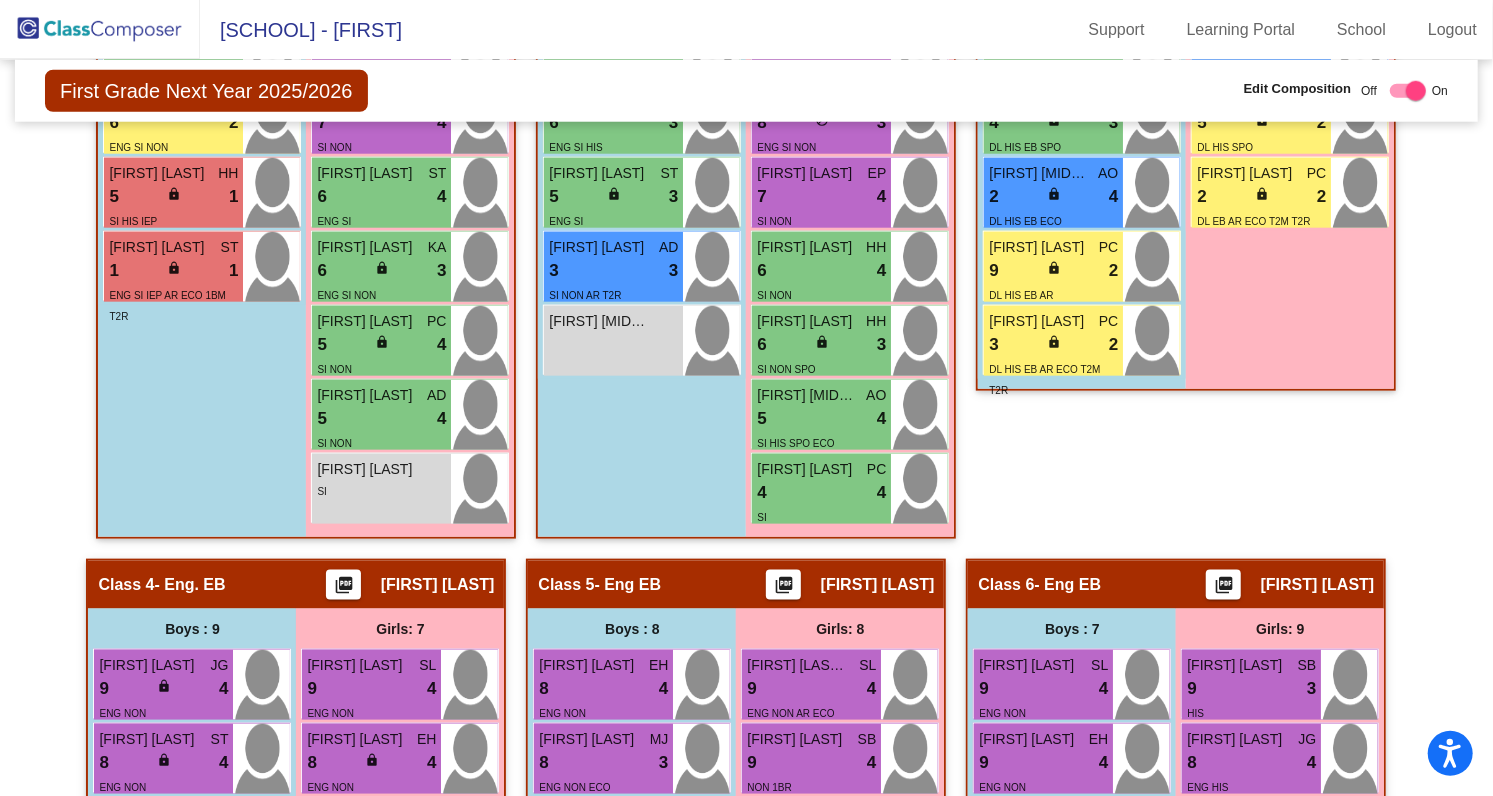 scroll, scrollTop: 1218, scrollLeft: 0, axis: vertical 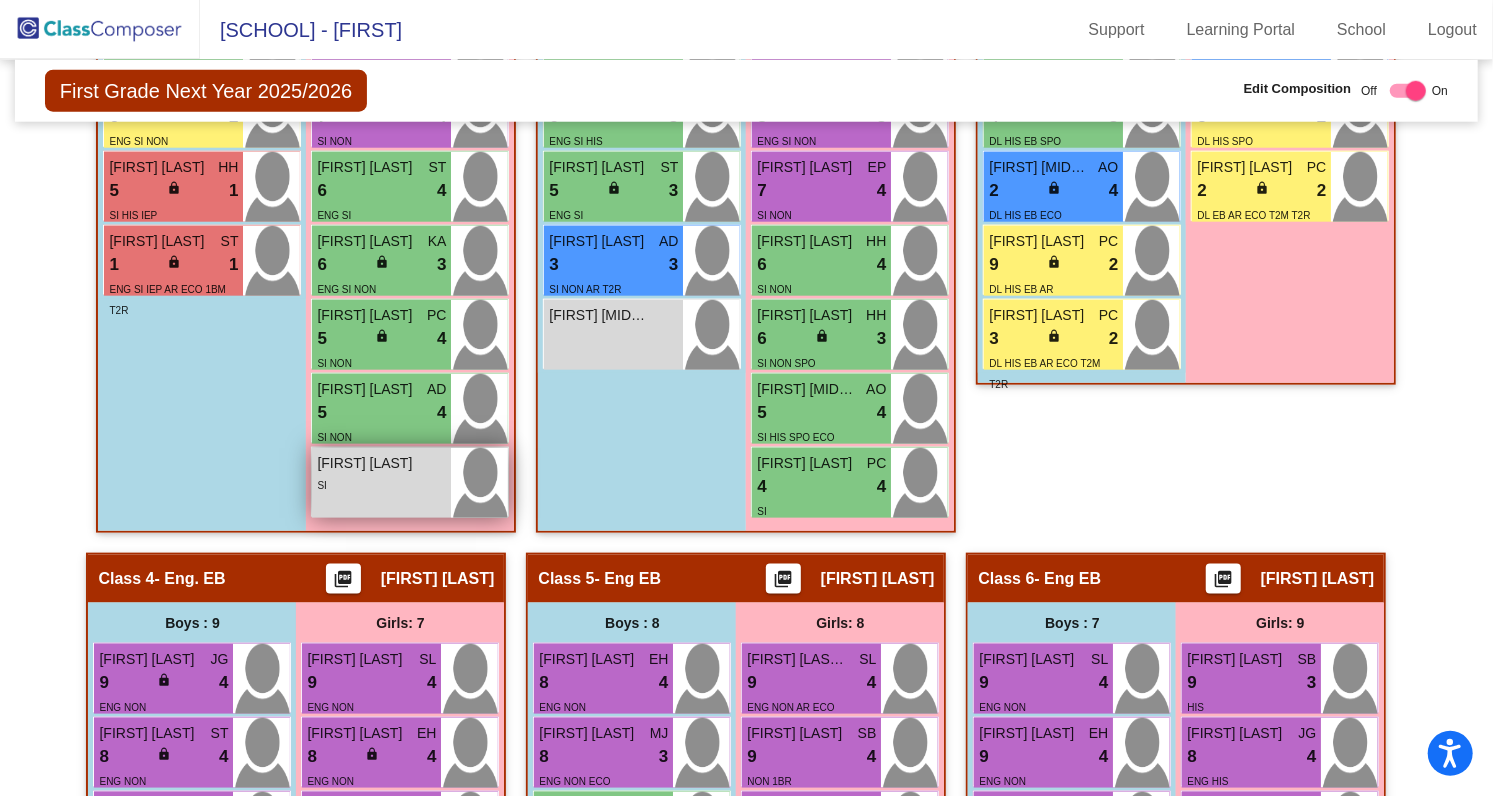 click on "SI" at bounding box center (381, 484) 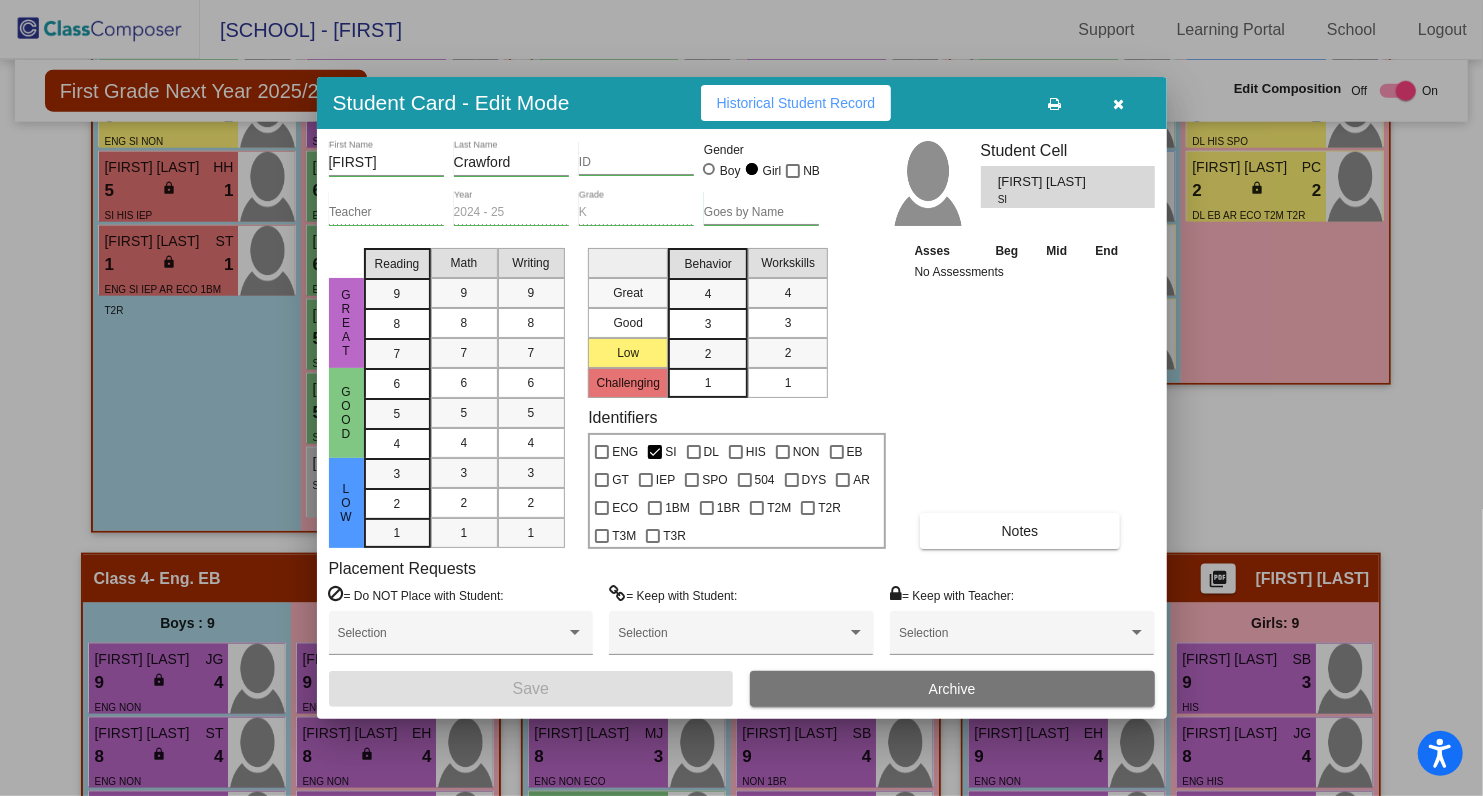 click at bounding box center (1119, 103) 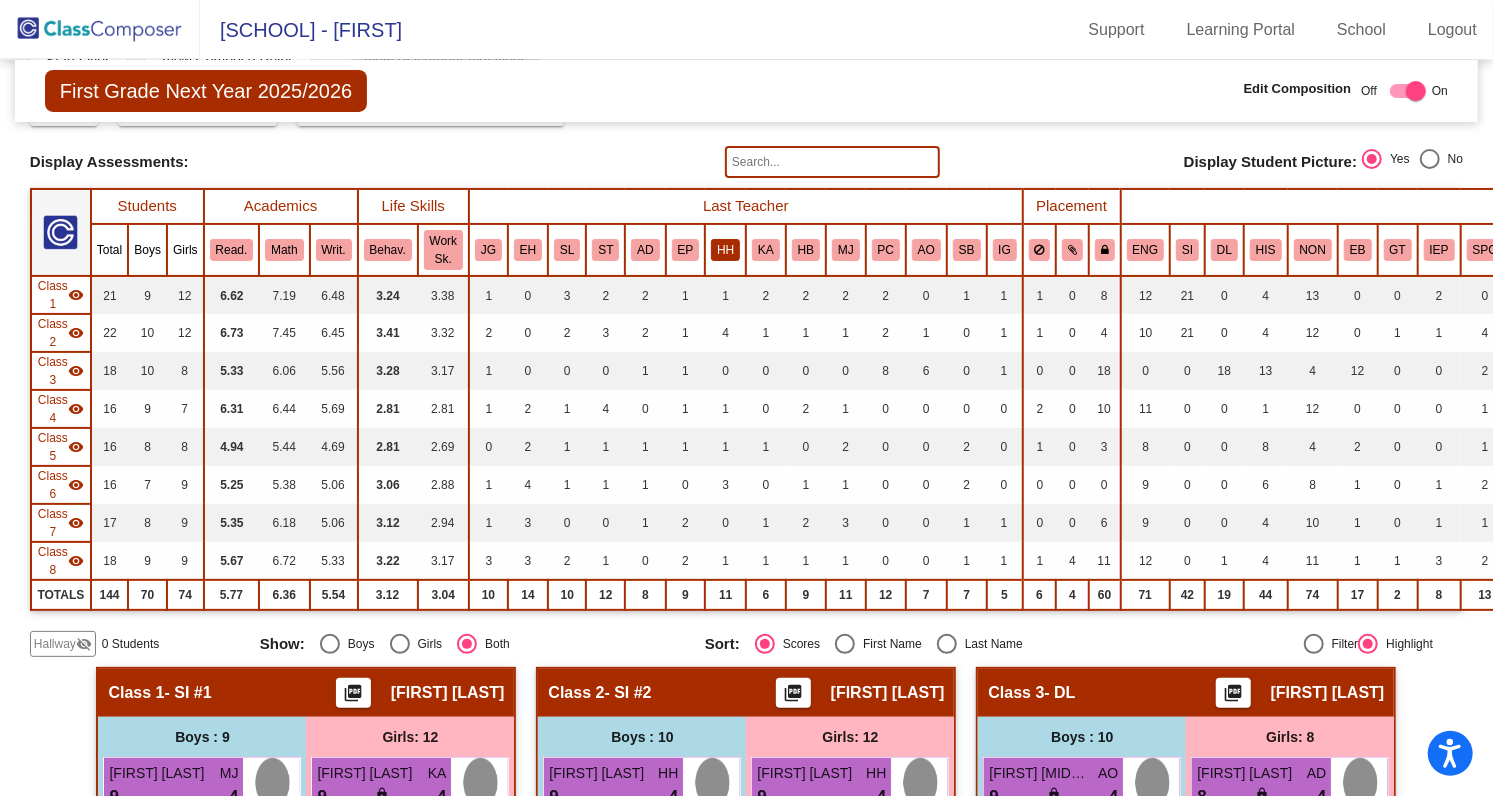 scroll, scrollTop: 0, scrollLeft: 0, axis: both 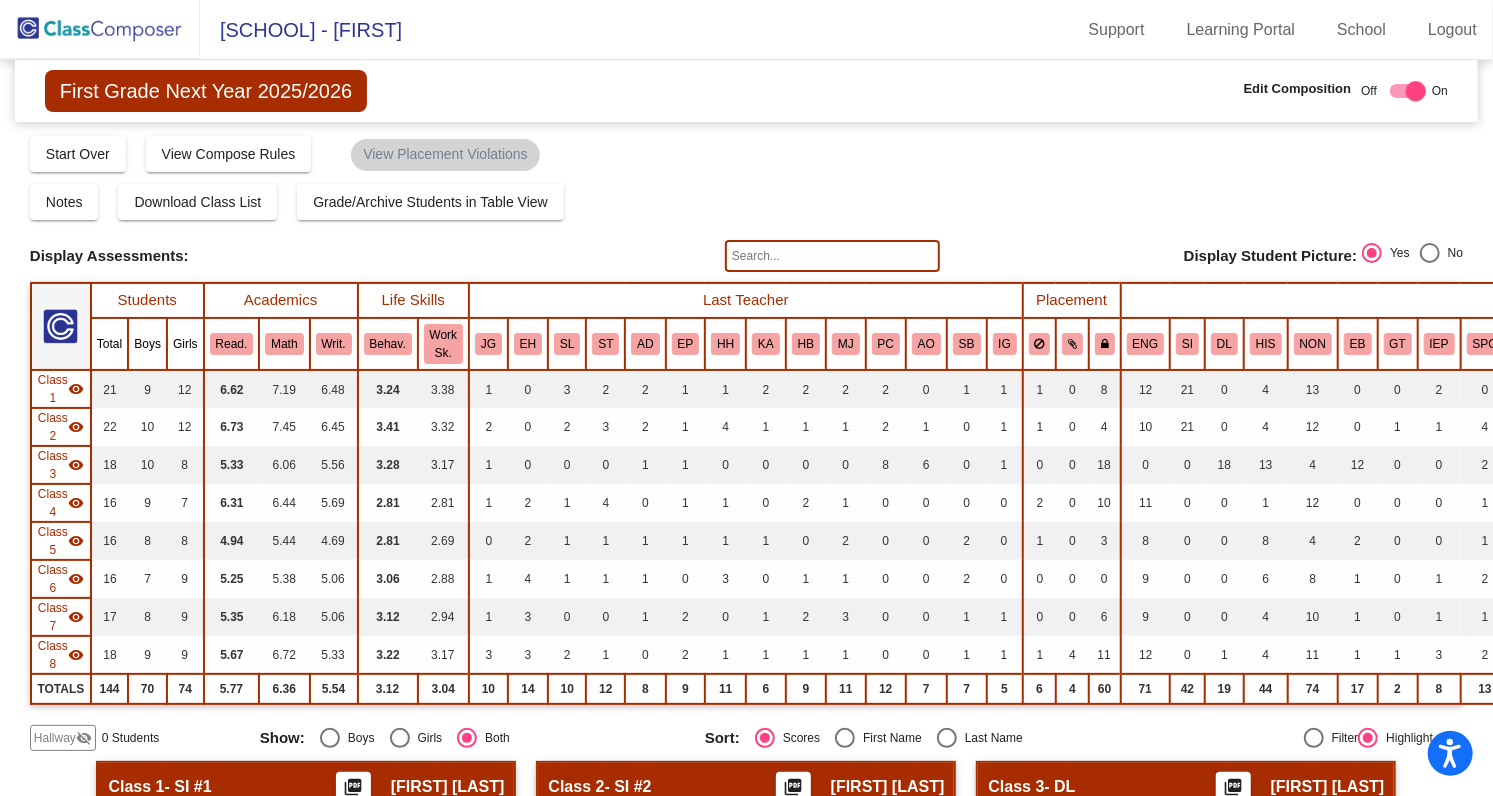 click 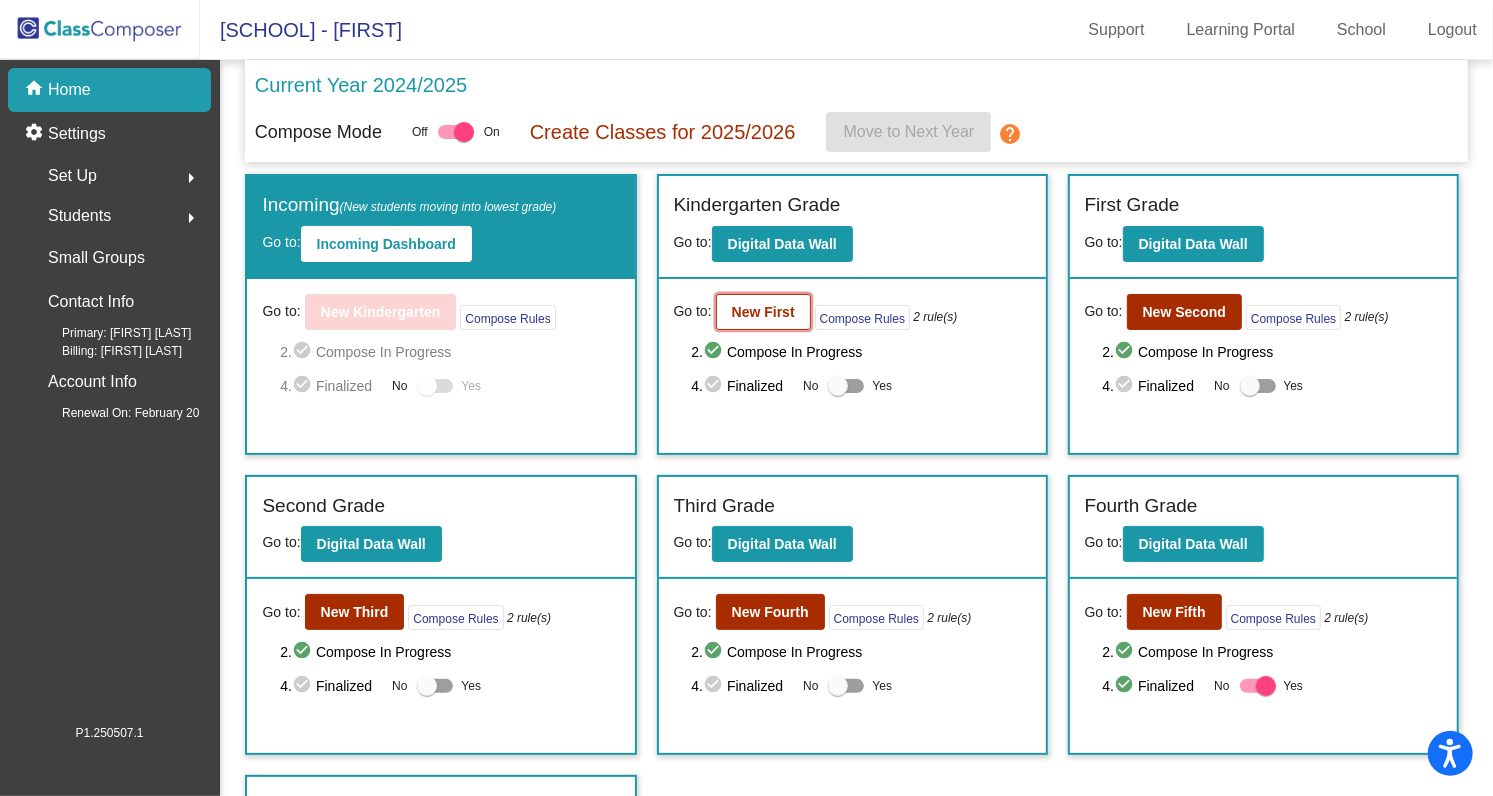 click on "New First" 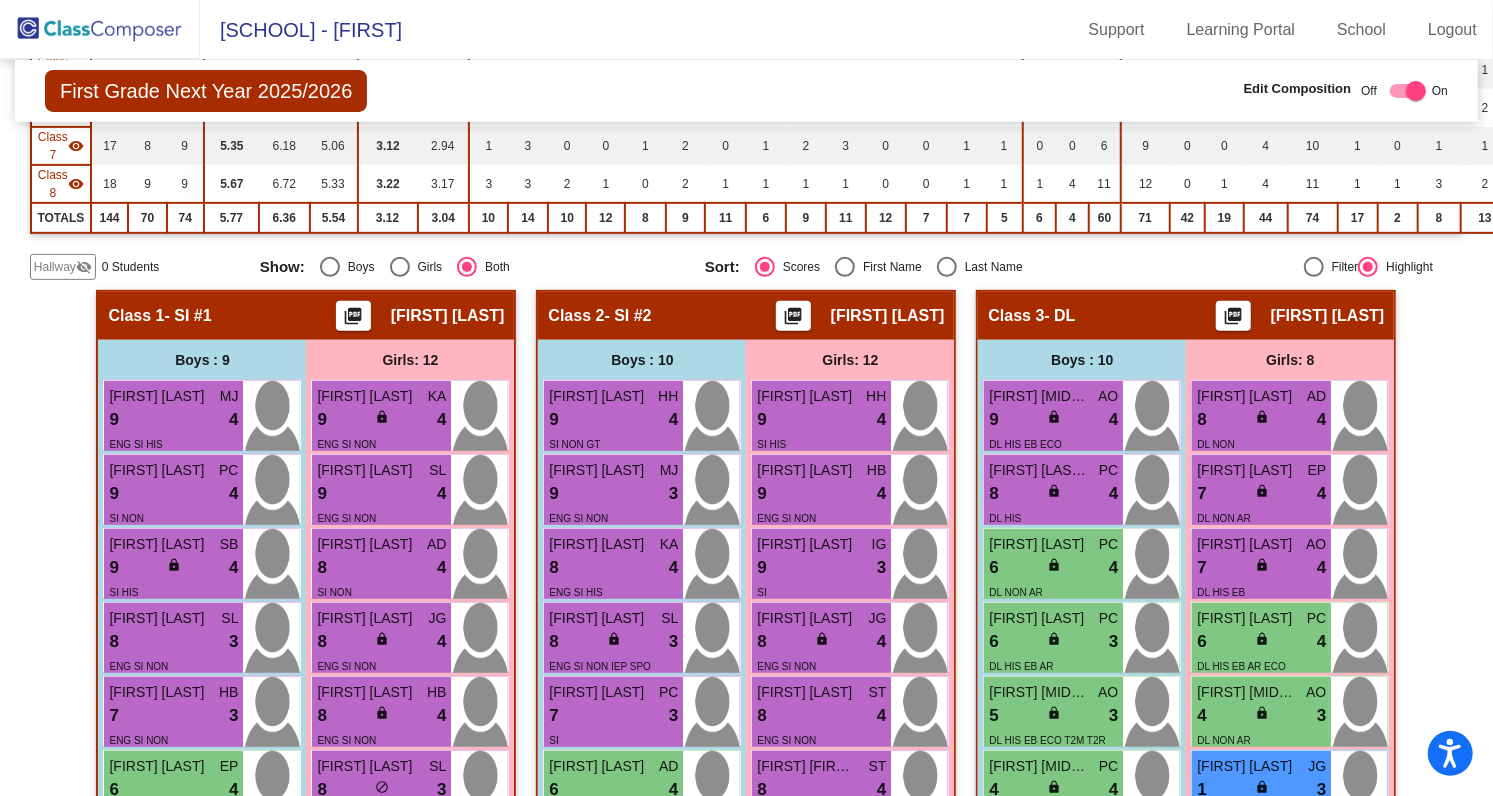 scroll, scrollTop: 168, scrollLeft: 0, axis: vertical 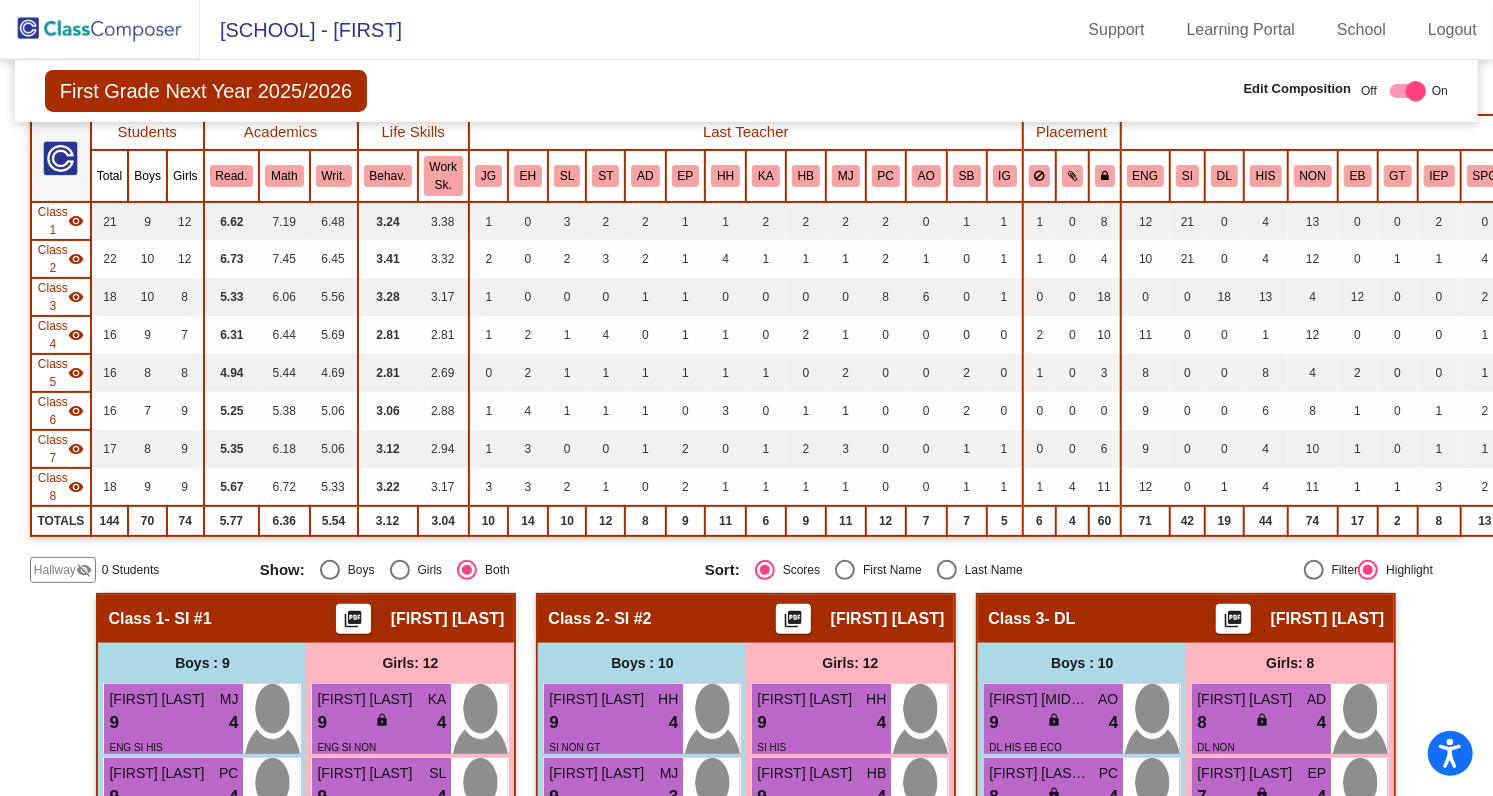 click 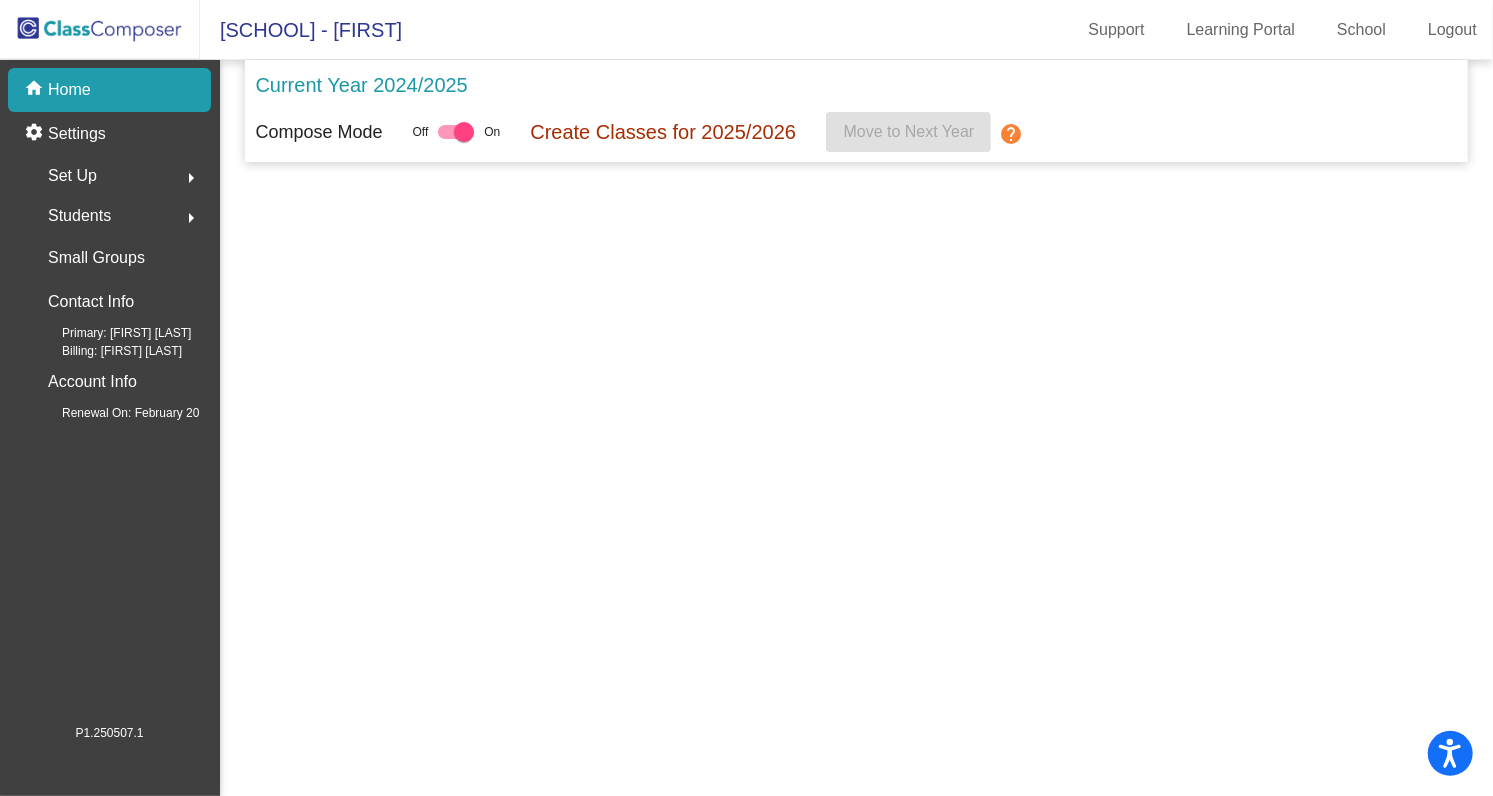 scroll, scrollTop: 0, scrollLeft: 0, axis: both 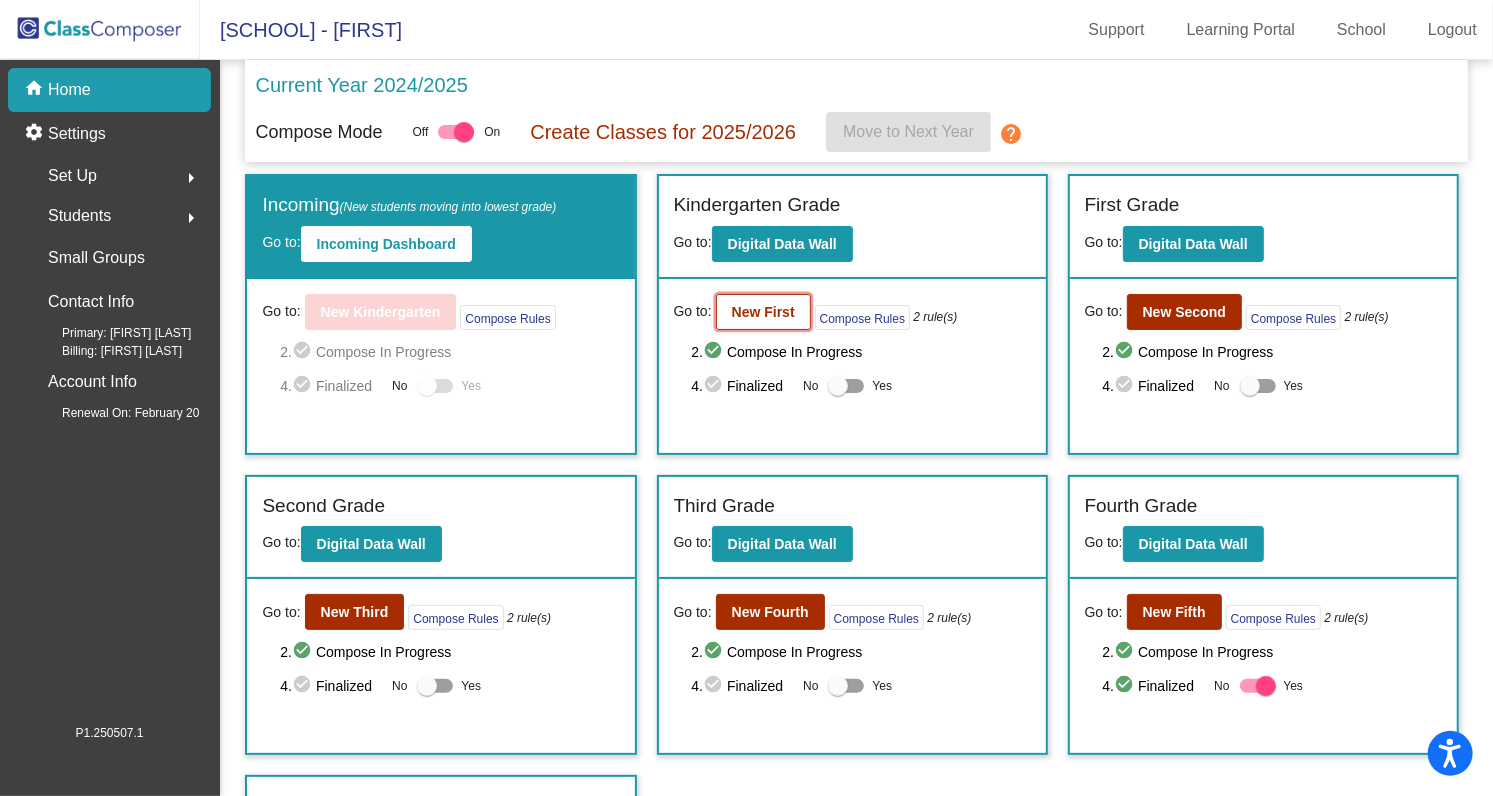 click on "New First" 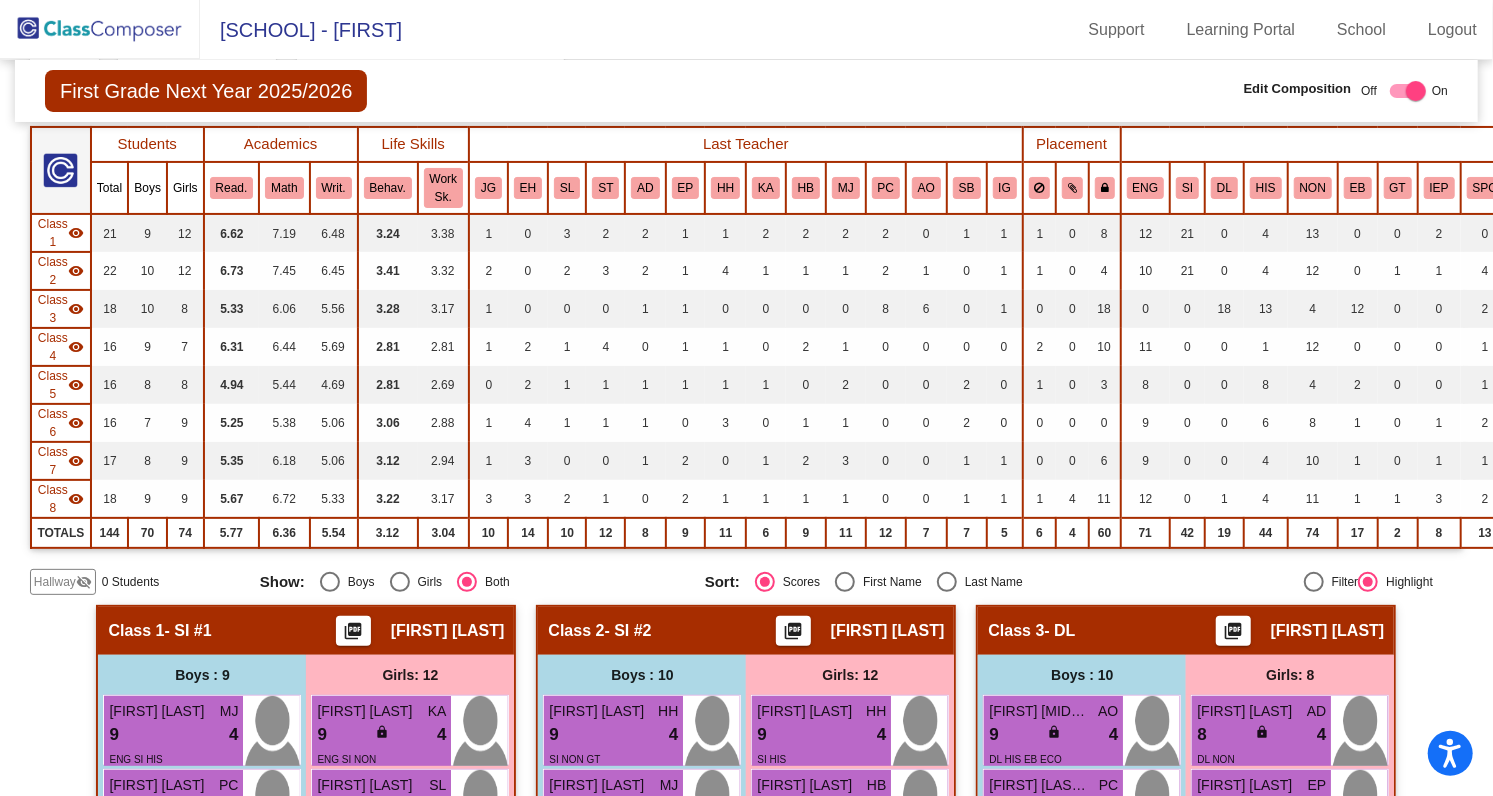 scroll, scrollTop: 0, scrollLeft: 0, axis: both 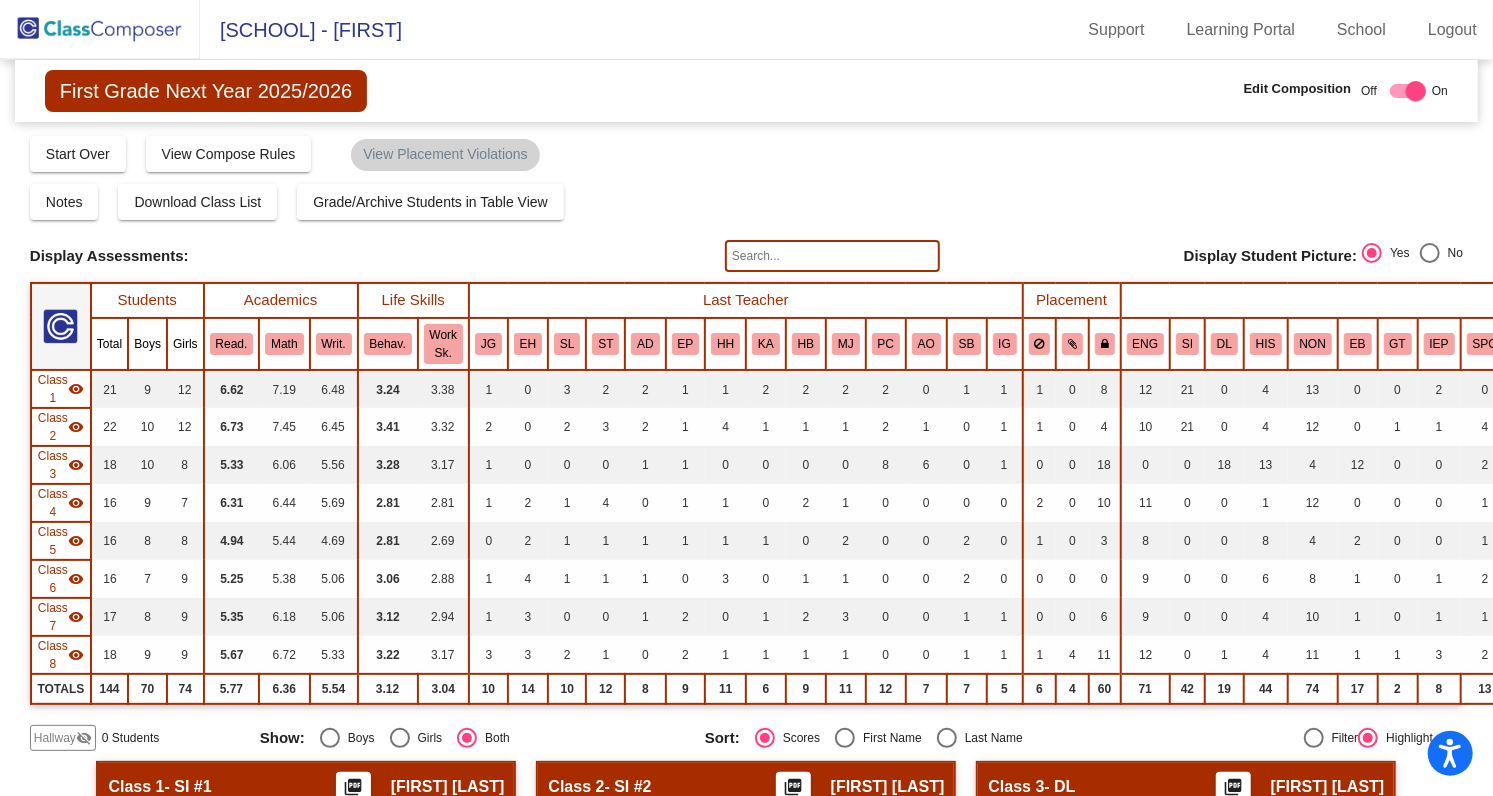 click 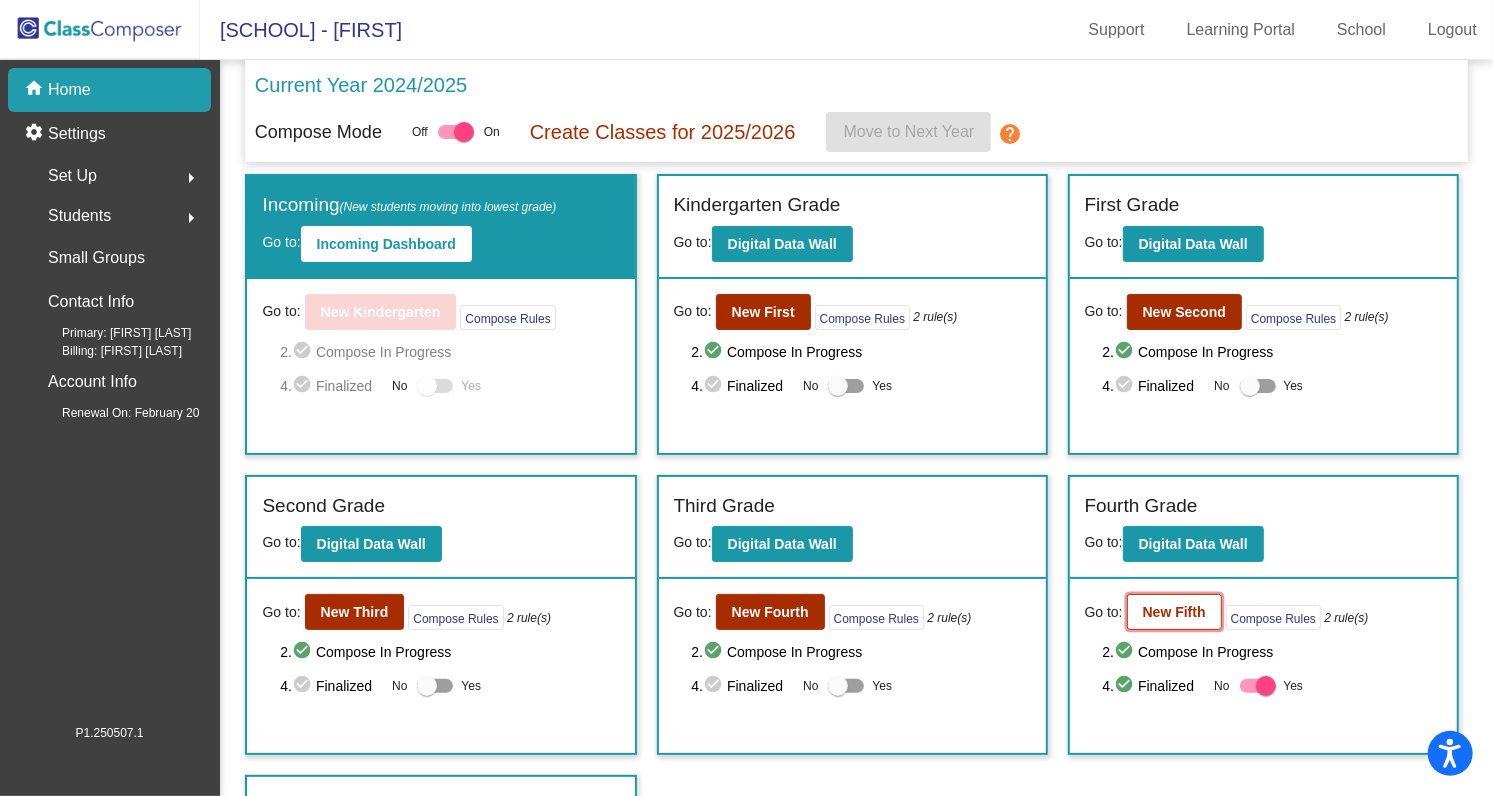 click on "New Fifth" 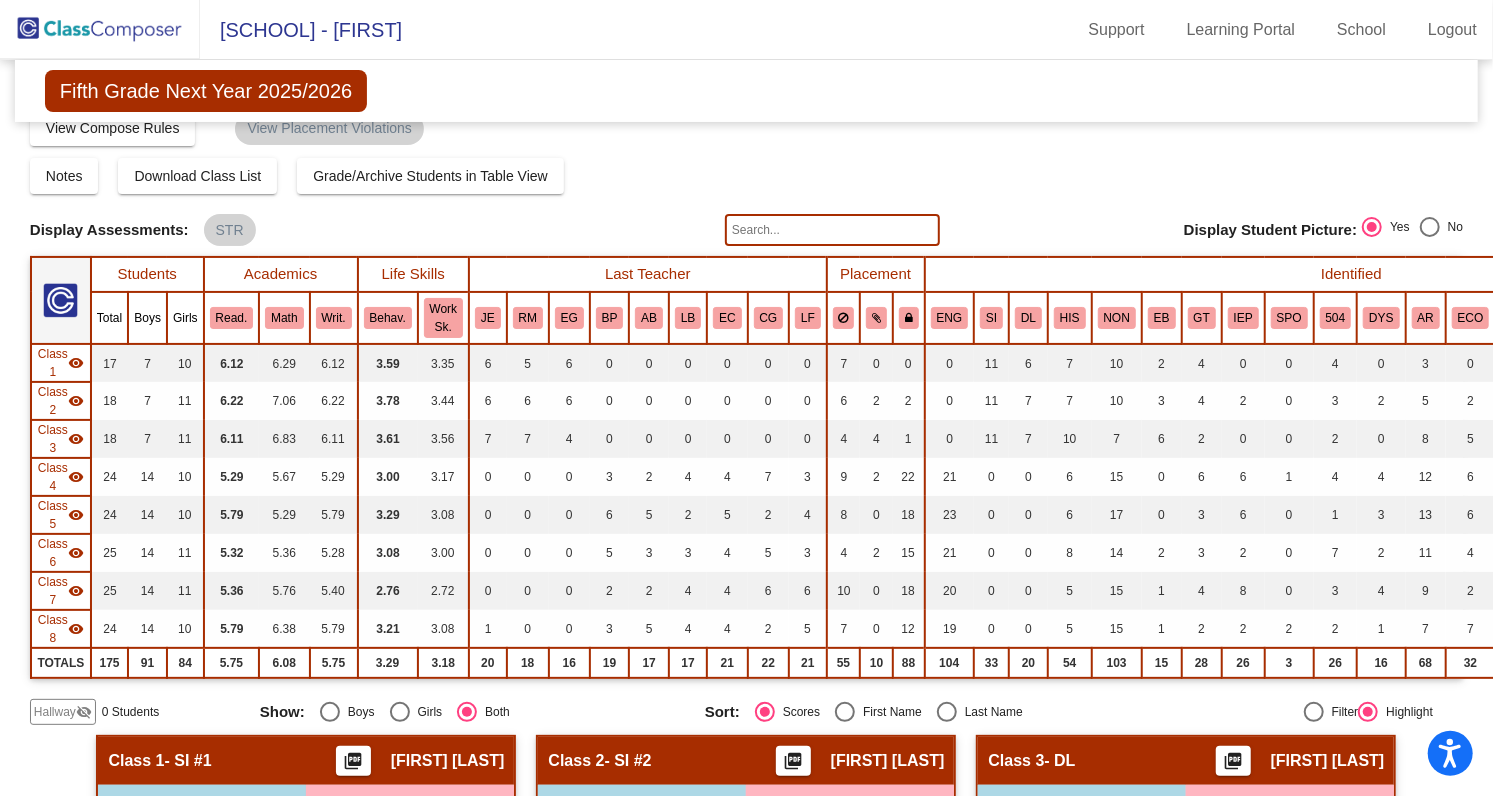 scroll, scrollTop: 87, scrollLeft: 0, axis: vertical 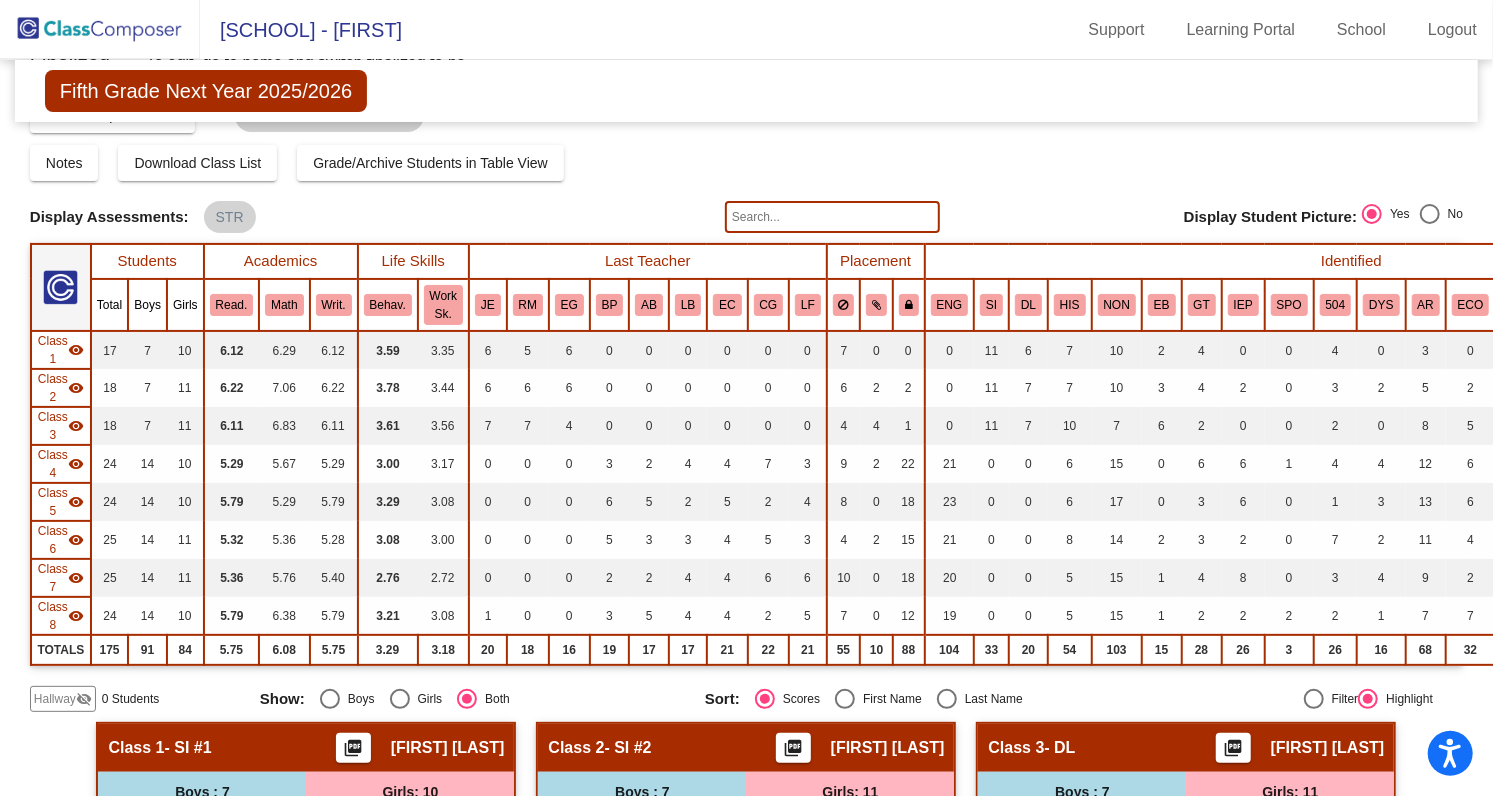 click on "Hallway" 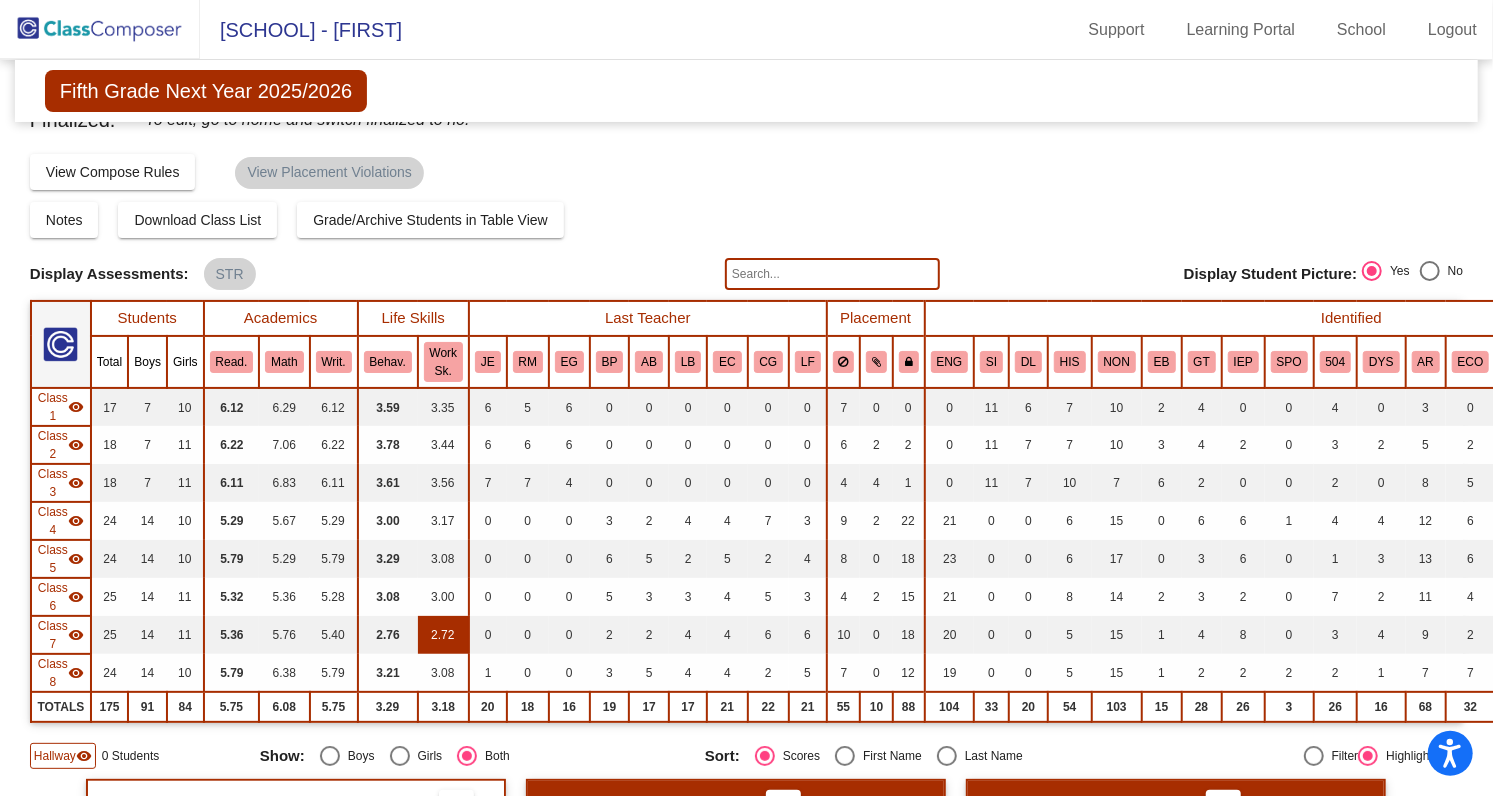 scroll, scrollTop: 0, scrollLeft: 0, axis: both 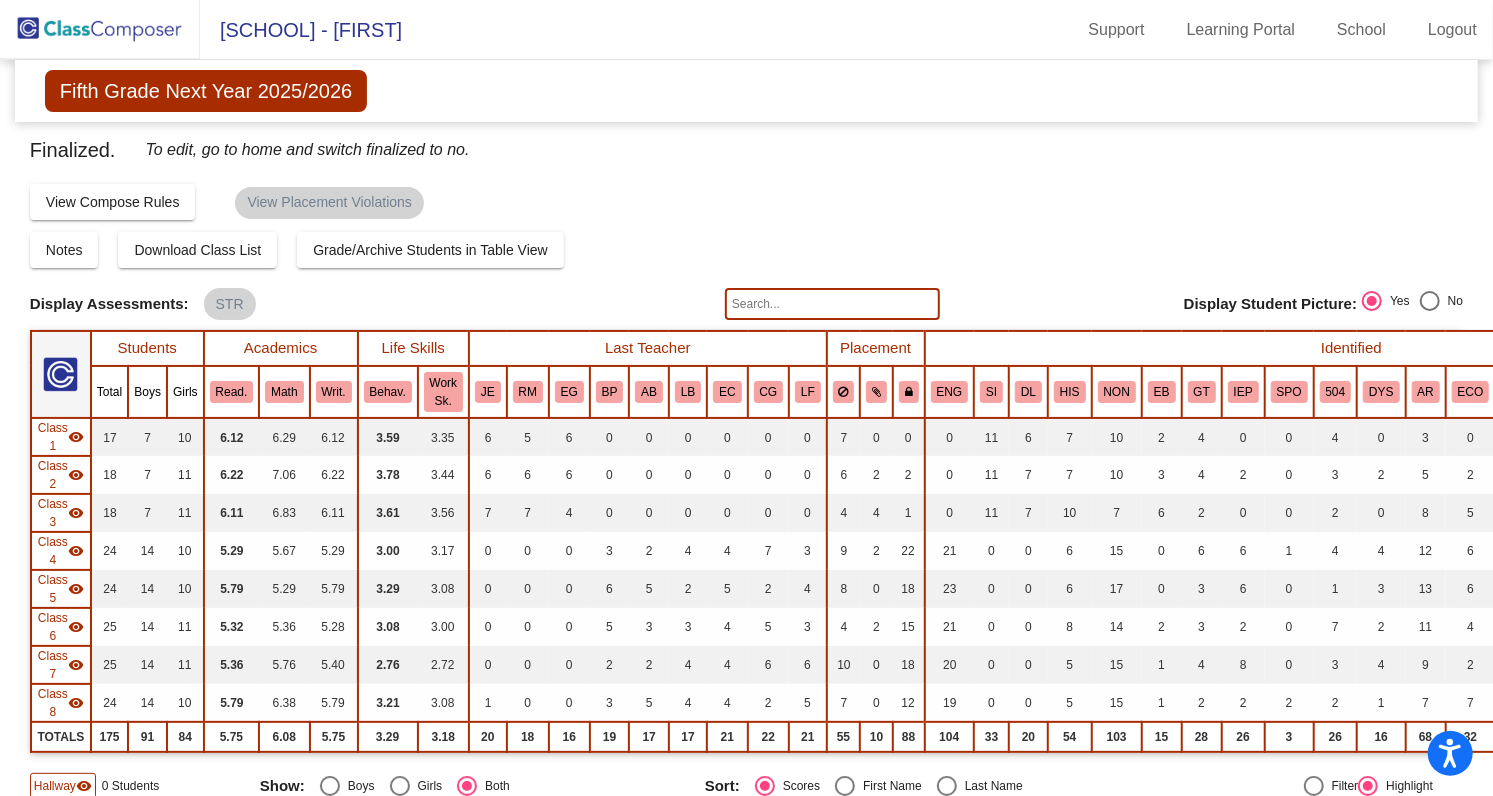 click 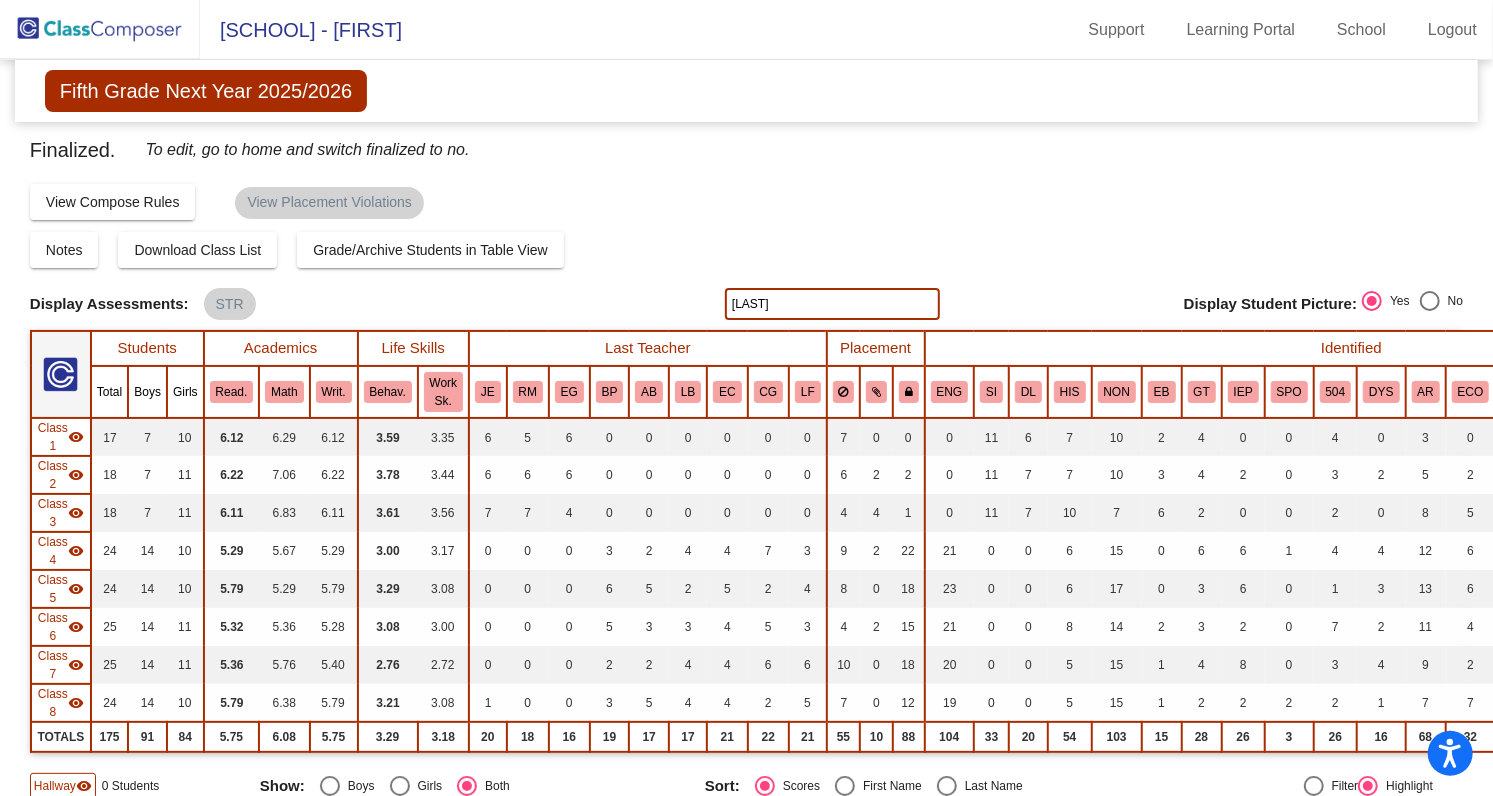type on "[LAST]" 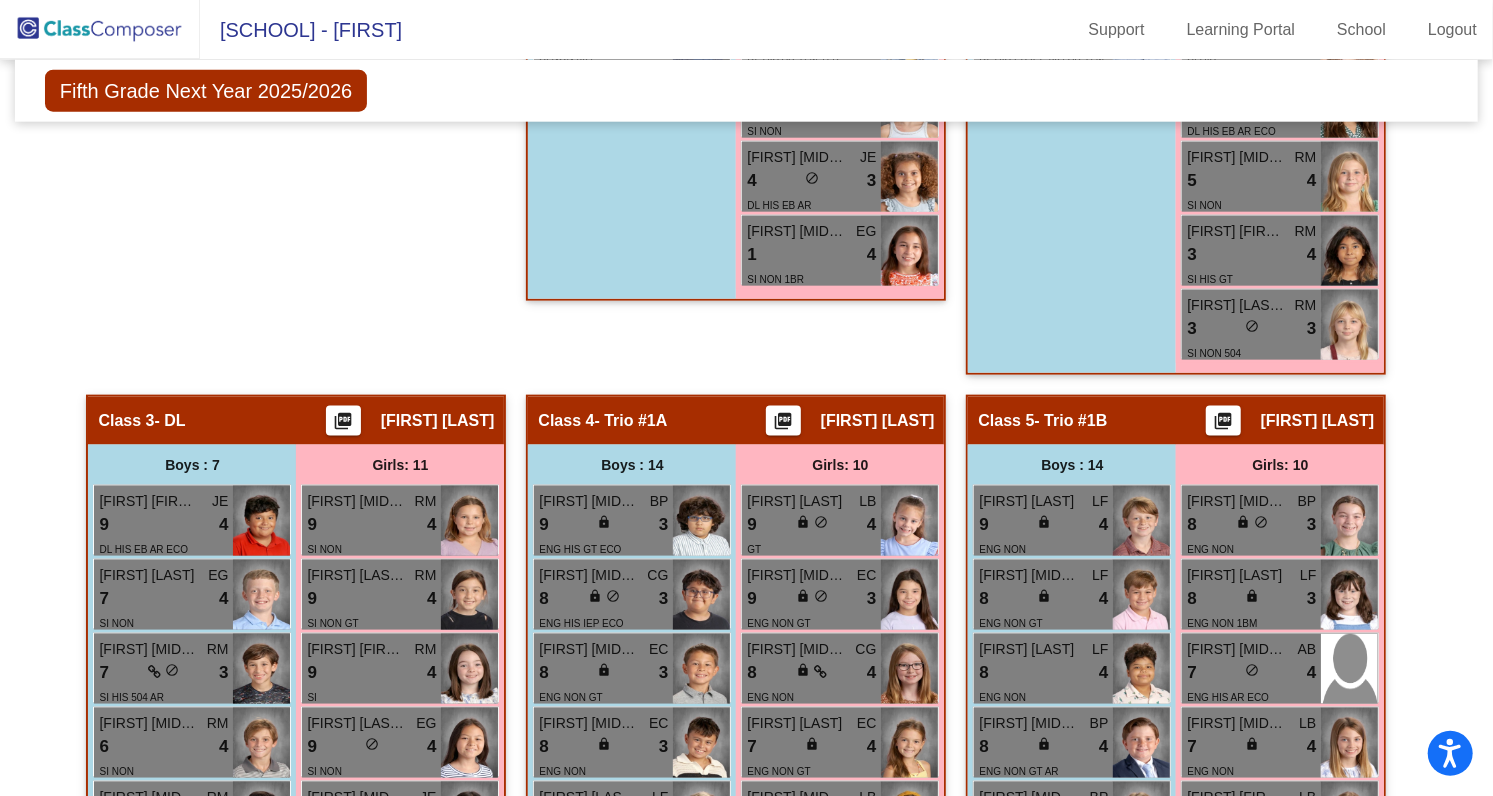 scroll, scrollTop: 1120, scrollLeft: 0, axis: vertical 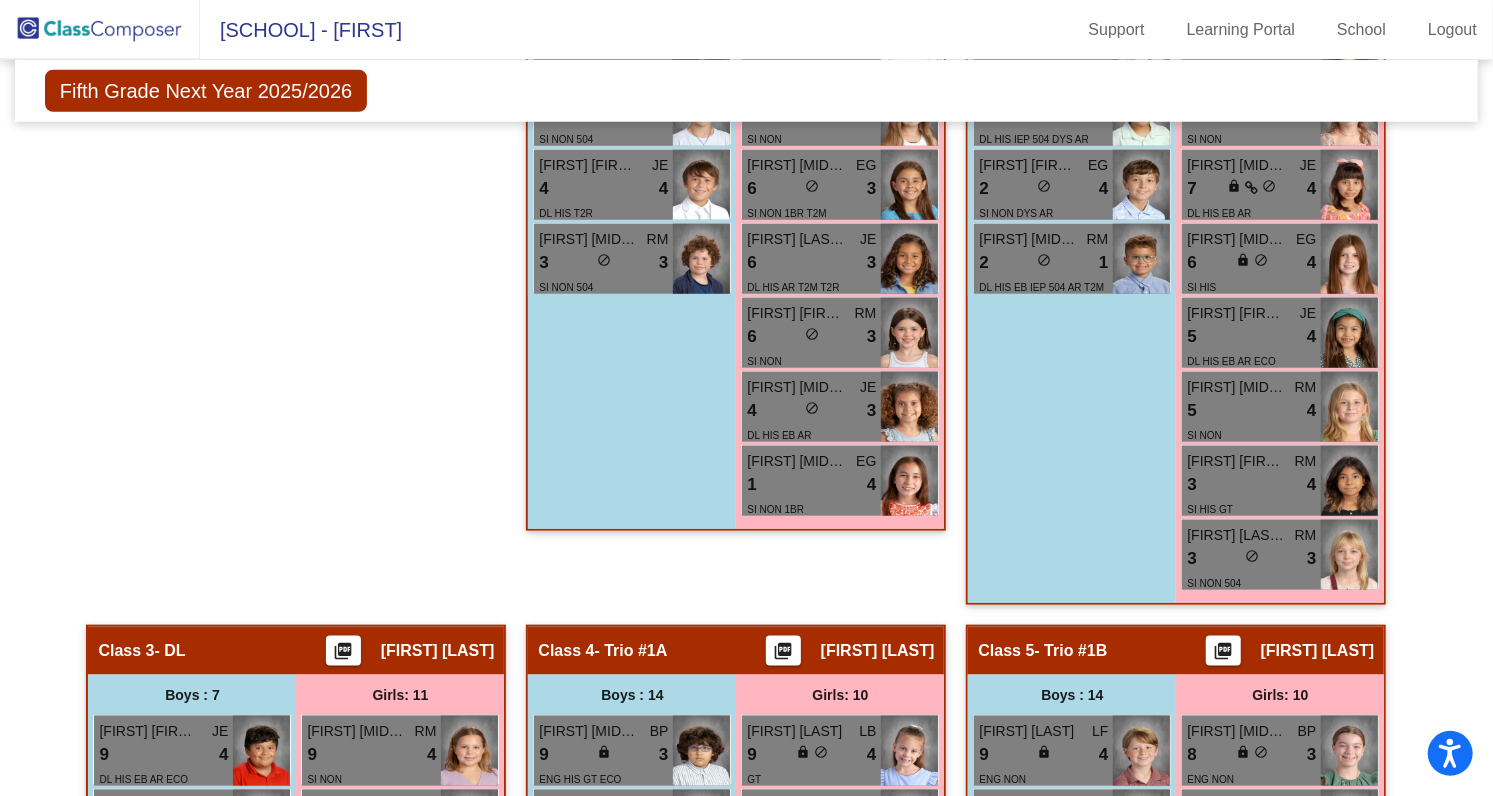 click 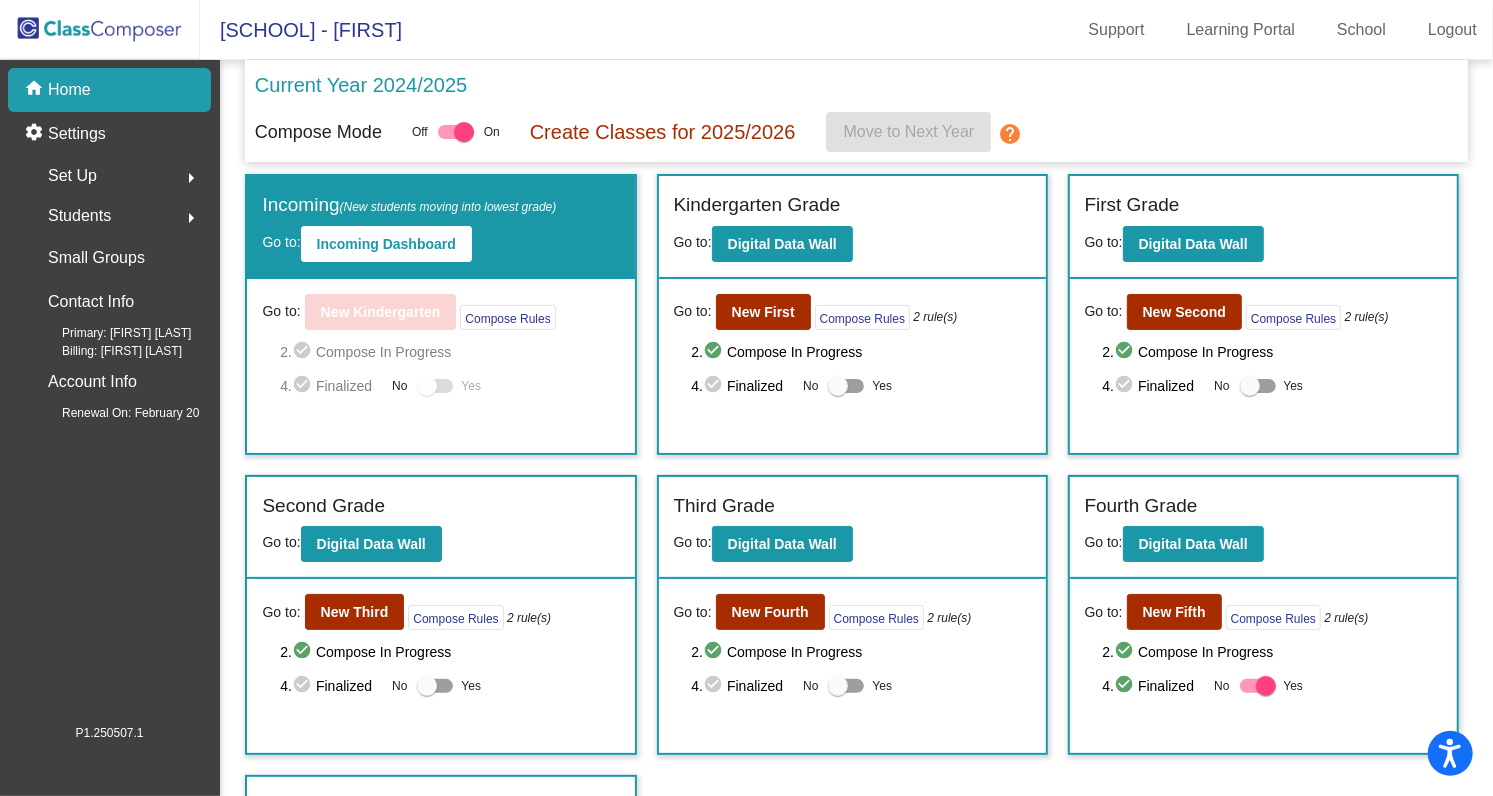 click on "Students  arrow_right" 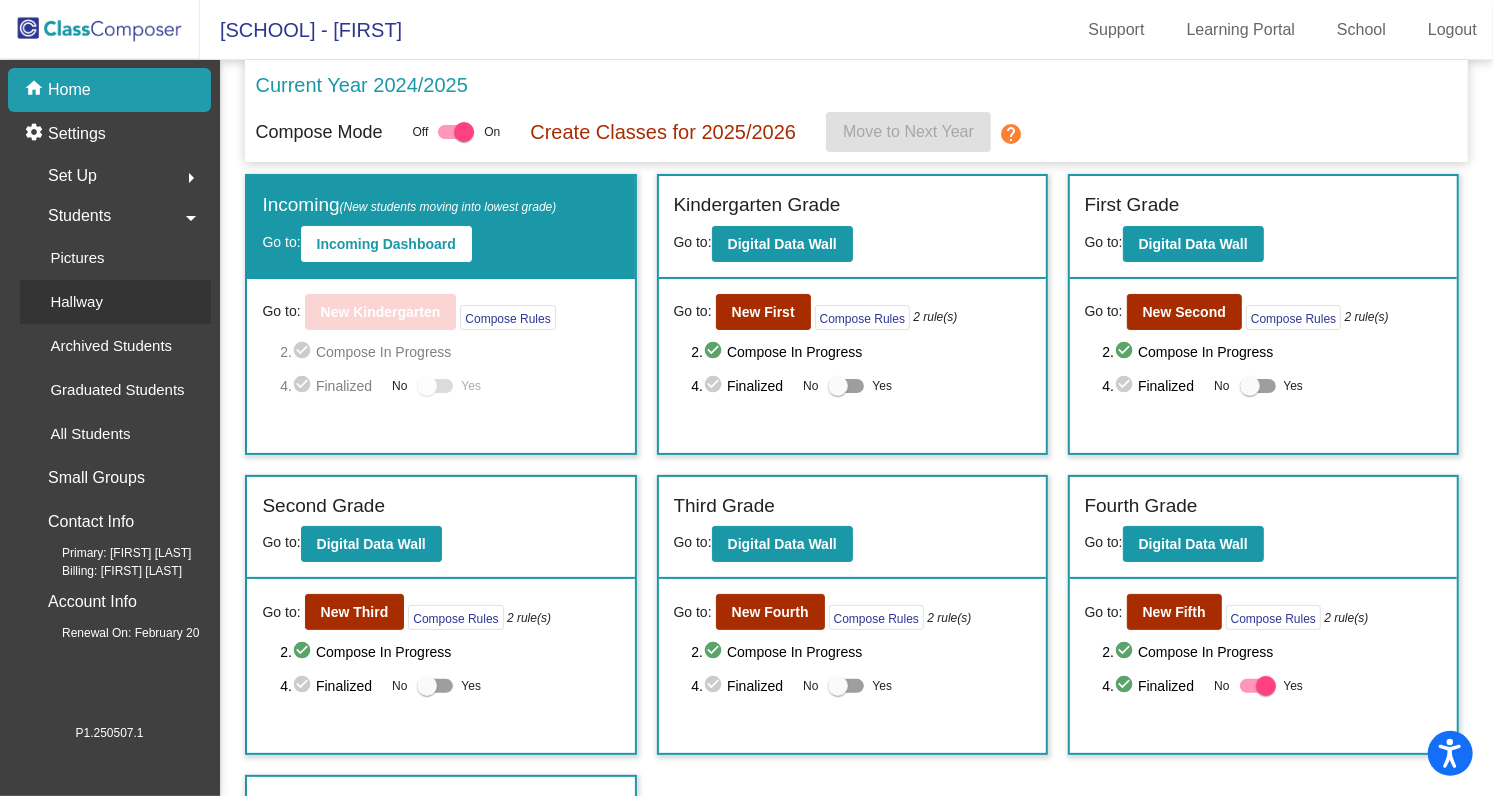 click on "Hallway" 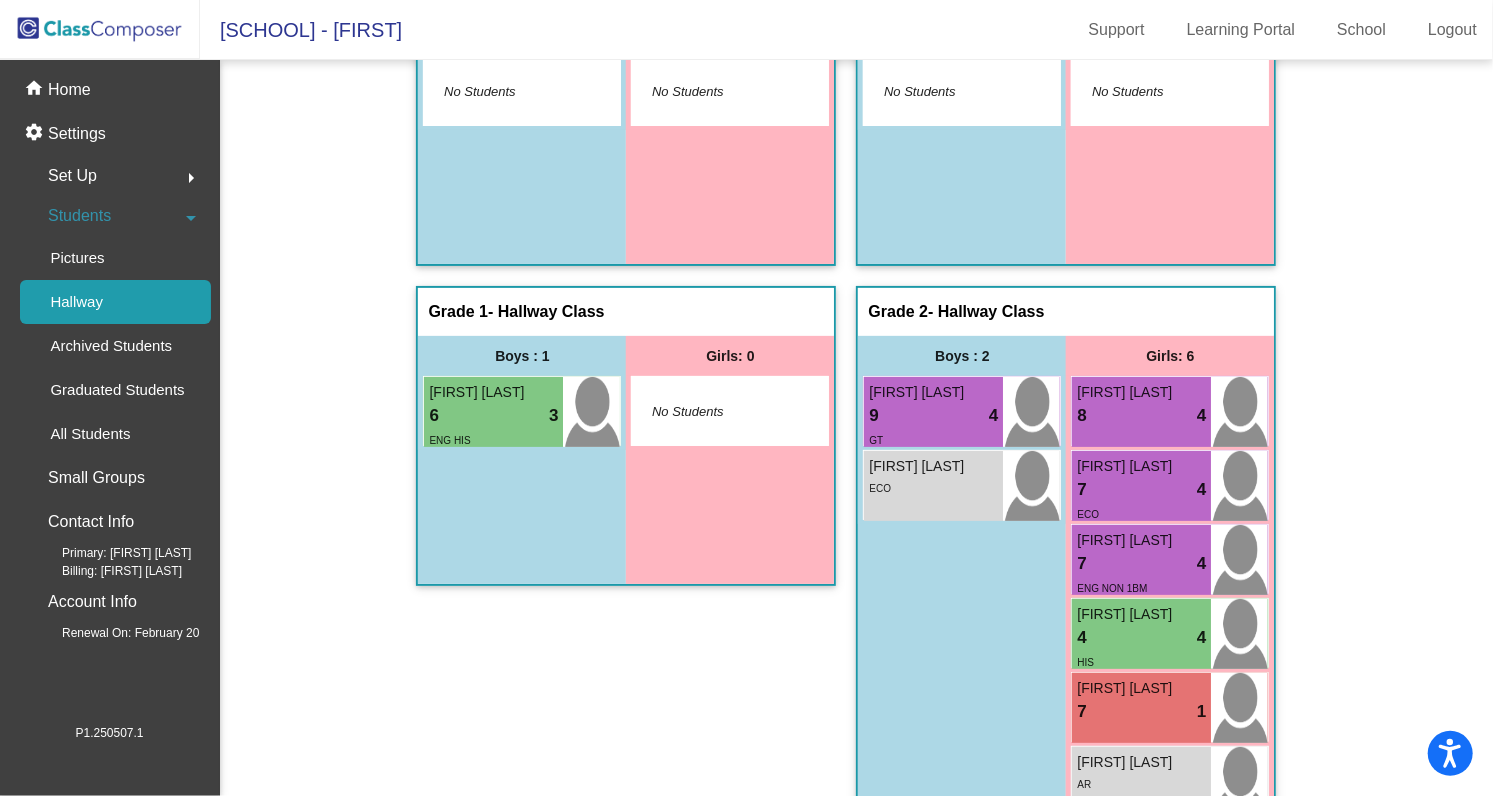 scroll, scrollTop: 0, scrollLeft: 0, axis: both 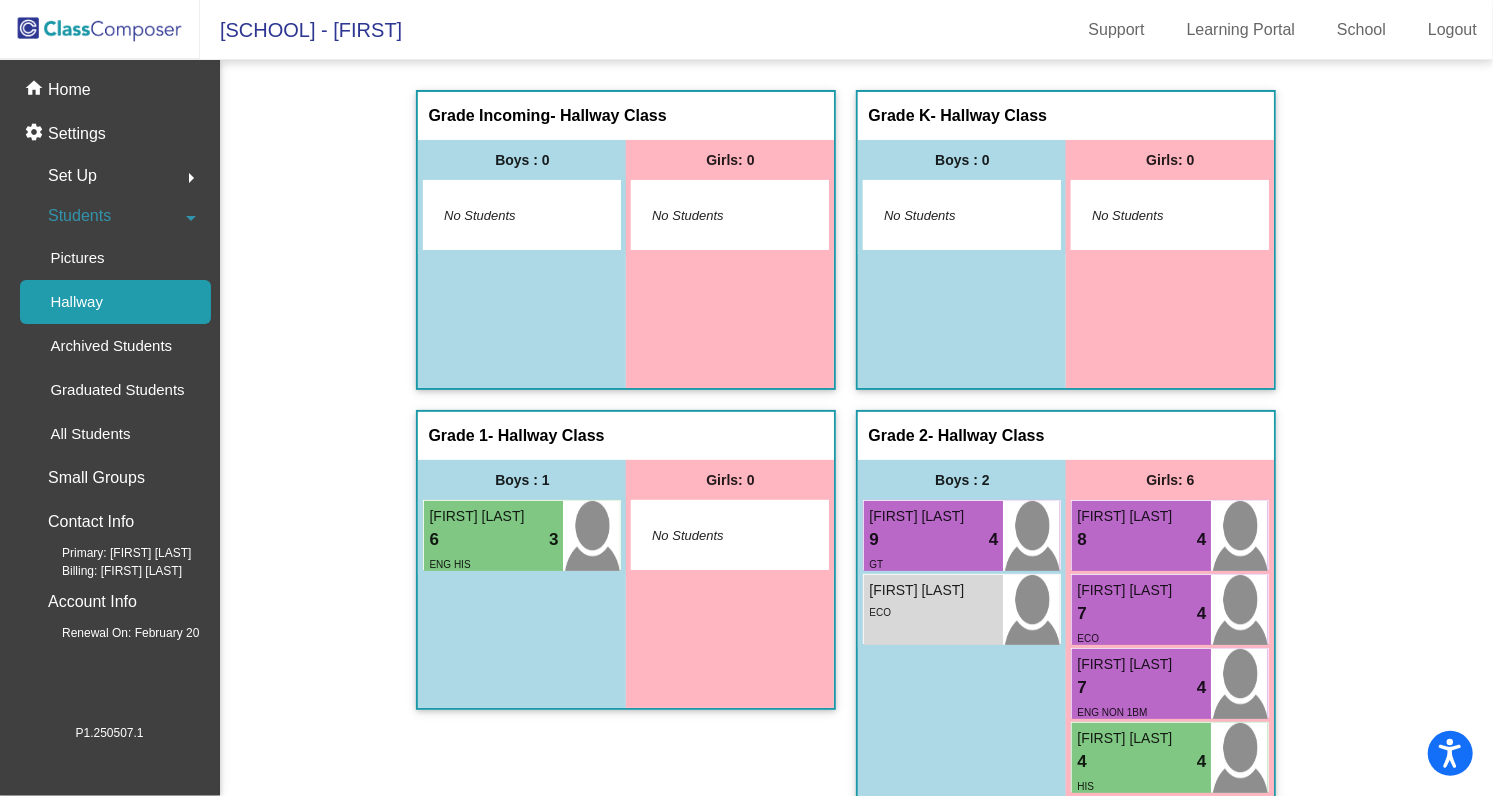 click on "Students  arrow_drop_down" 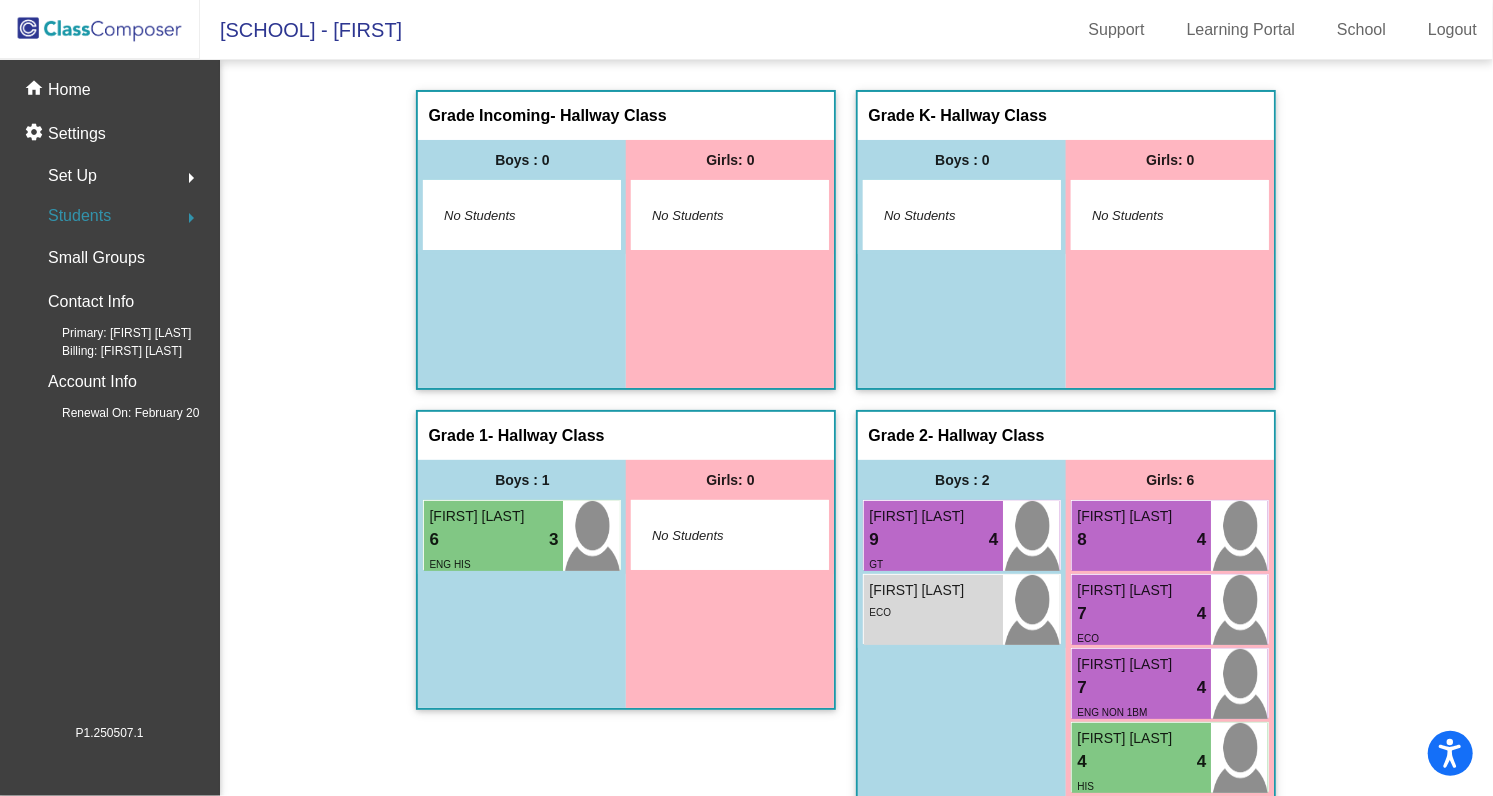 click on "Students  arrow_right" 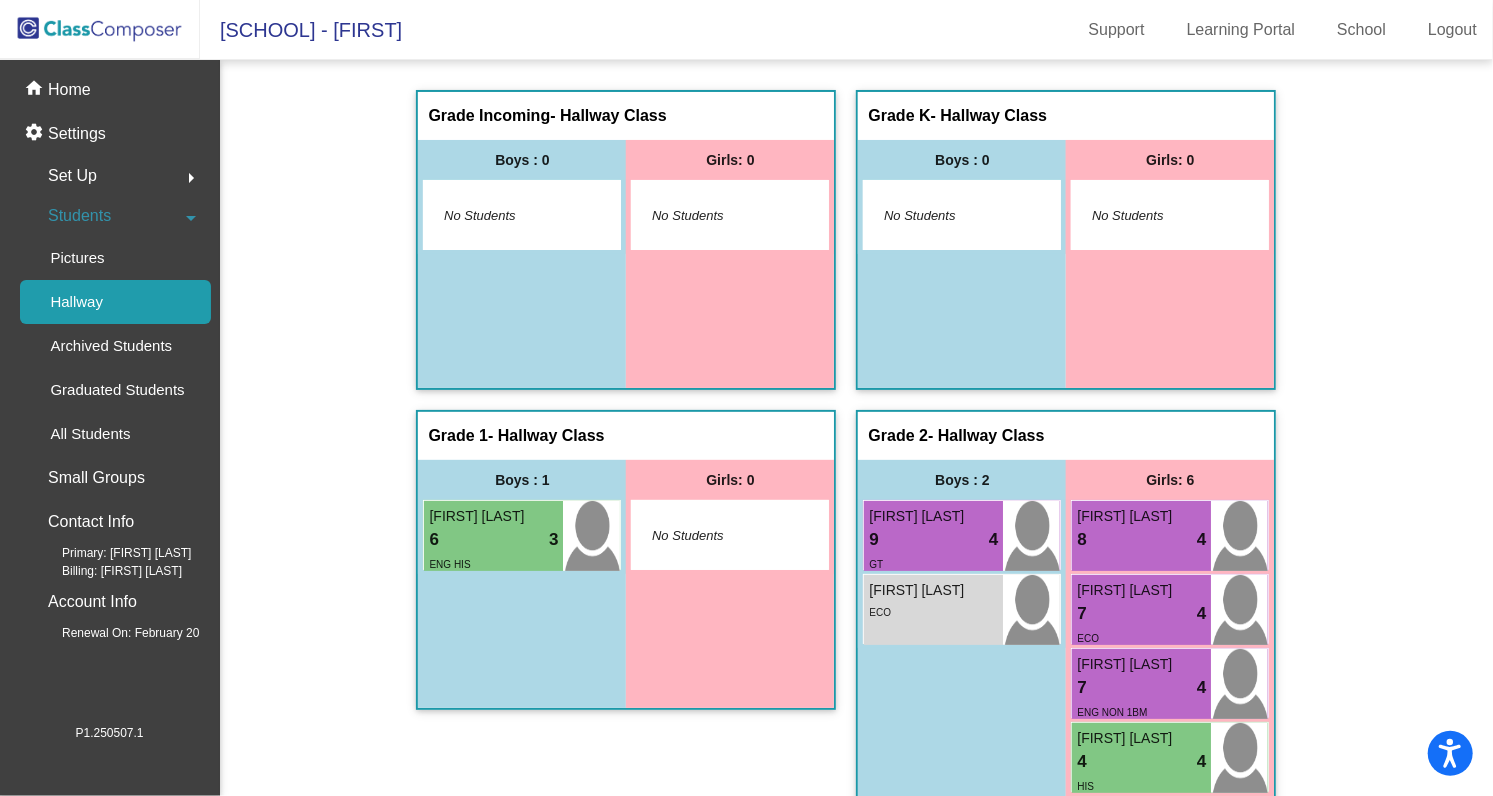 click on "arrow_drop_down" 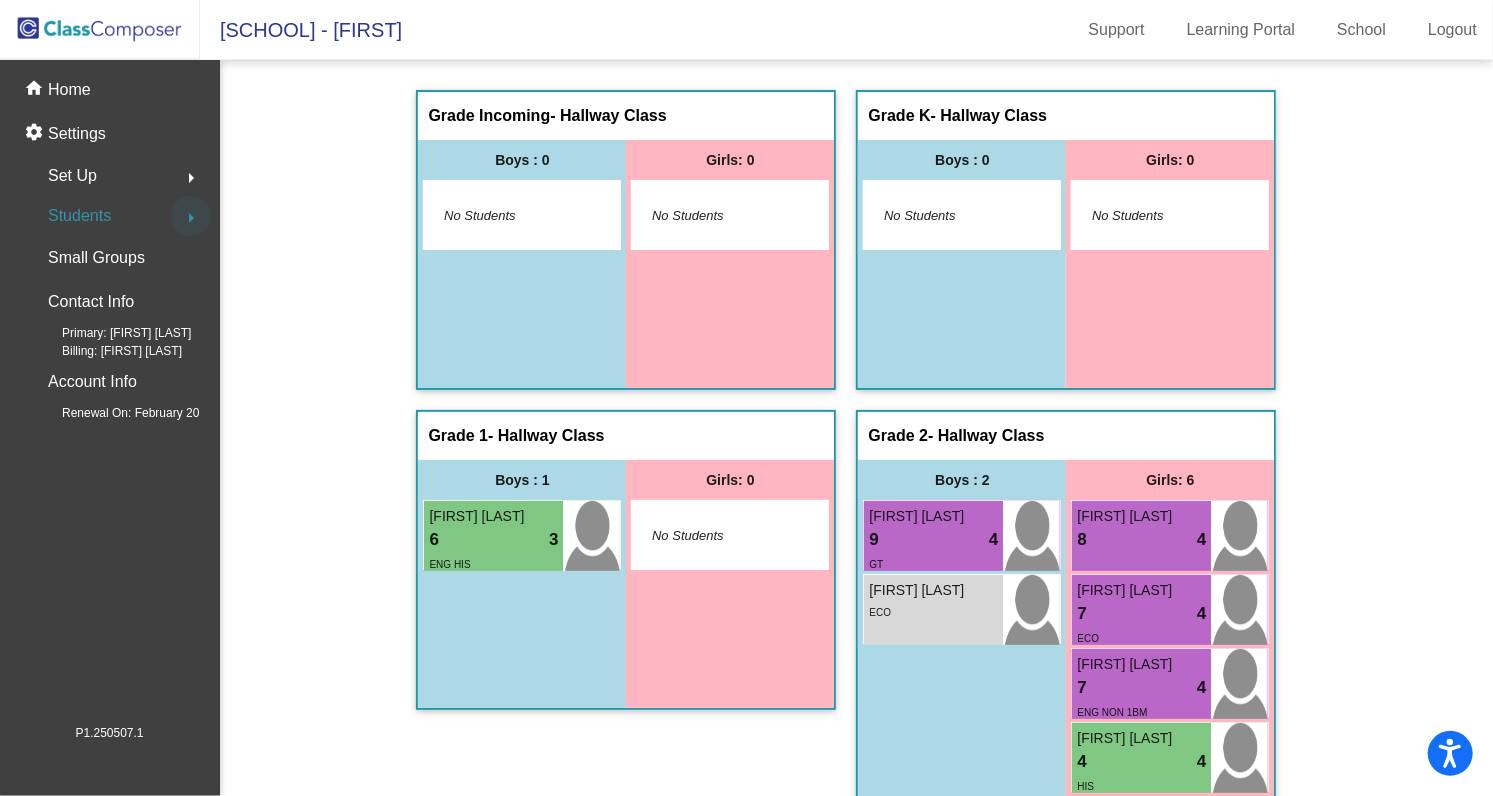 click on "arrow_right" 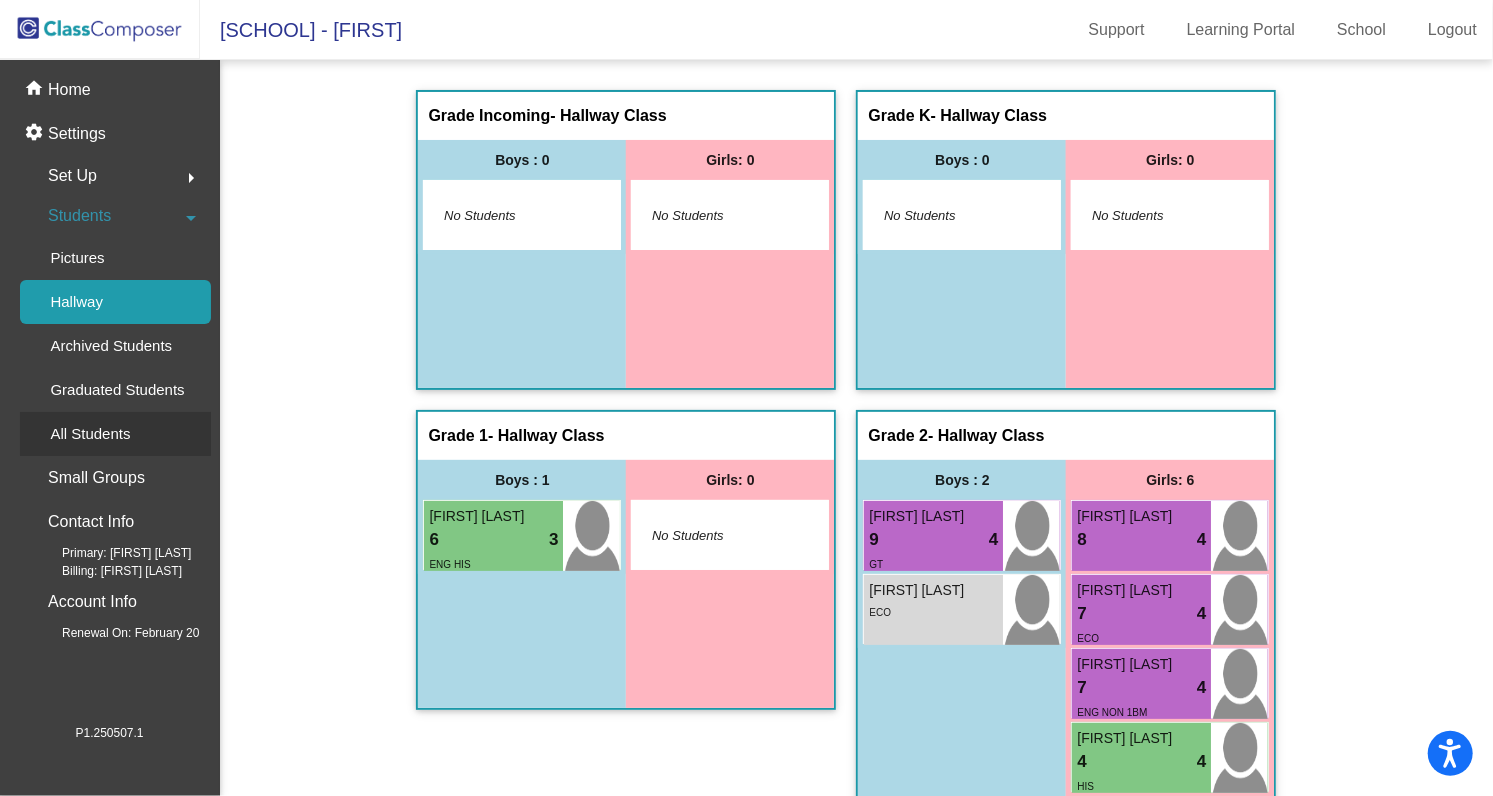 click on "All Students" 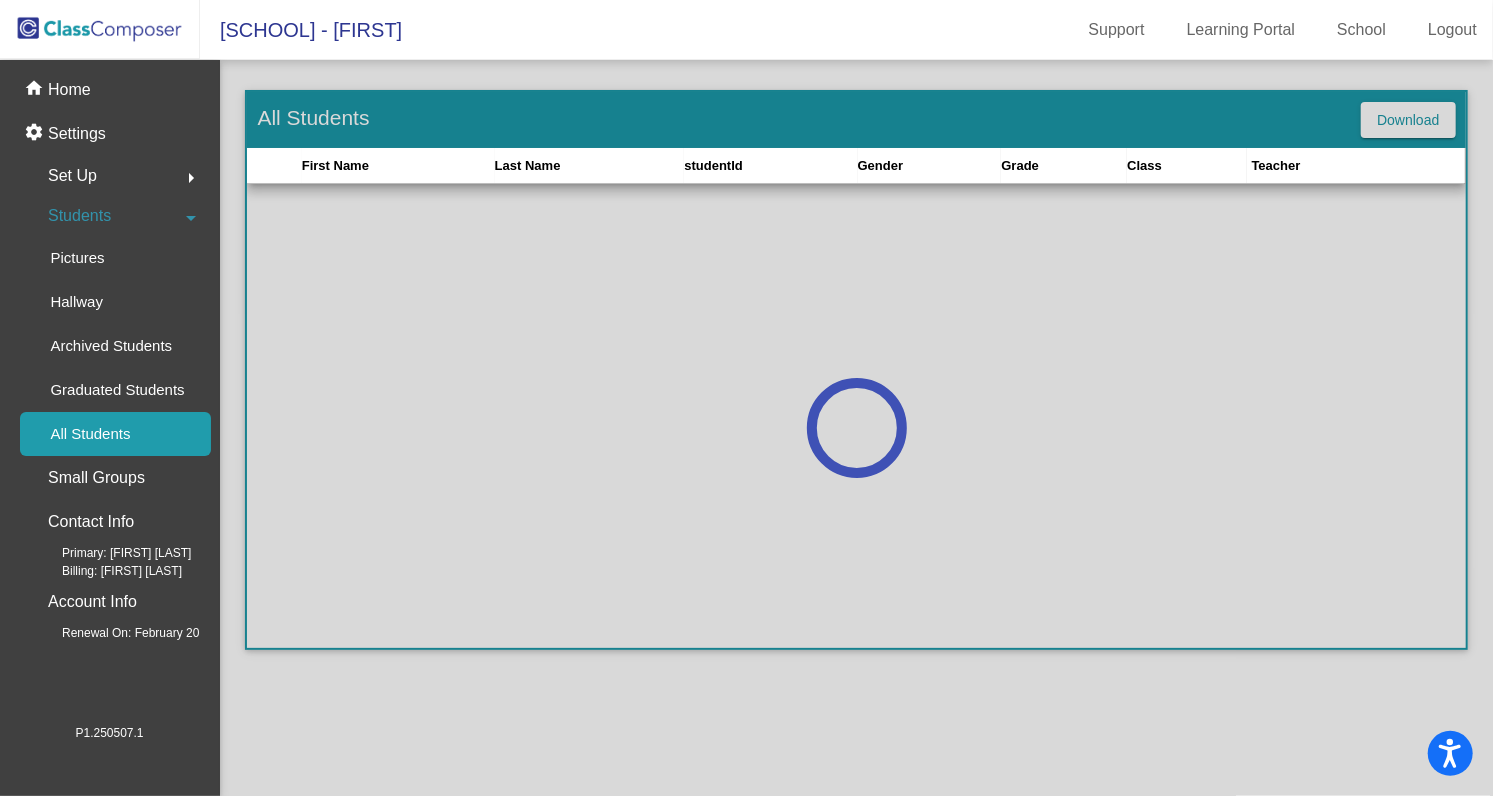 click on "All Students" 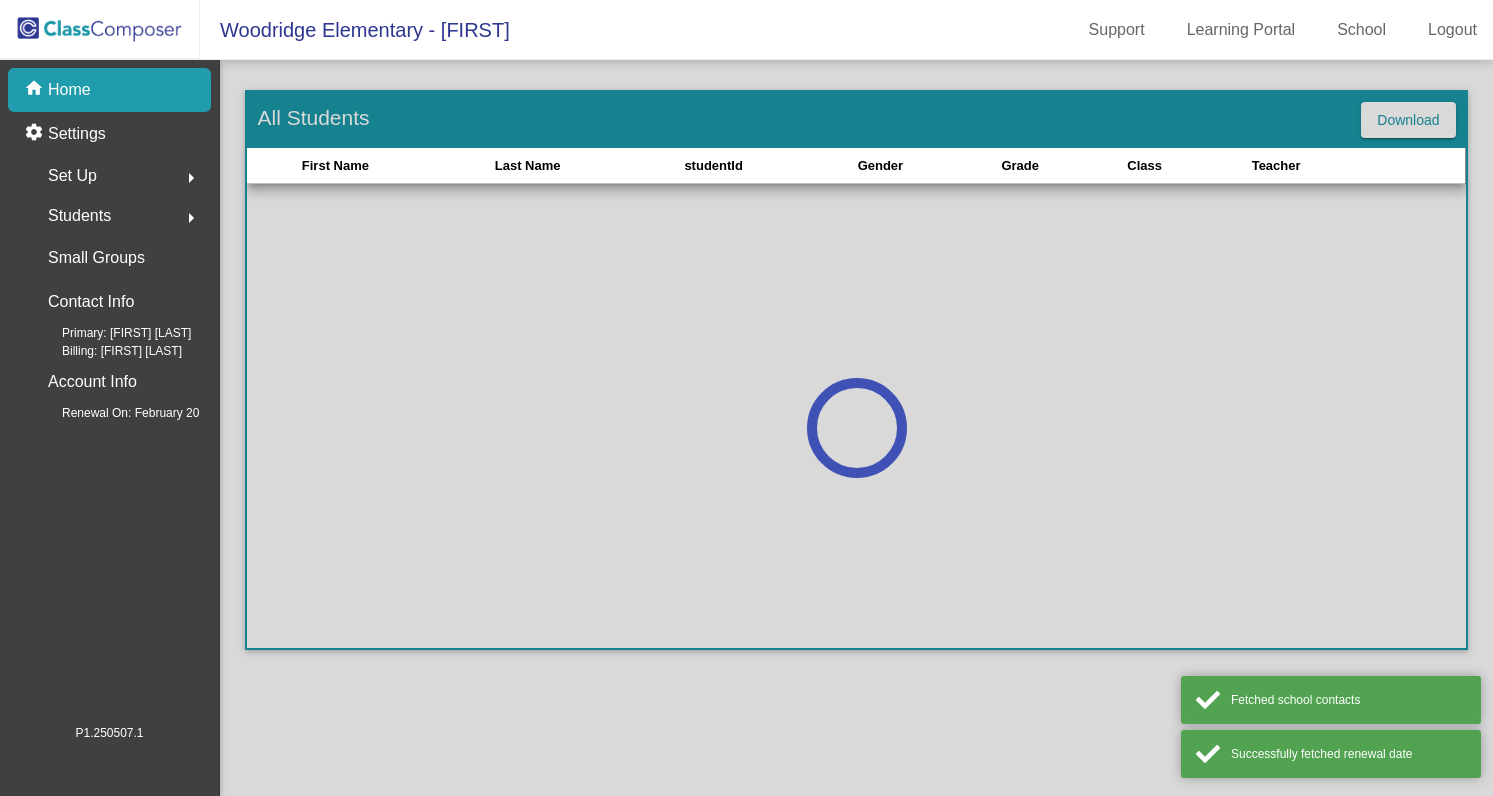 scroll, scrollTop: 0, scrollLeft: 0, axis: both 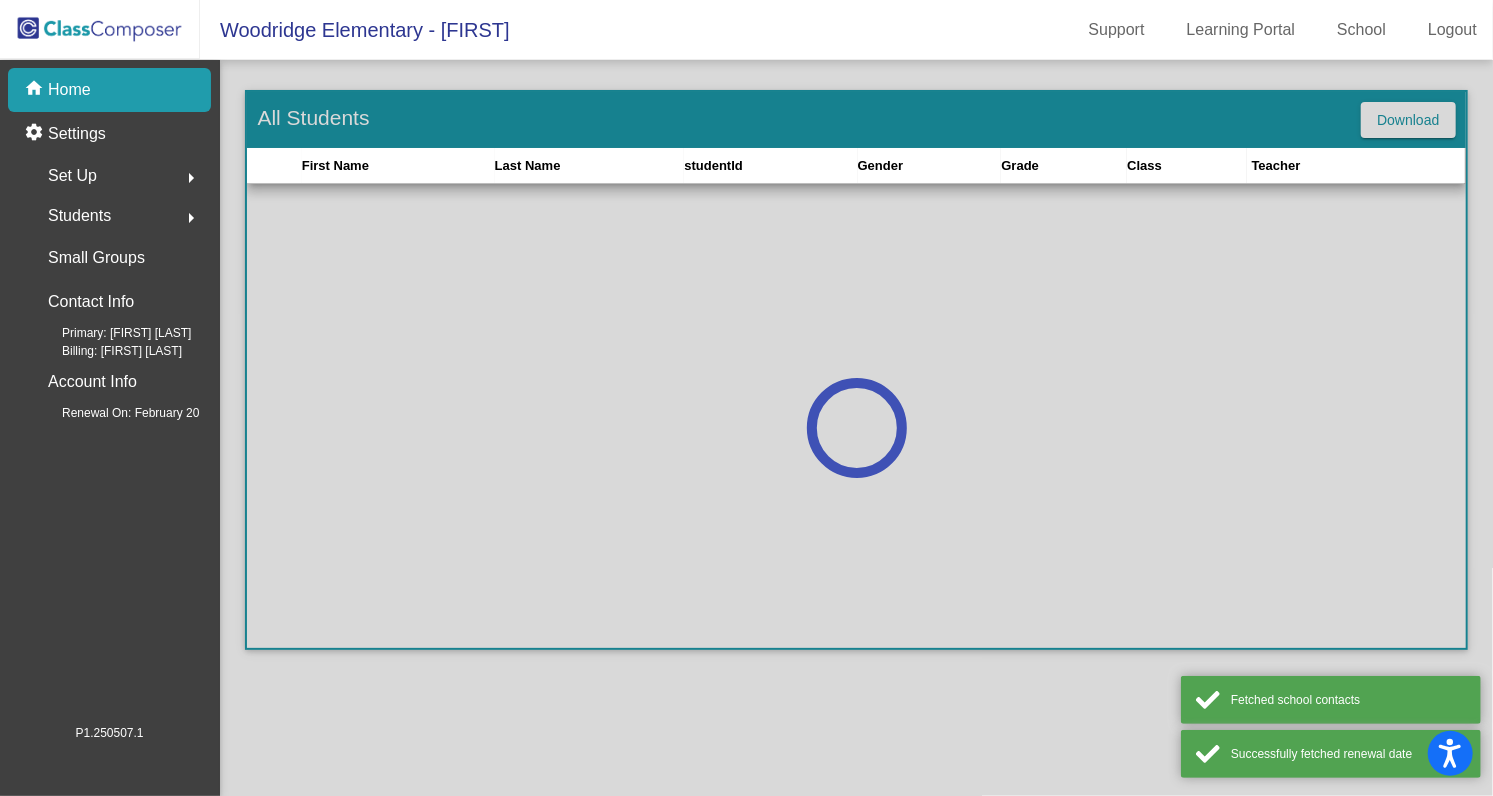 click on "Students" 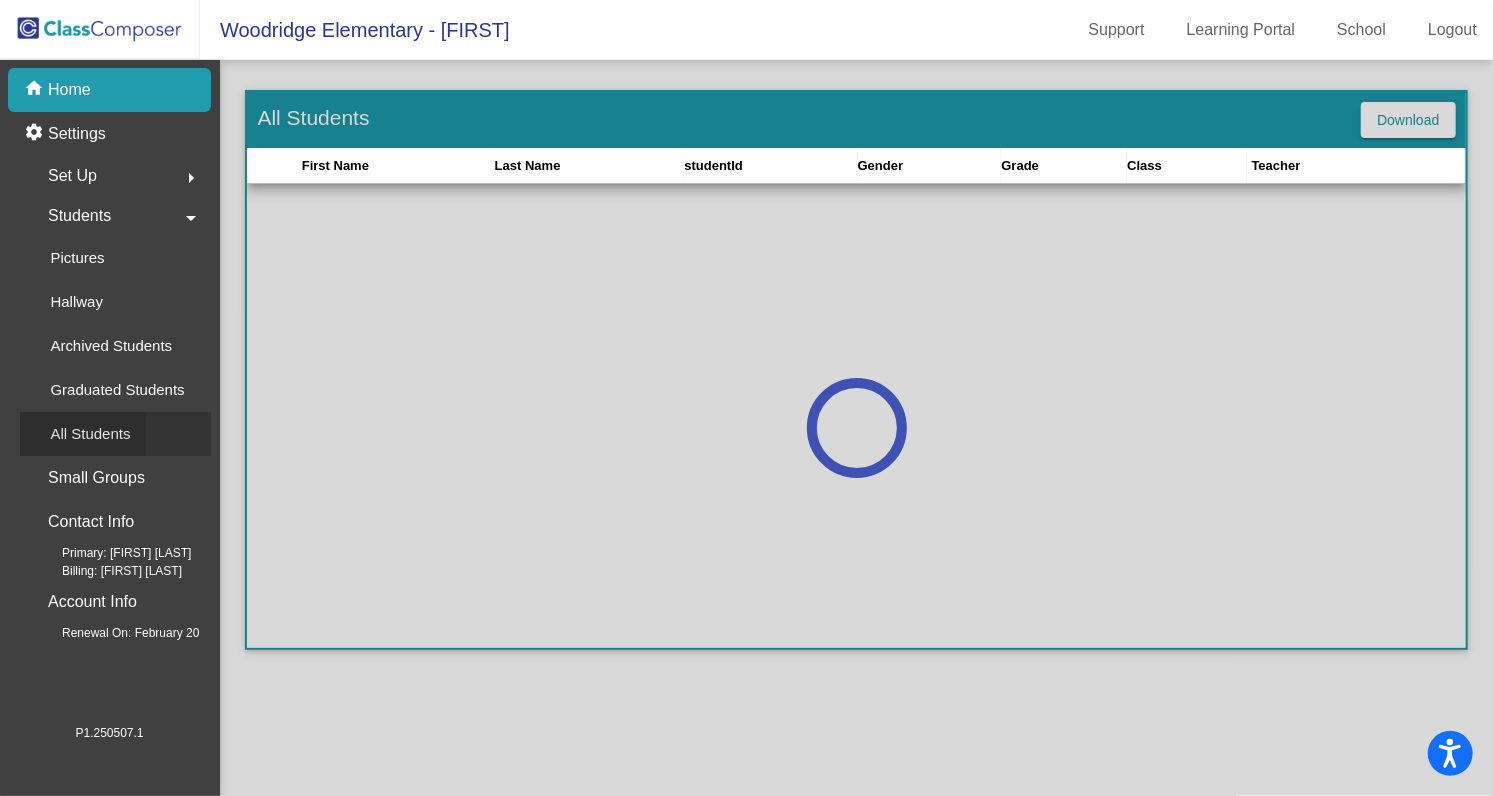 click on "All Students" 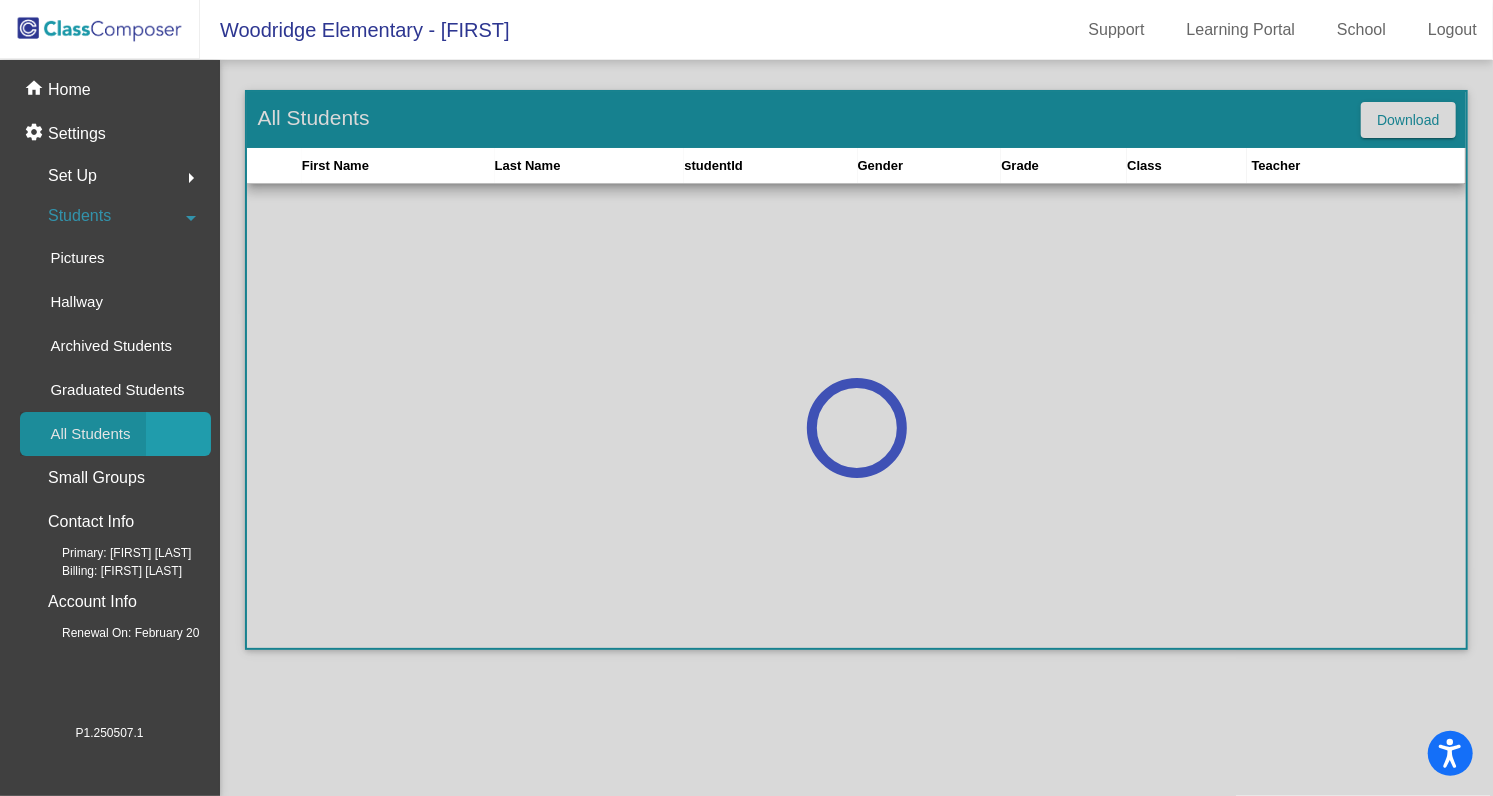 click on "All Students" 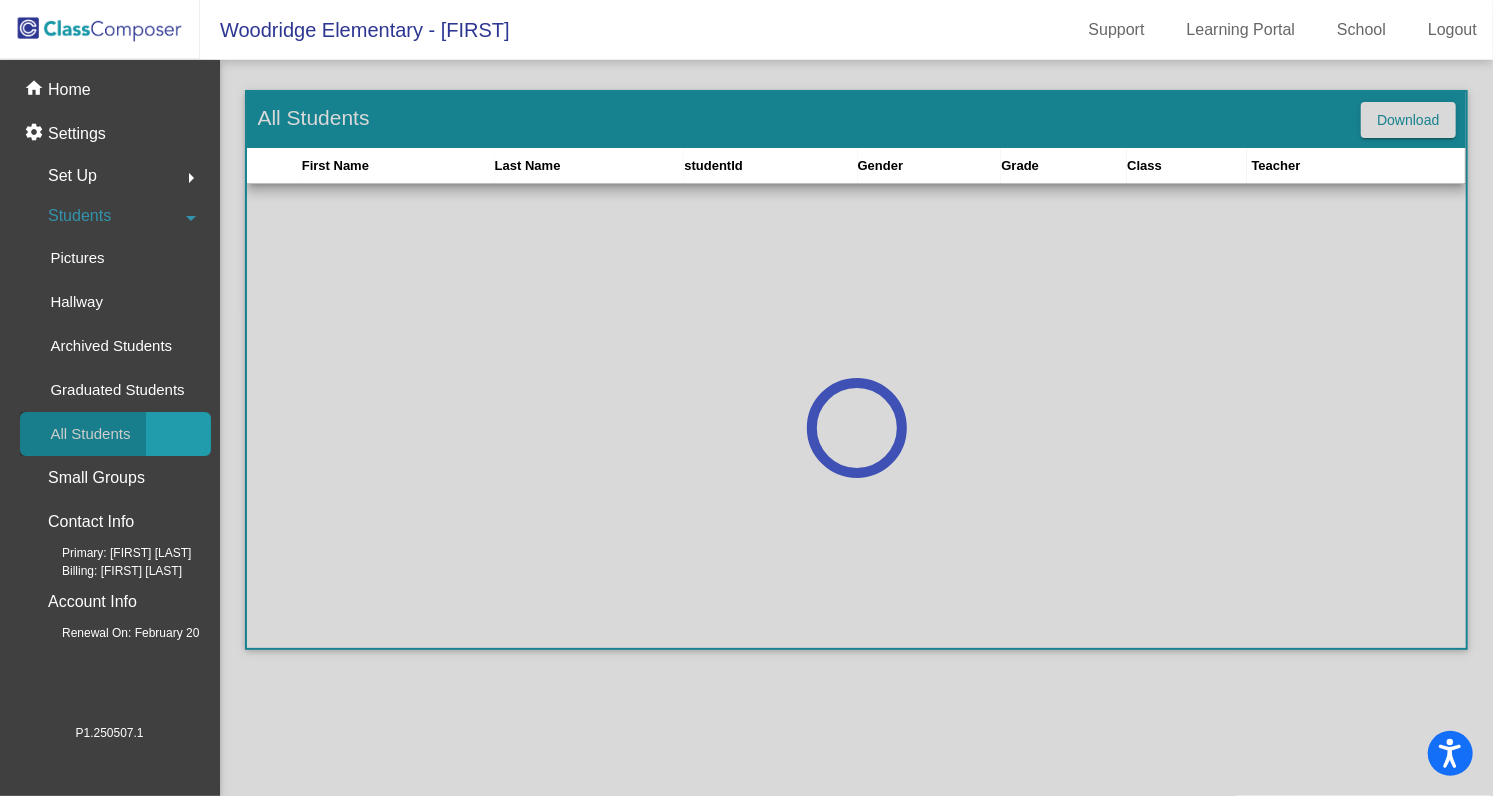 click on "All Students" 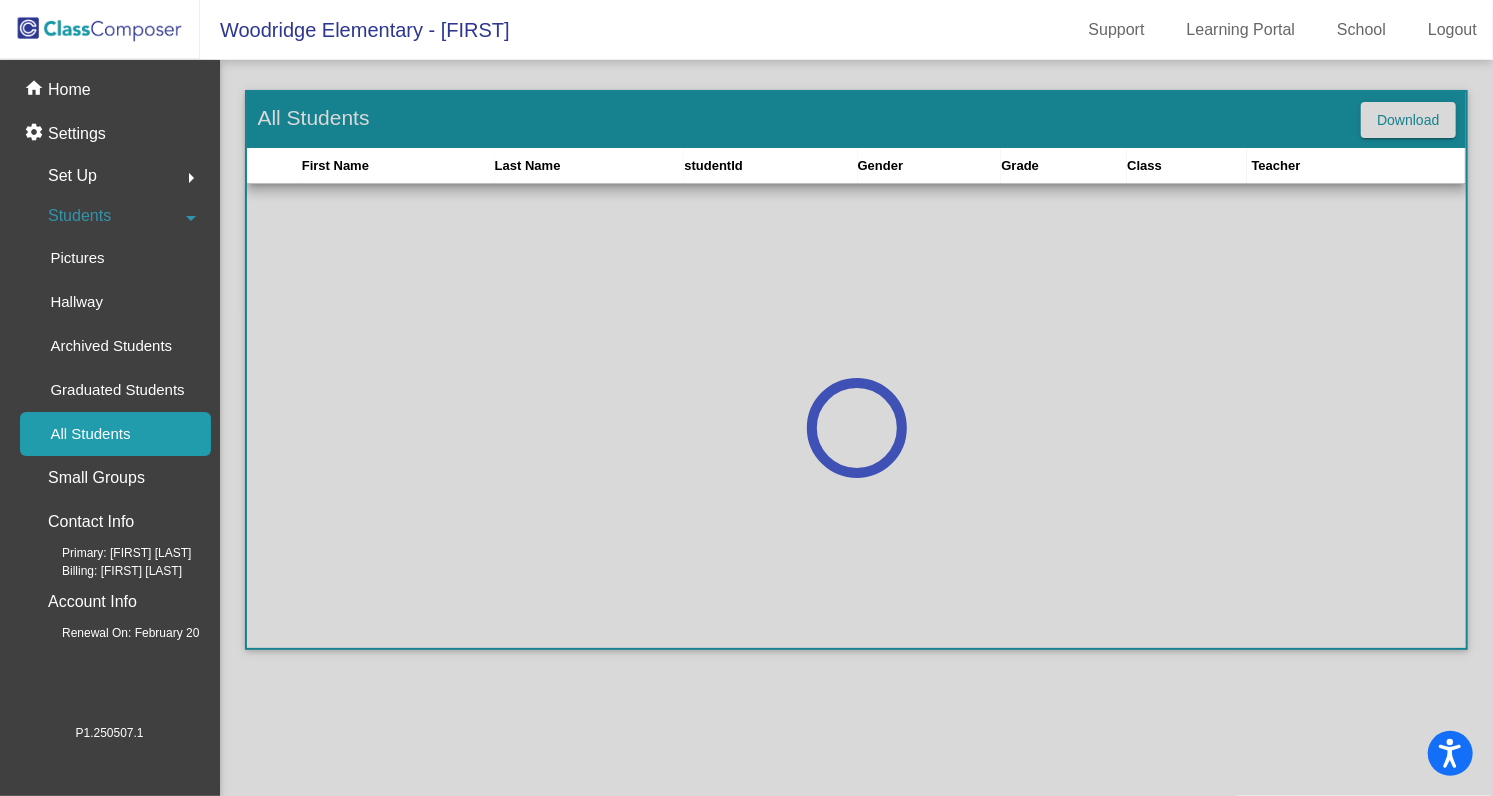 click on "Students  arrow_drop_down" 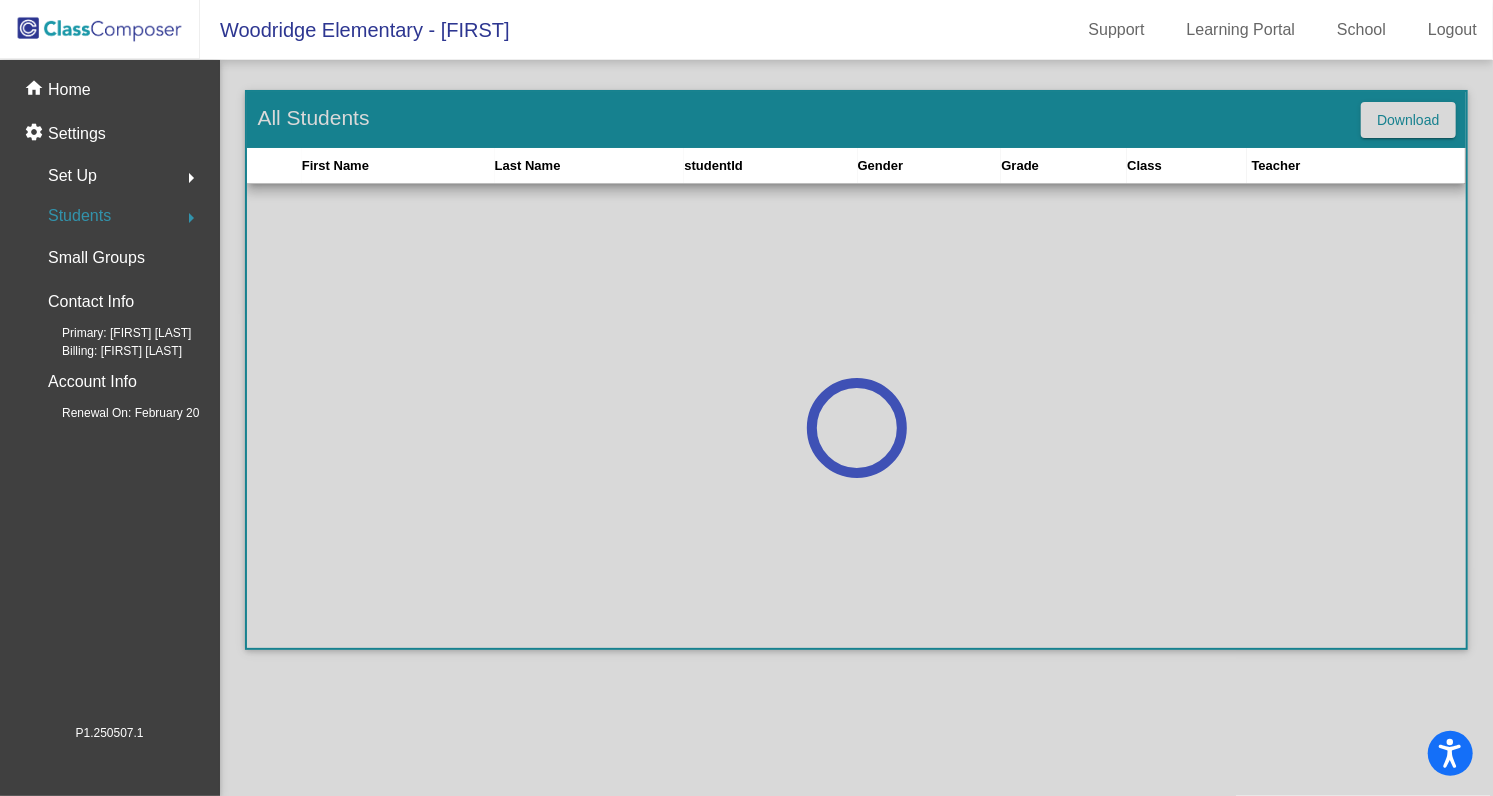 click 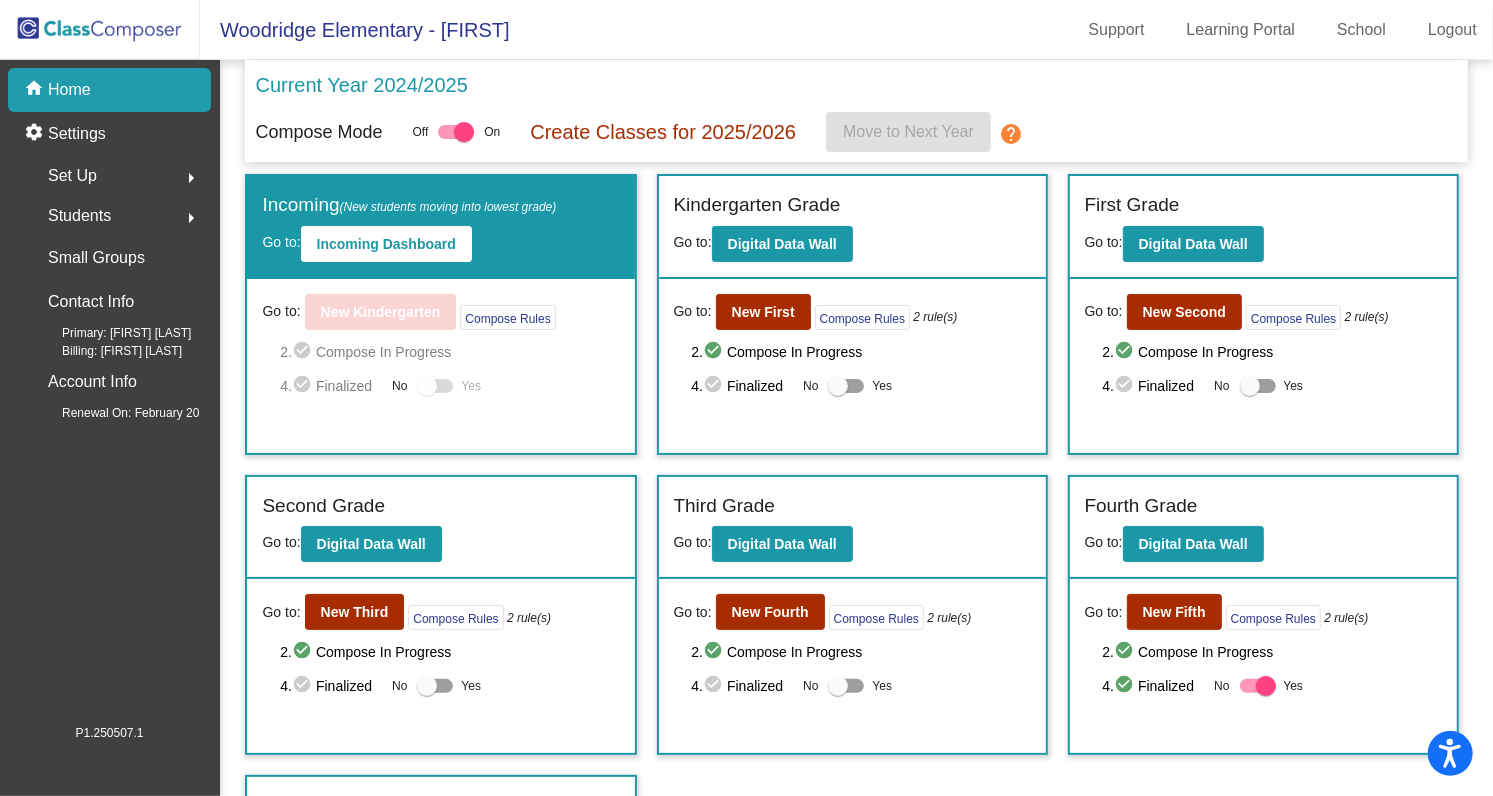 click on "Students  arrow_right" 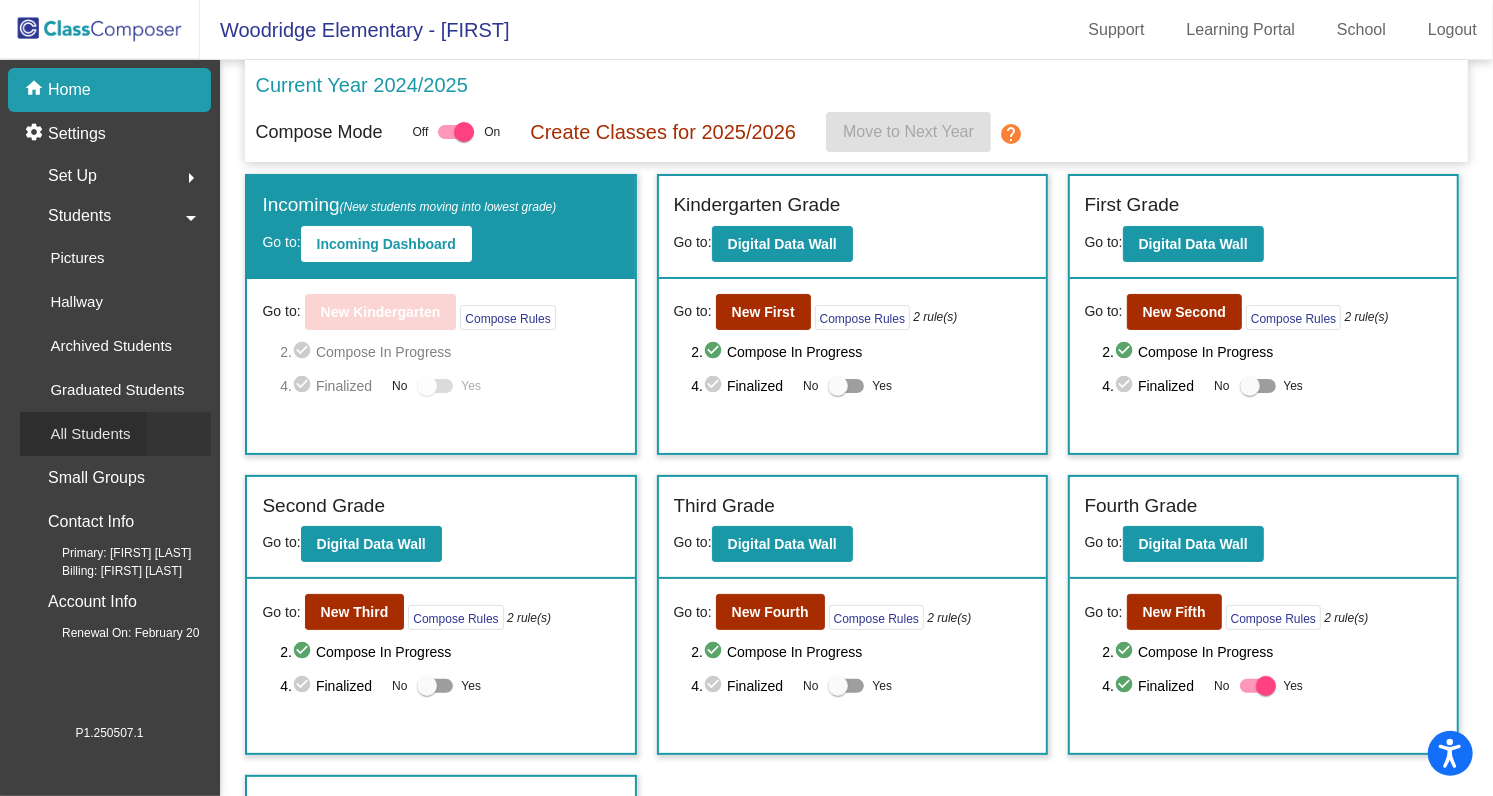 click on "All Students" 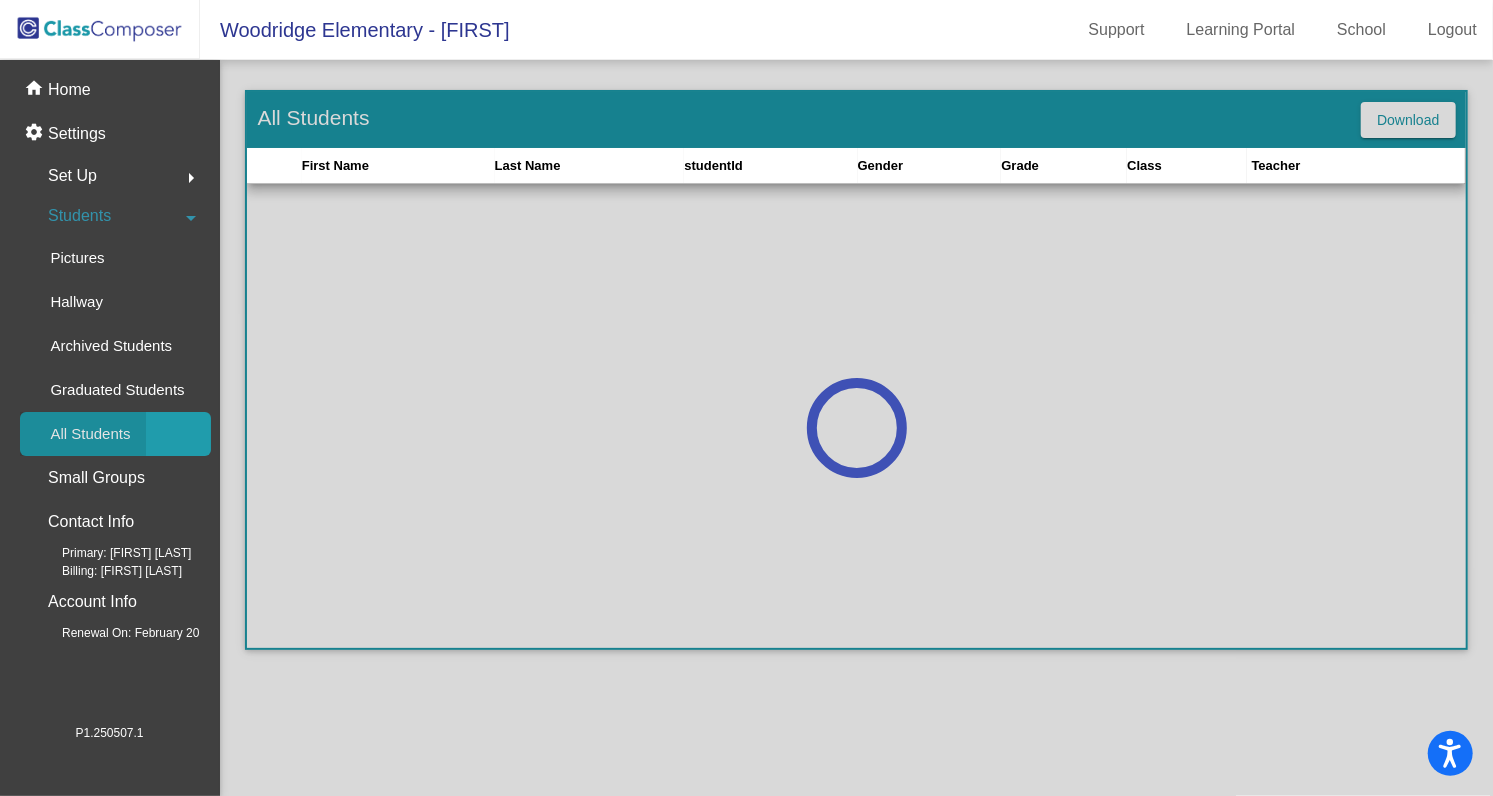 click on "All Students" 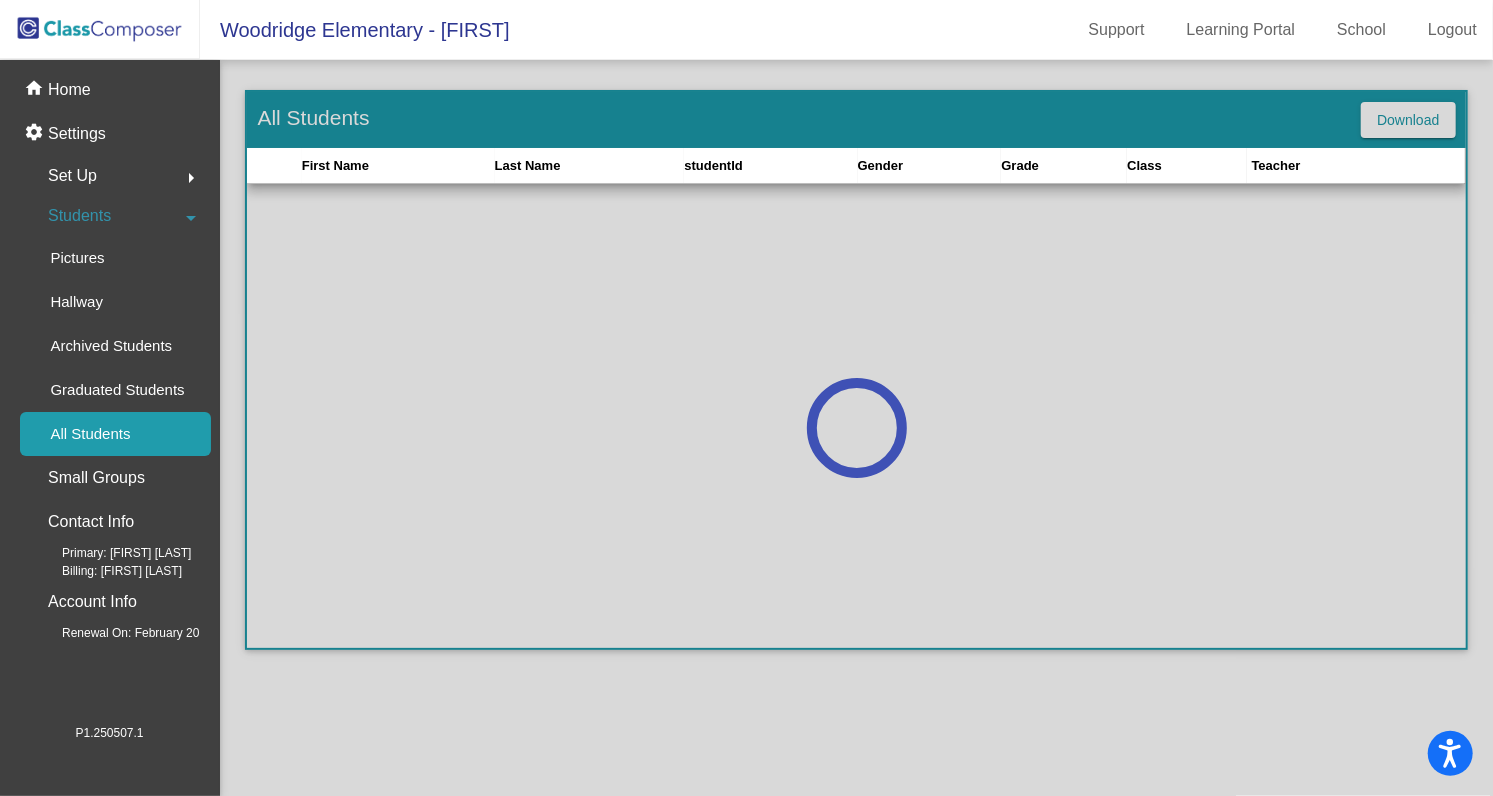 click 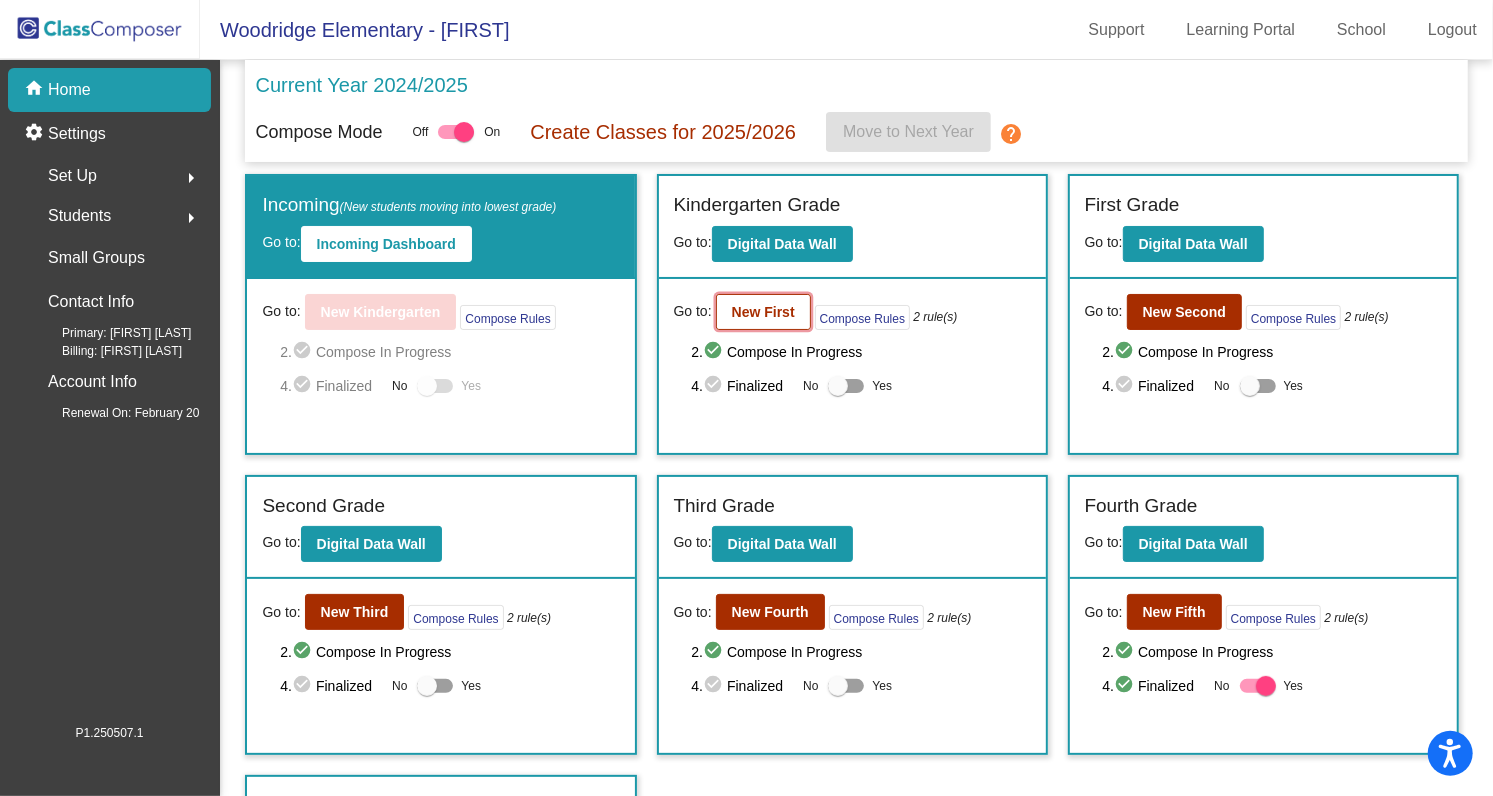click on "New First" 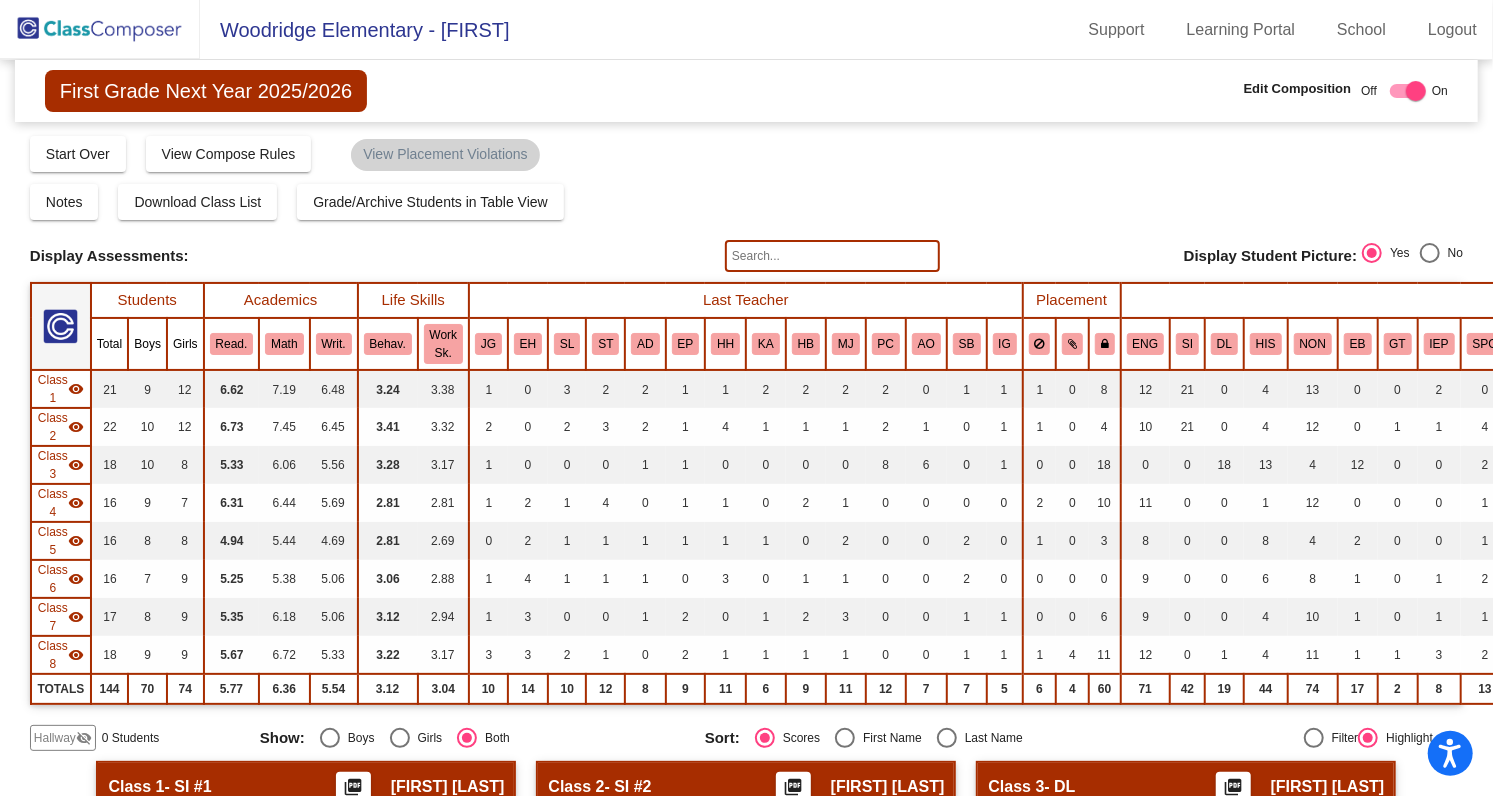 click 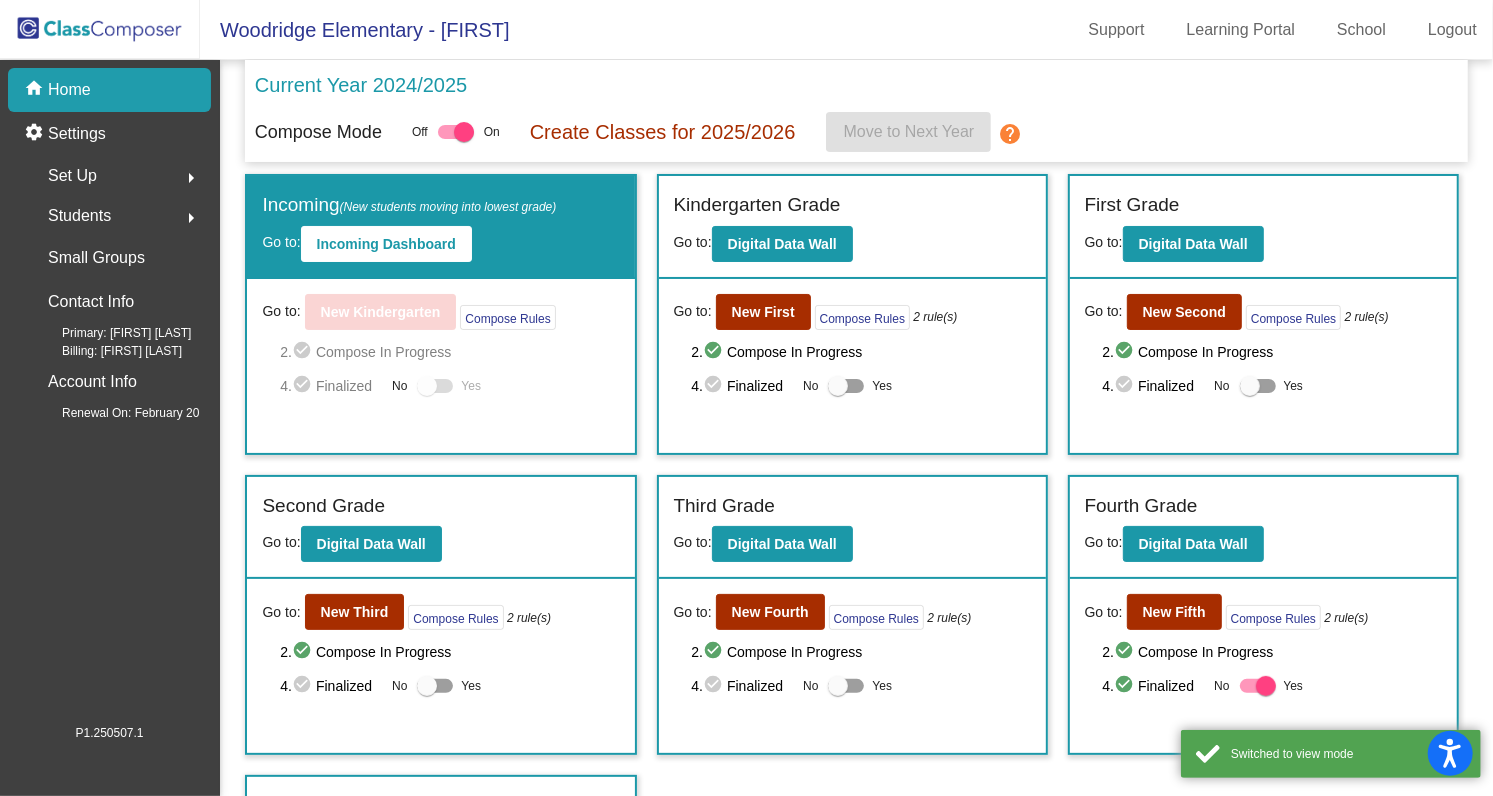 click on "Students  arrow_right" 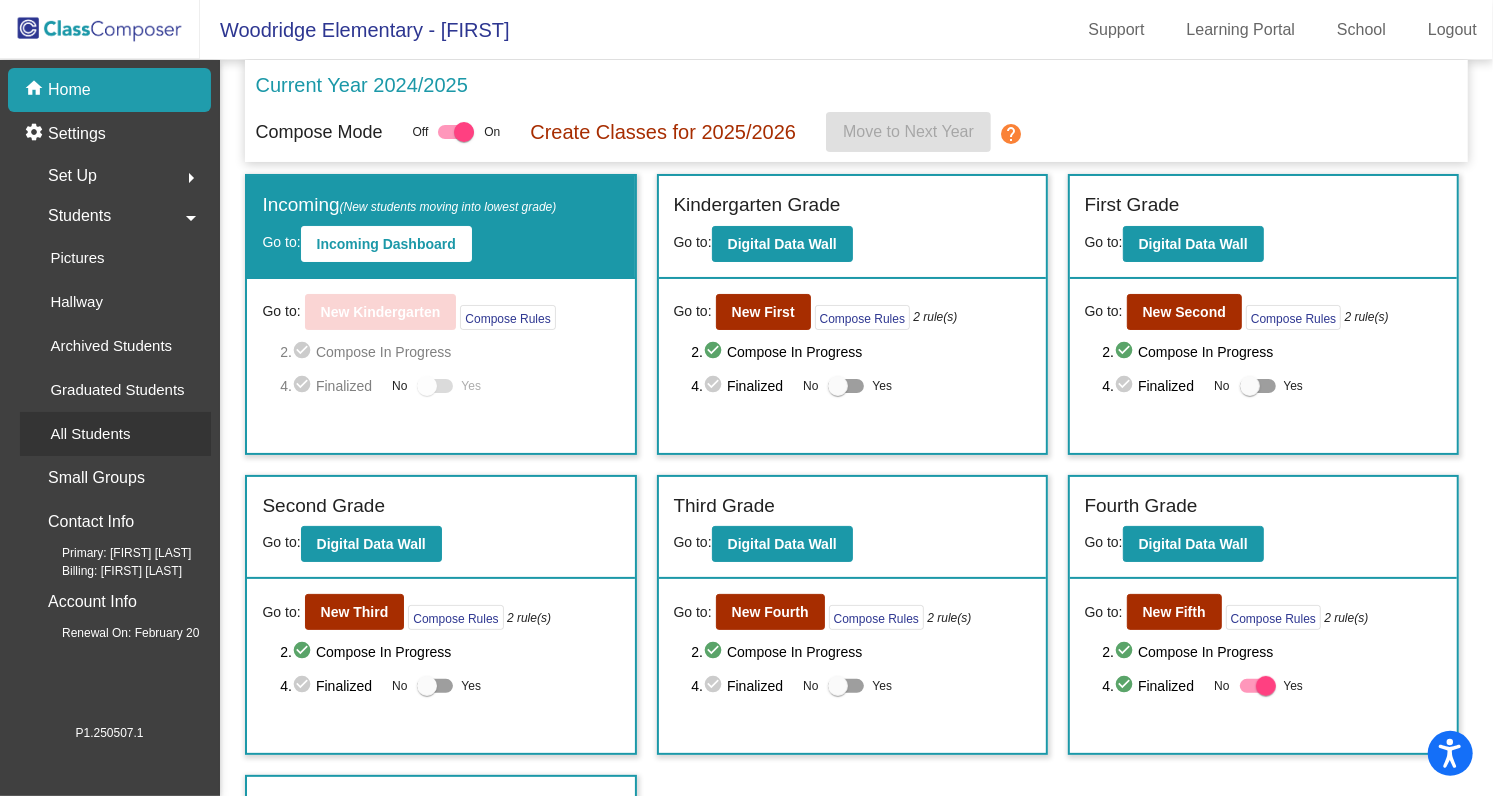 click on "All Students" 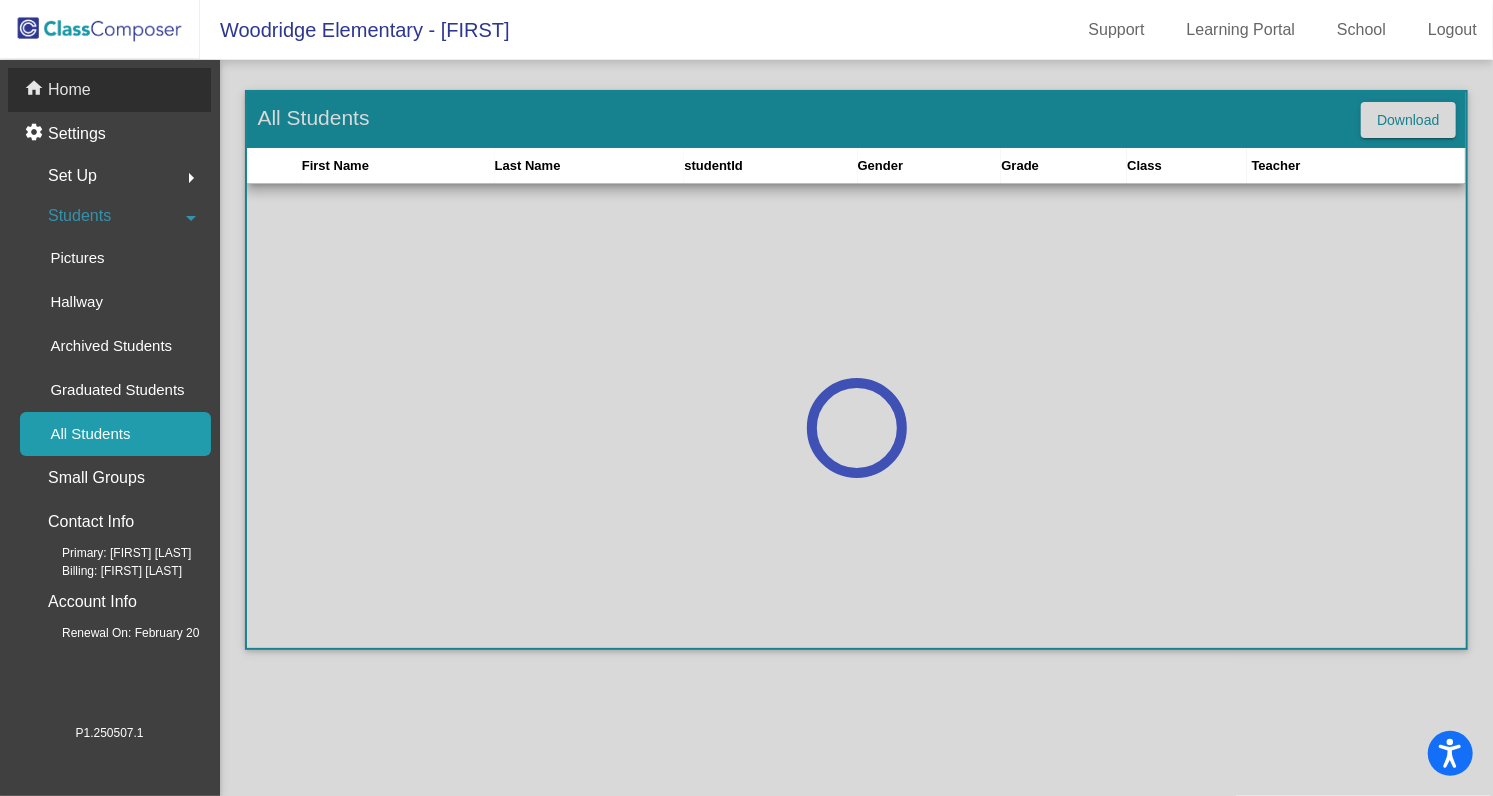 click on "Home" 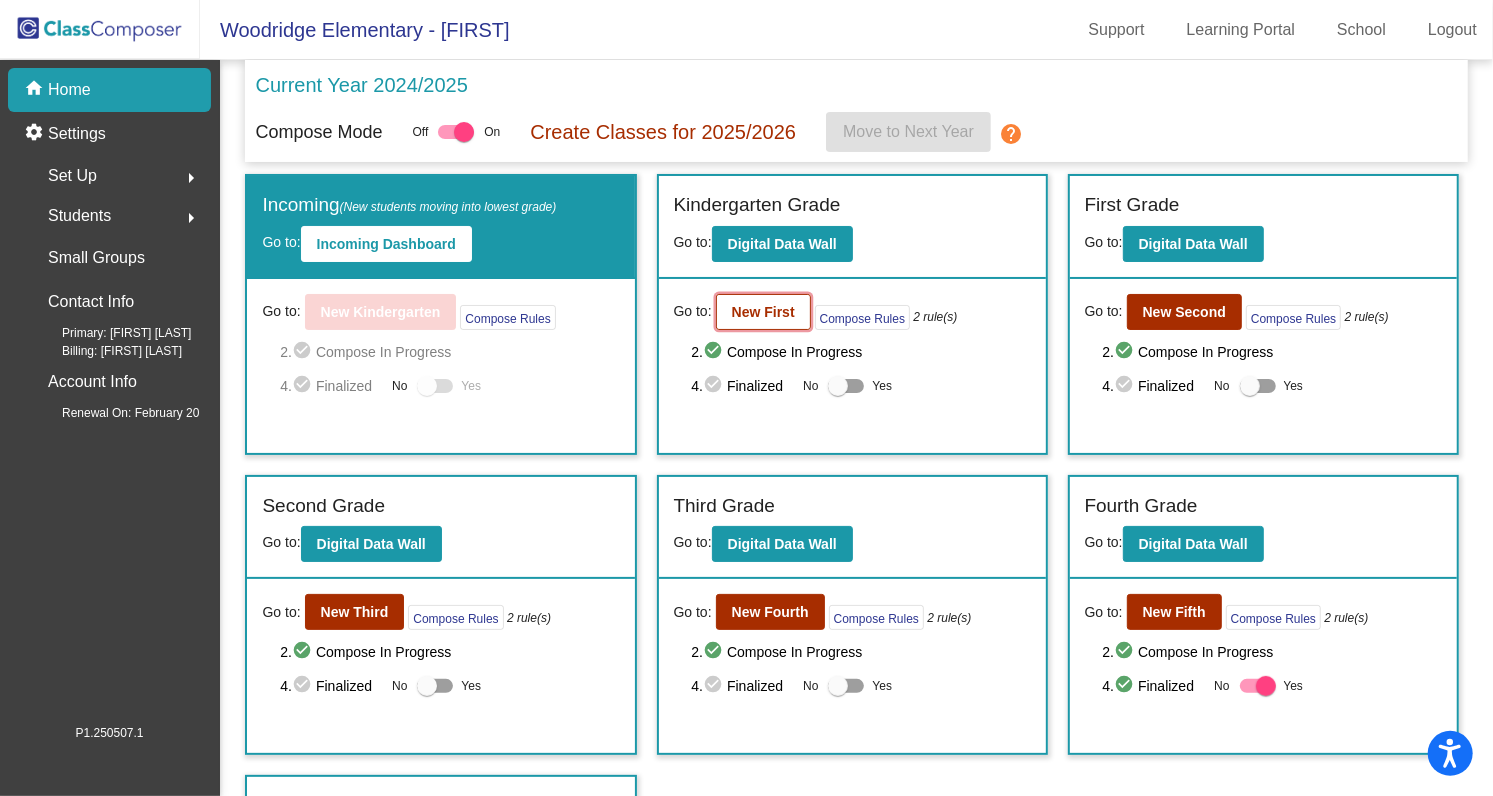 click on "New First" 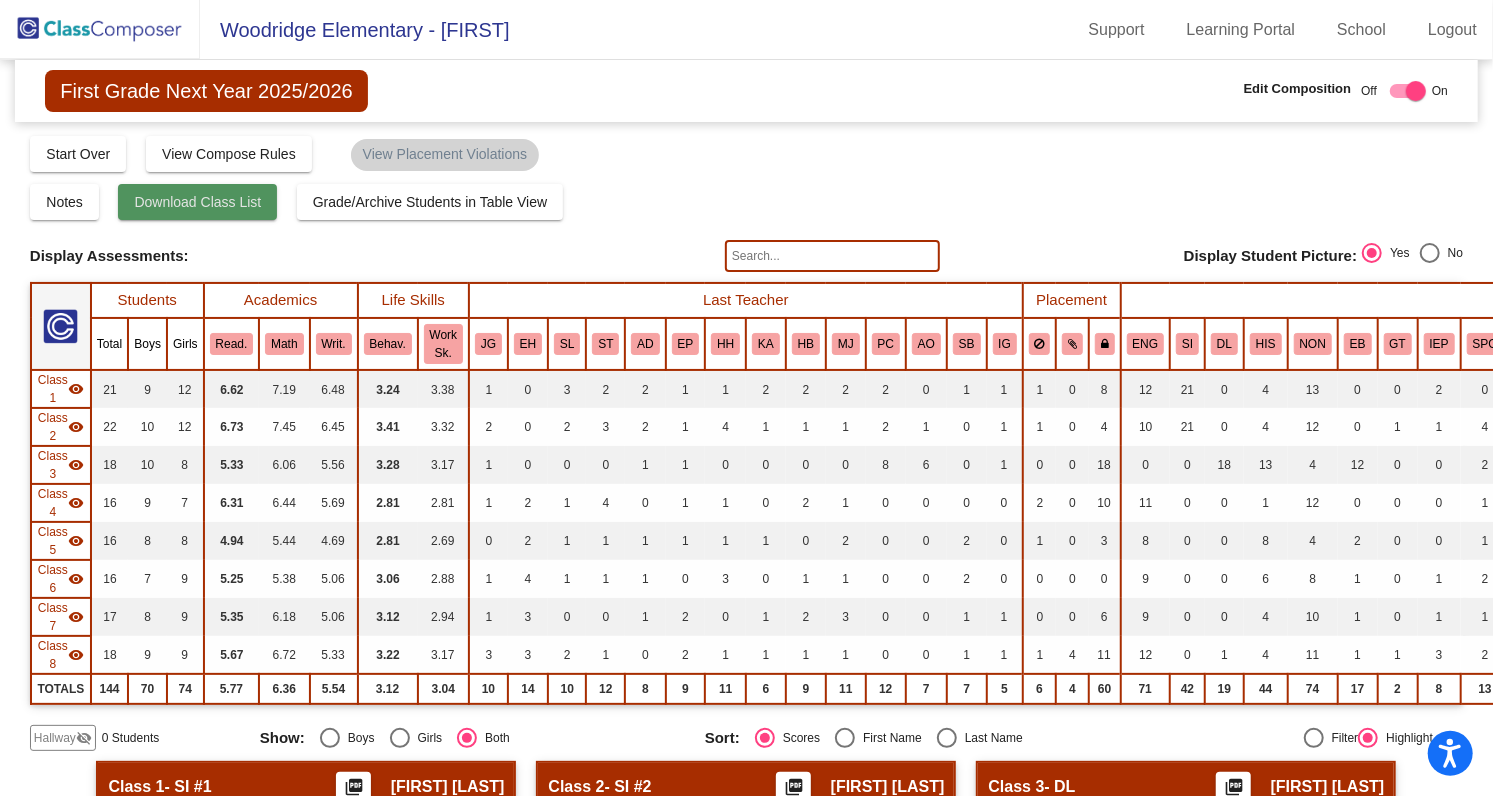 click on "Download Class List" 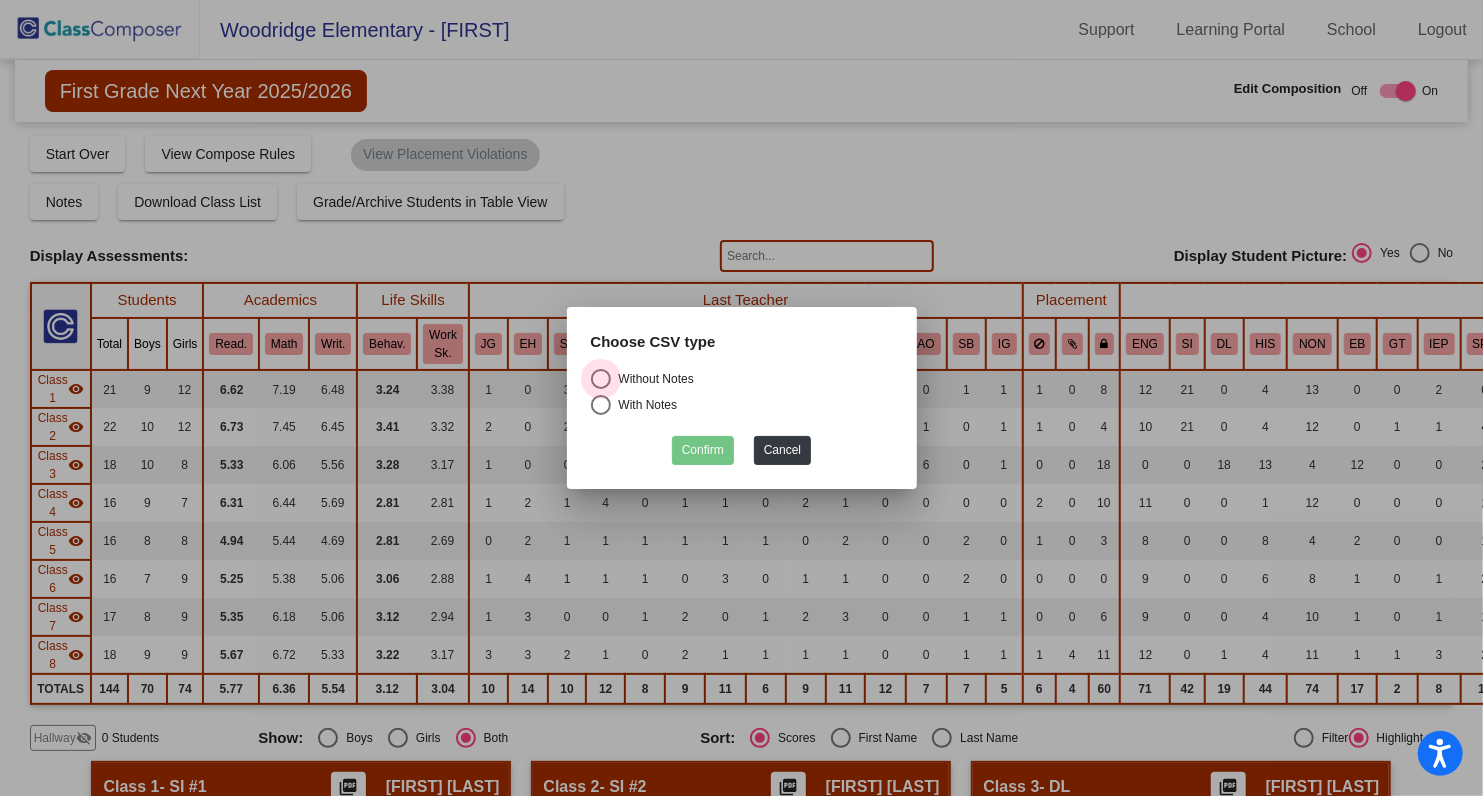 click at bounding box center (601, 379) 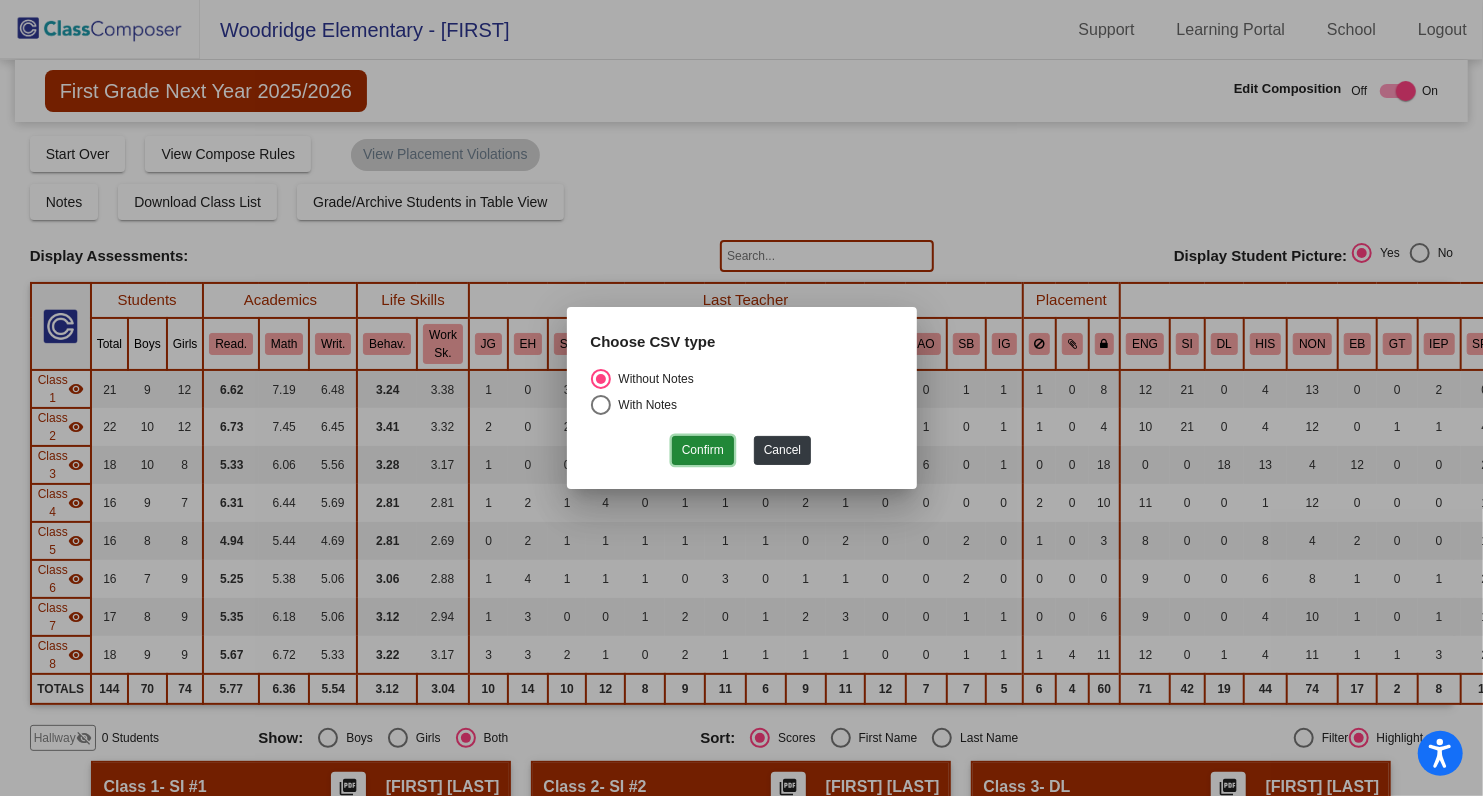 click on "Confirm" at bounding box center (703, 450) 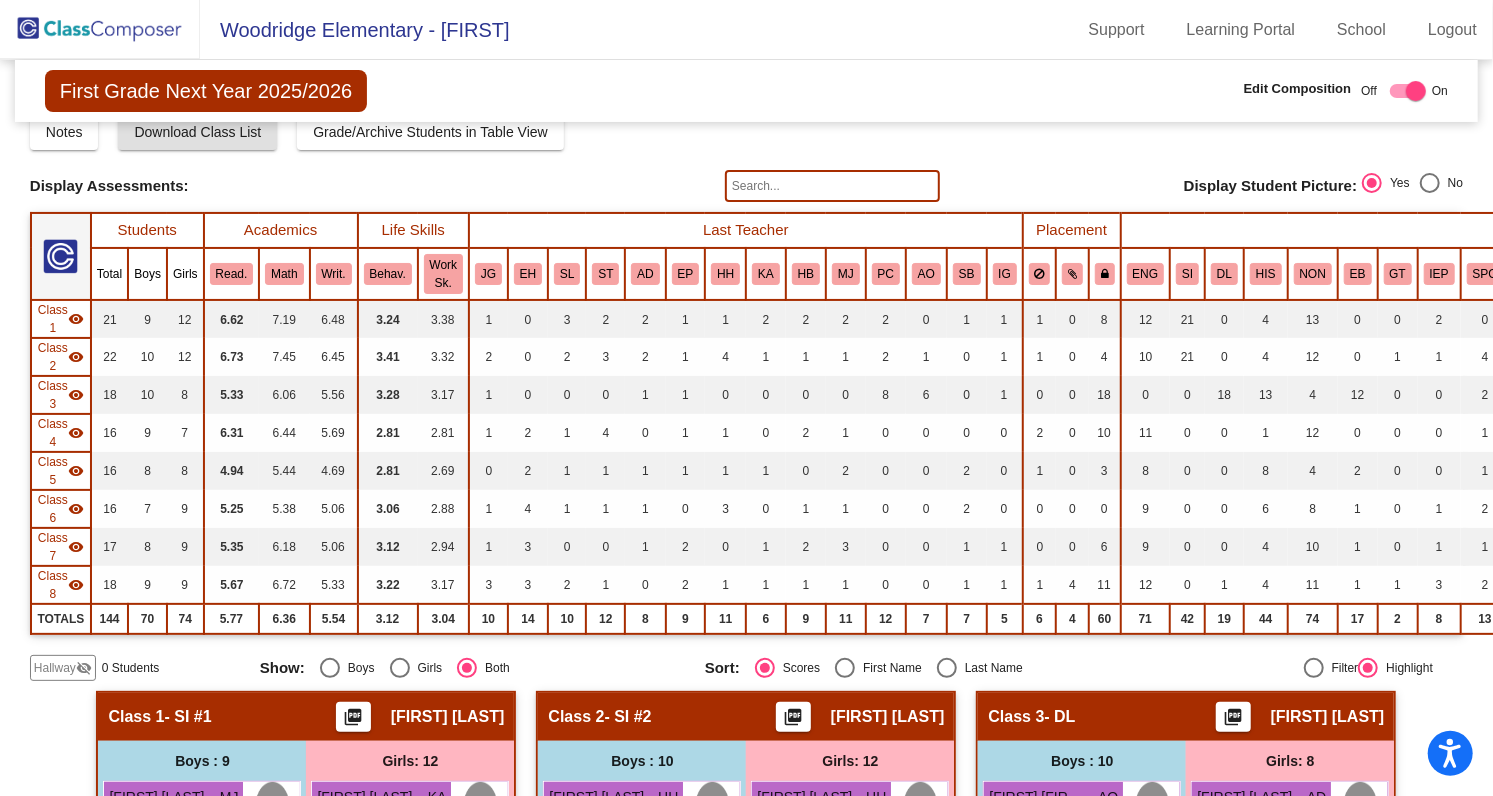 scroll, scrollTop: 0, scrollLeft: 0, axis: both 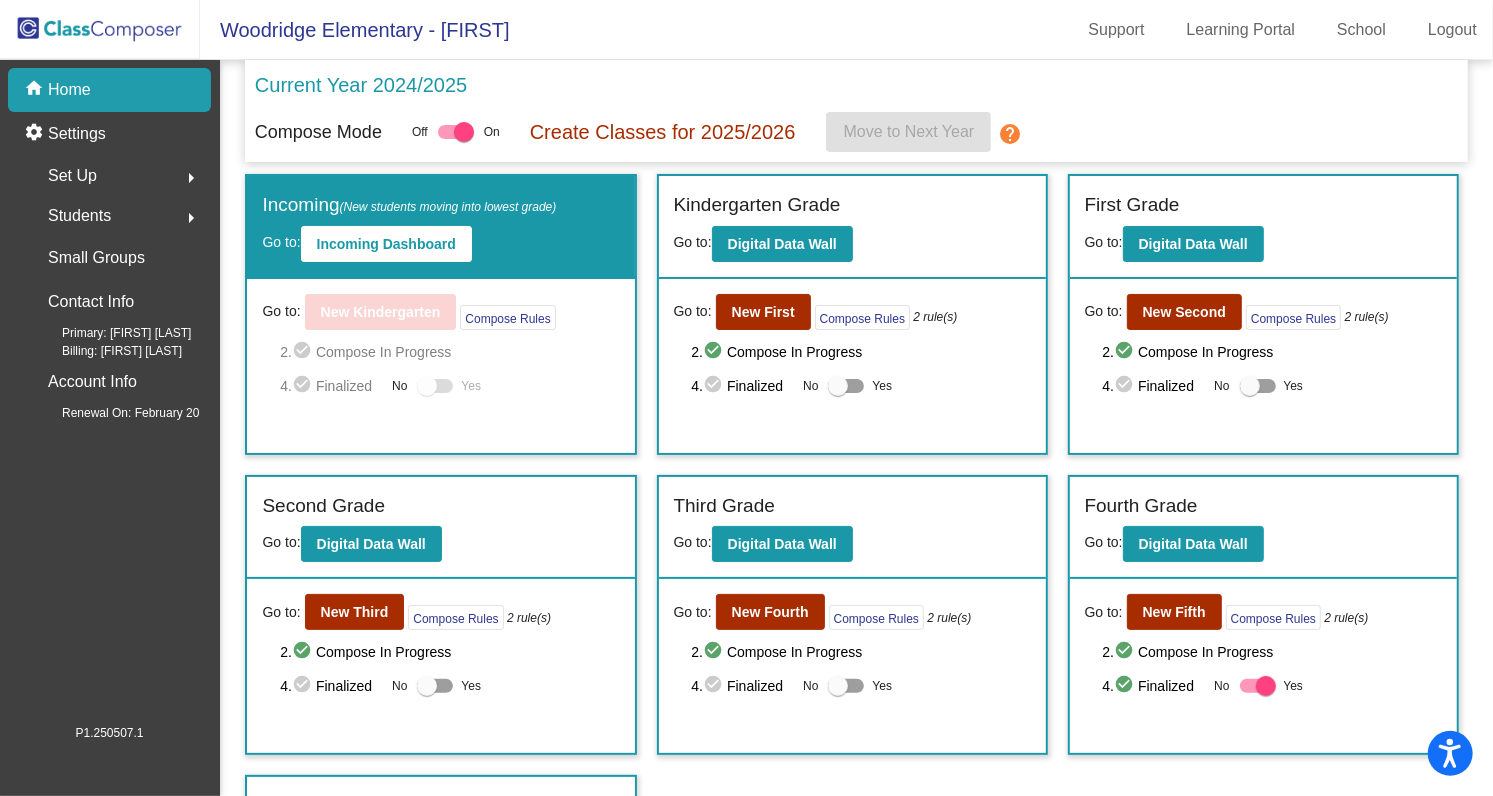 click at bounding box center (838, 386) 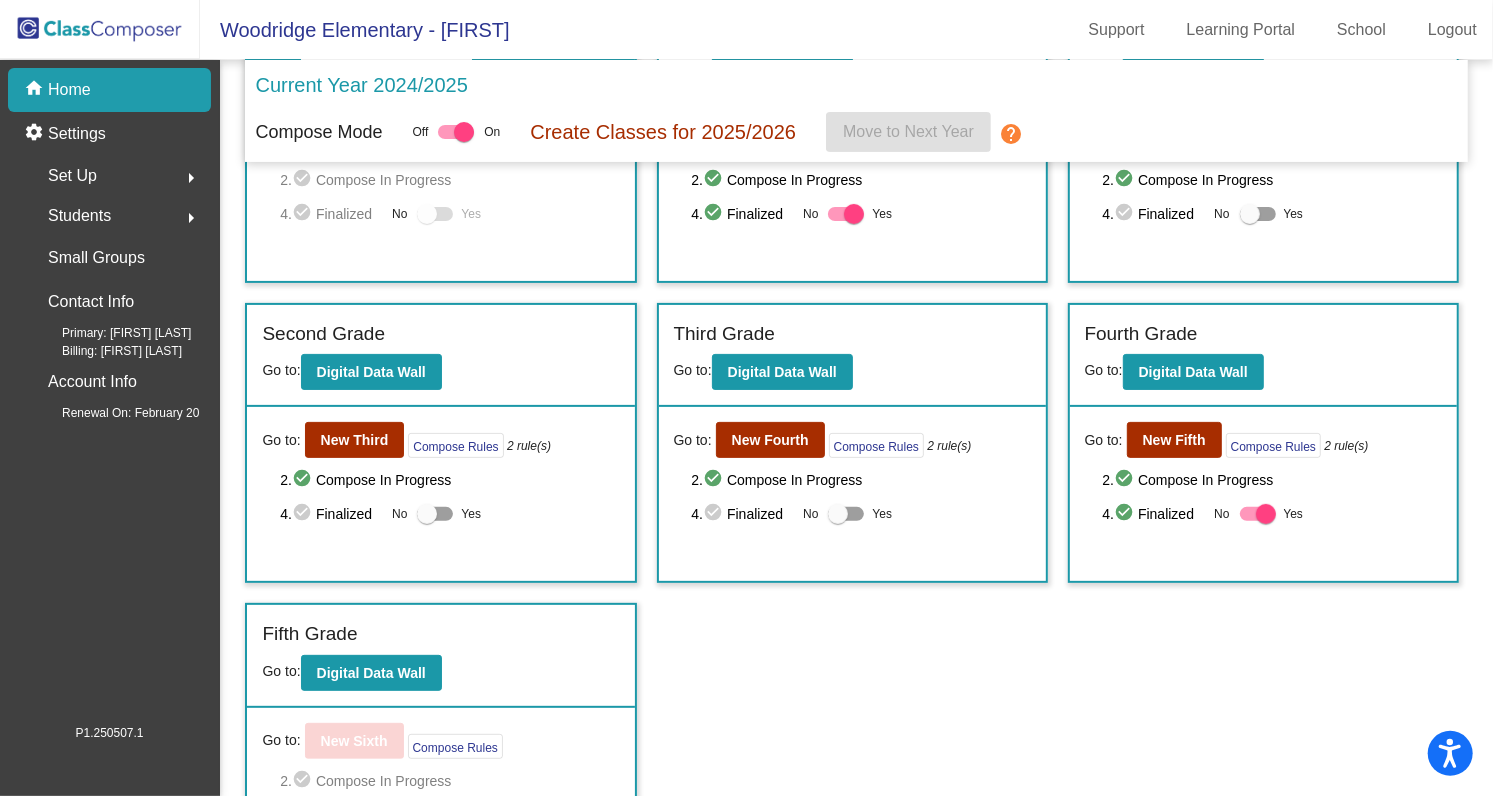 scroll, scrollTop: 176, scrollLeft: 0, axis: vertical 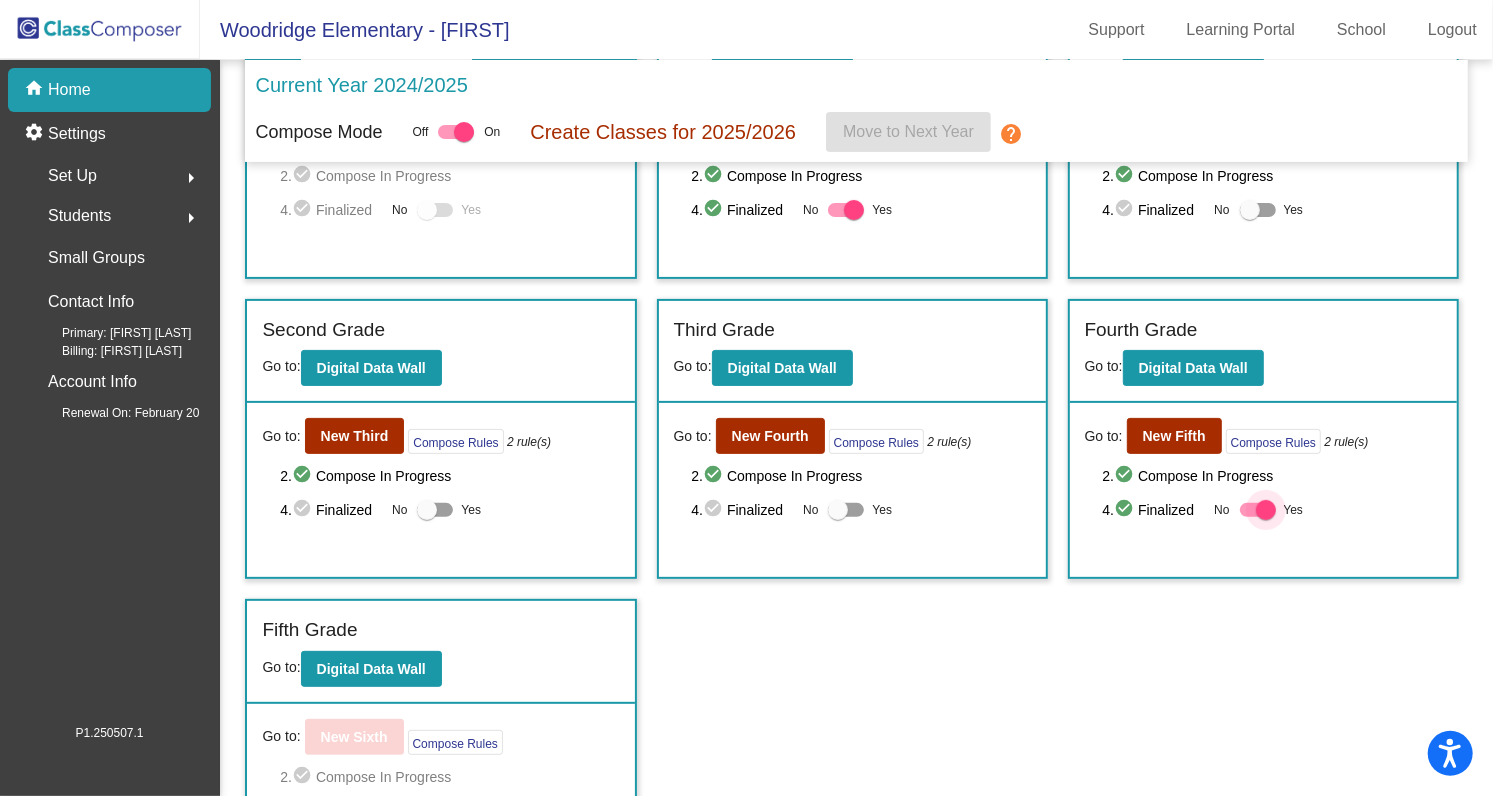 click at bounding box center [1258, 510] 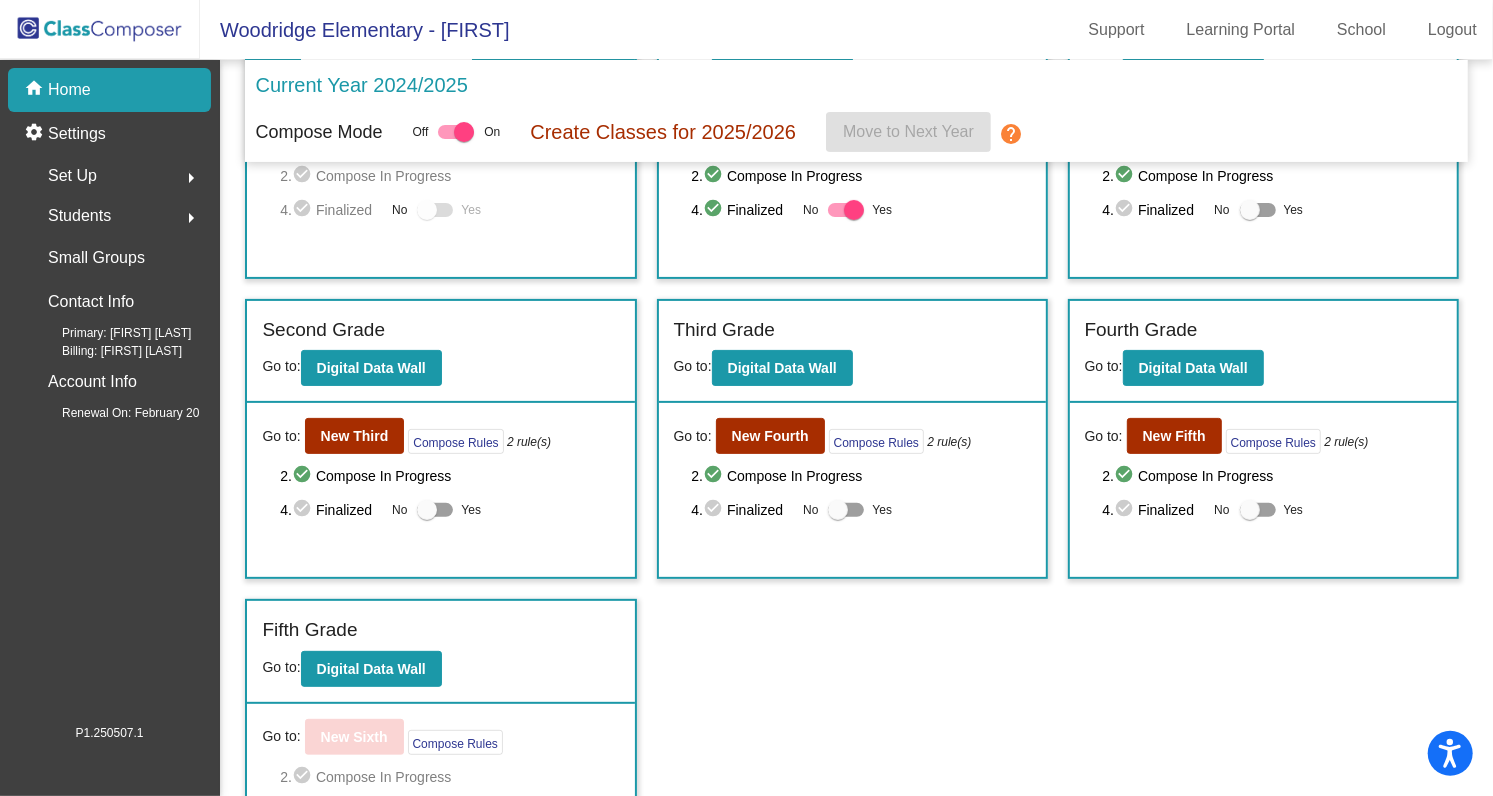 click on "Students" 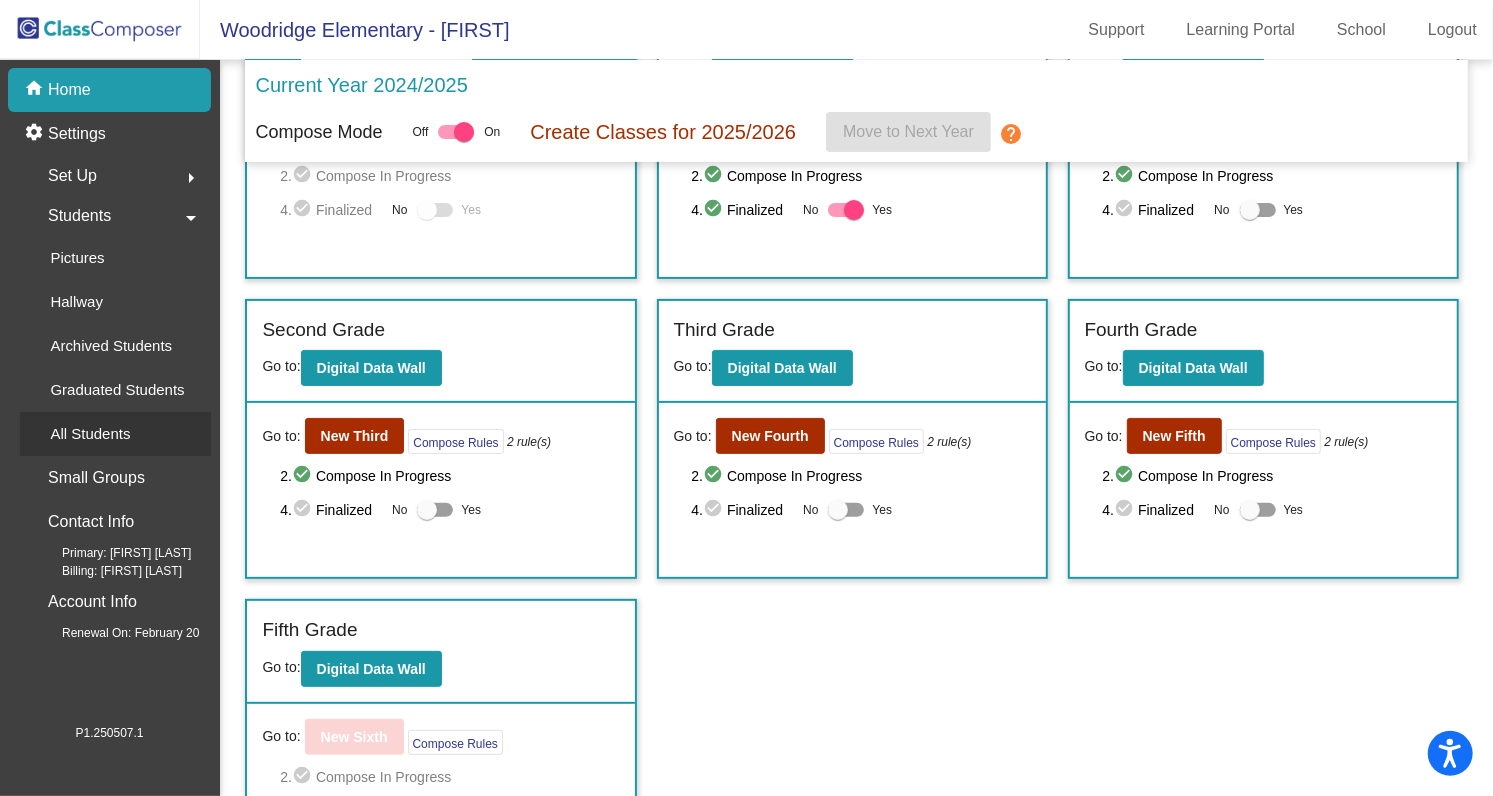click on "All Students" 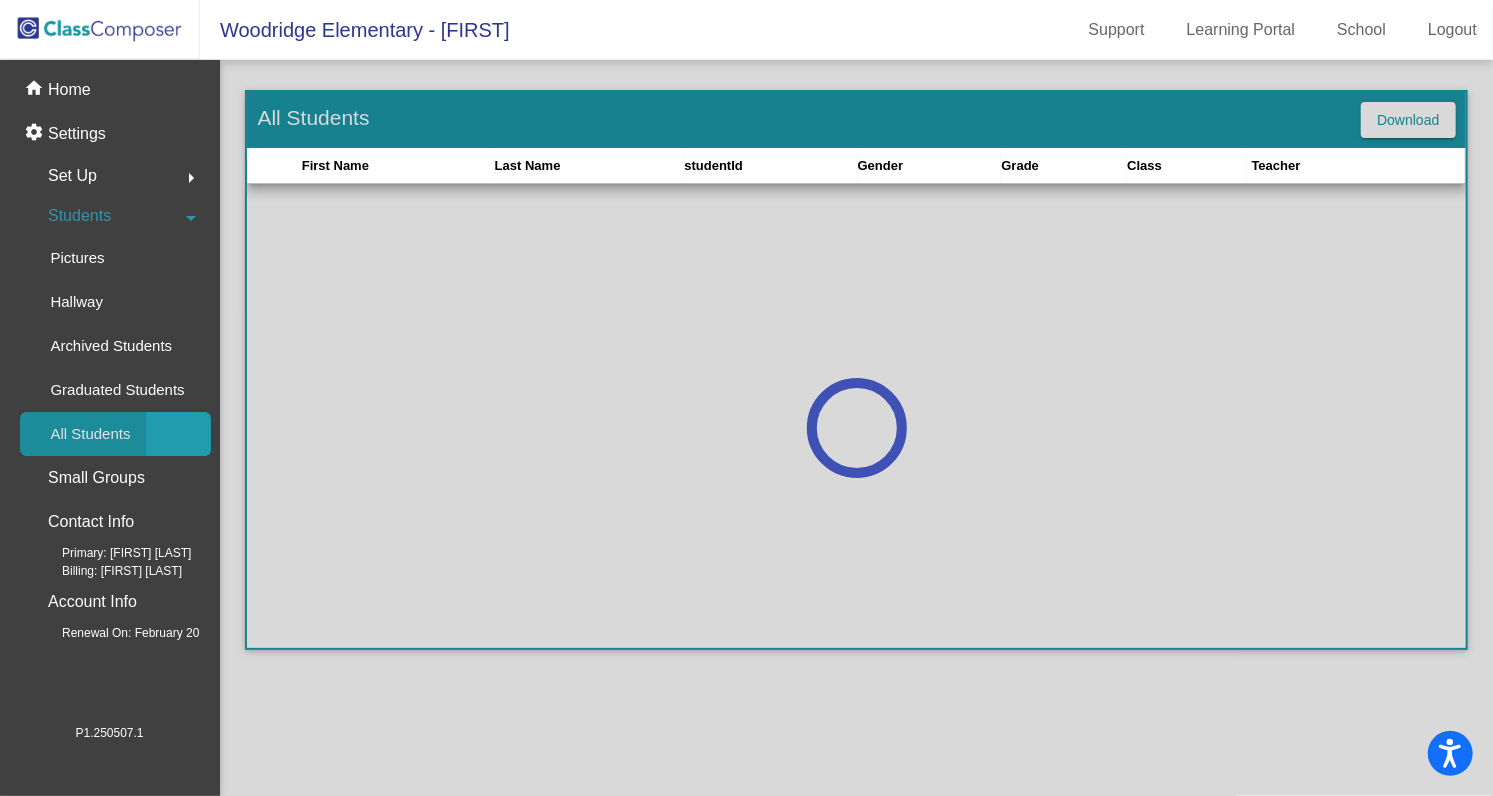 scroll, scrollTop: 0, scrollLeft: 0, axis: both 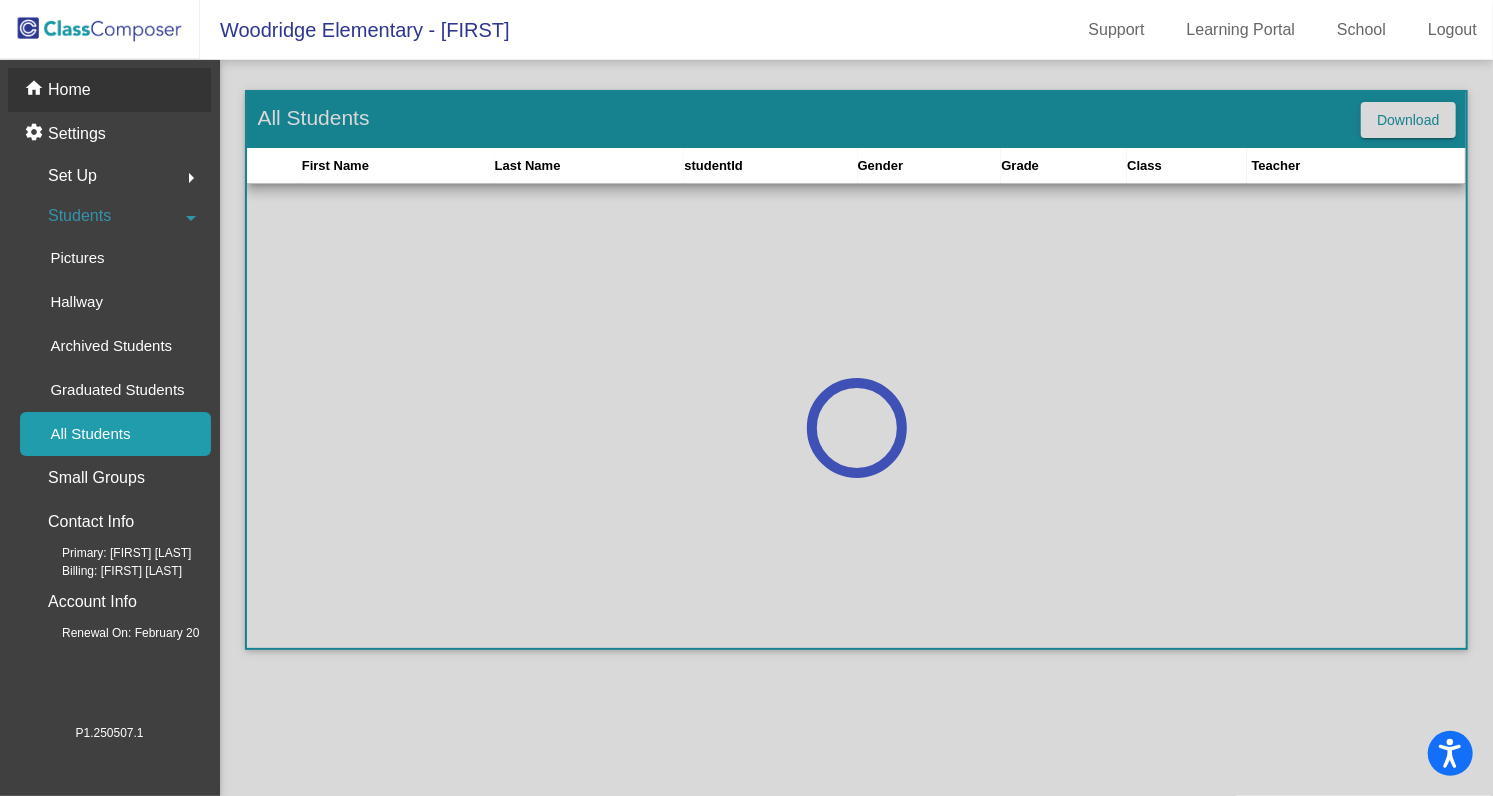 click on "Home" 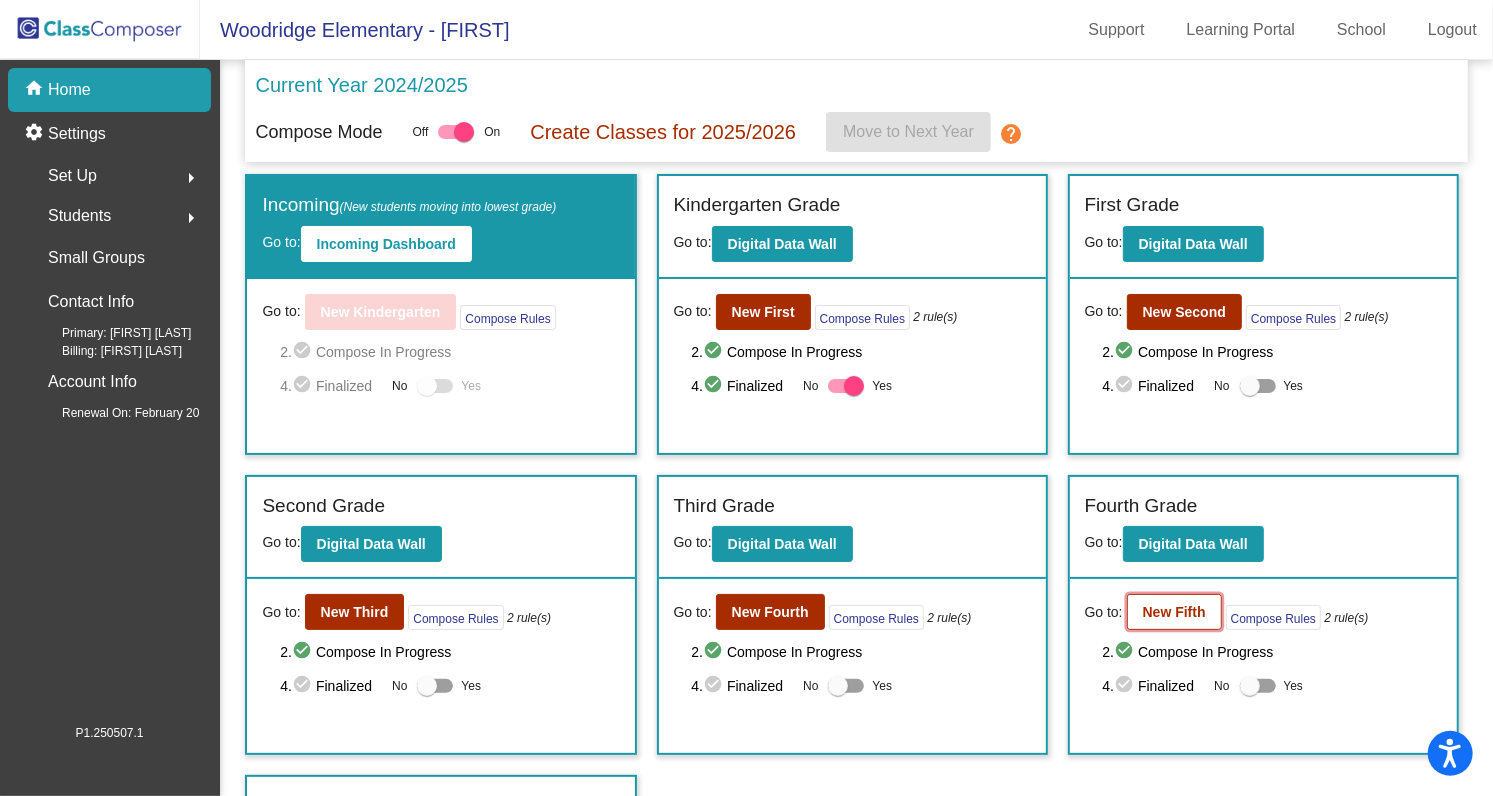 click on "New Fifth" 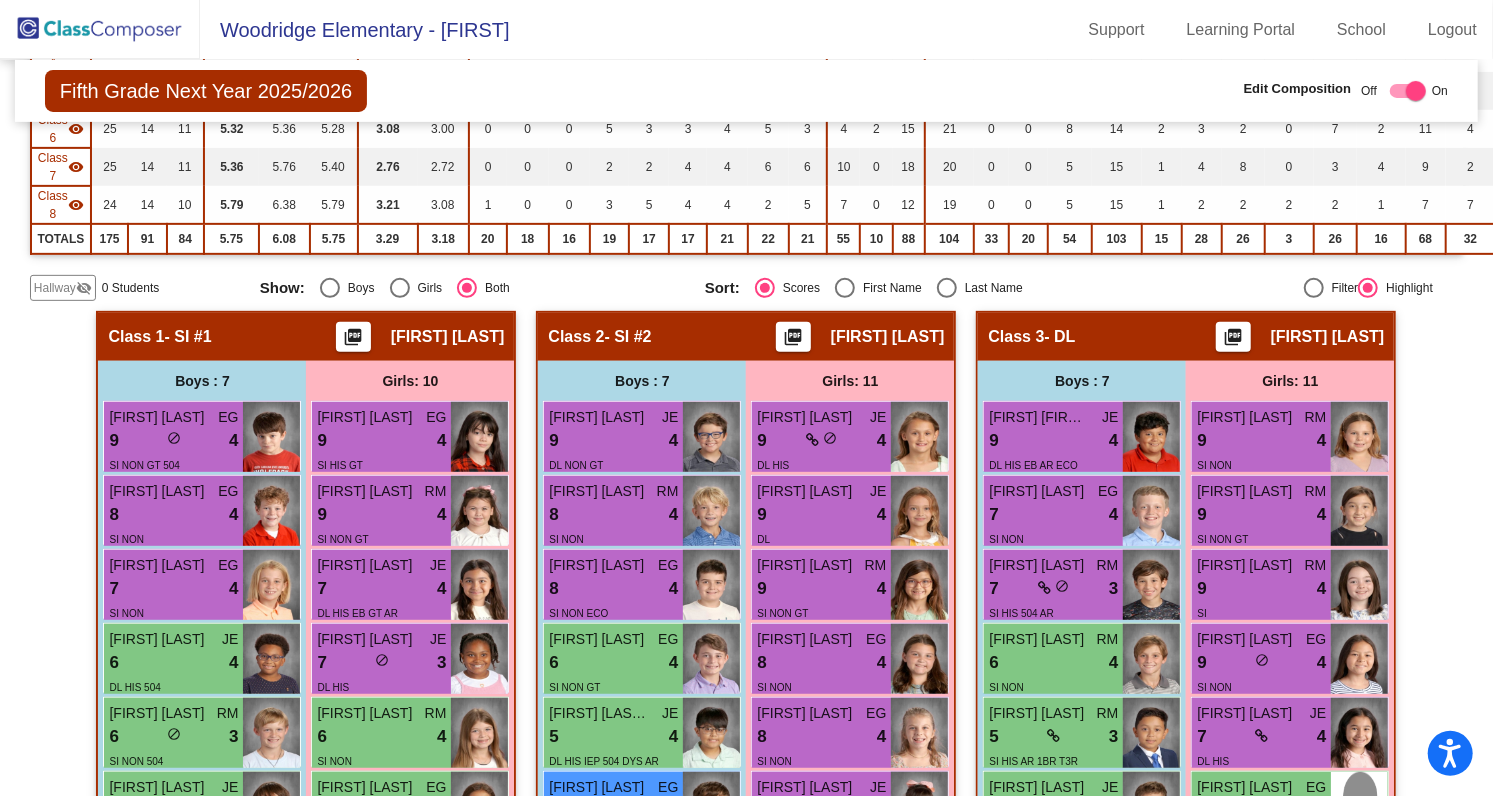 scroll, scrollTop: 455, scrollLeft: 0, axis: vertical 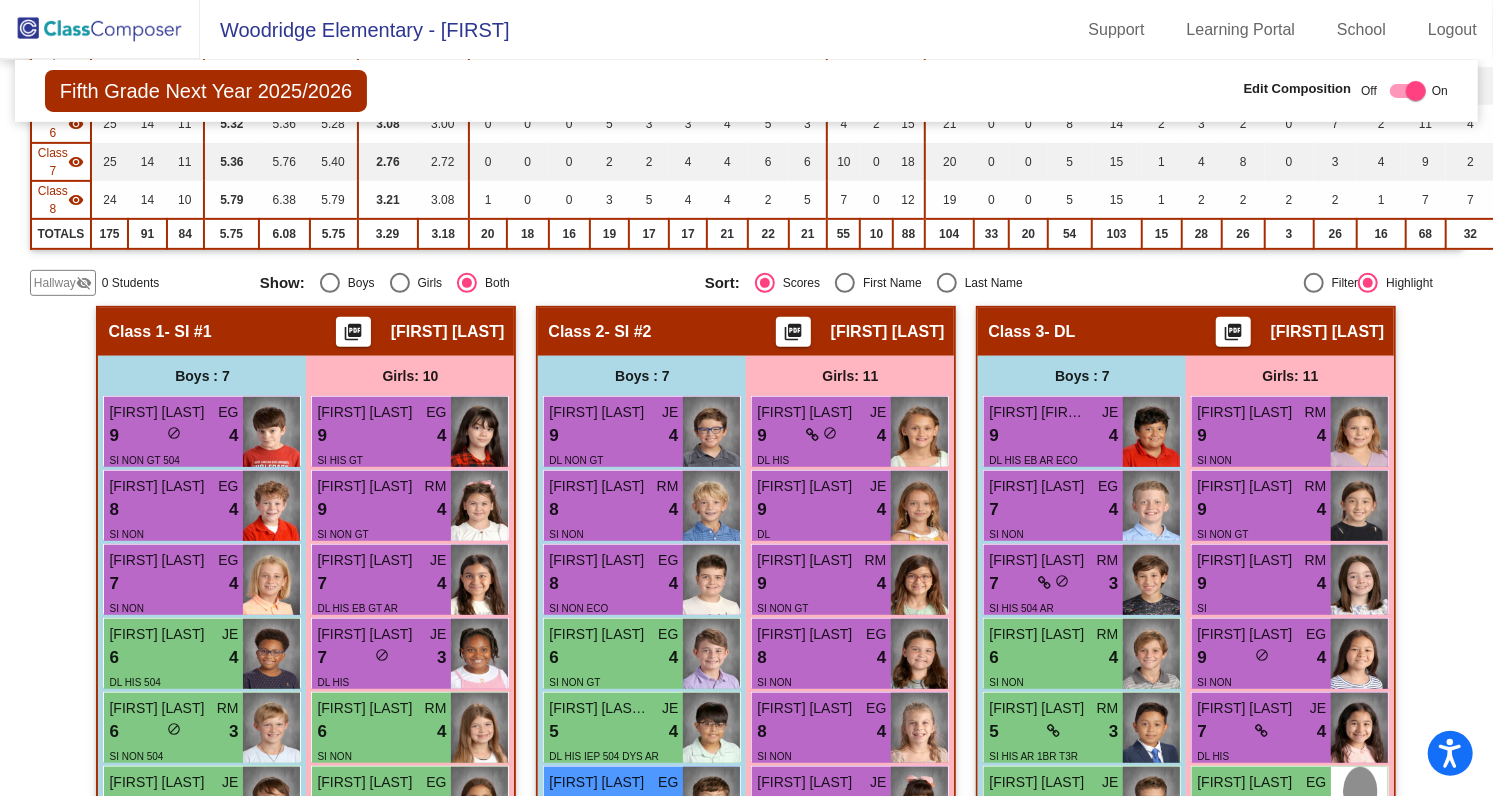 click on "Hallway" 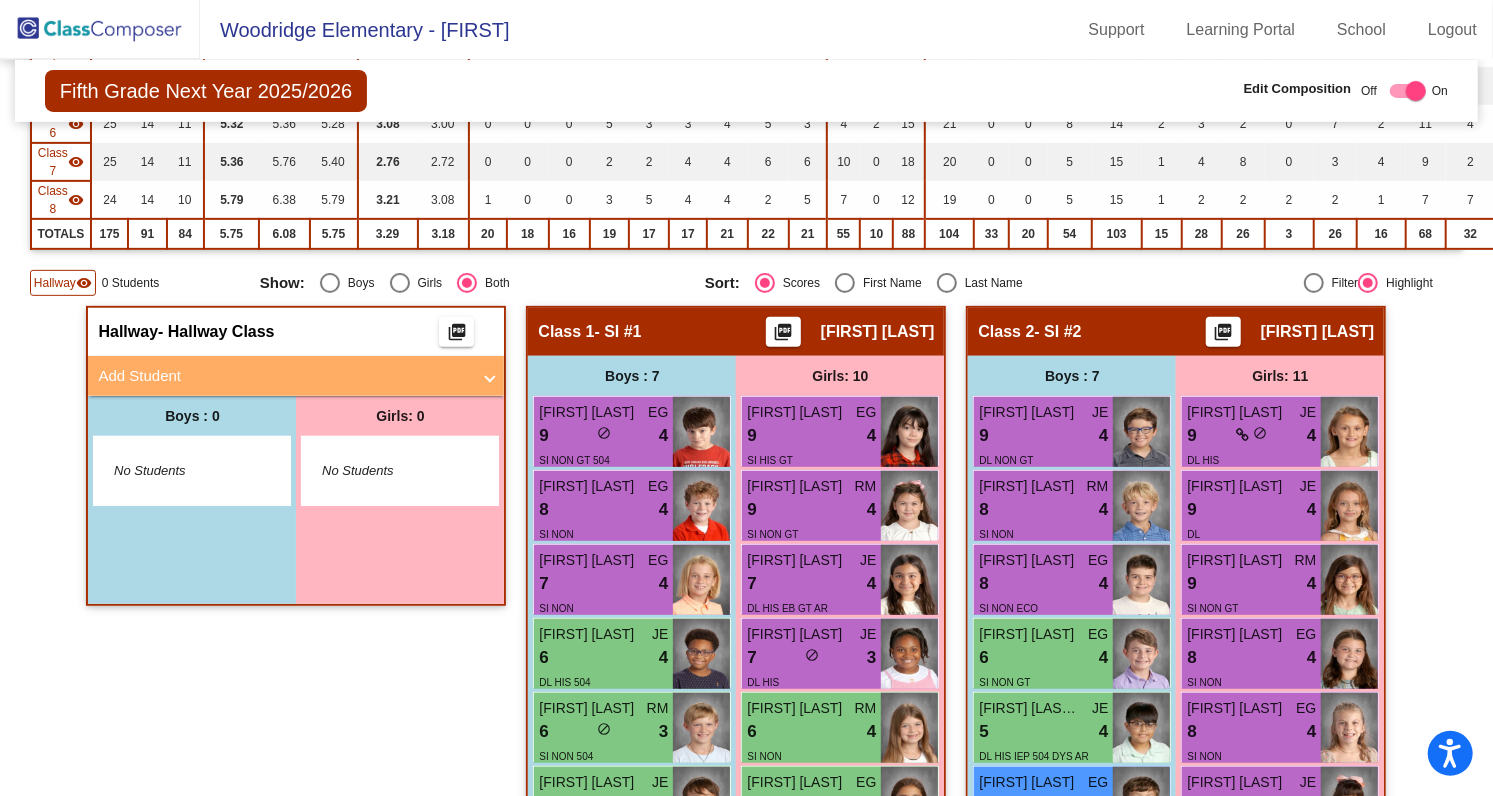 click on "Add Student" at bounding box center [284, 376] 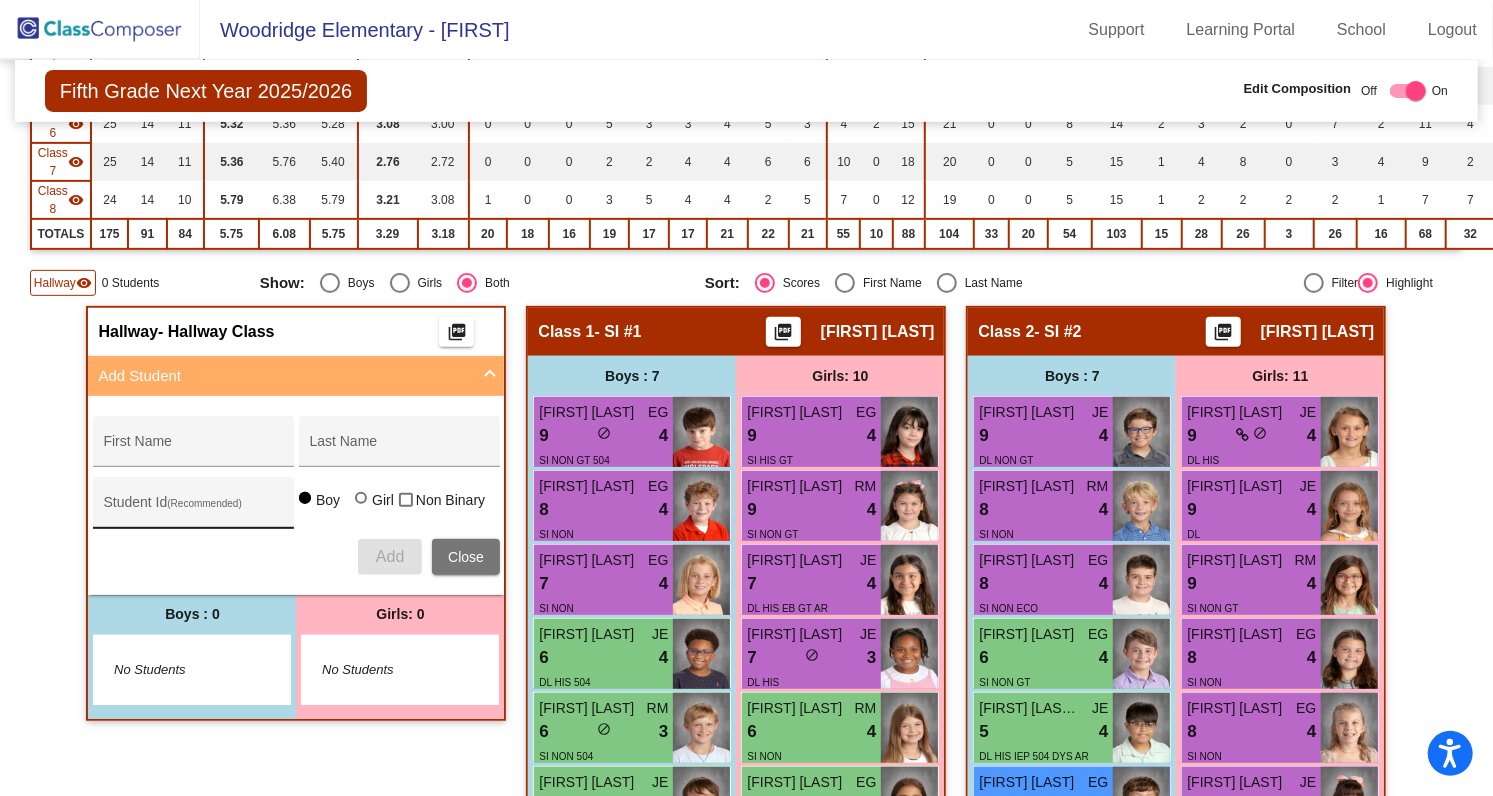 click on "Student Id  (Recommended)" at bounding box center [193, 508] 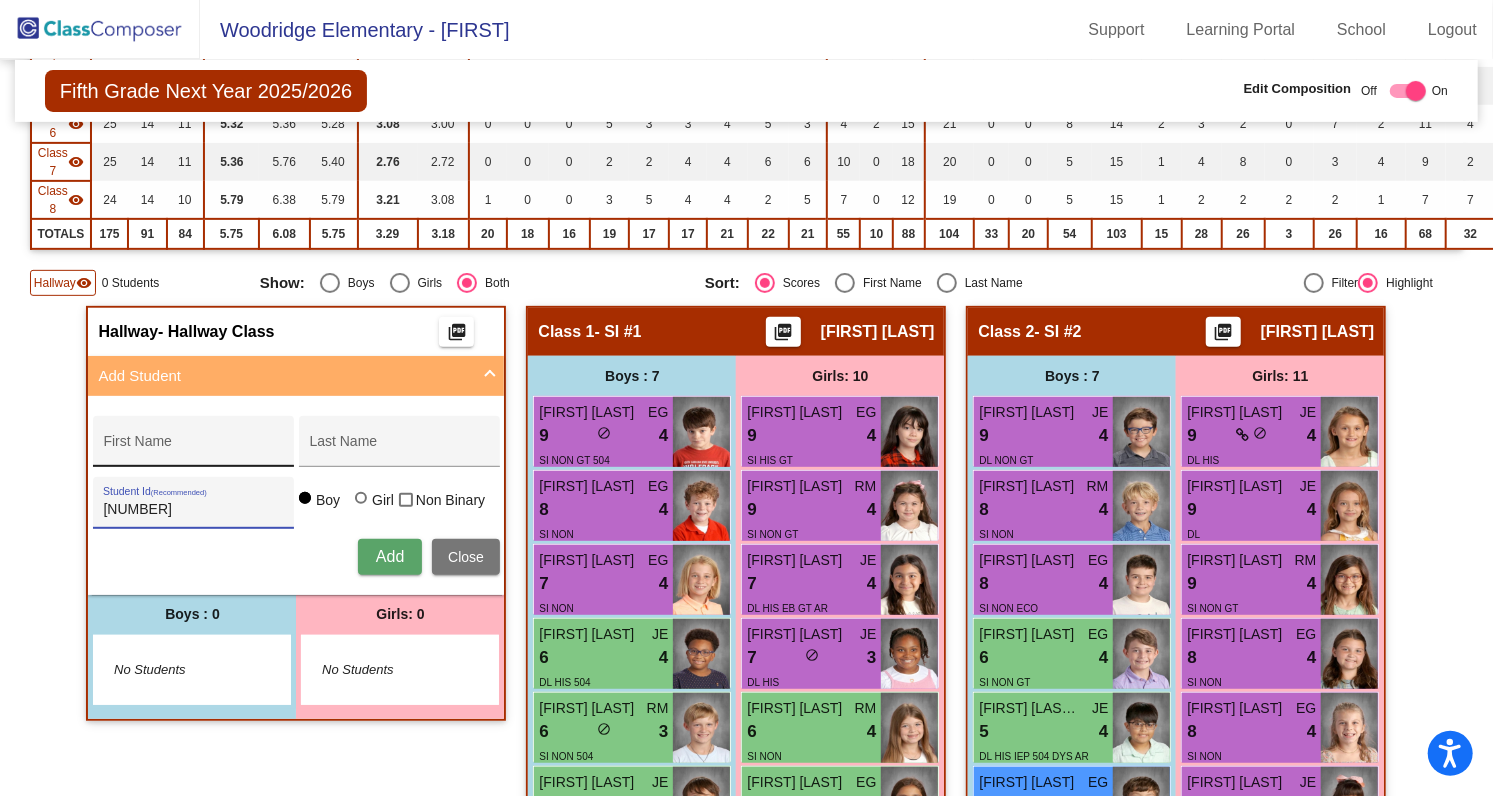 type on "512316" 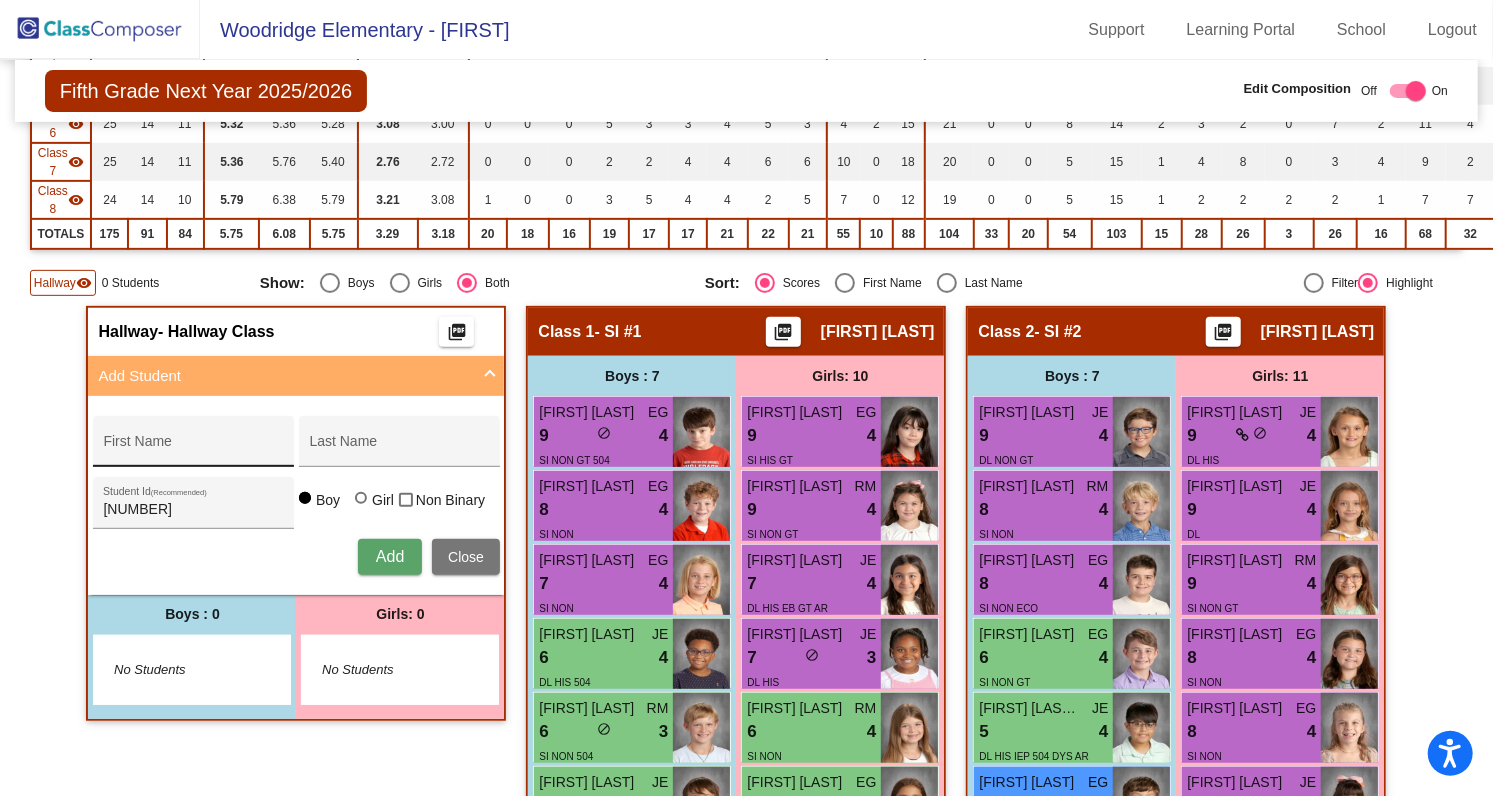 click on "First Name" at bounding box center (193, 447) 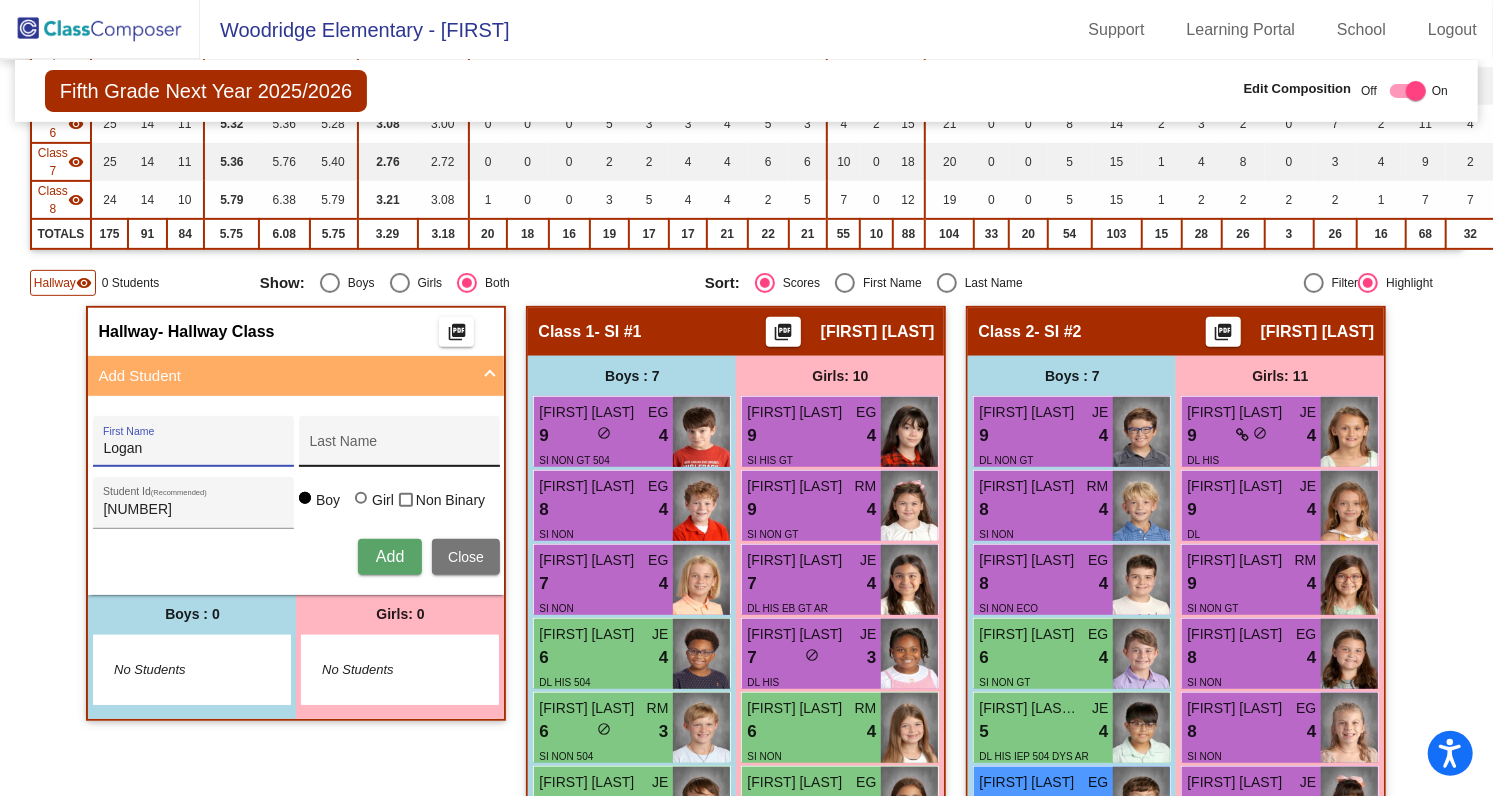 type on "Logan" 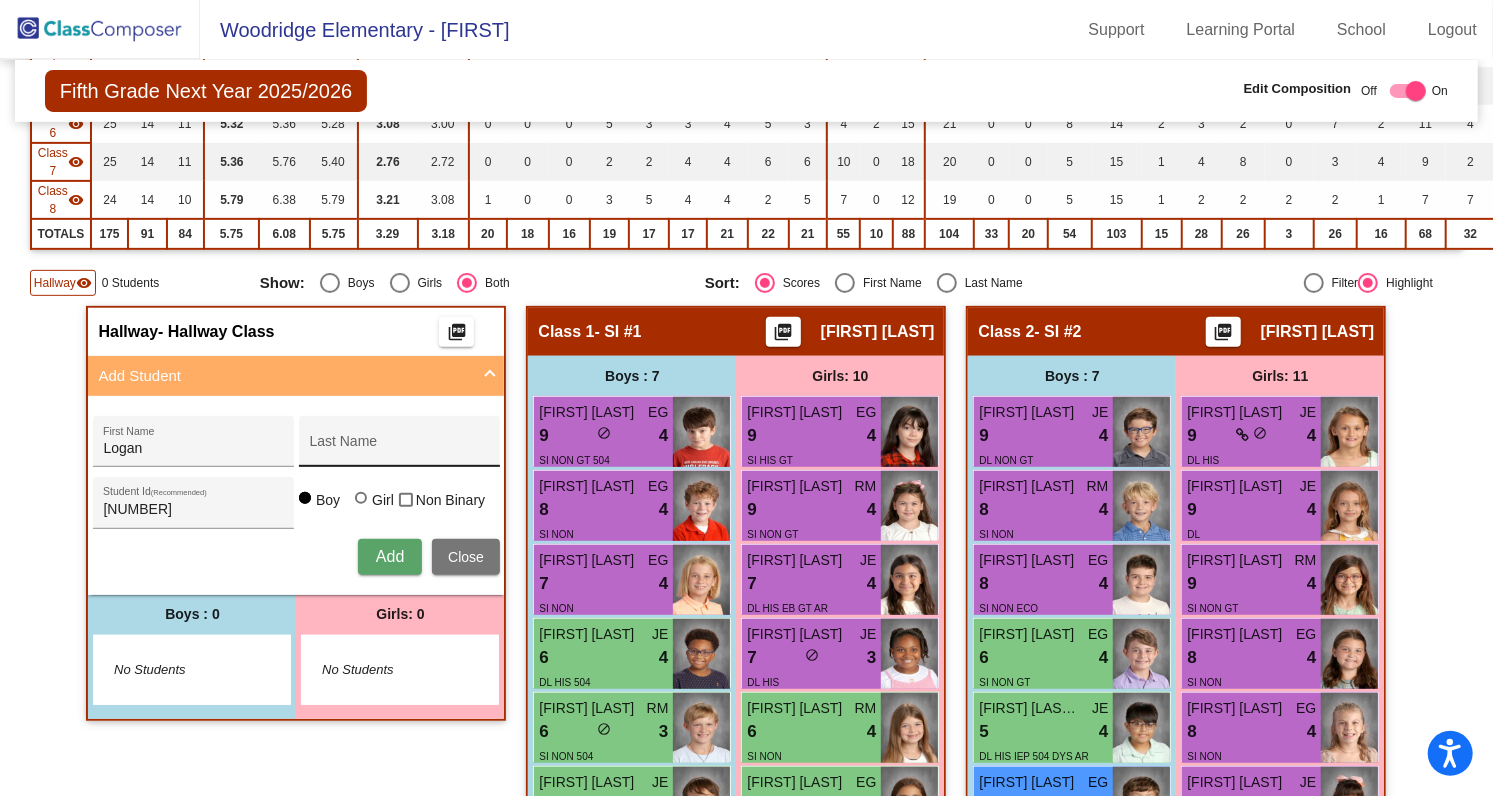 click on "Last Name" at bounding box center (399, 447) 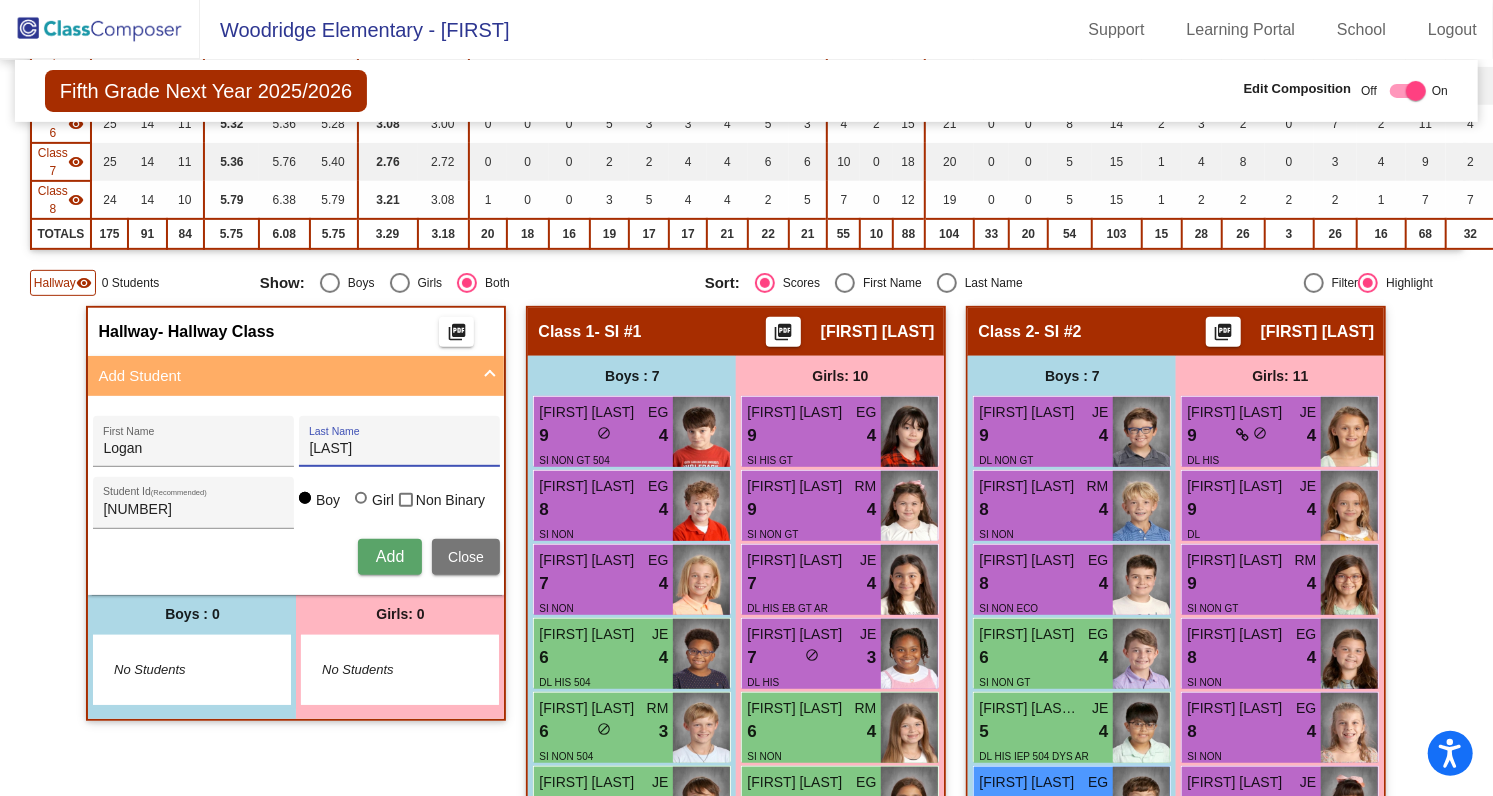 type on "[LAST]" 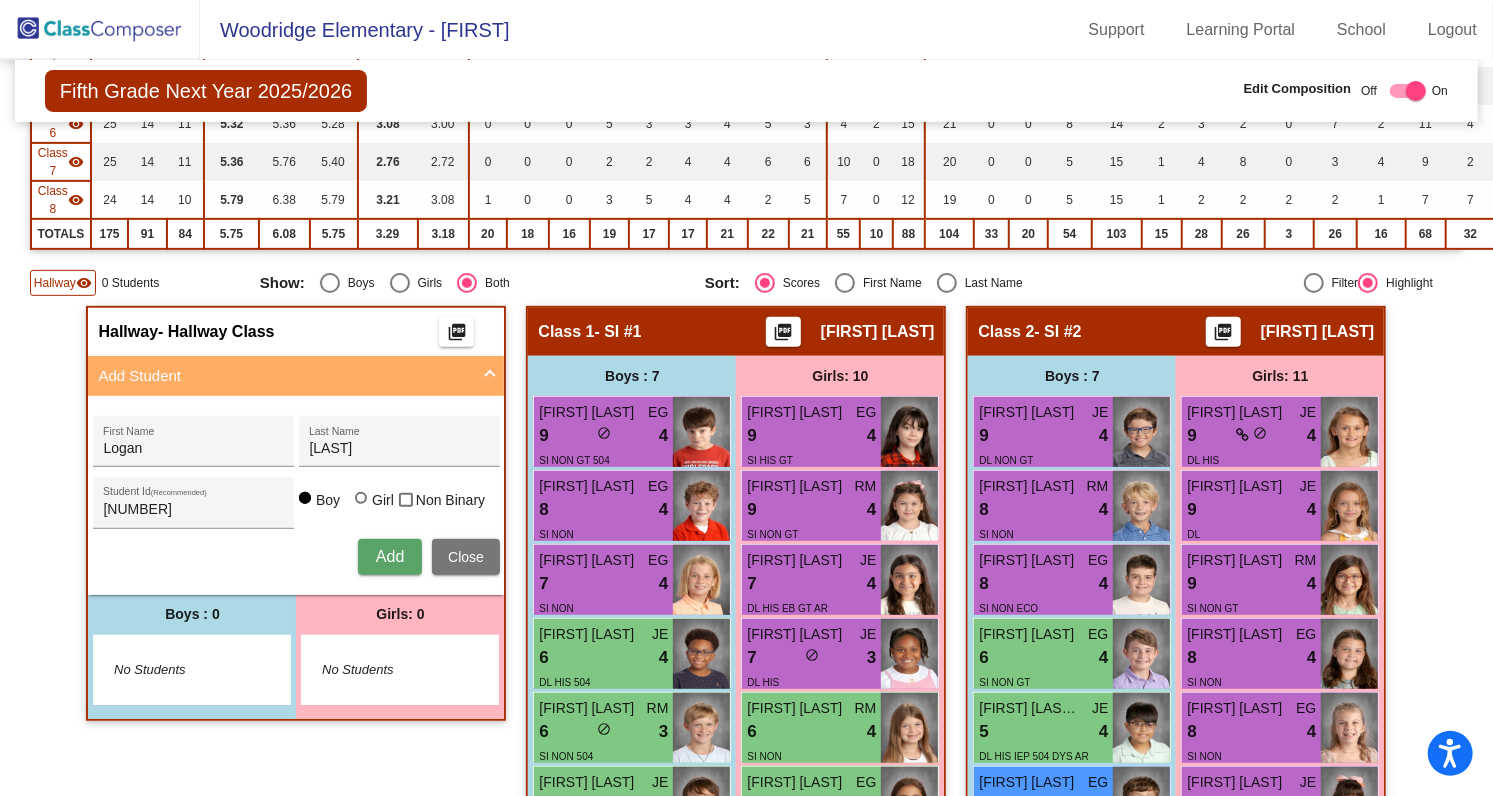 type 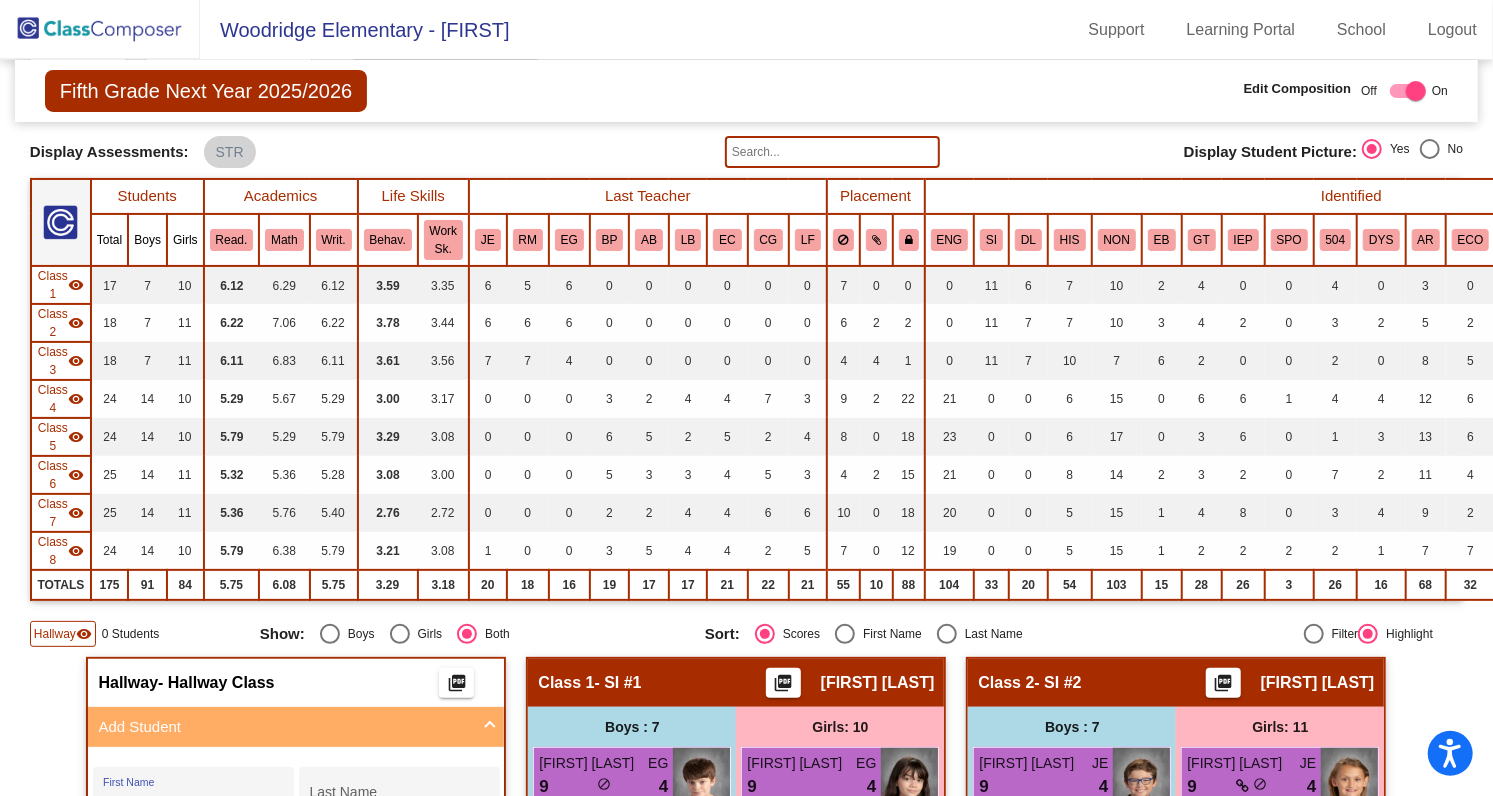 scroll, scrollTop: 0, scrollLeft: 0, axis: both 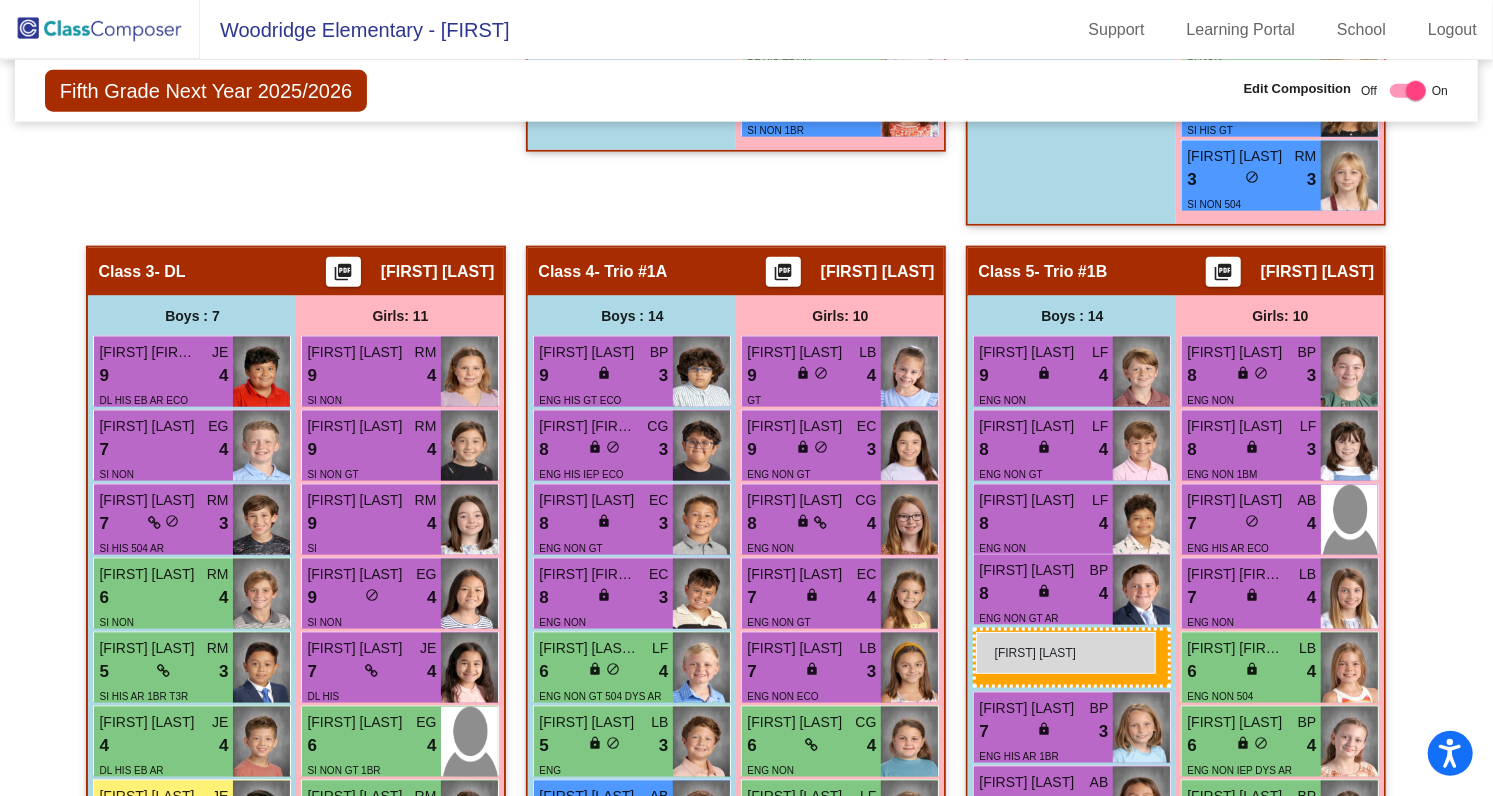 drag, startPoint x: 170, startPoint y: 366, endPoint x: 976, endPoint y: 632, distance: 848.7591 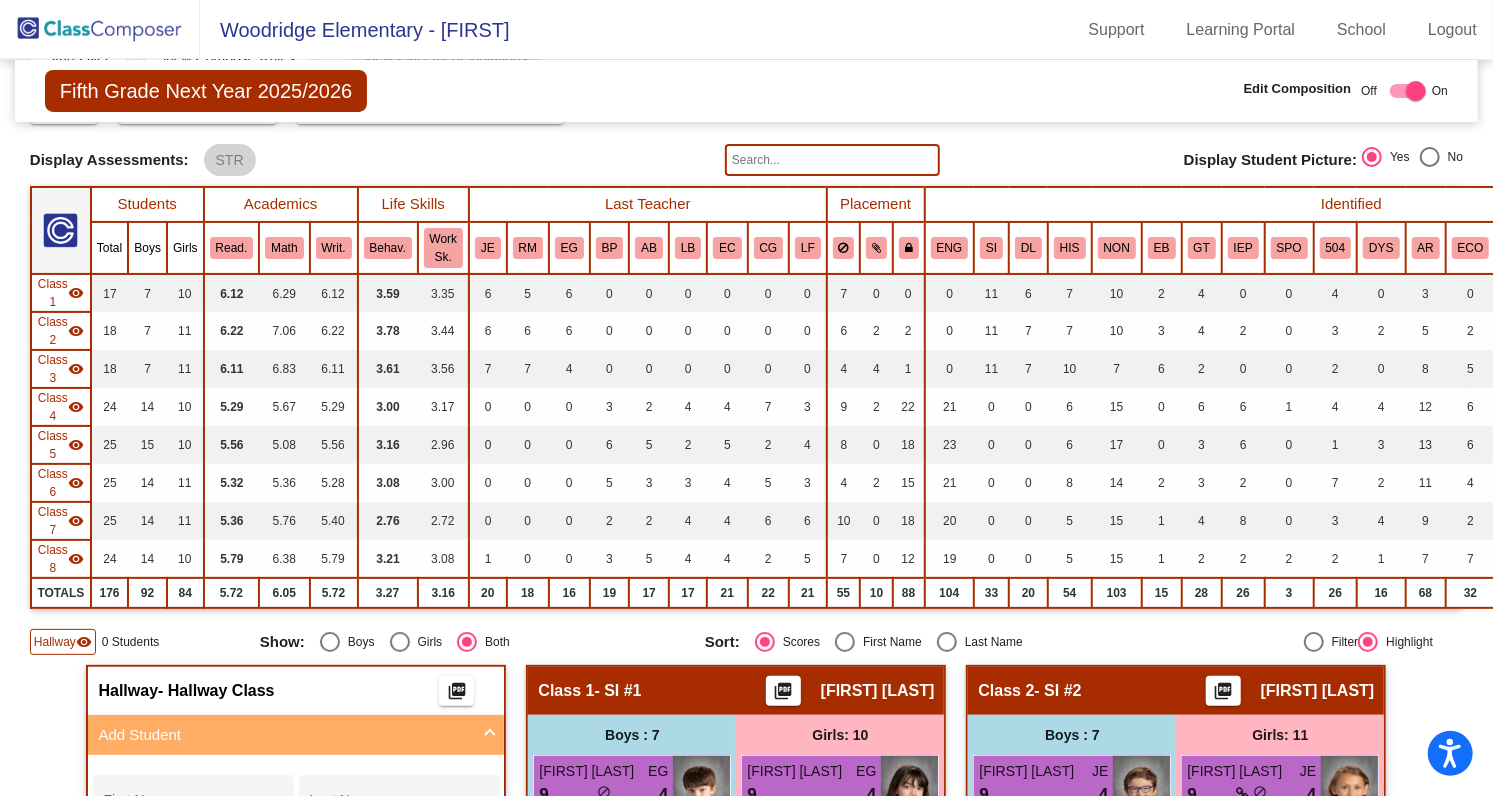 scroll, scrollTop: 0, scrollLeft: 0, axis: both 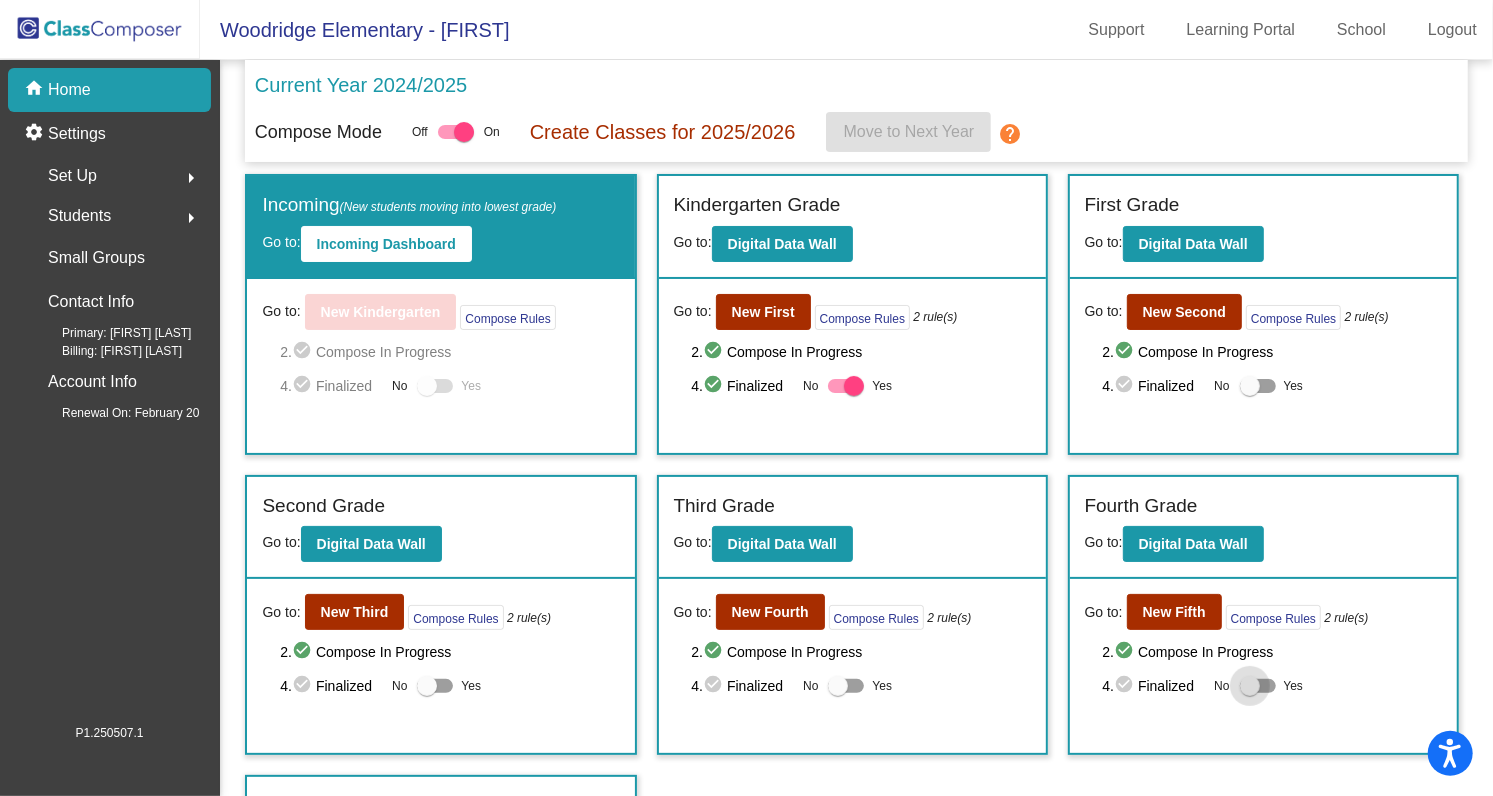 click on "Yes" at bounding box center [1272, 686] 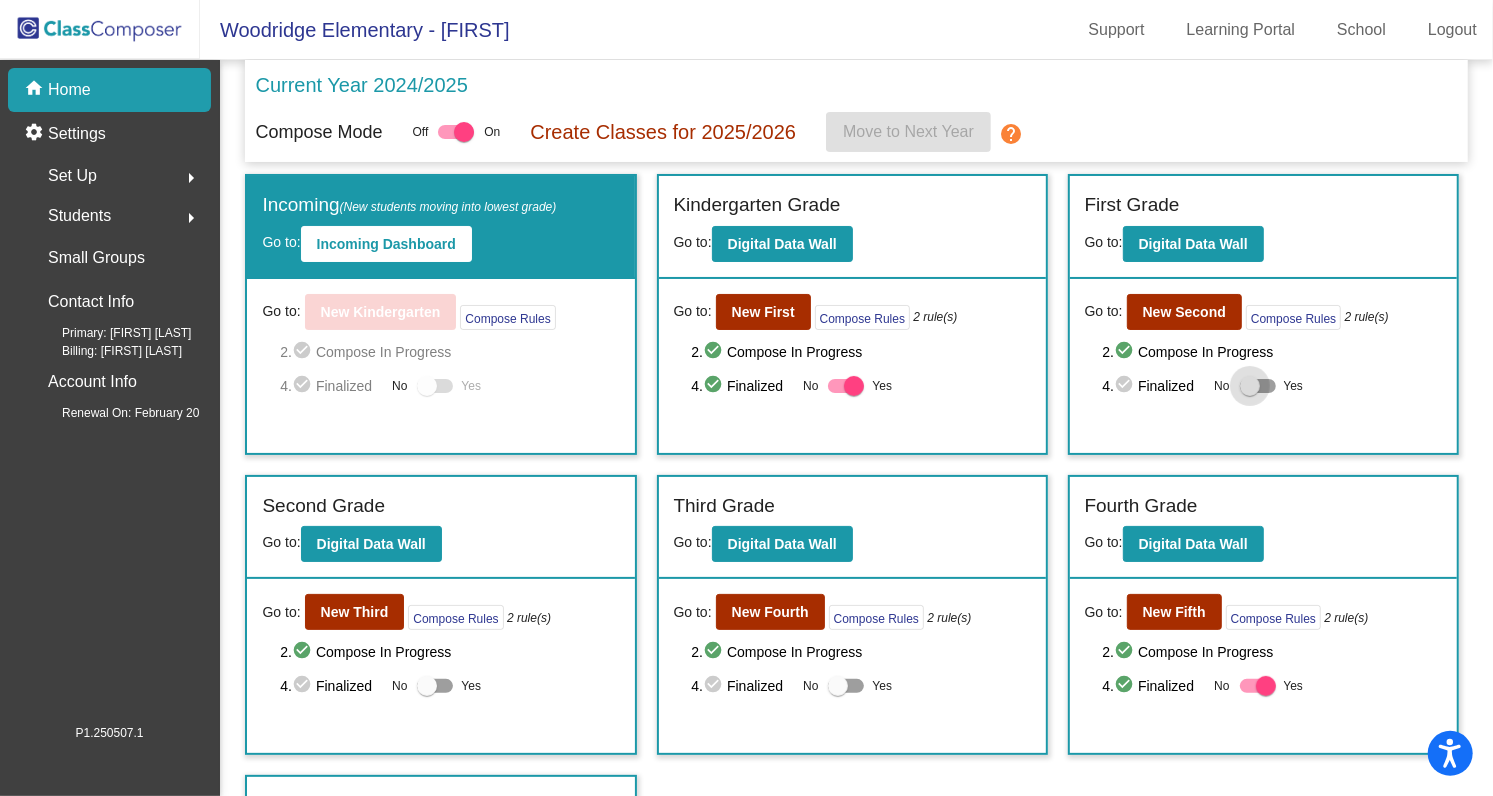 click at bounding box center [1258, 386] 